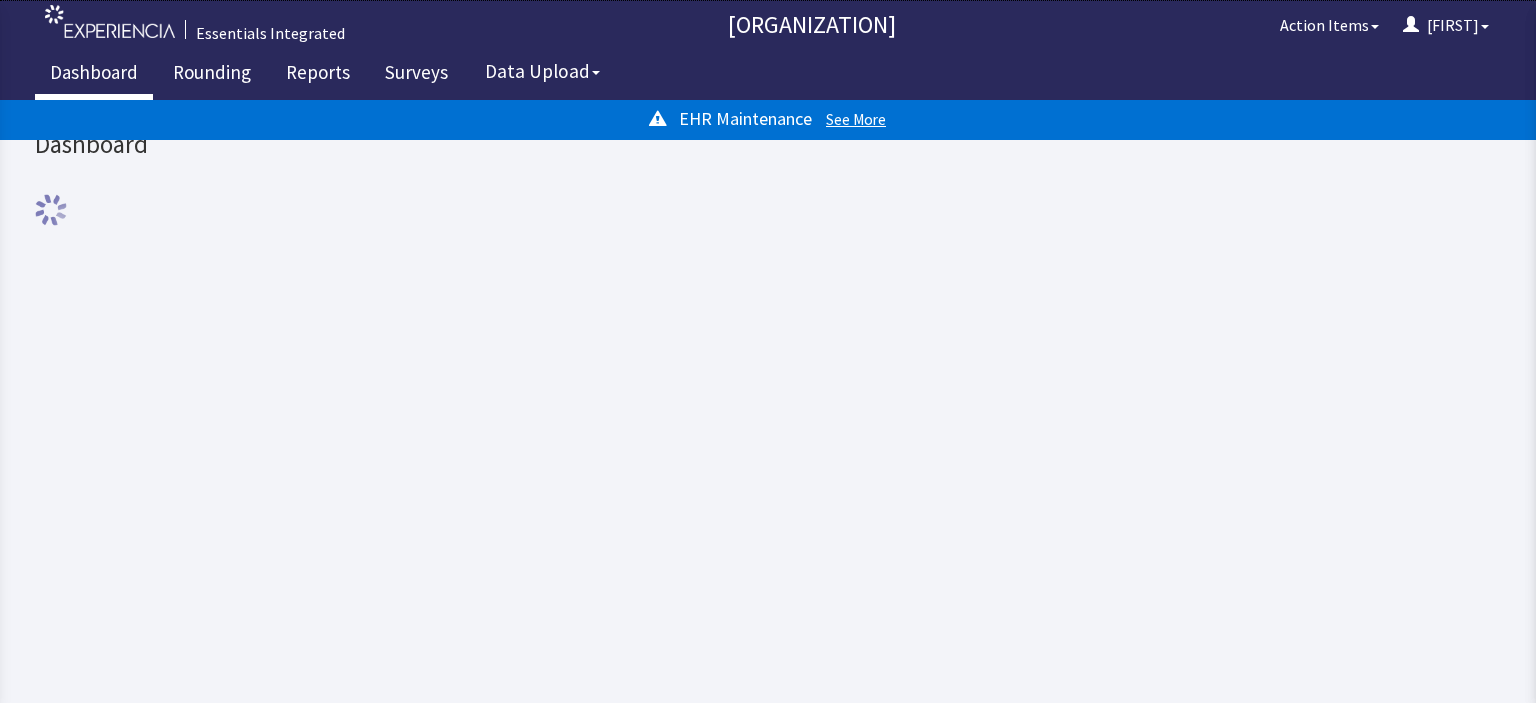 scroll, scrollTop: 0, scrollLeft: 0, axis: both 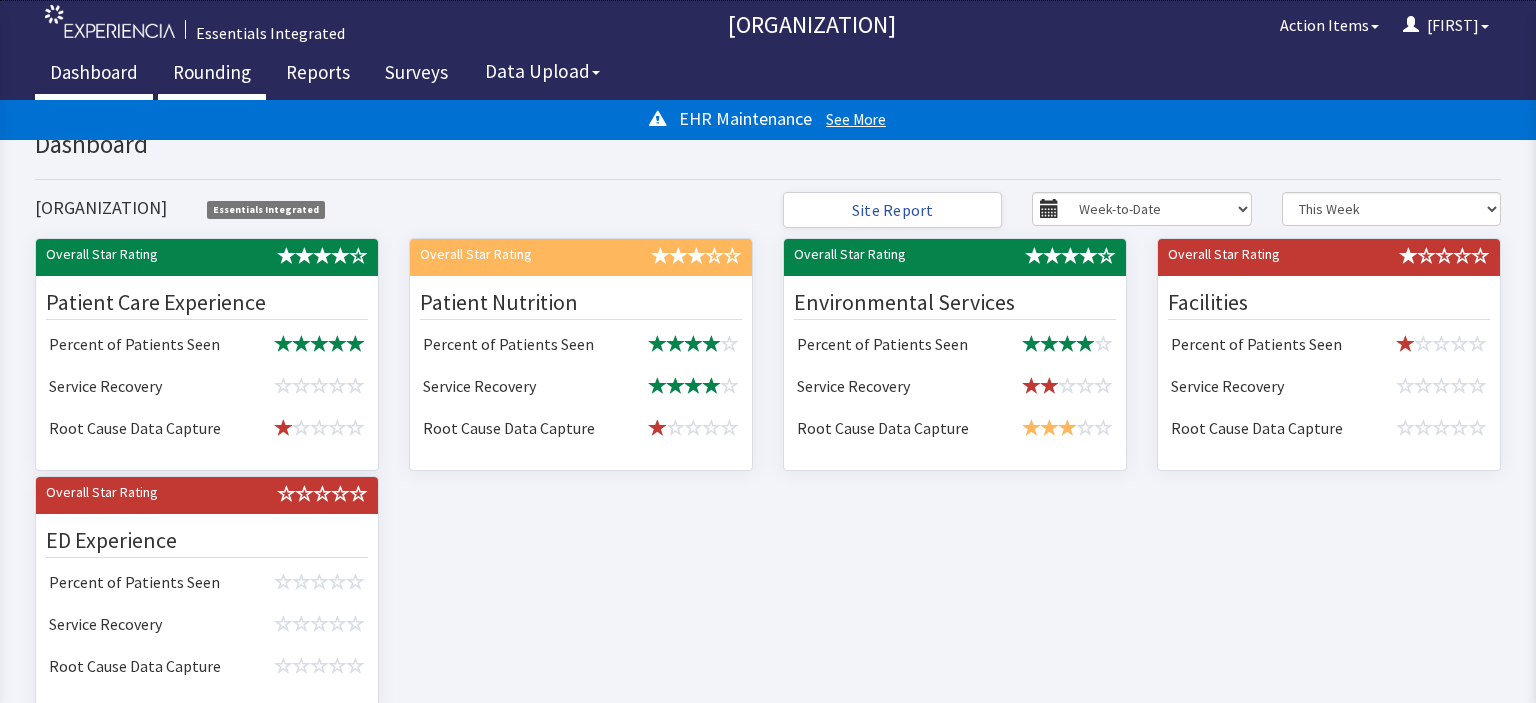 click on "Rounding" at bounding box center (212, 75) 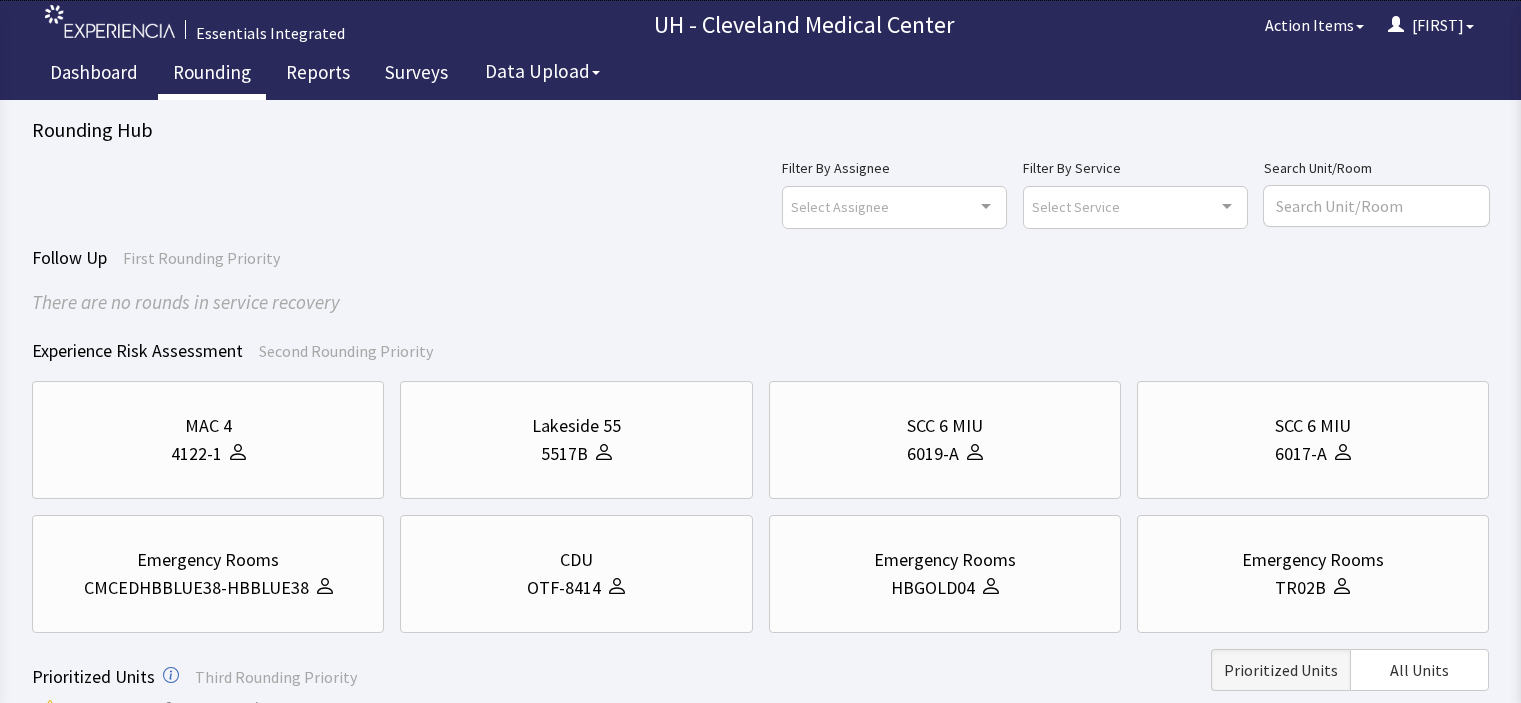 scroll, scrollTop: 0, scrollLeft: 0, axis: both 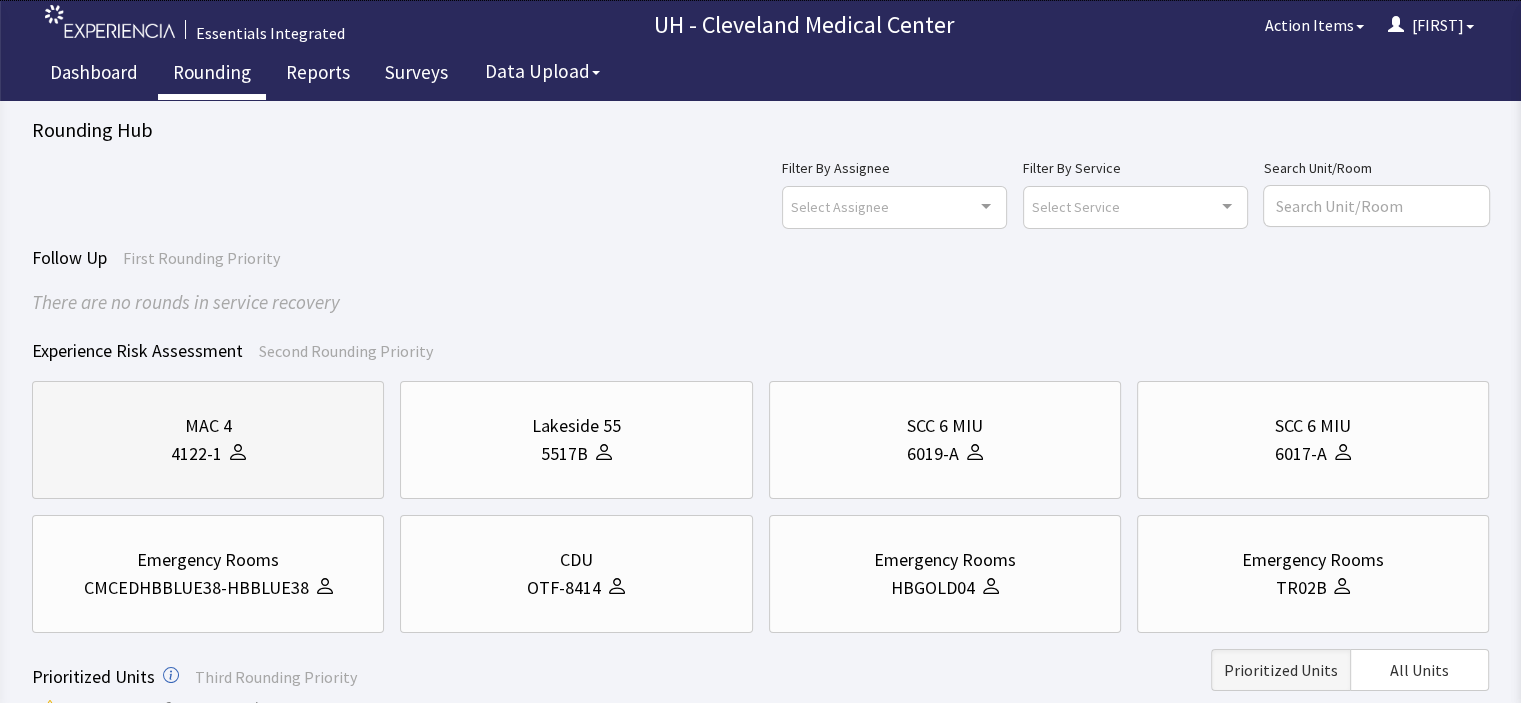 click on "4122-1" at bounding box center [208, 454] 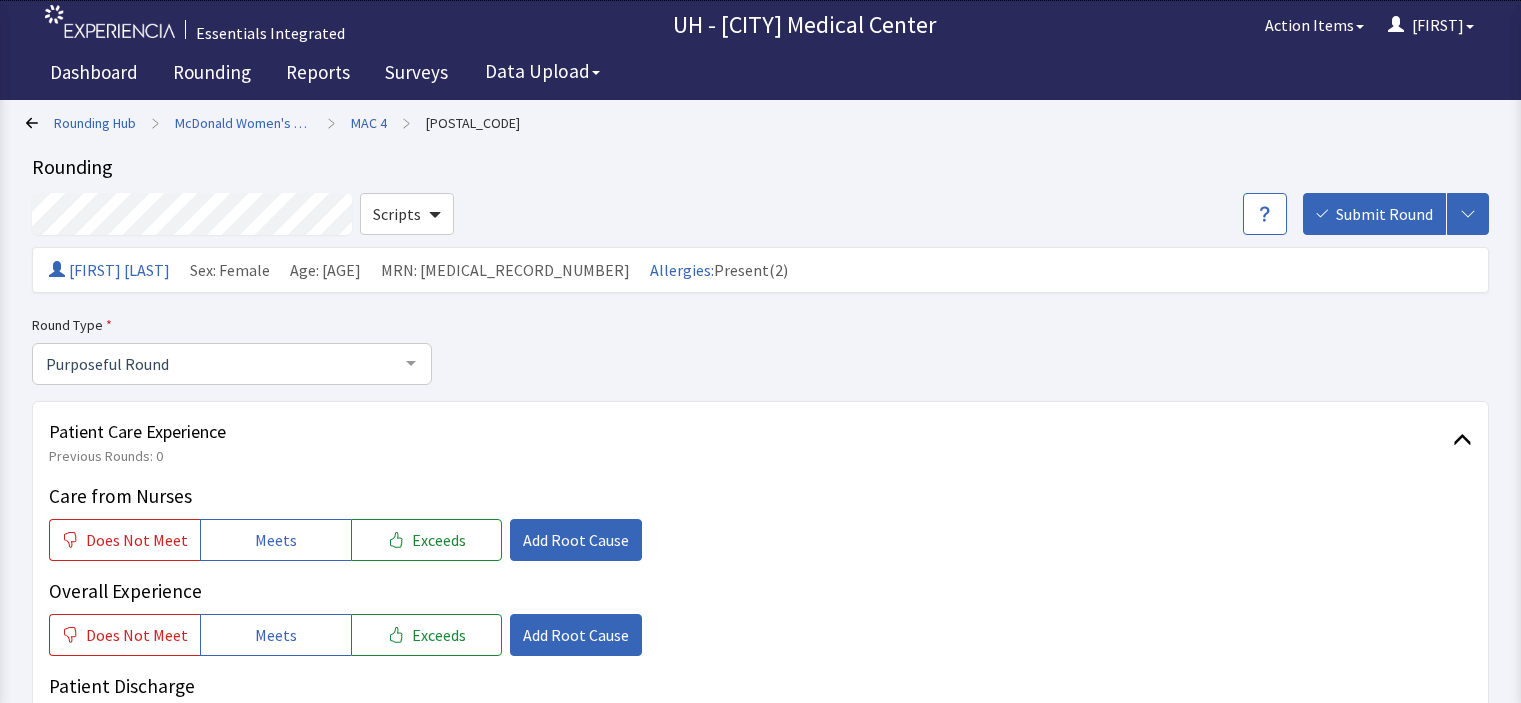 scroll, scrollTop: 0, scrollLeft: 0, axis: both 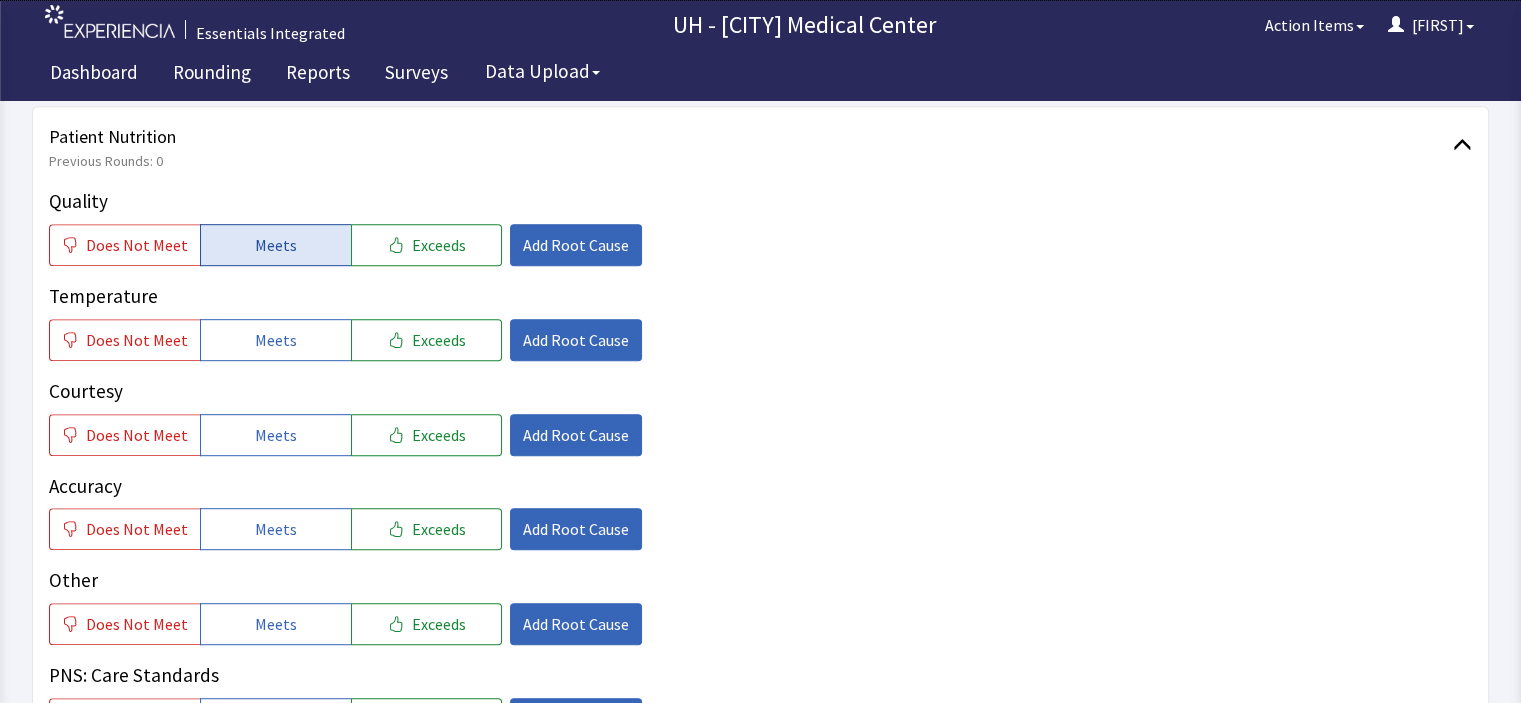 click on "Meets" 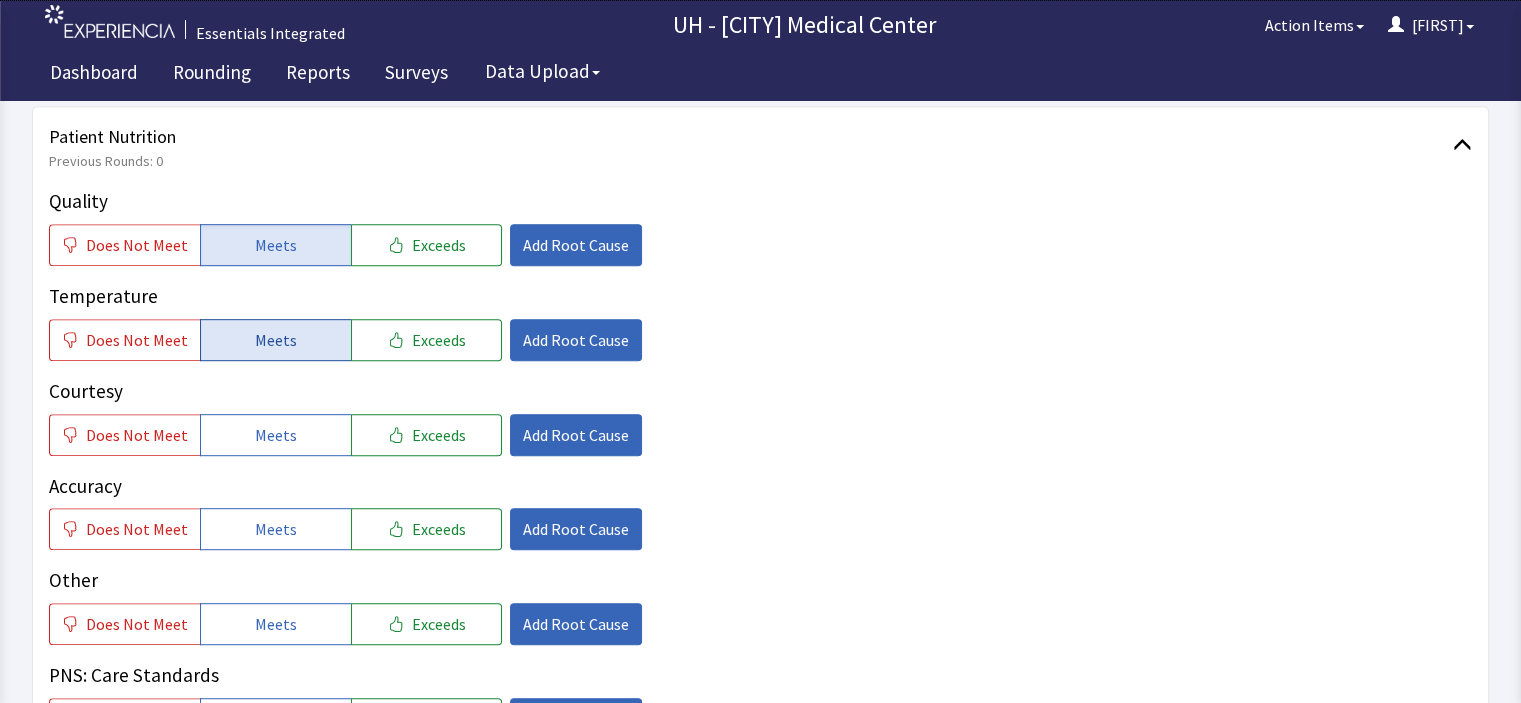 click on "Meets" at bounding box center (276, 340) 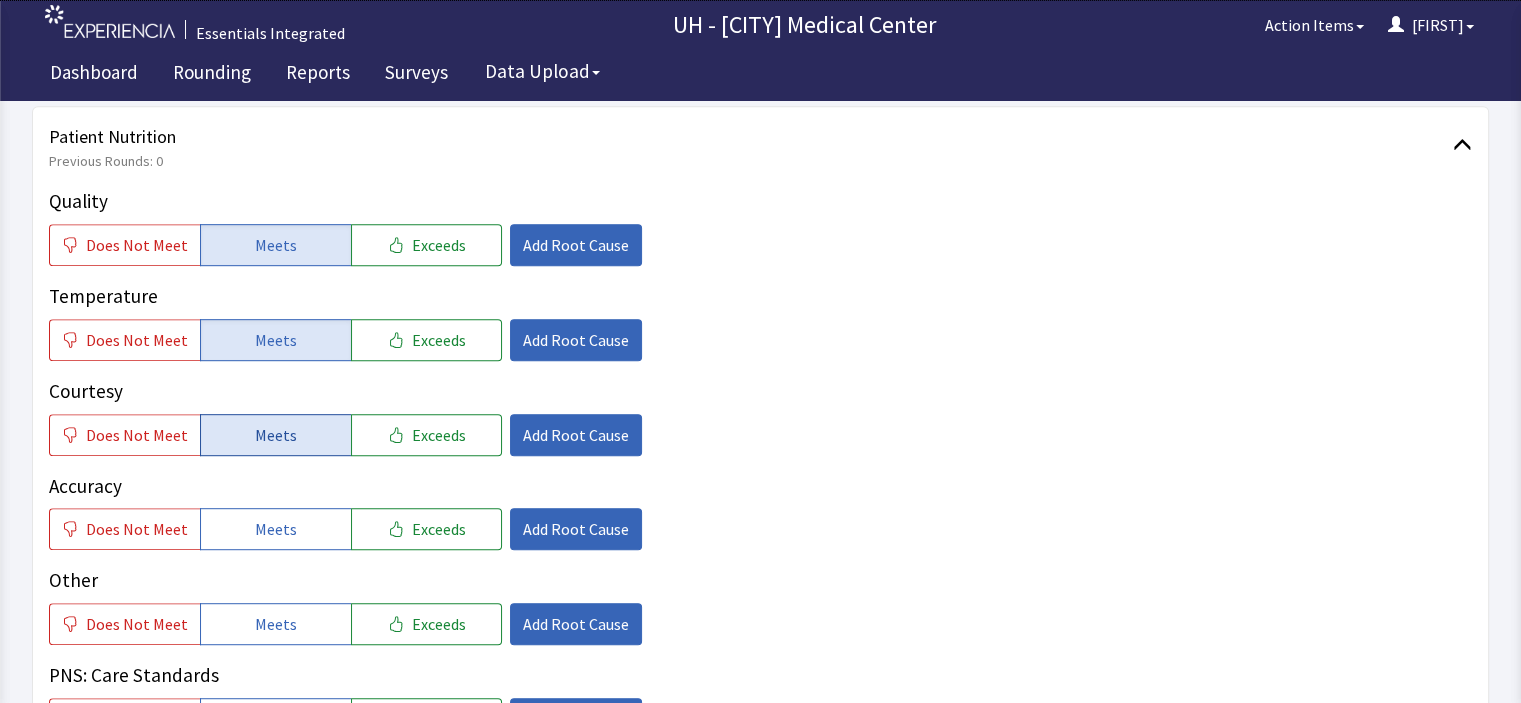 click on "Meets" at bounding box center [276, 435] 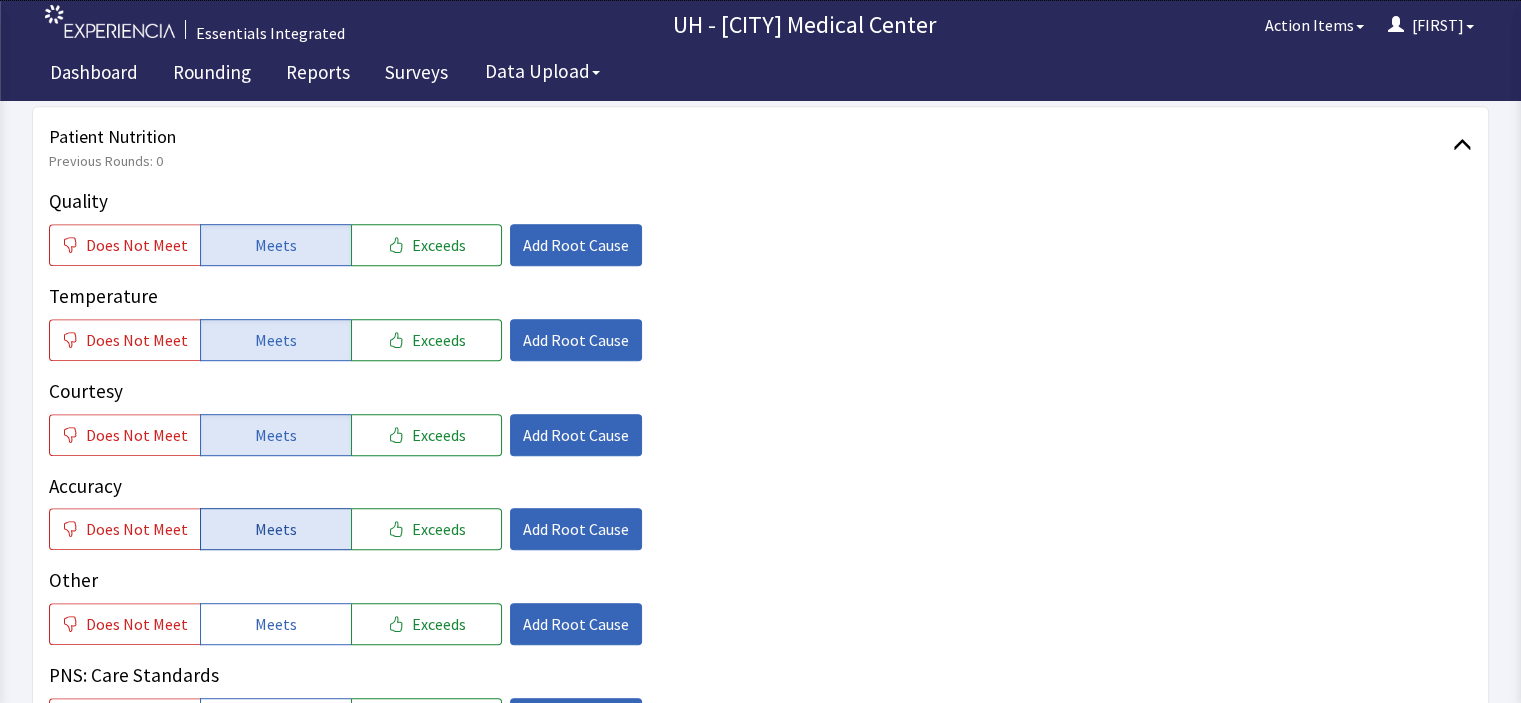 click on "Meets" at bounding box center (276, 529) 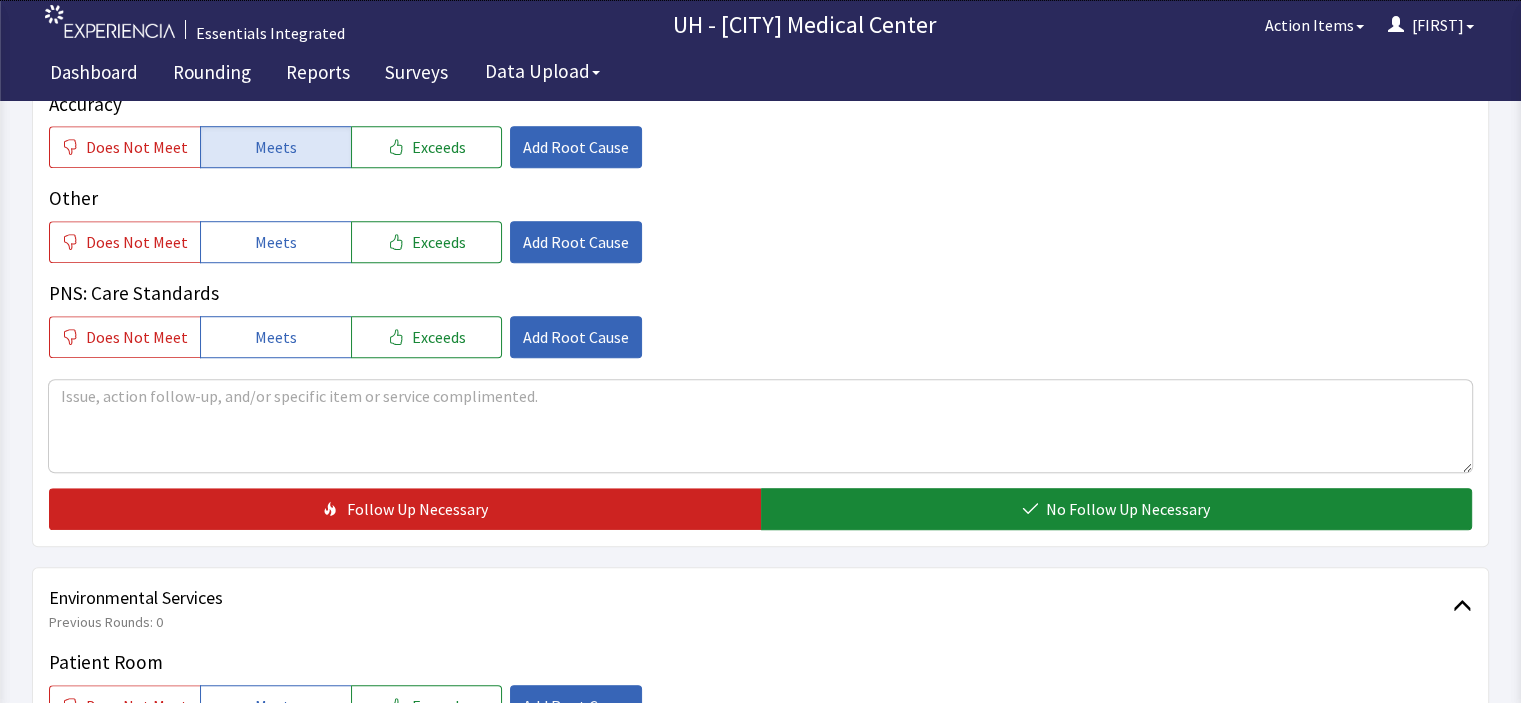 scroll, scrollTop: 1376, scrollLeft: 0, axis: vertical 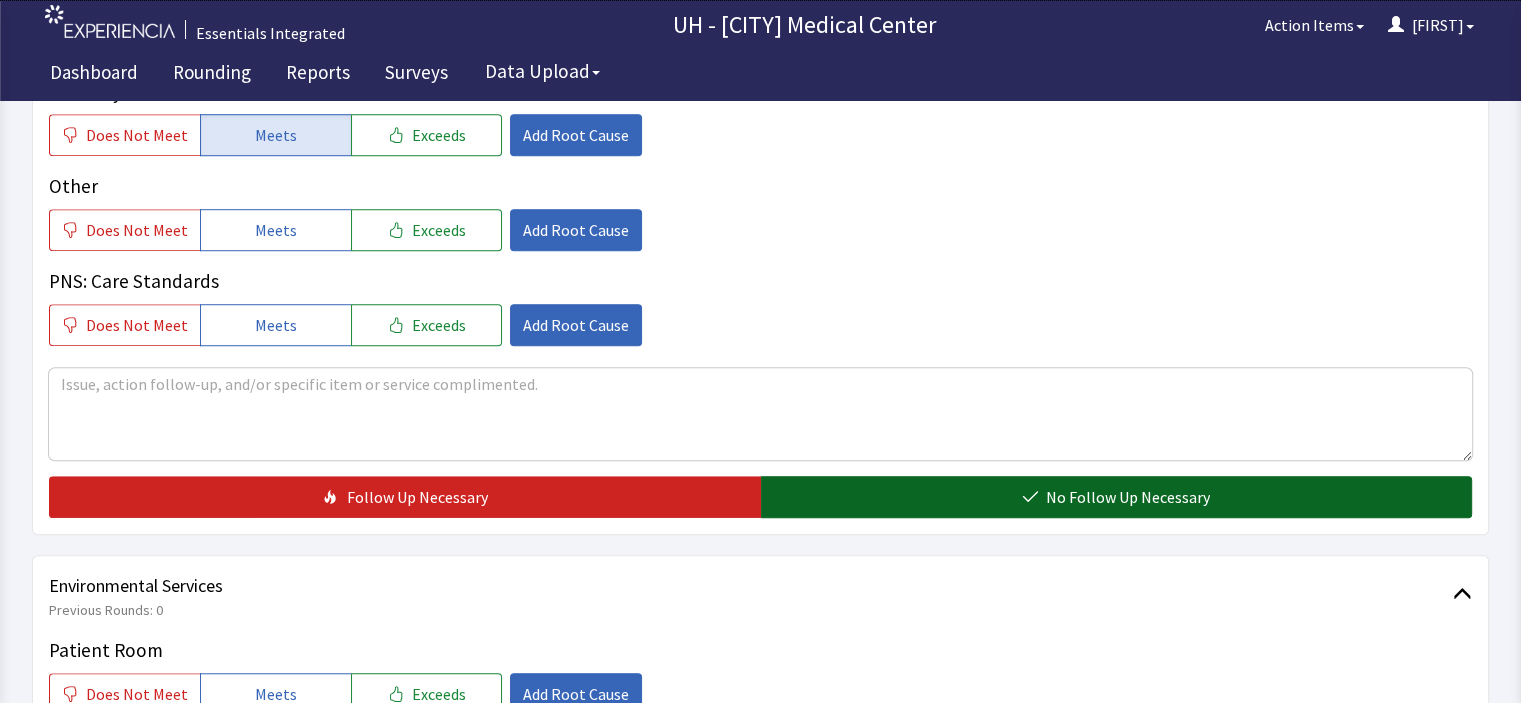 click on "No Follow Up Necessary" 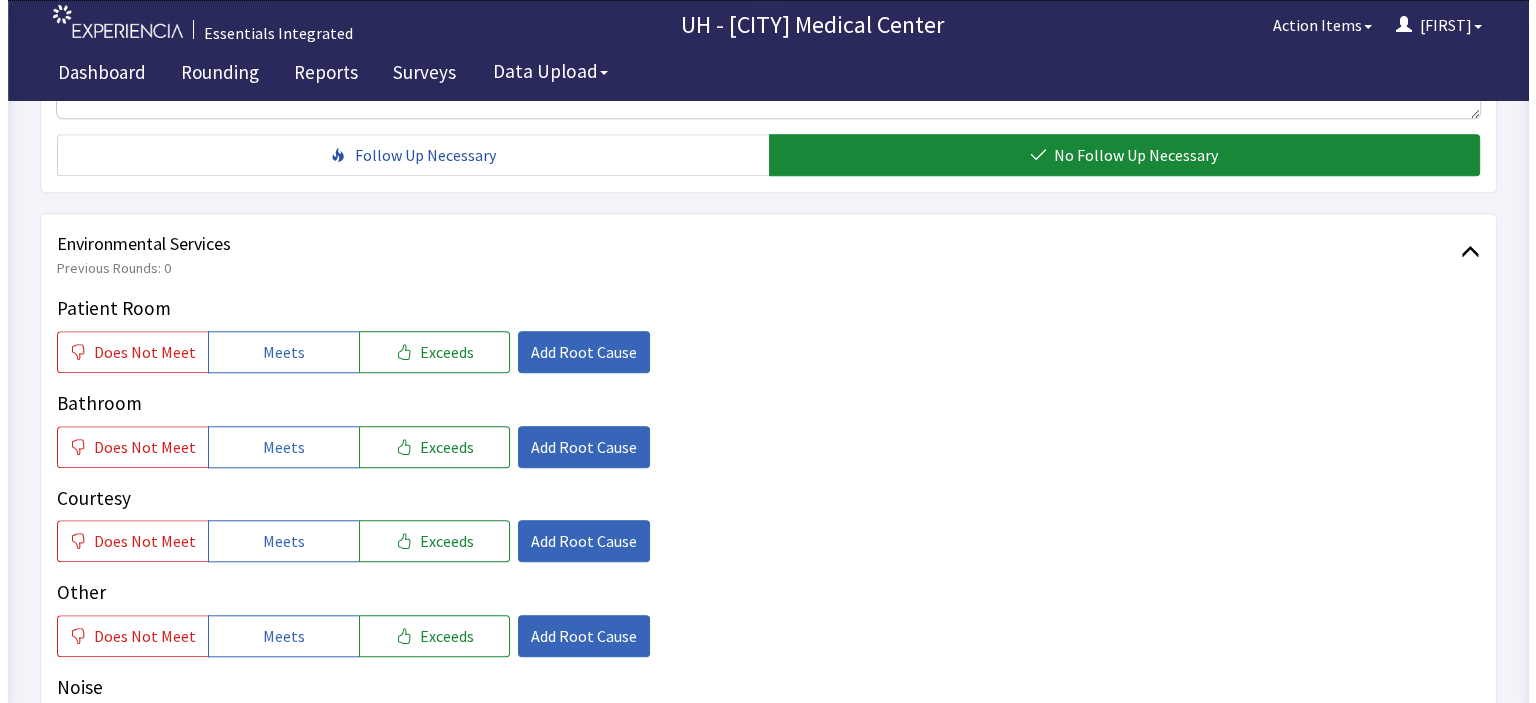 scroll, scrollTop: 1746, scrollLeft: 0, axis: vertical 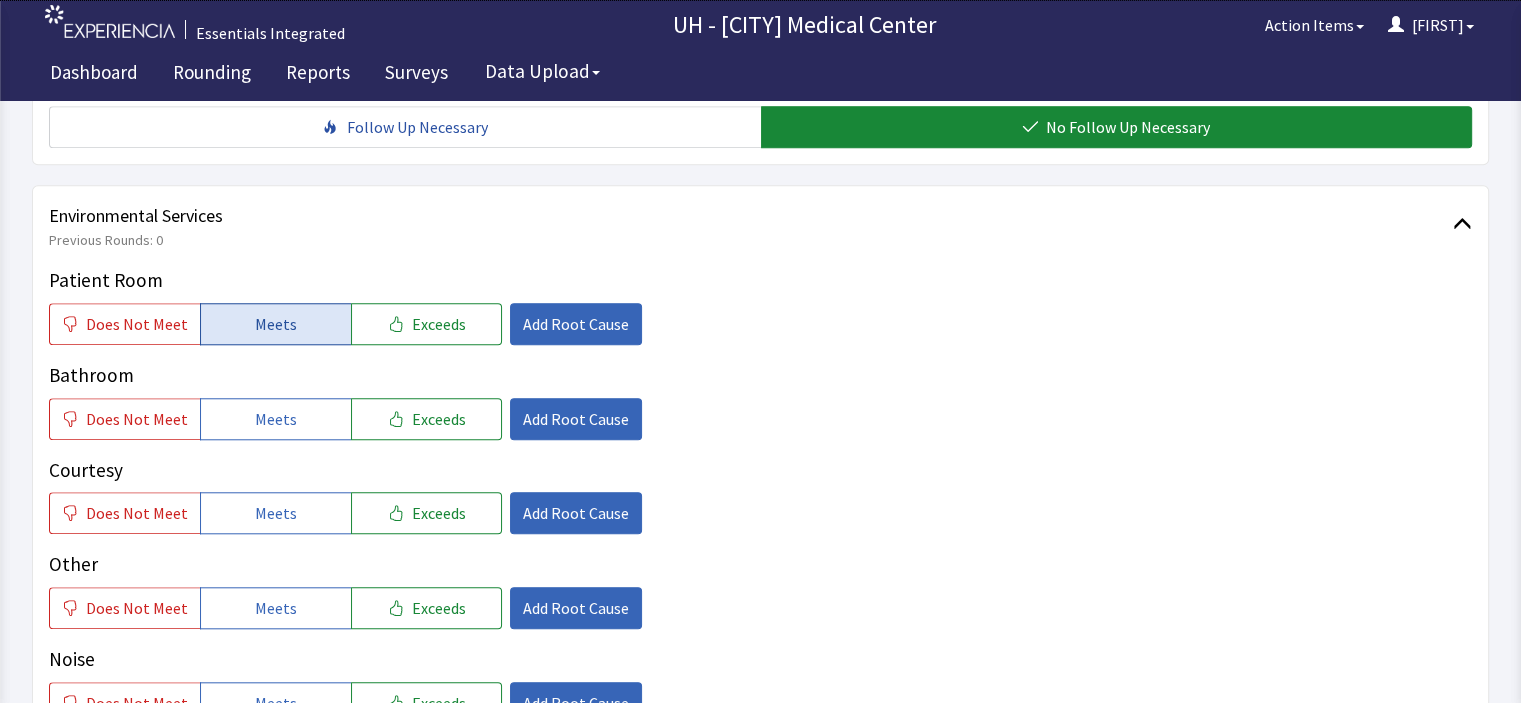 click on "Meets" at bounding box center [276, 324] 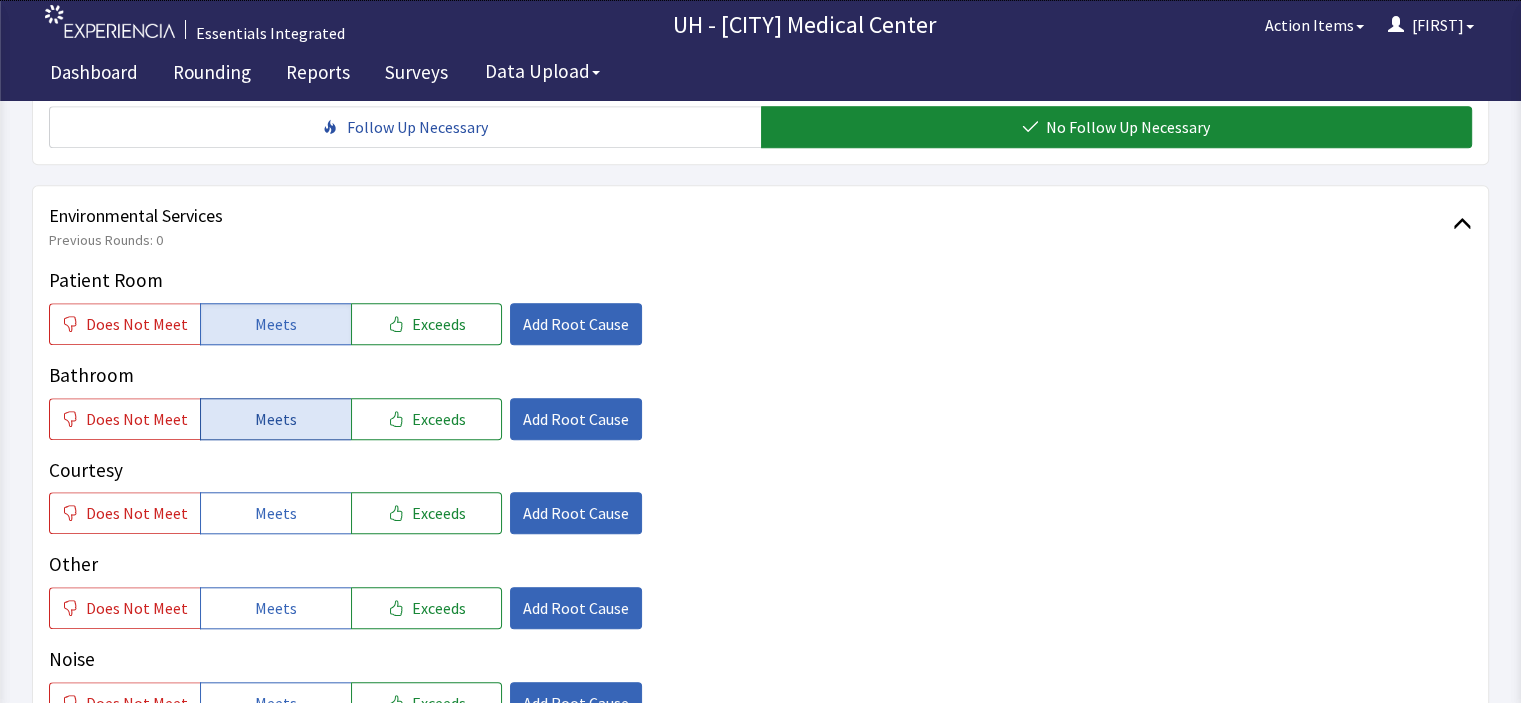 click on "Meets" at bounding box center [276, 419] 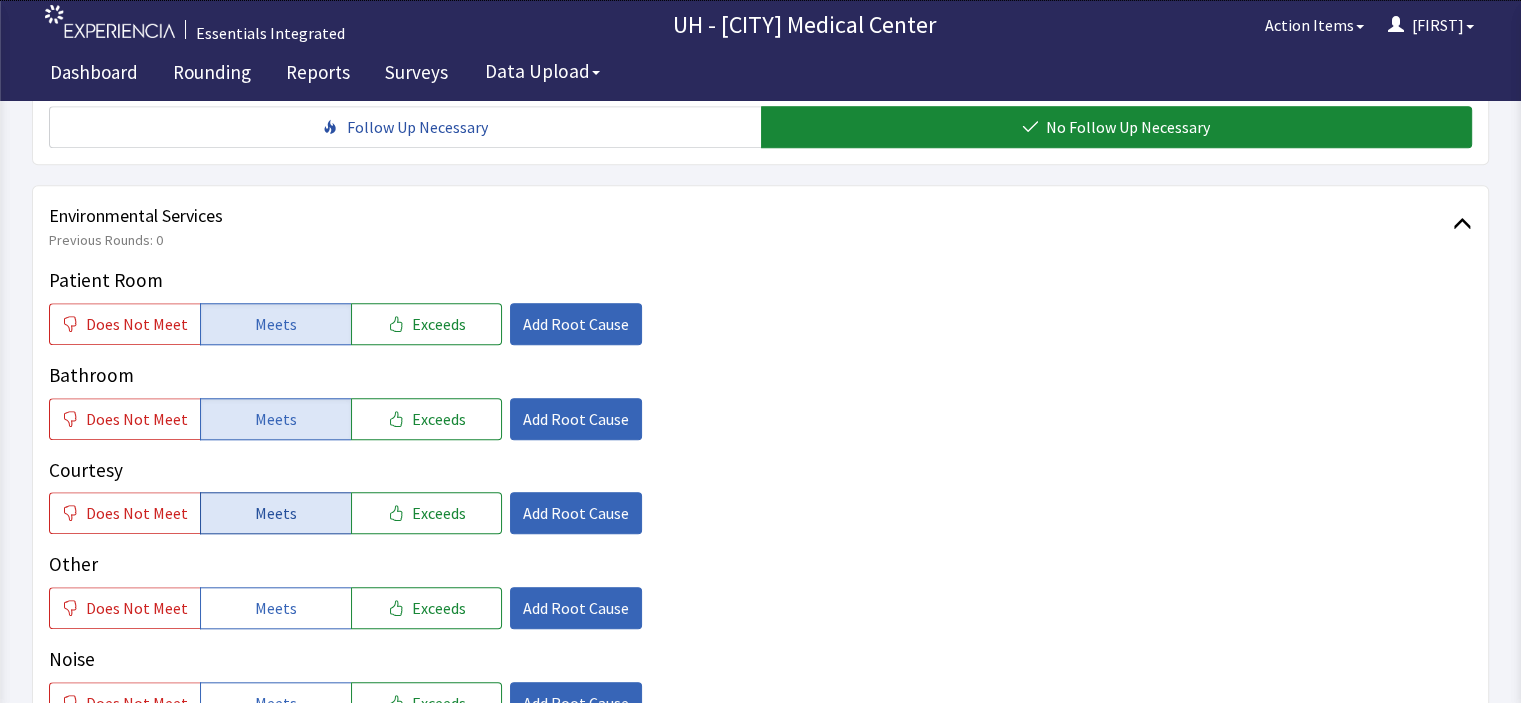 click on "Meets" at bounding box center [276, 513] 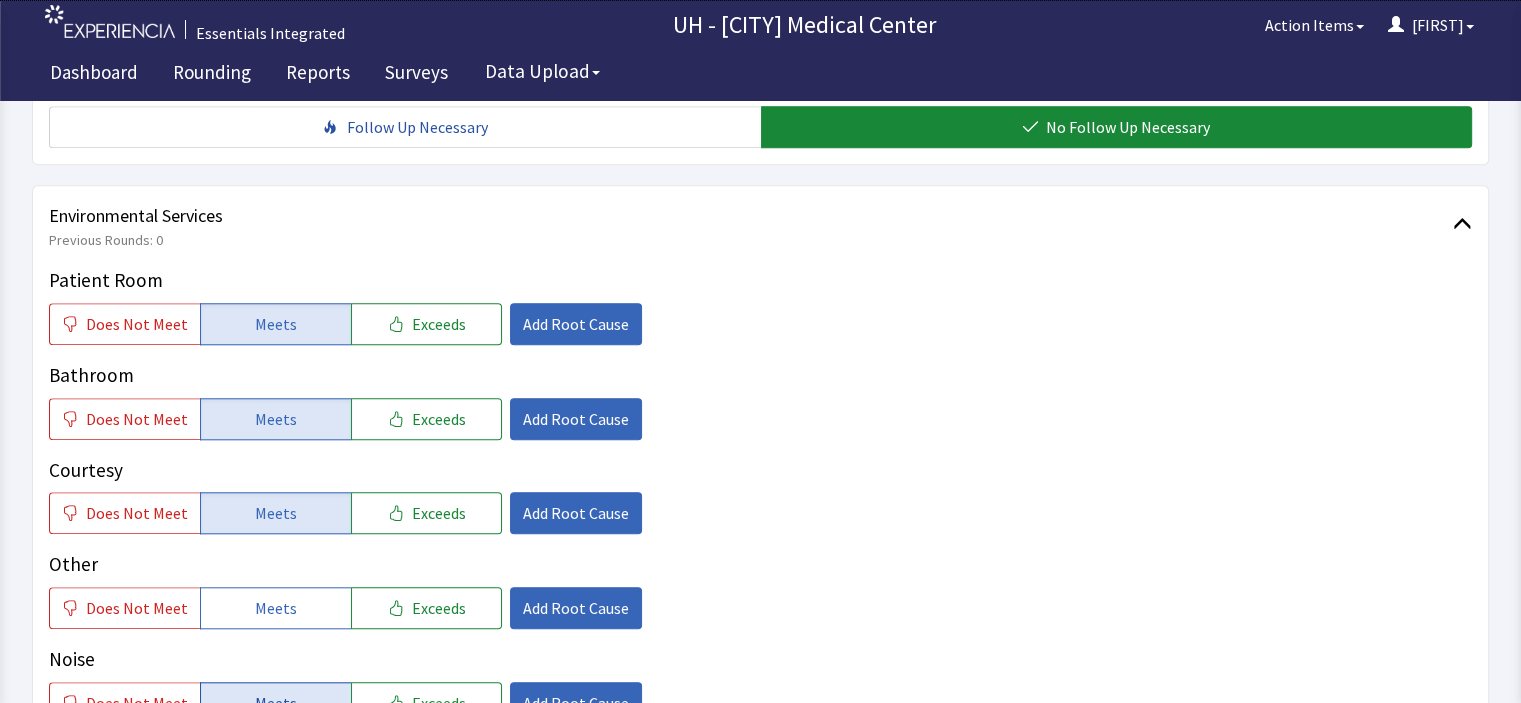 drag, startPoint x: 257, startPoint y: 575, endPoint x: 257, endPoint y: 679, distance: 104 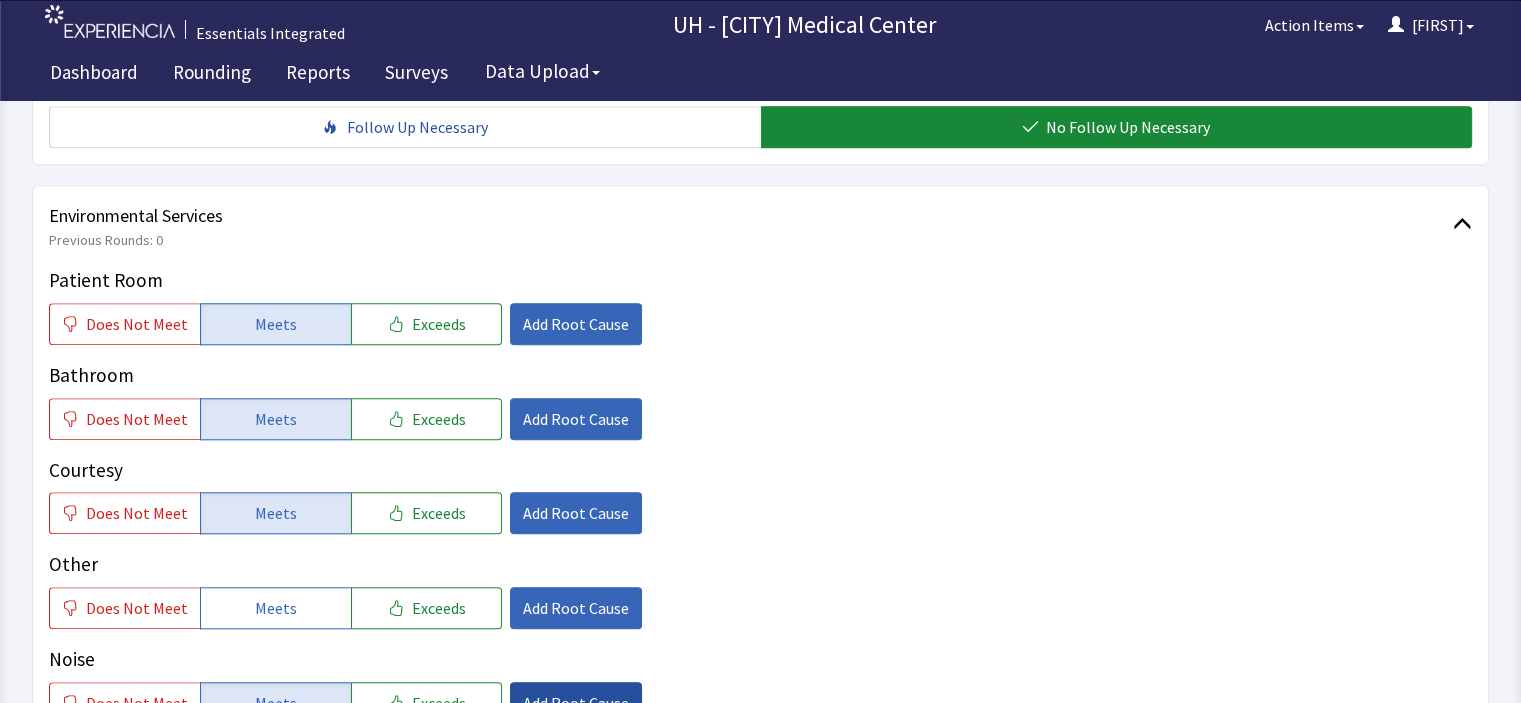 click on "Add Root Cause" at bounding box center [576, 703] 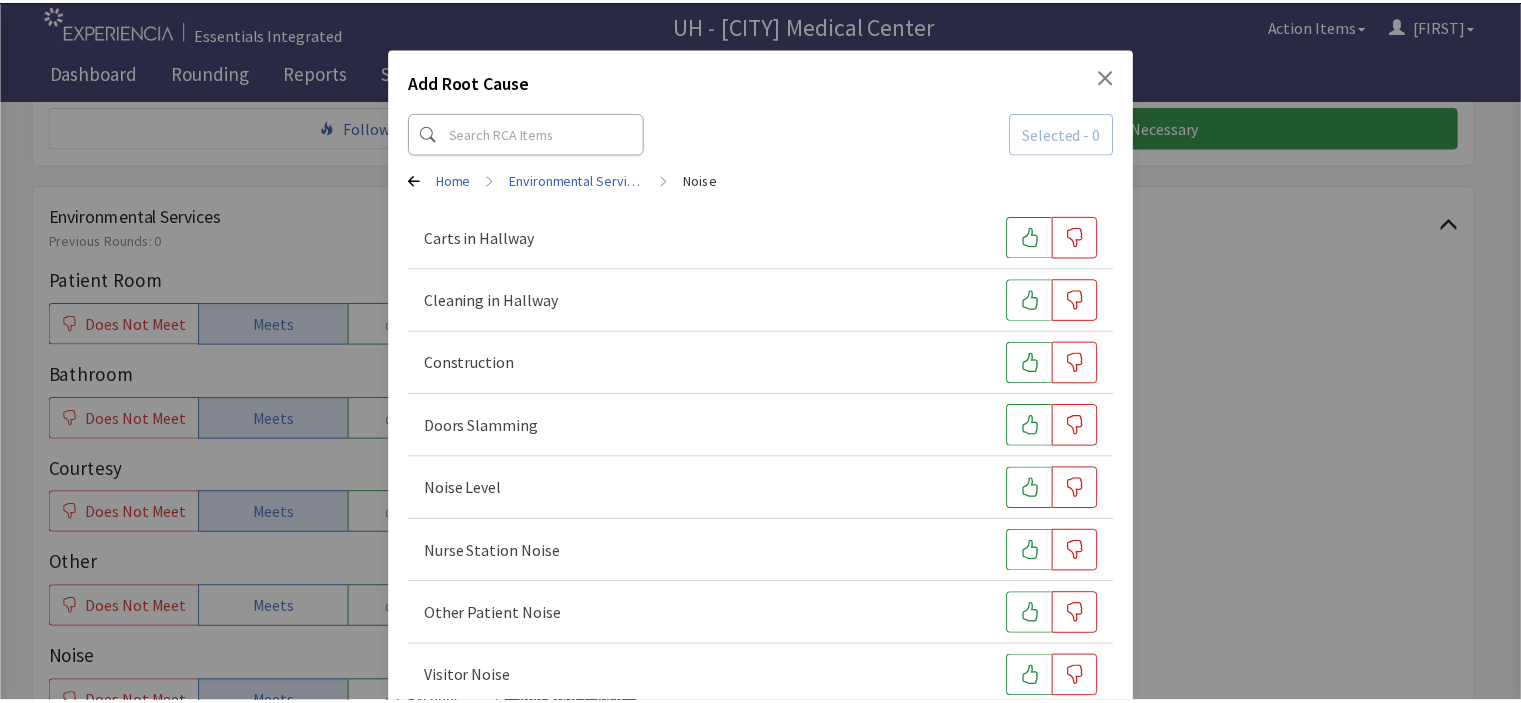 scroll, scrollTop: 107, scrollLeft: 0, axis: vertical 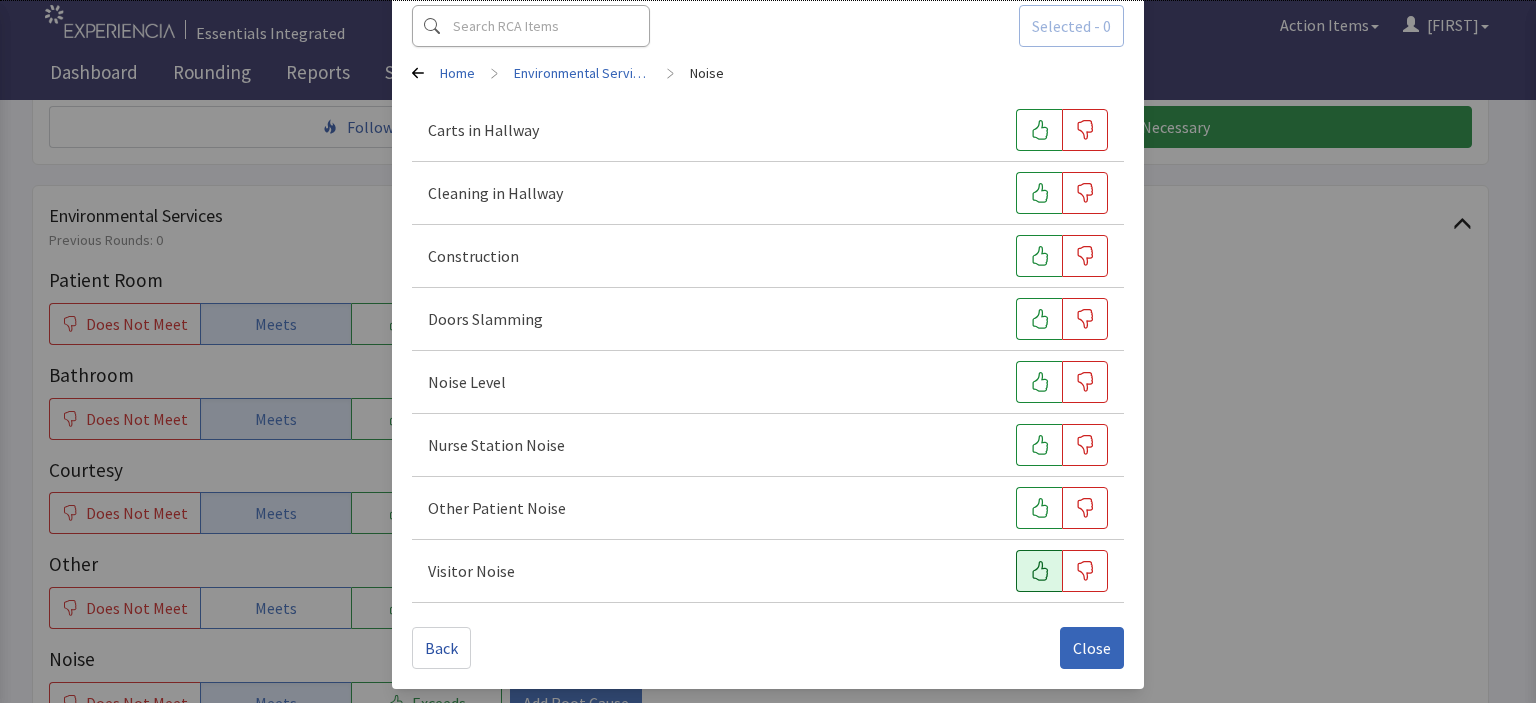 click 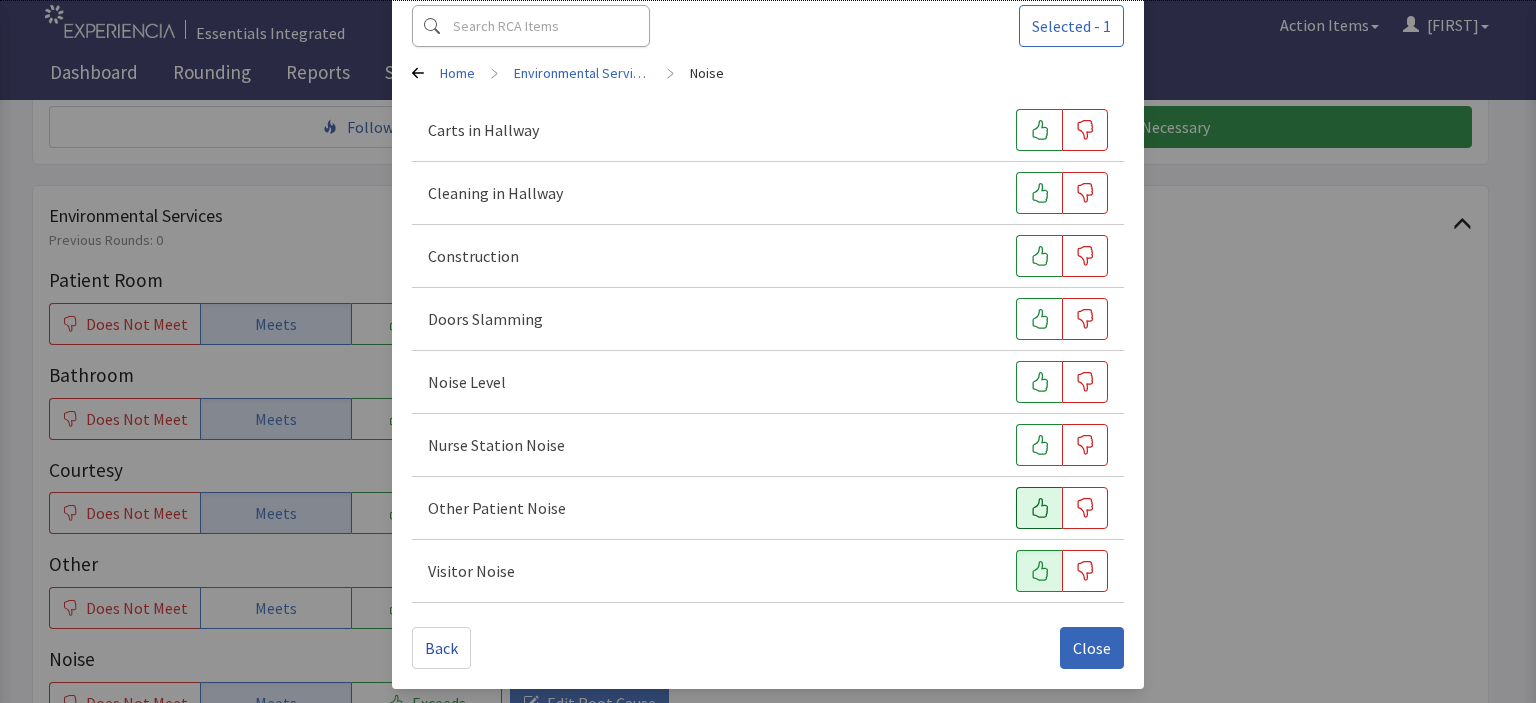 click 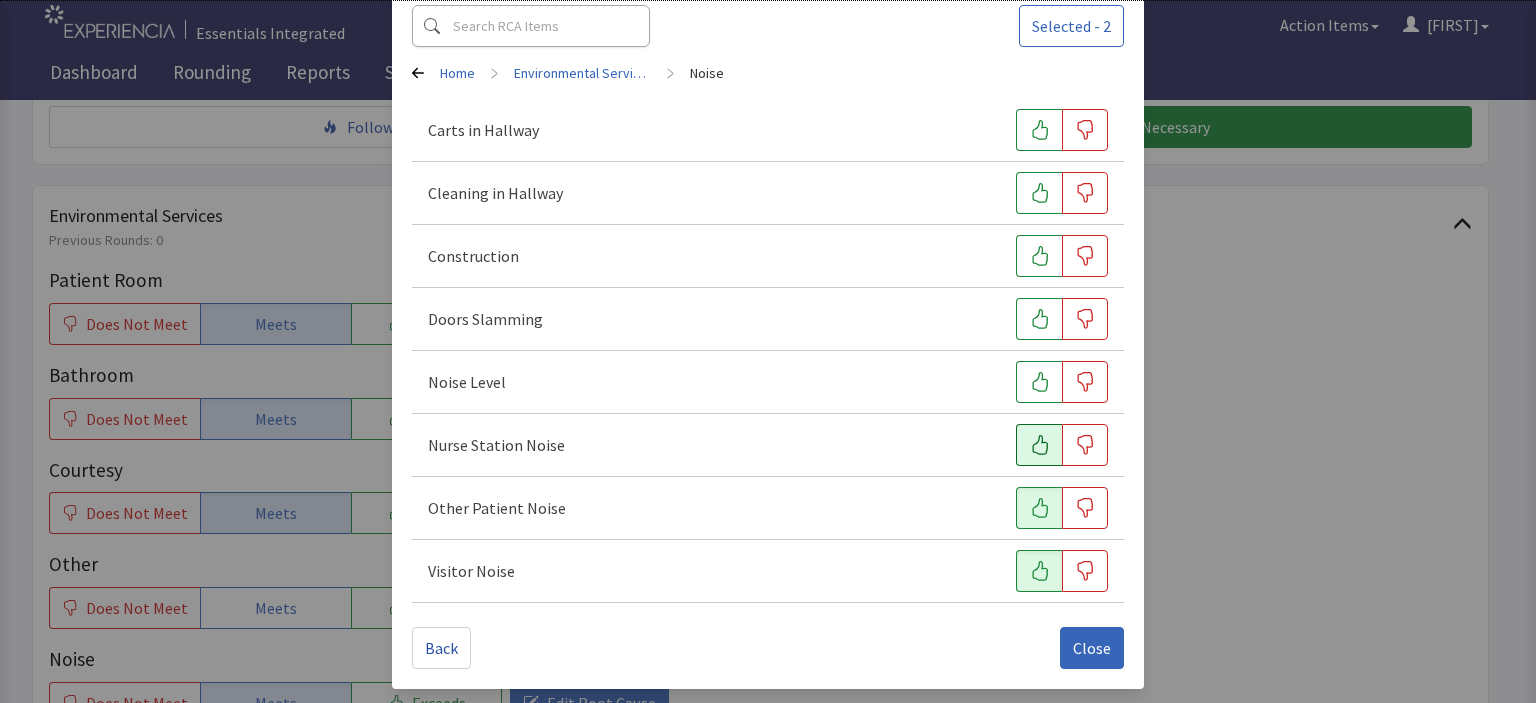 click 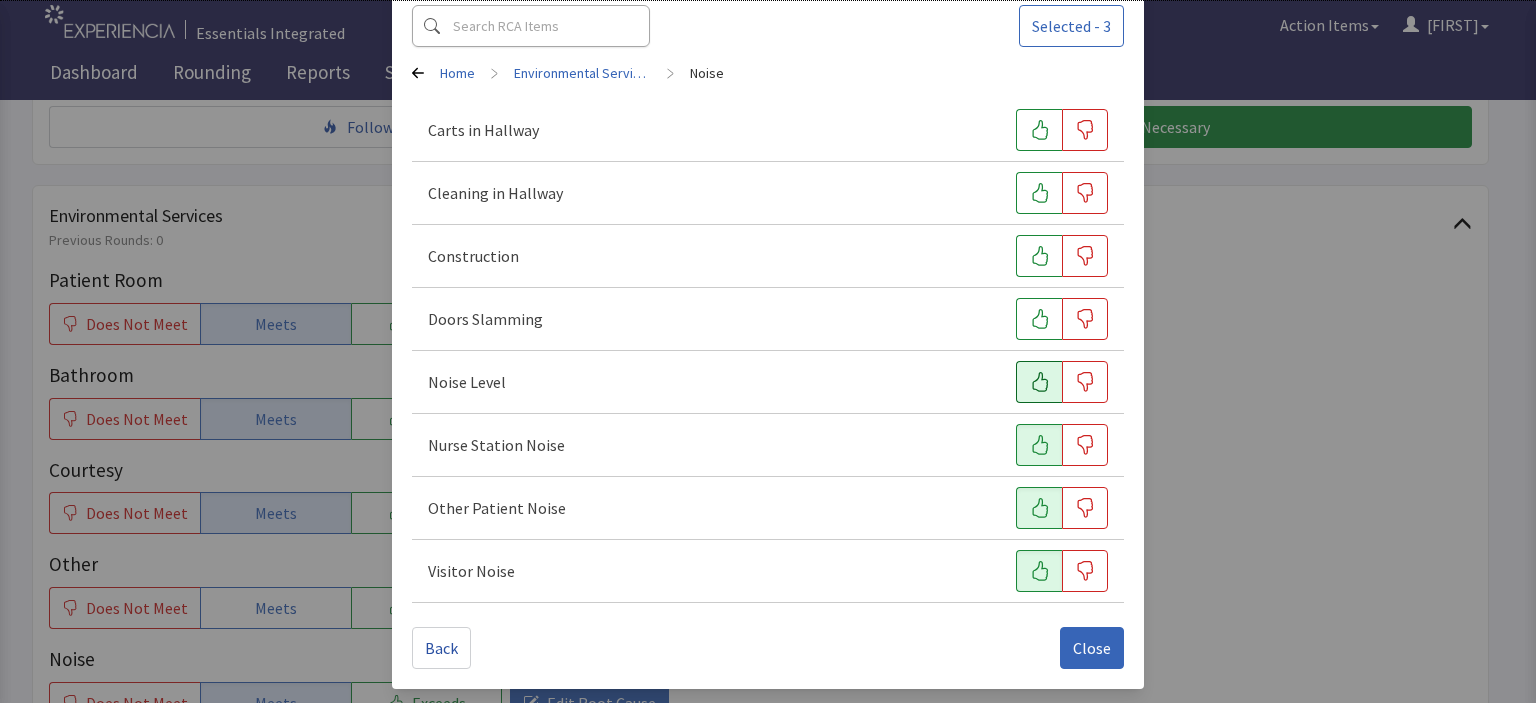 click 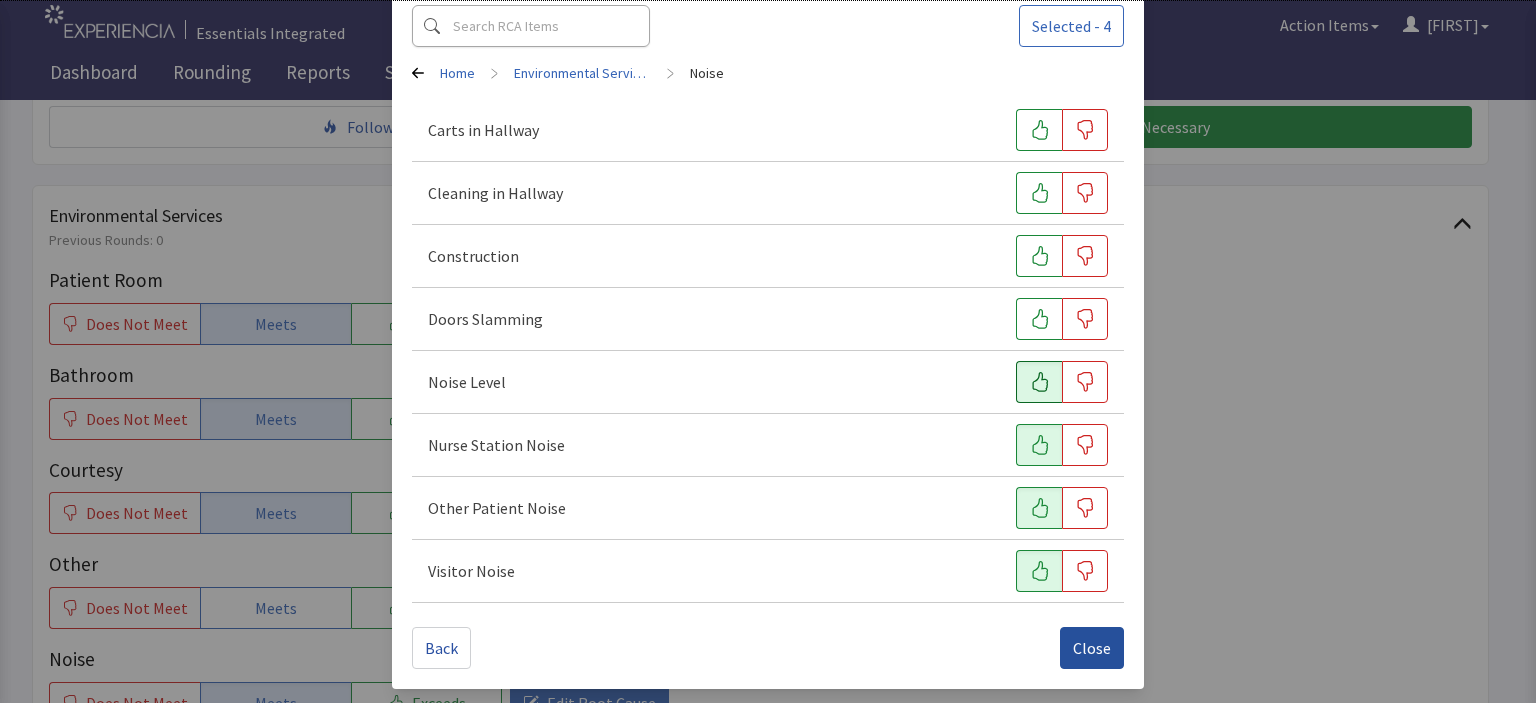 click on "Close" at bounding box center [1092, 648] 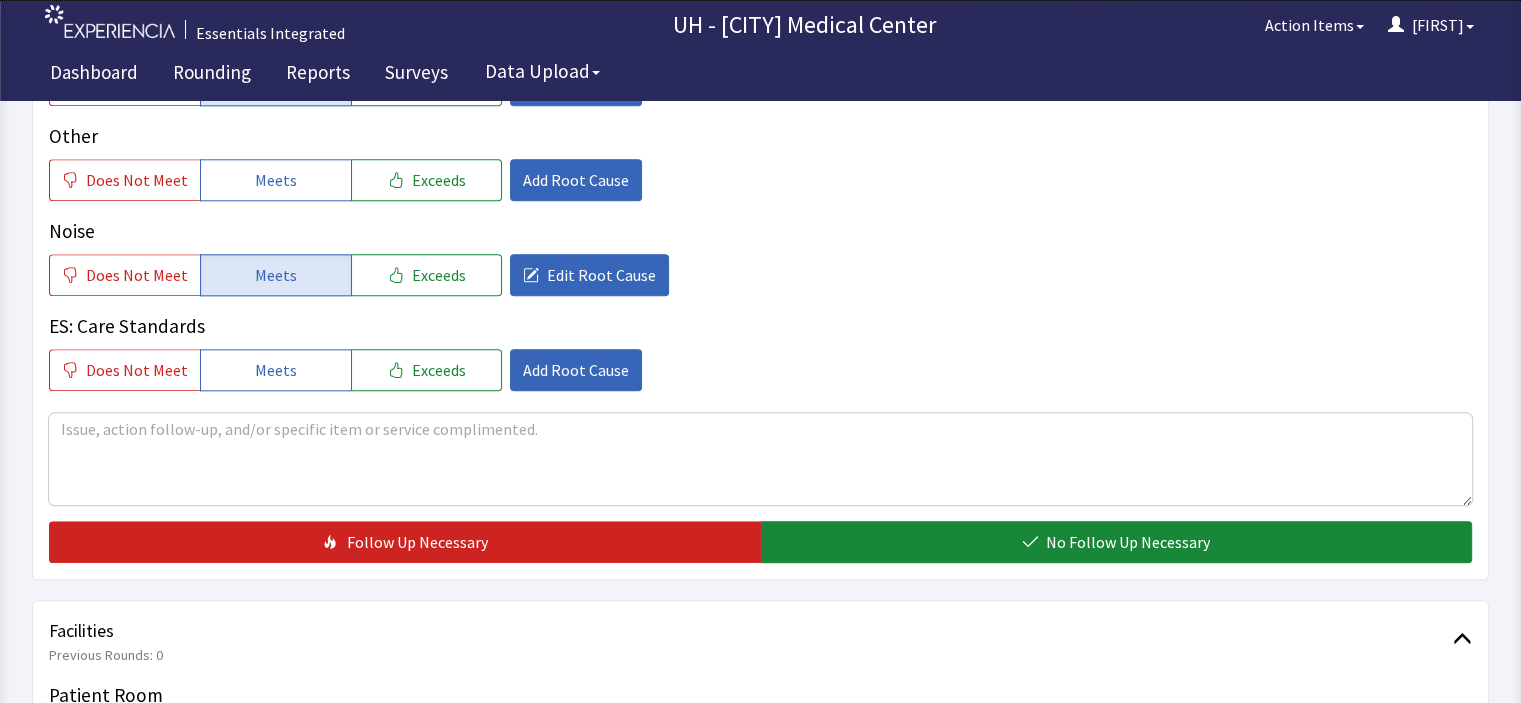 scroll, scrollTop: 2190, scrollLeft: 0, axis: vertical 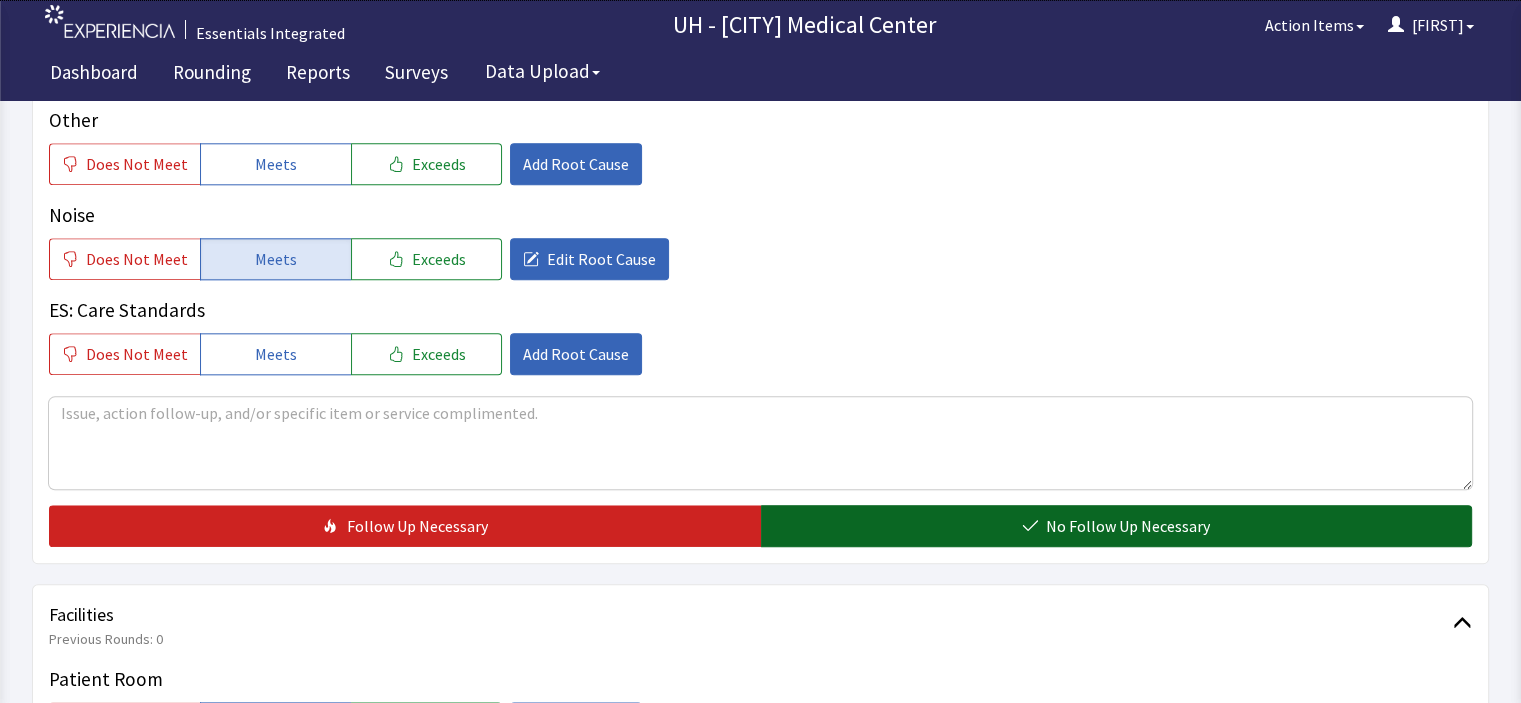 click on "No Follow Up Necessary" at bounding box center [1128, 526] 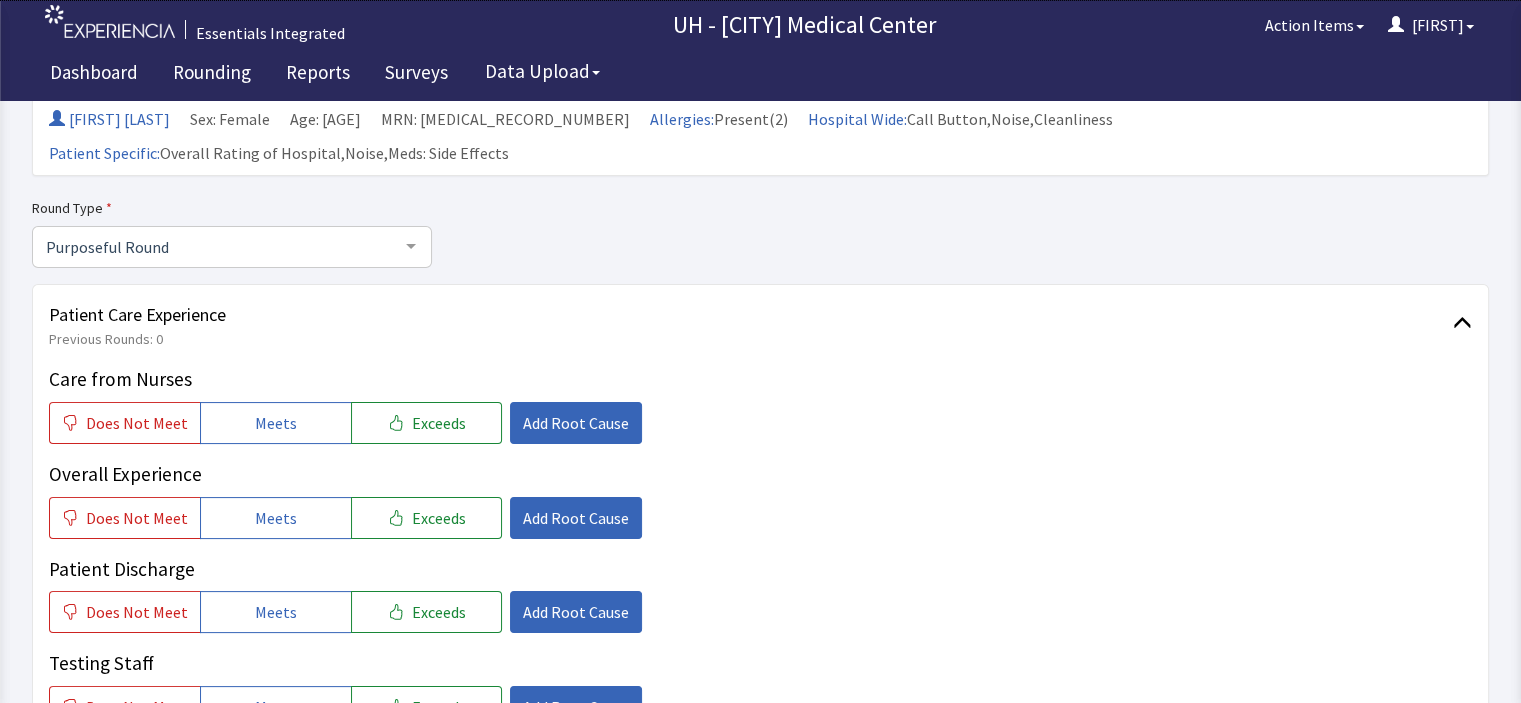 scroll, scrollTop: 0, scrollLeft: 0, axis: both 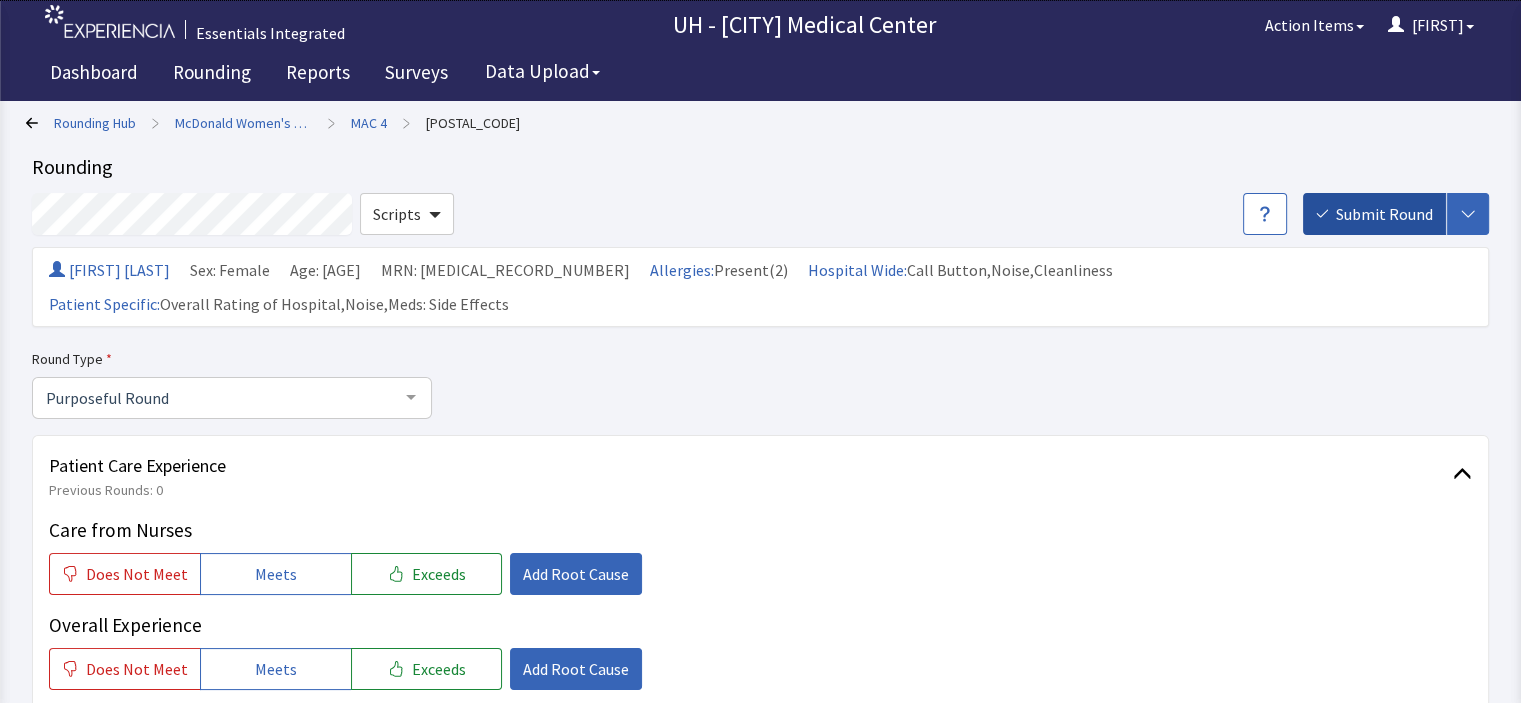 click on "Submit Round" at bounding box center (1384, 214) 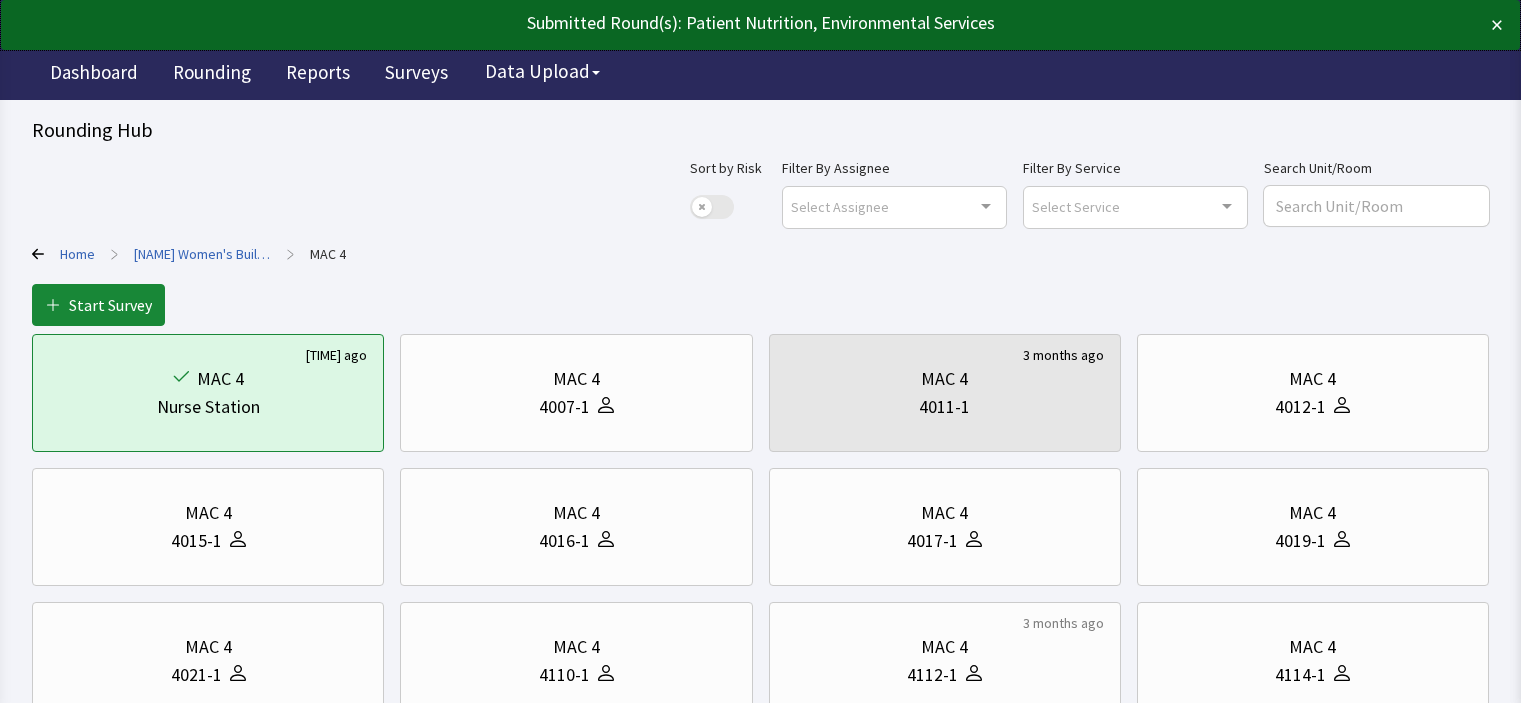scroll, scrollTop: 0, scrollLeft: 0, axis: both 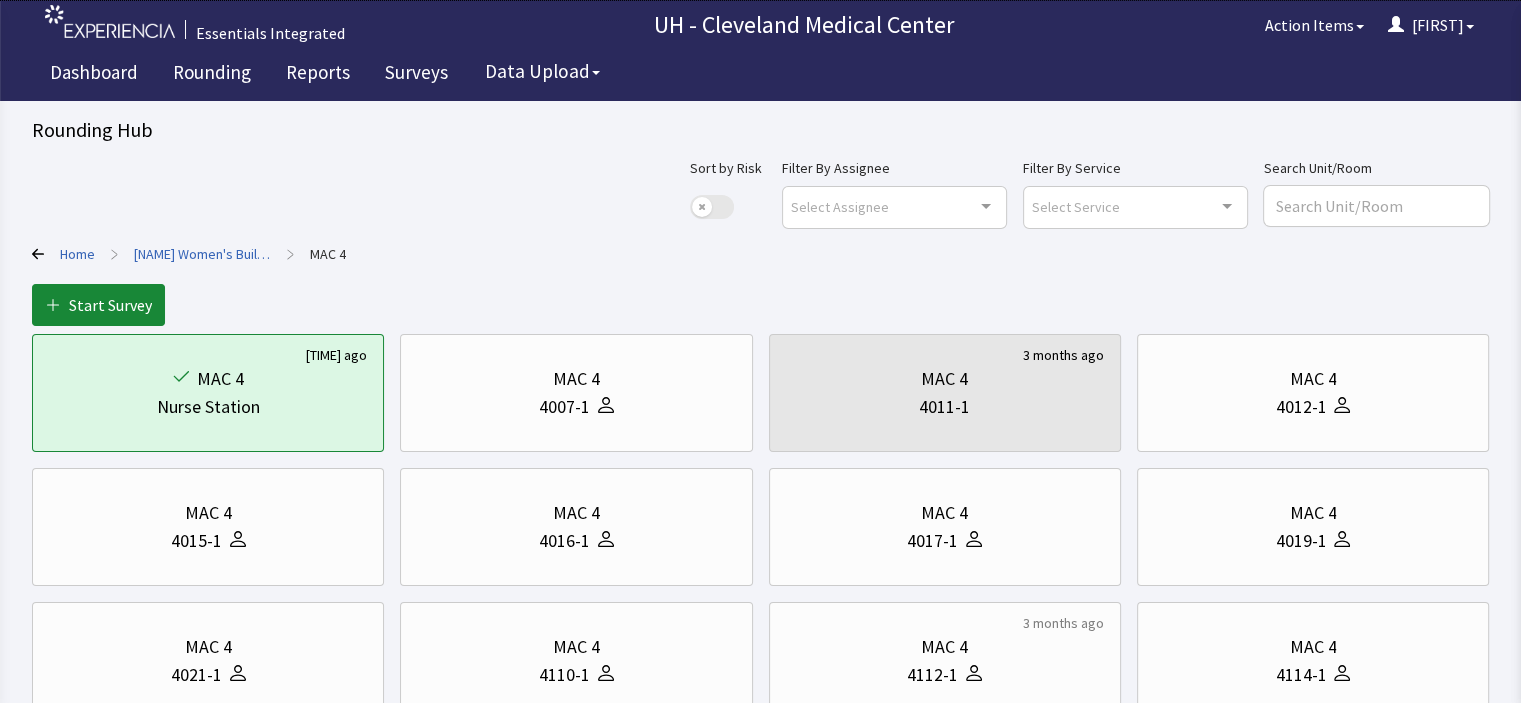 click on "Home" at bounding box center (77, 254) 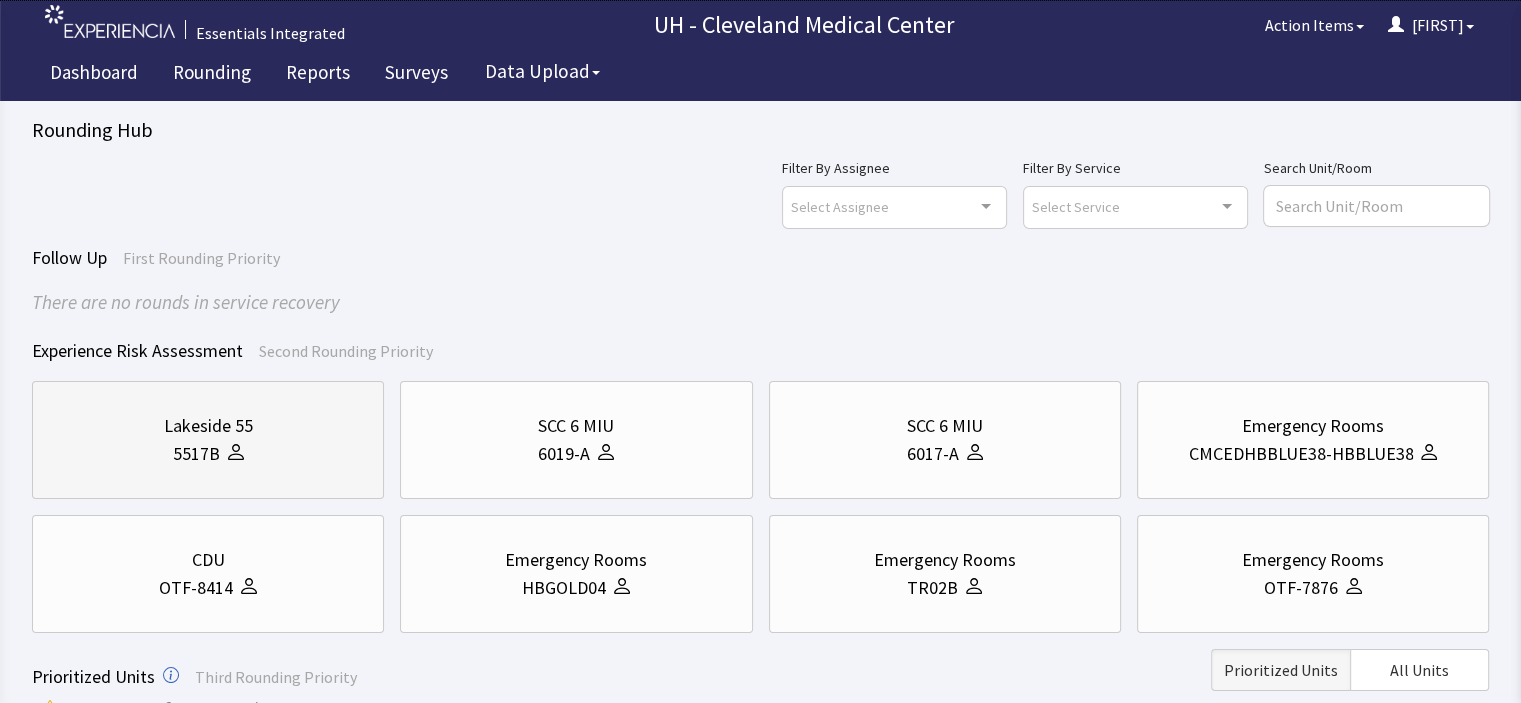 click on "Lakeside 55" at bounding box center [208, 426] 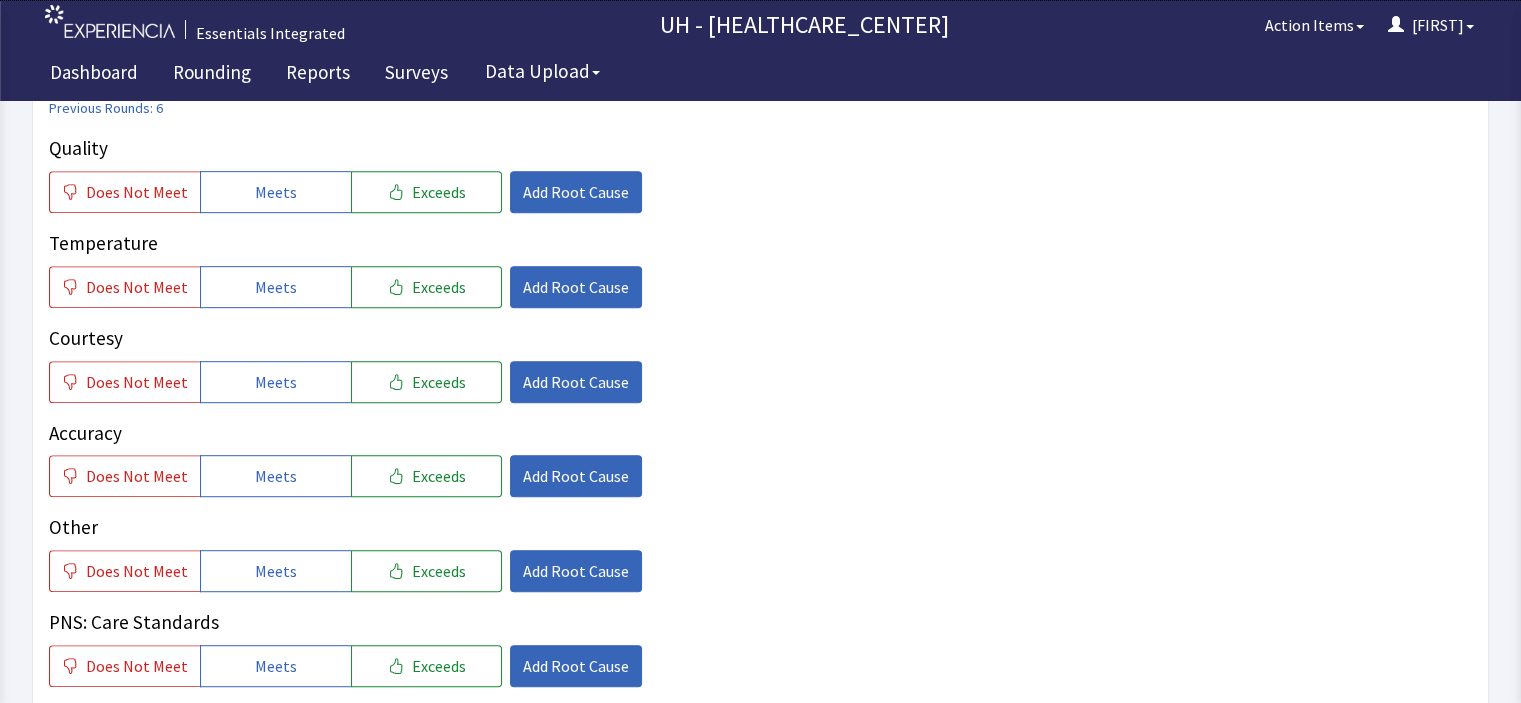 scroll, scrollTop: 1040, scrollLeft: 0, axis: vertical 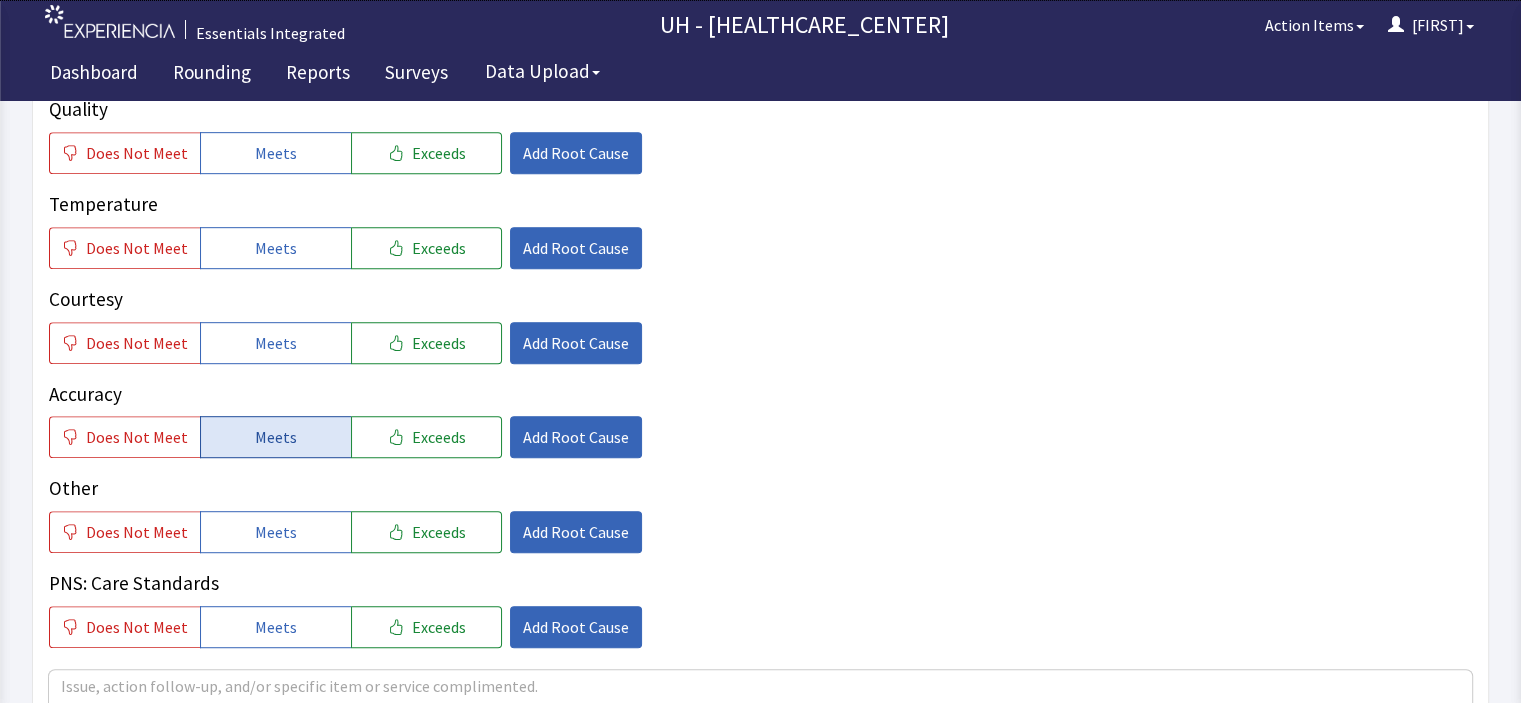 click on "Meets" at bounding box center [276, 437] 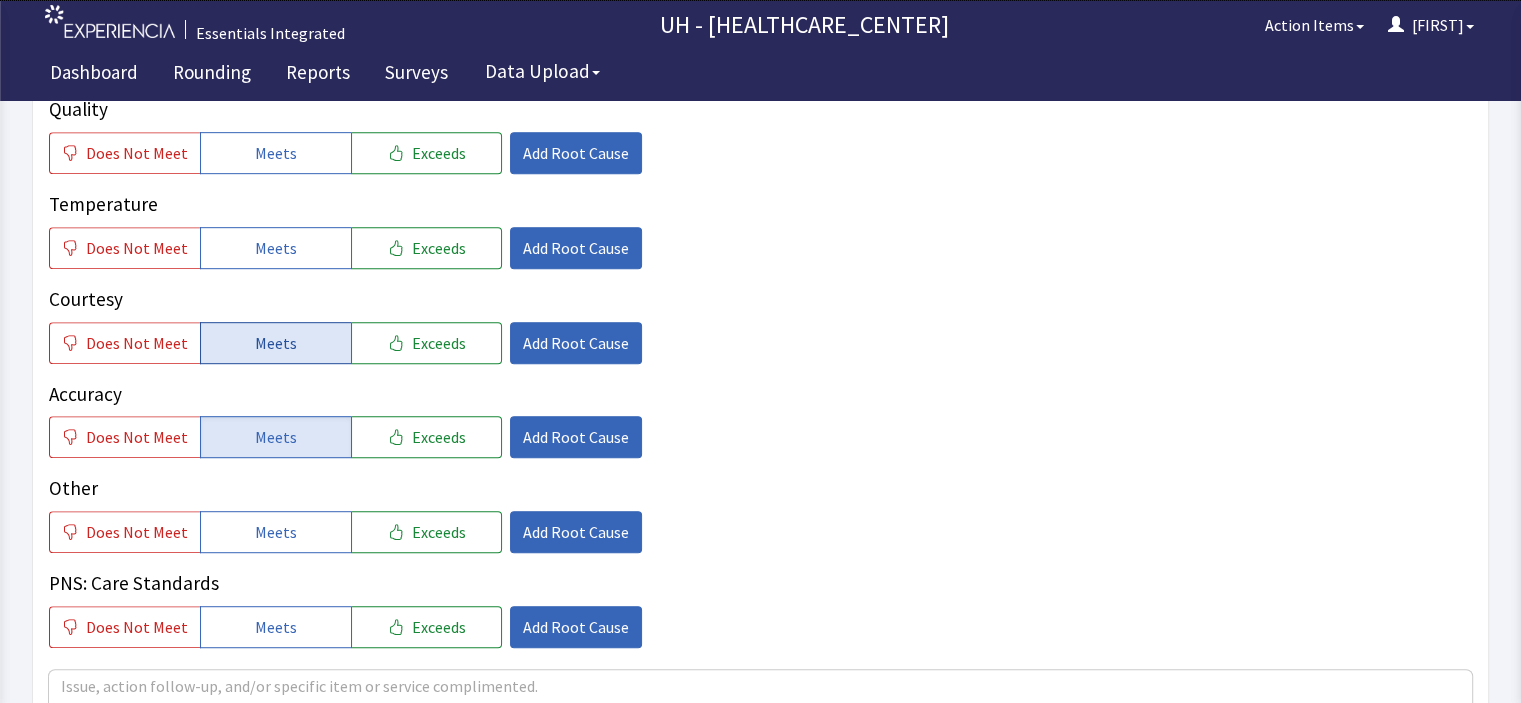 click on "Meets" at bounding box center (276, 343) 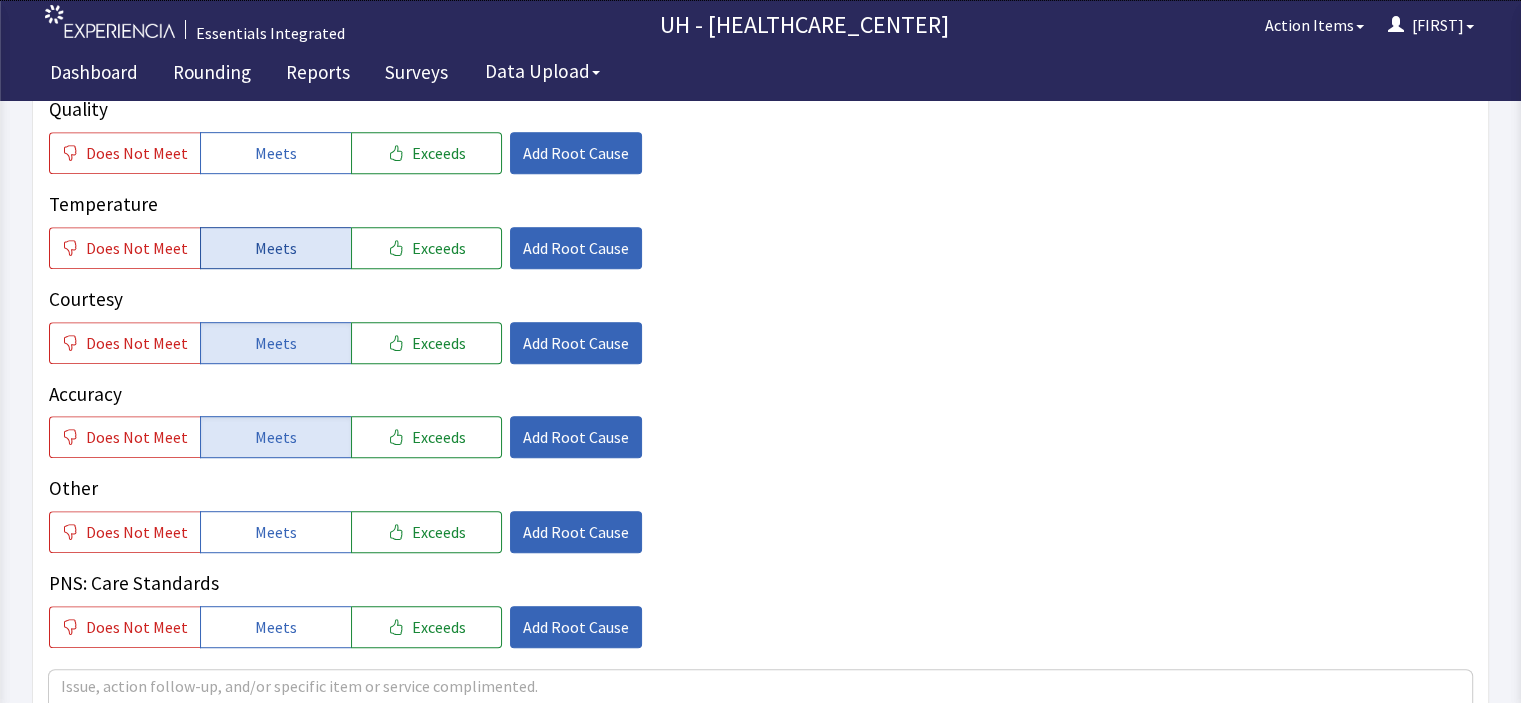 click on "Meets" at bounding box center (276, 248) 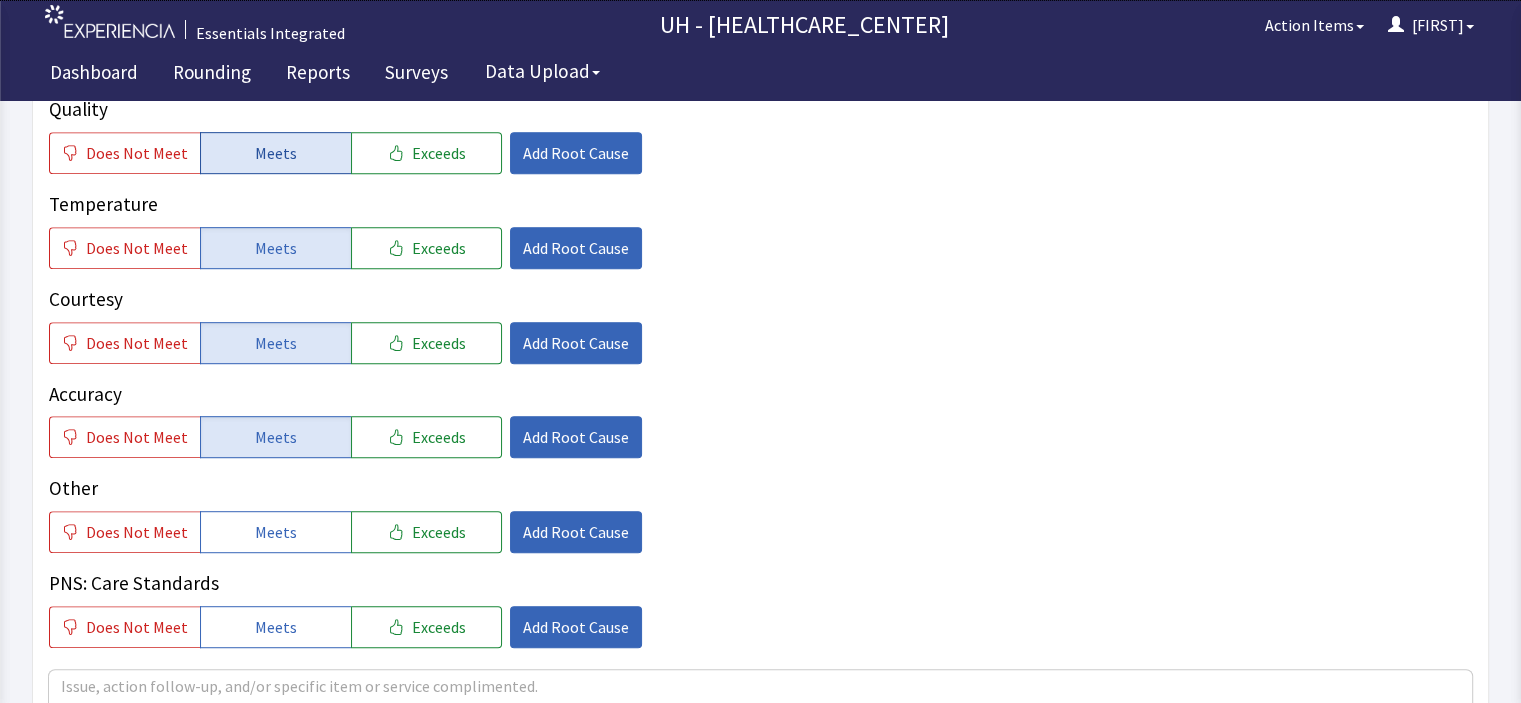 click on "Meets" at bounding box center [276, 153] 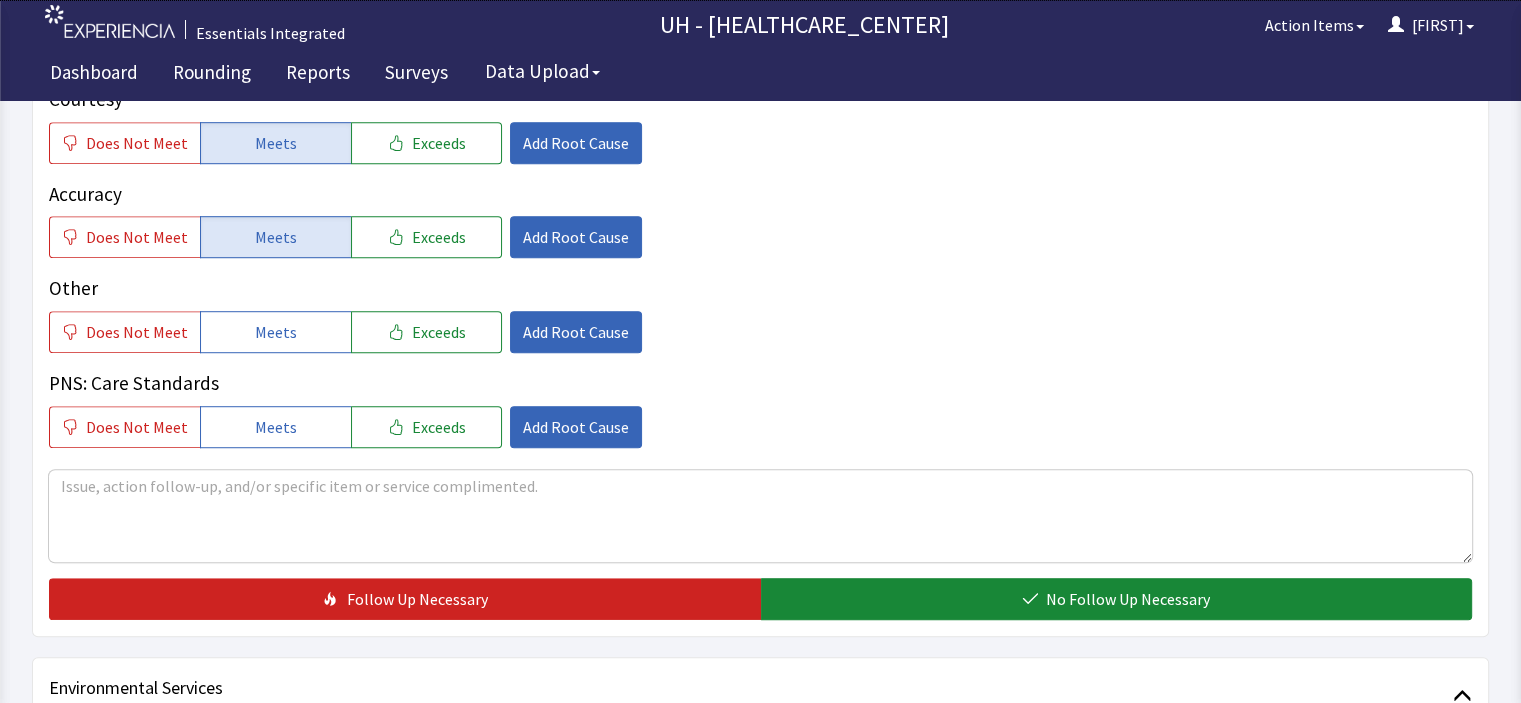 scroll, scrollTop: 1280, scrollLeft: 0, axis: vertical 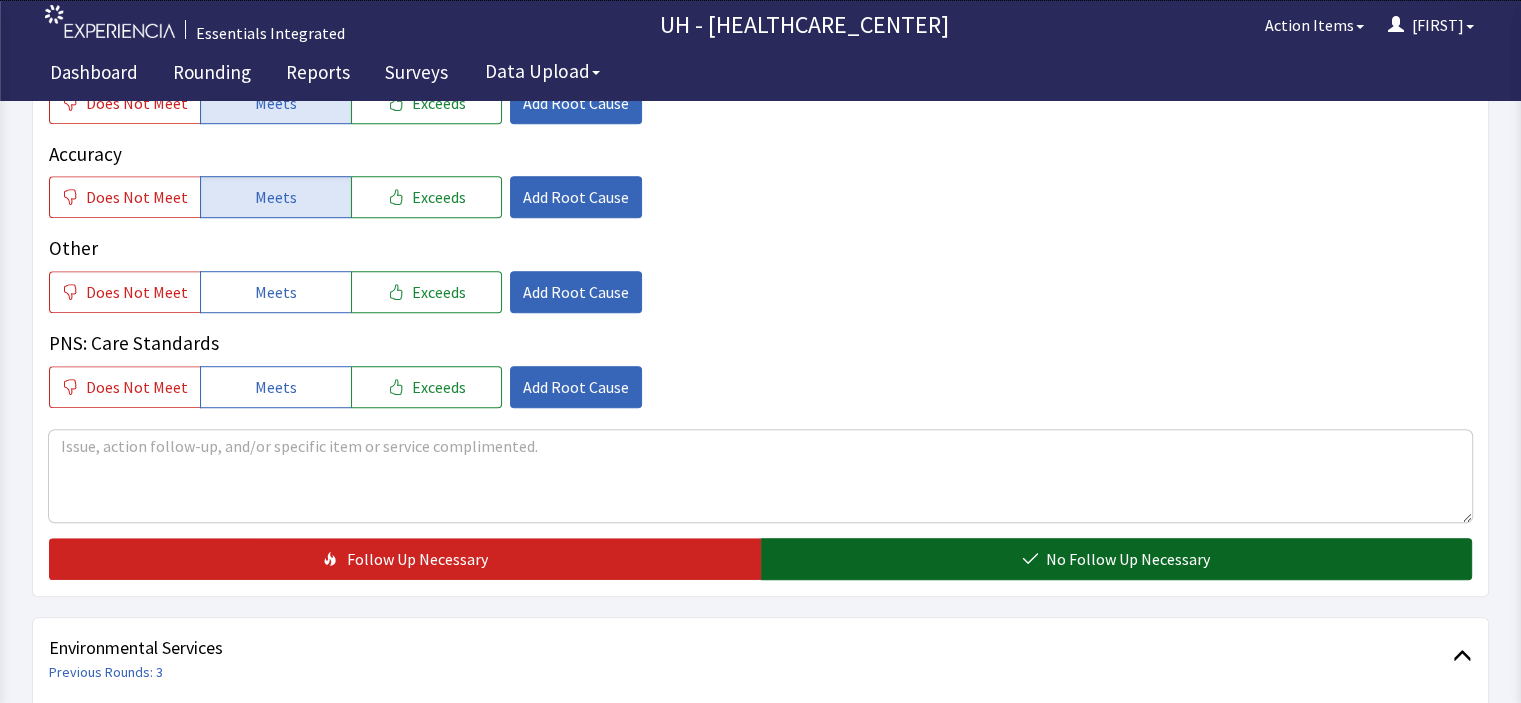 click on "No Follow Up Necessary" 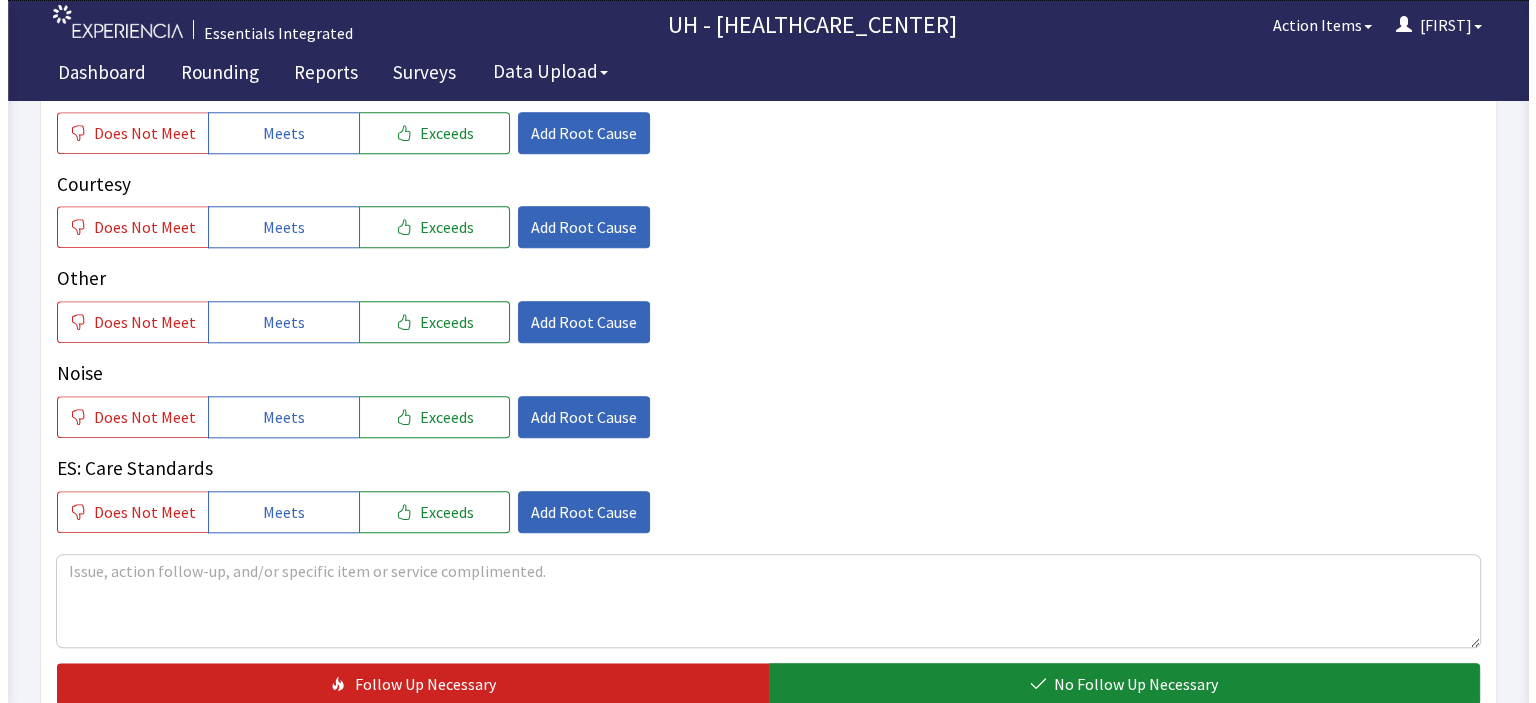 scroll, scrollTop: 2000, scrollLeft: 0, axis: vertical 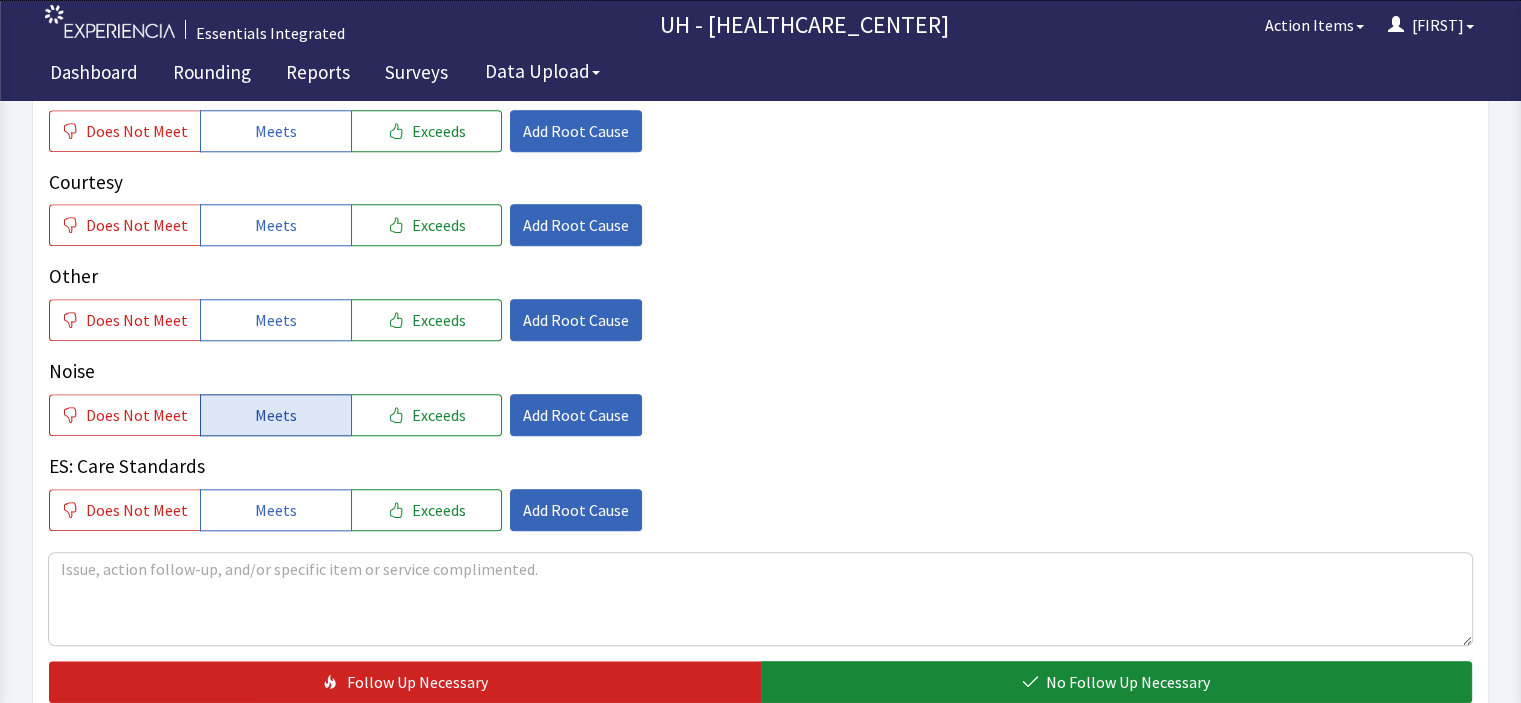 click on "Meets" 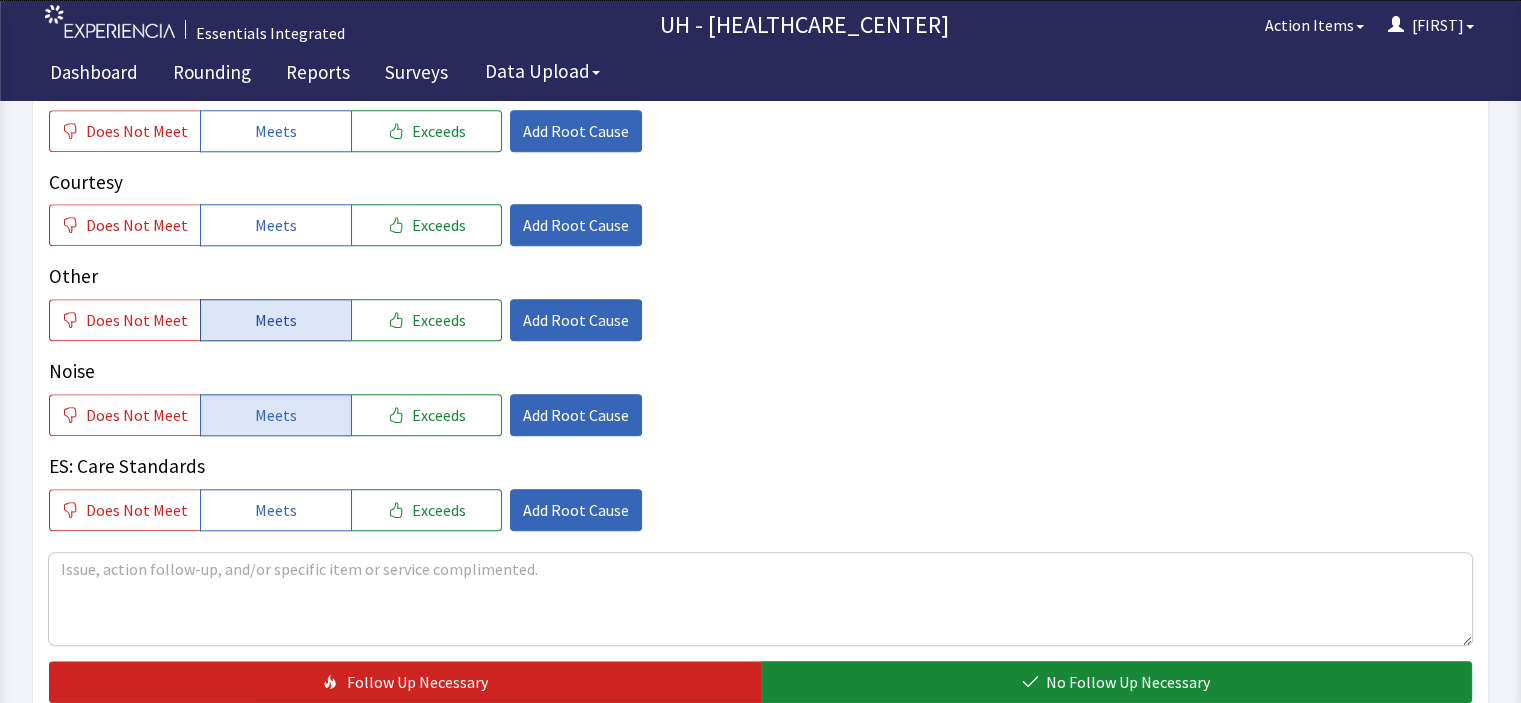click on "Meets" at bounding box center (276, 320) 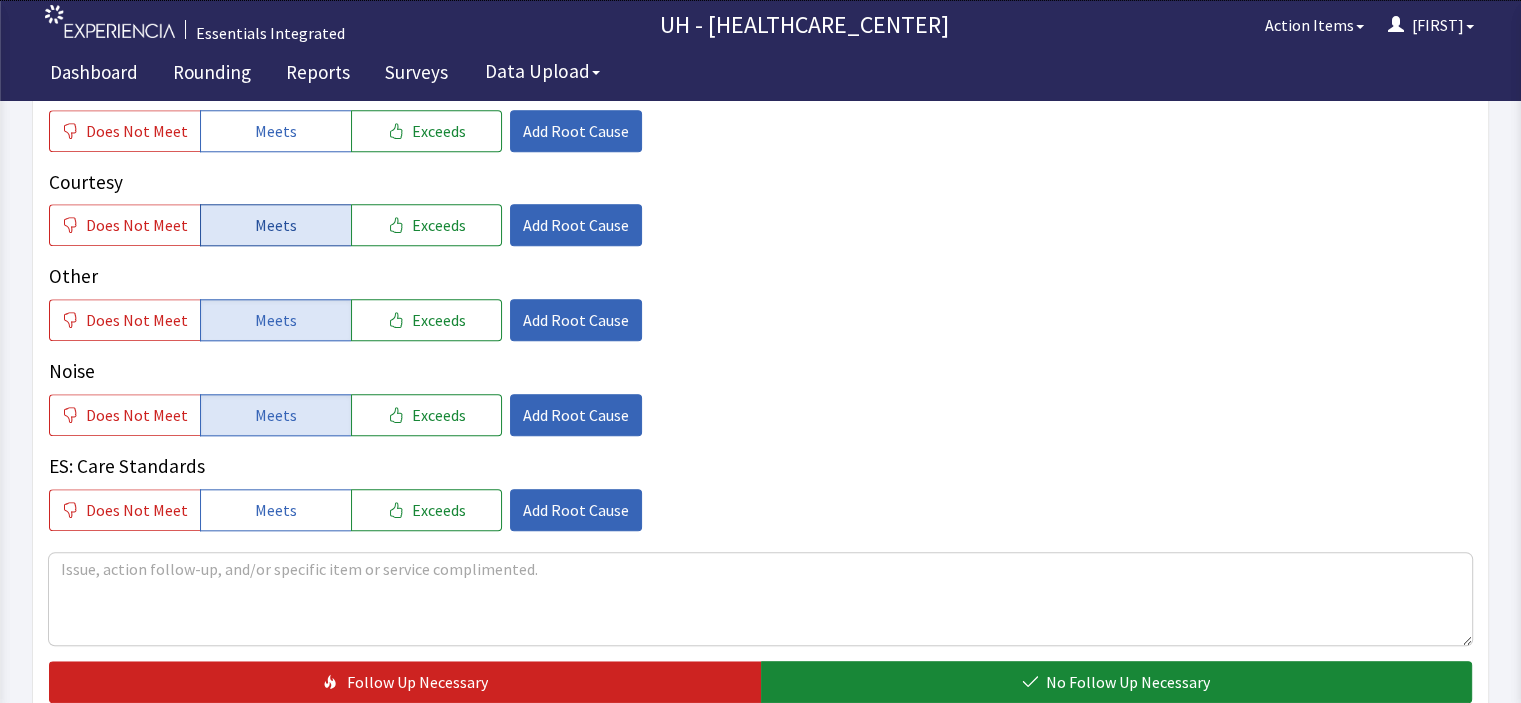 click on "Meets" at bounding box center [276, 225] 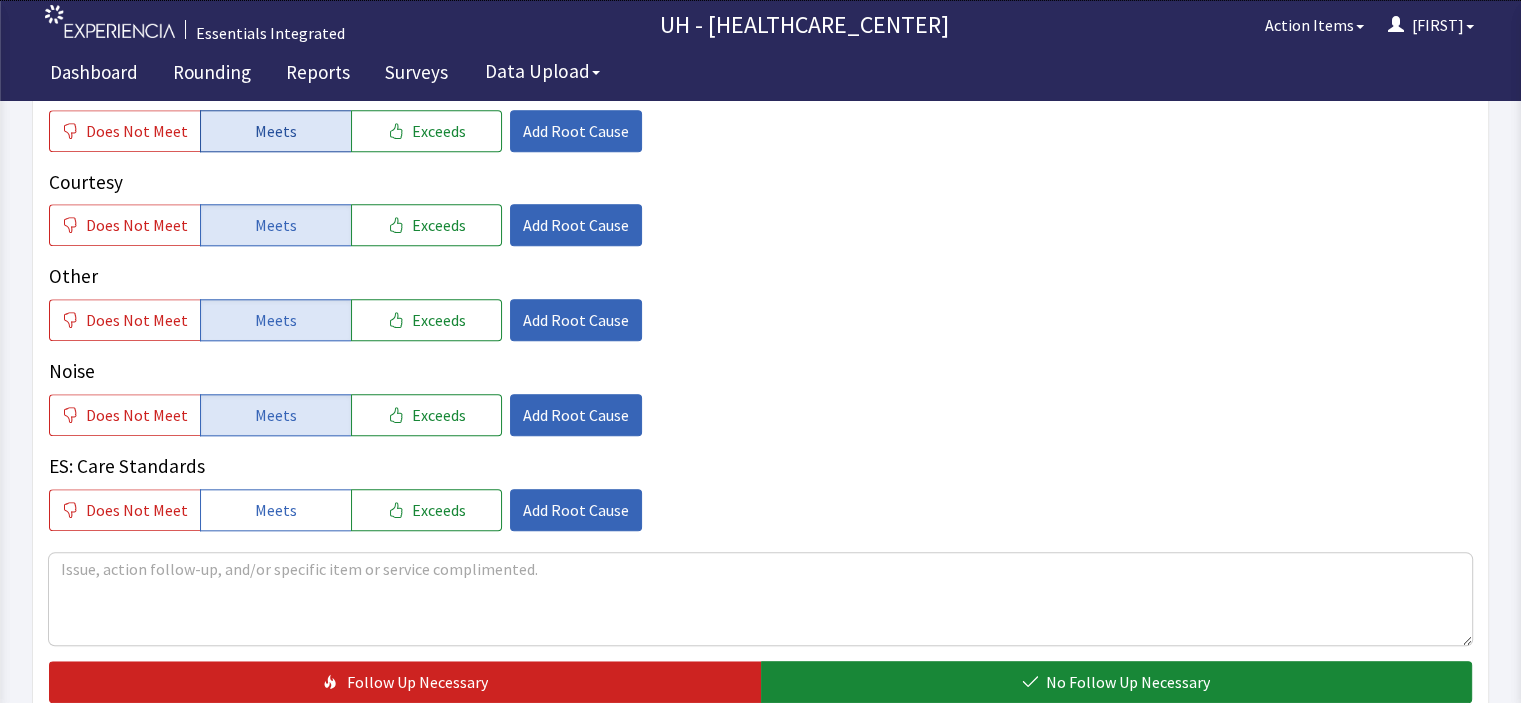 click on "Meets" at bounding box center (276, 131) 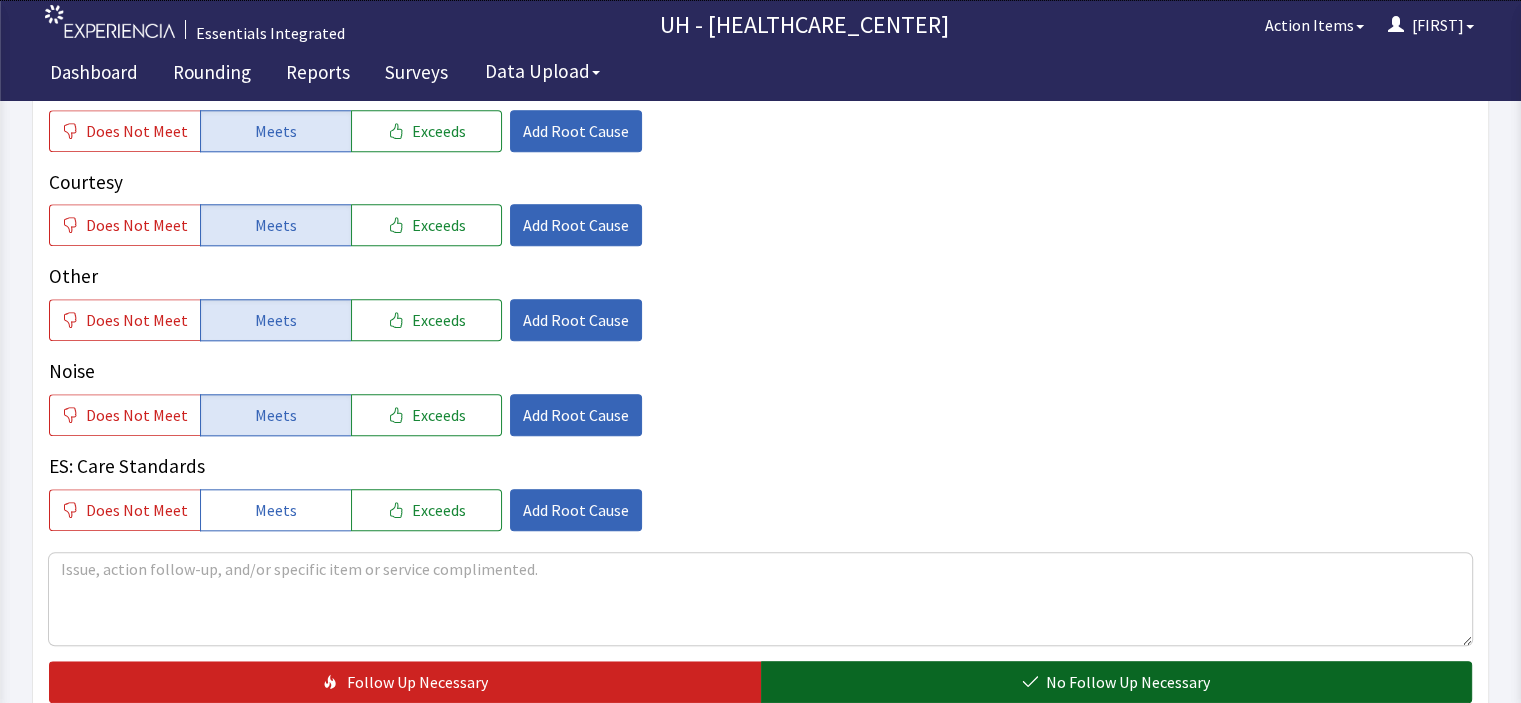 click on "No Follow Up Necessary" 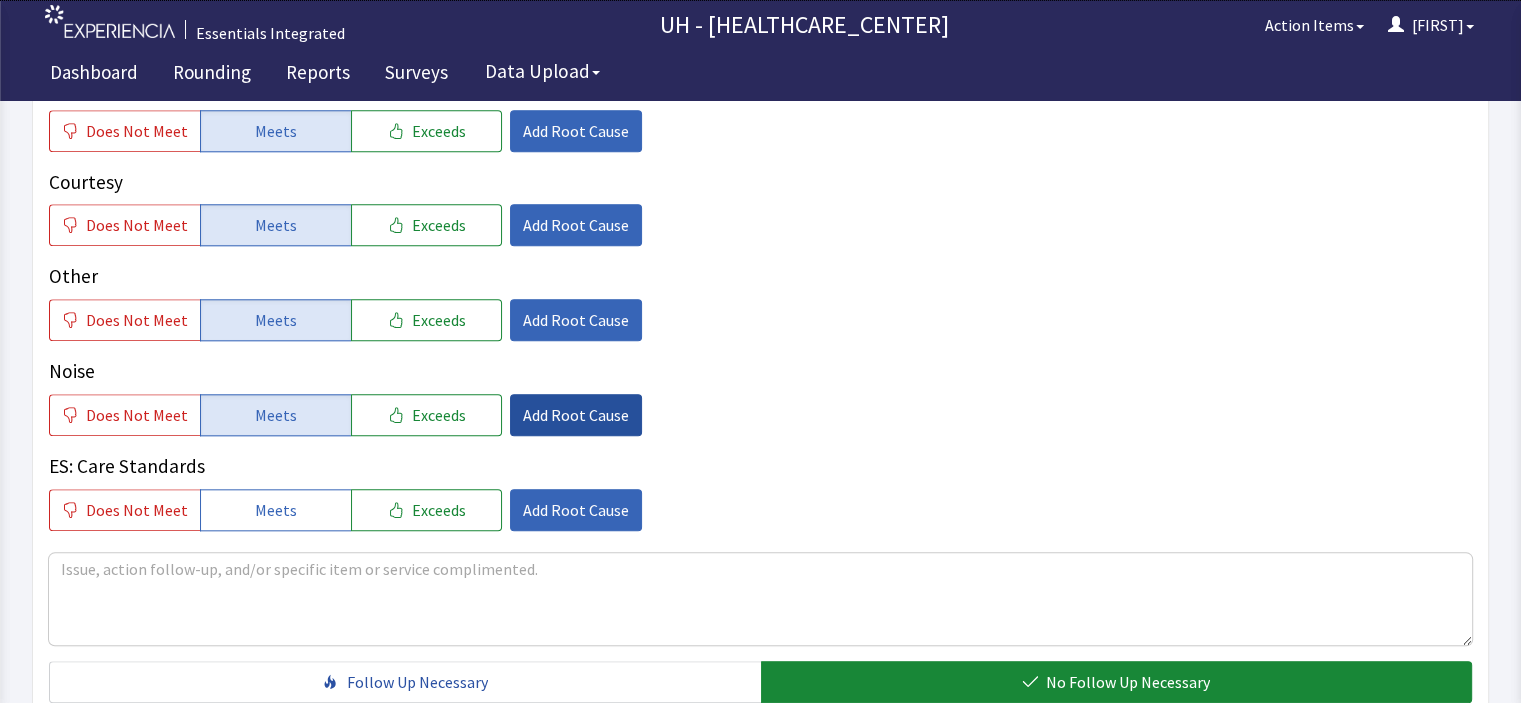 click on "Add Root Cause" at bounding box center [576, 415] 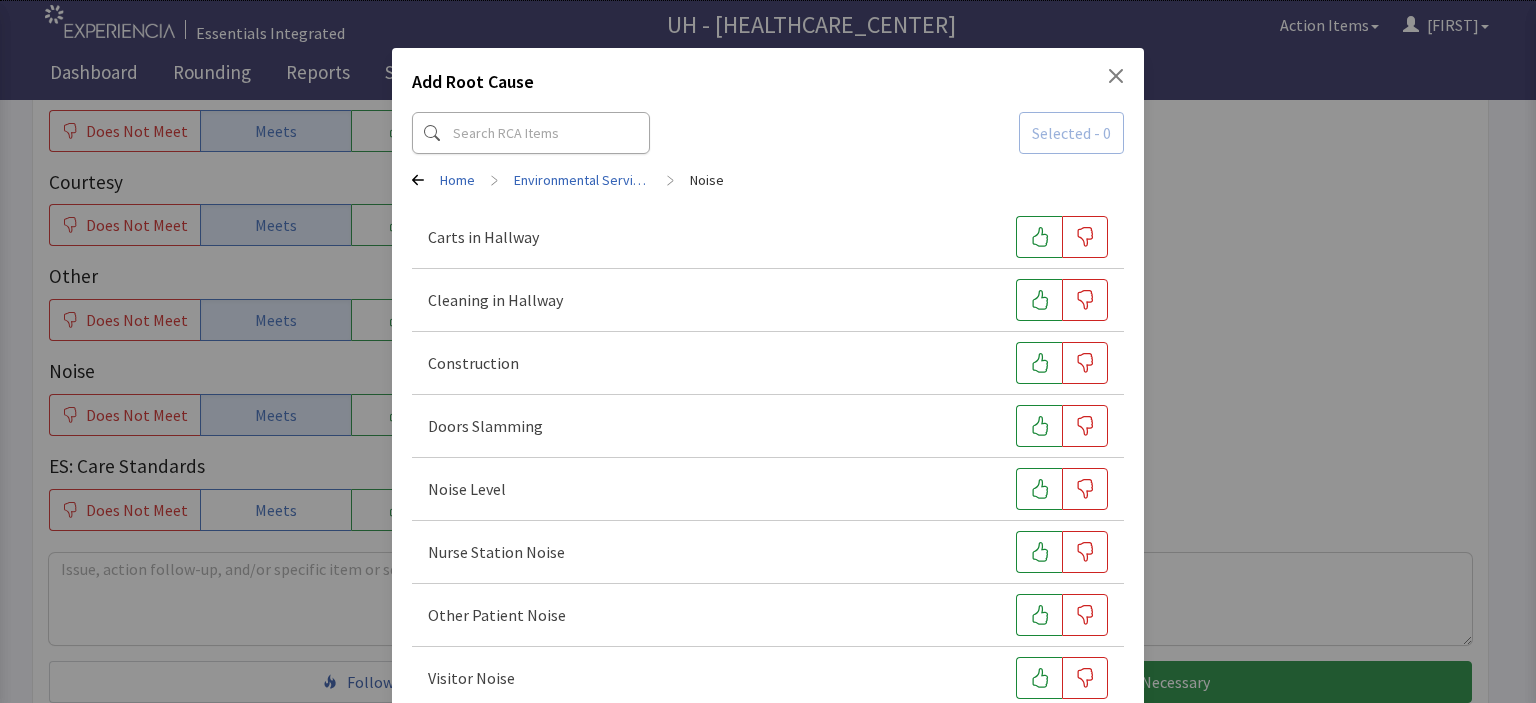 type 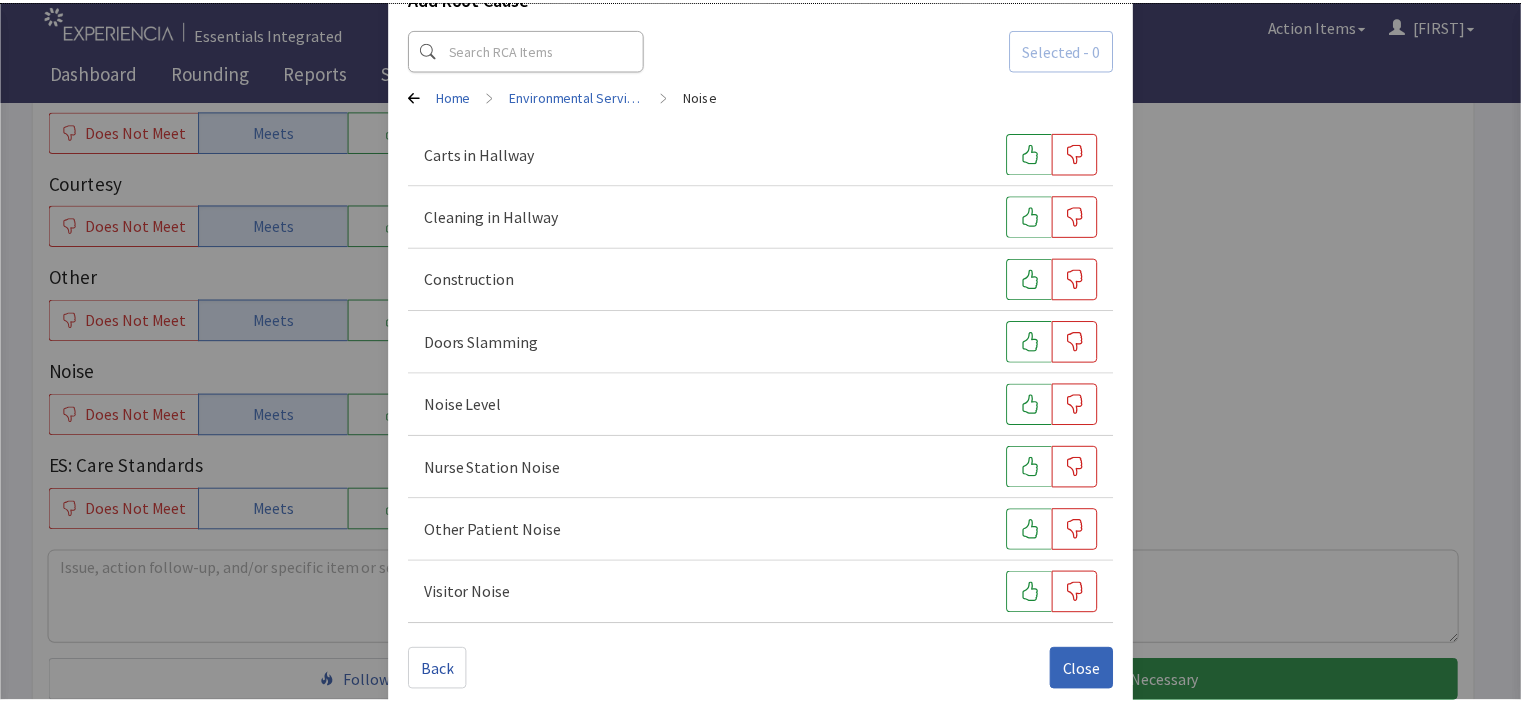scroll, scrollTop: 107, scrollLeft: 0, axis: vertical 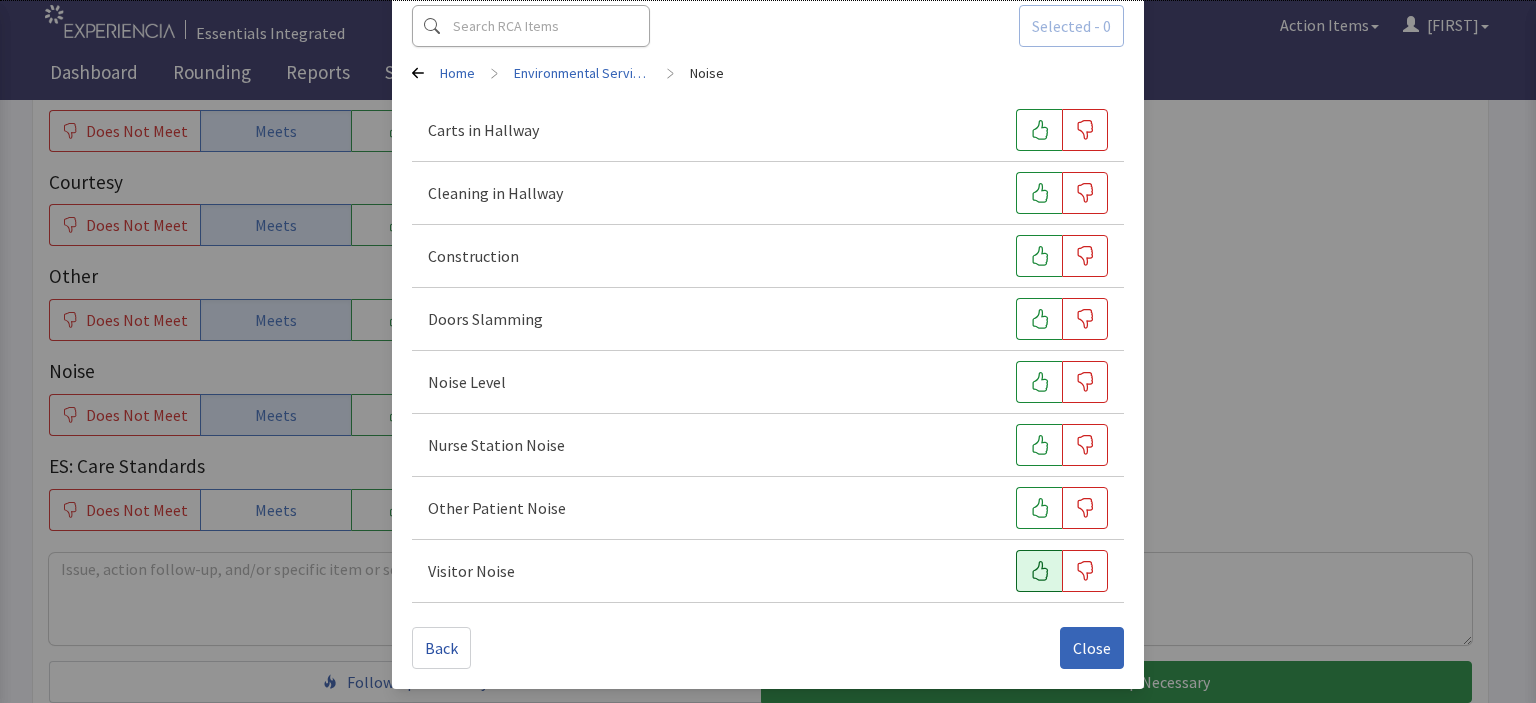 click 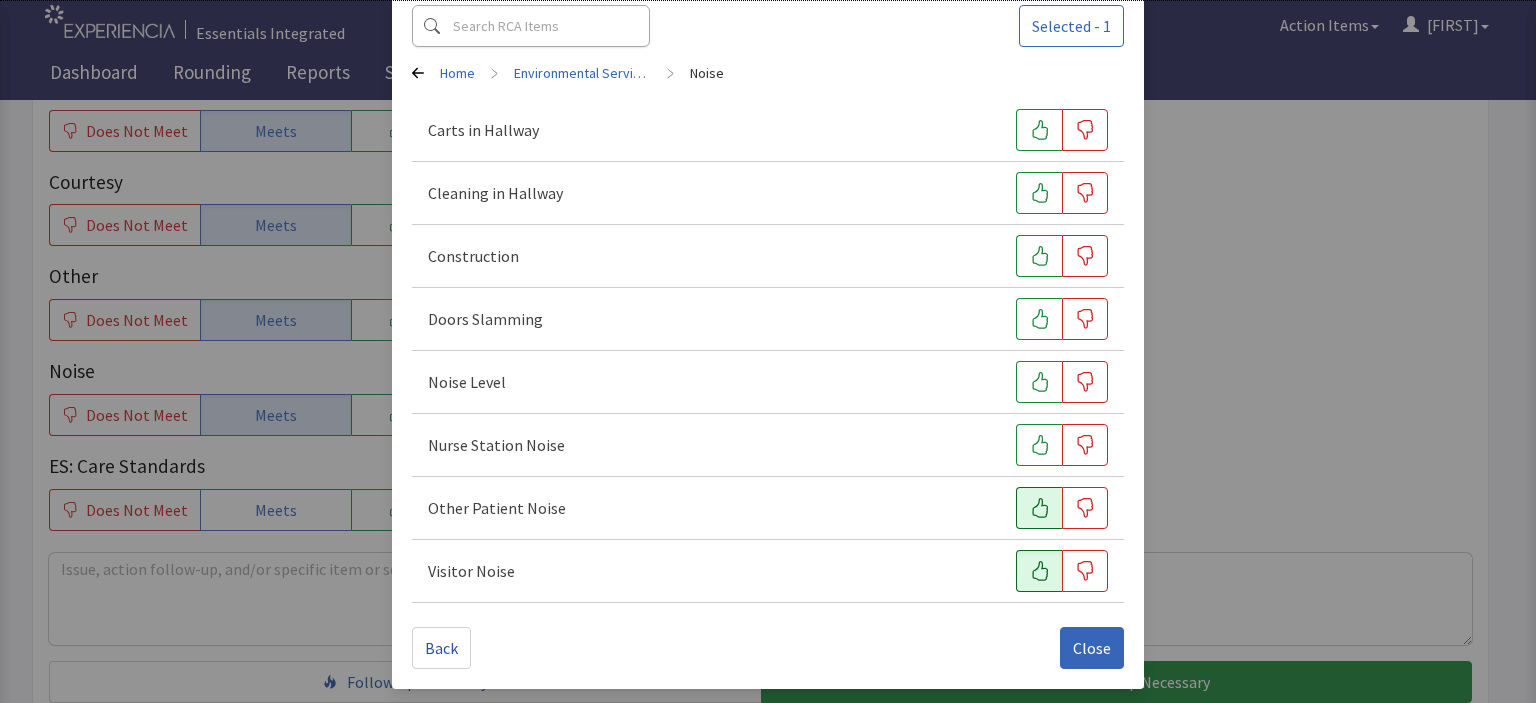 click 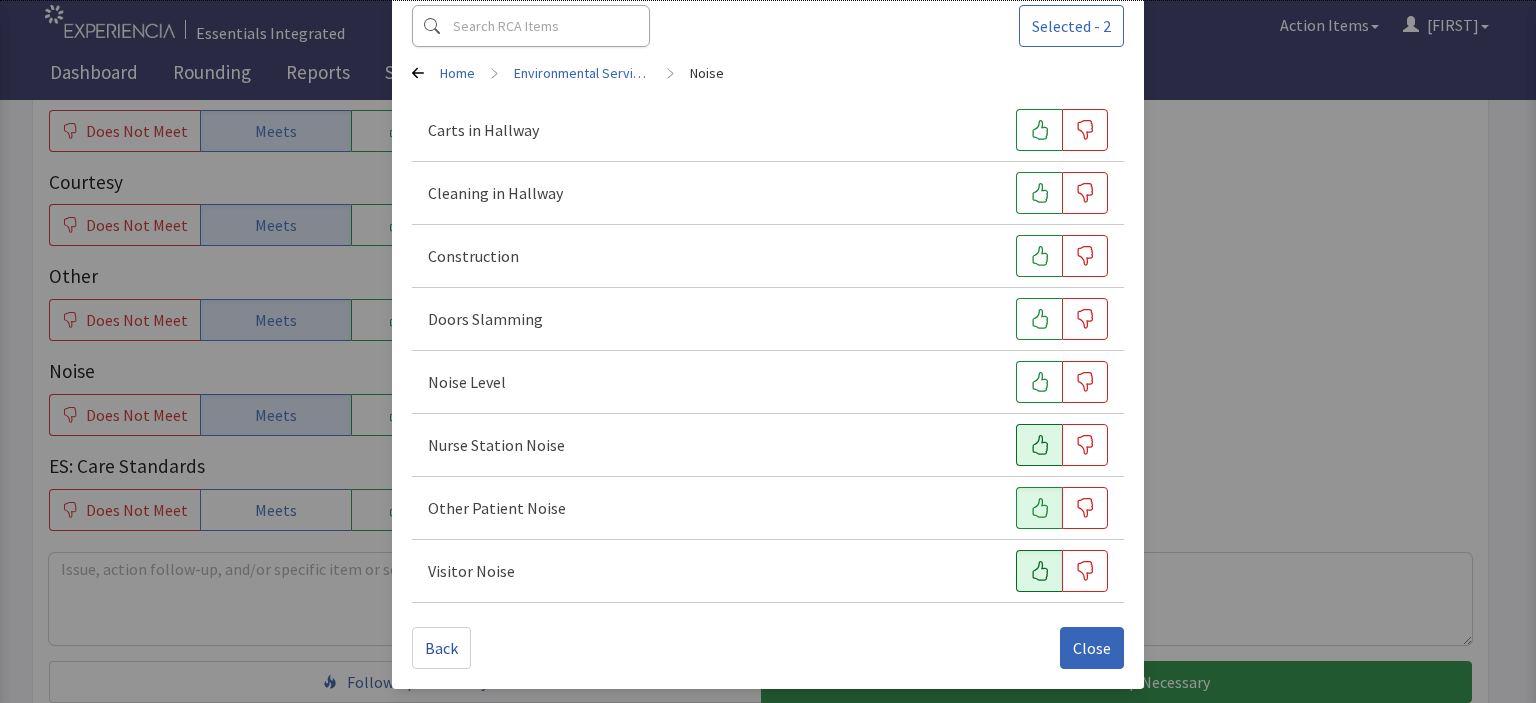 click 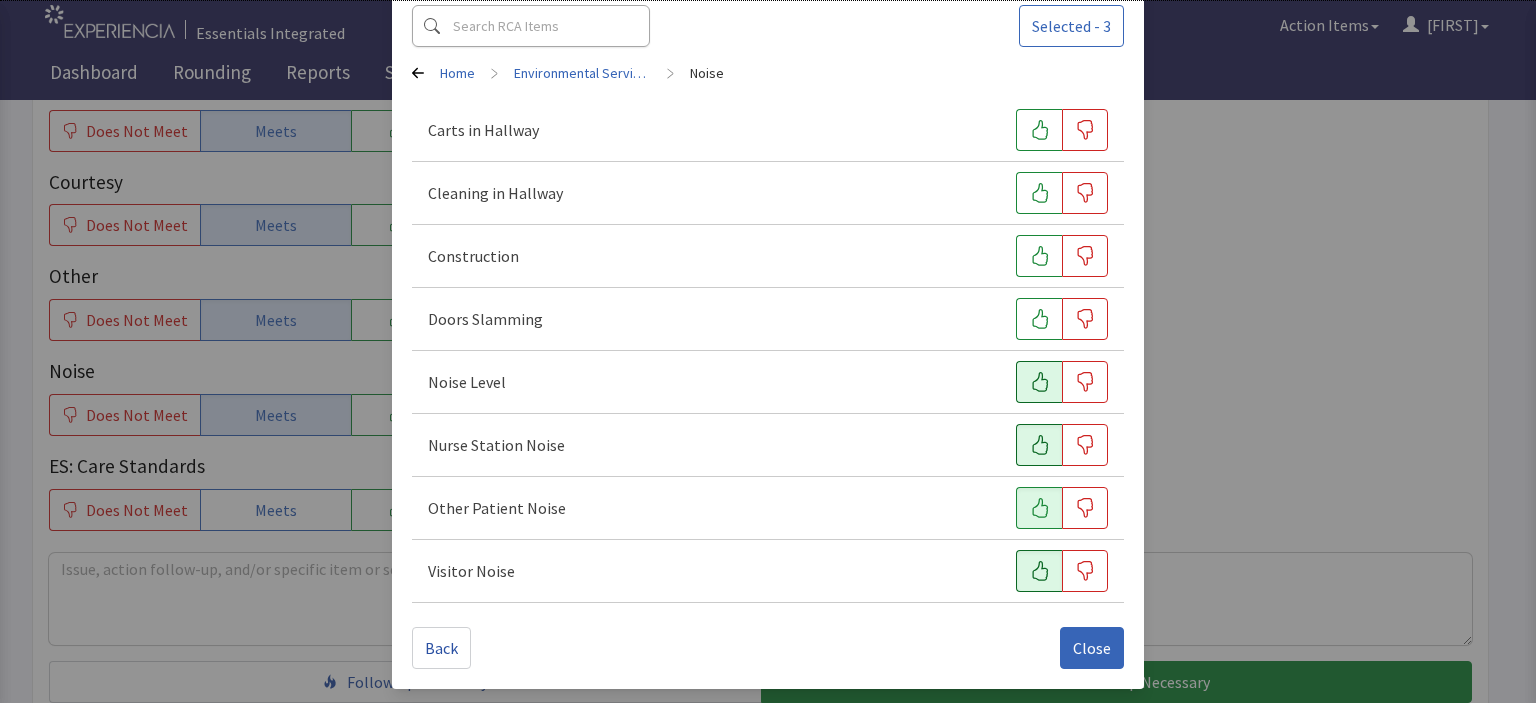click 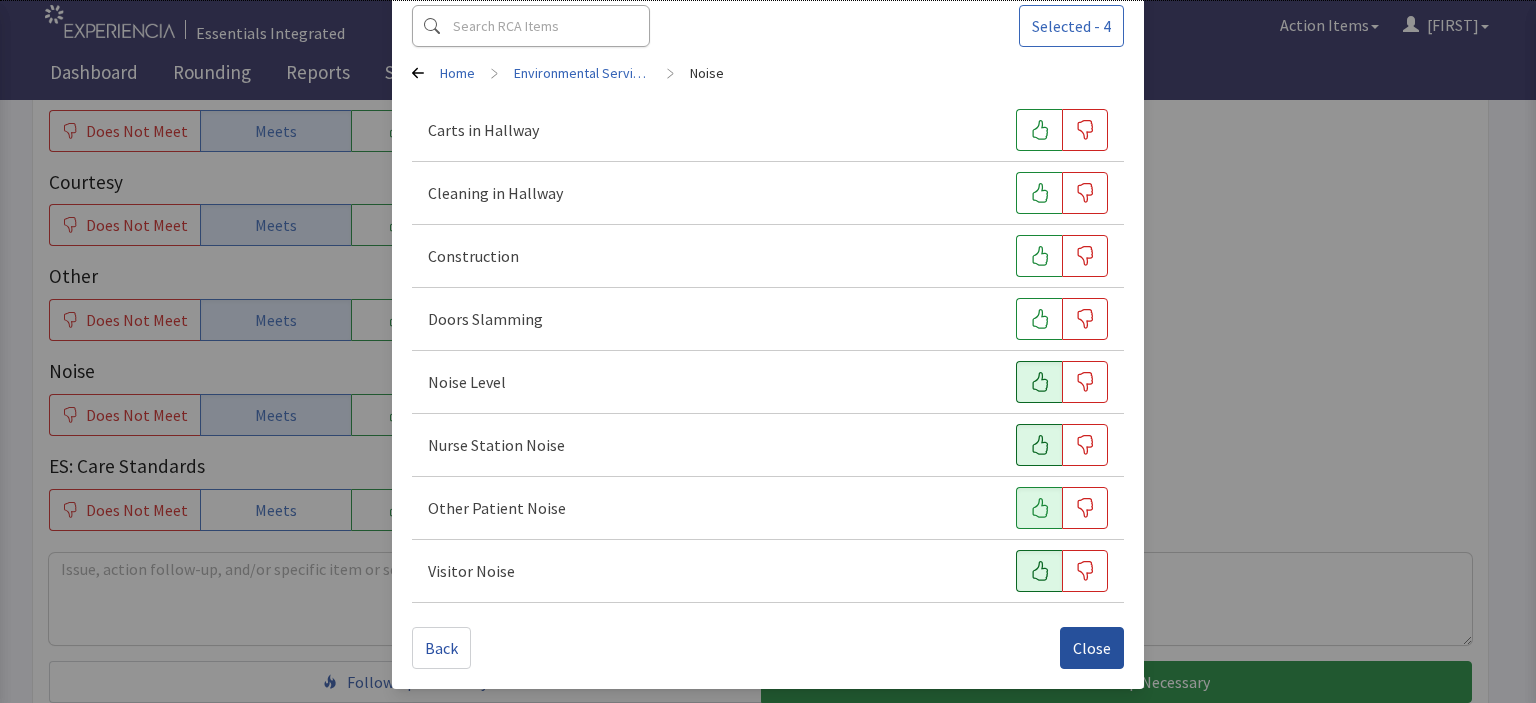 click on "Close" at bounding box center [1092, 648] 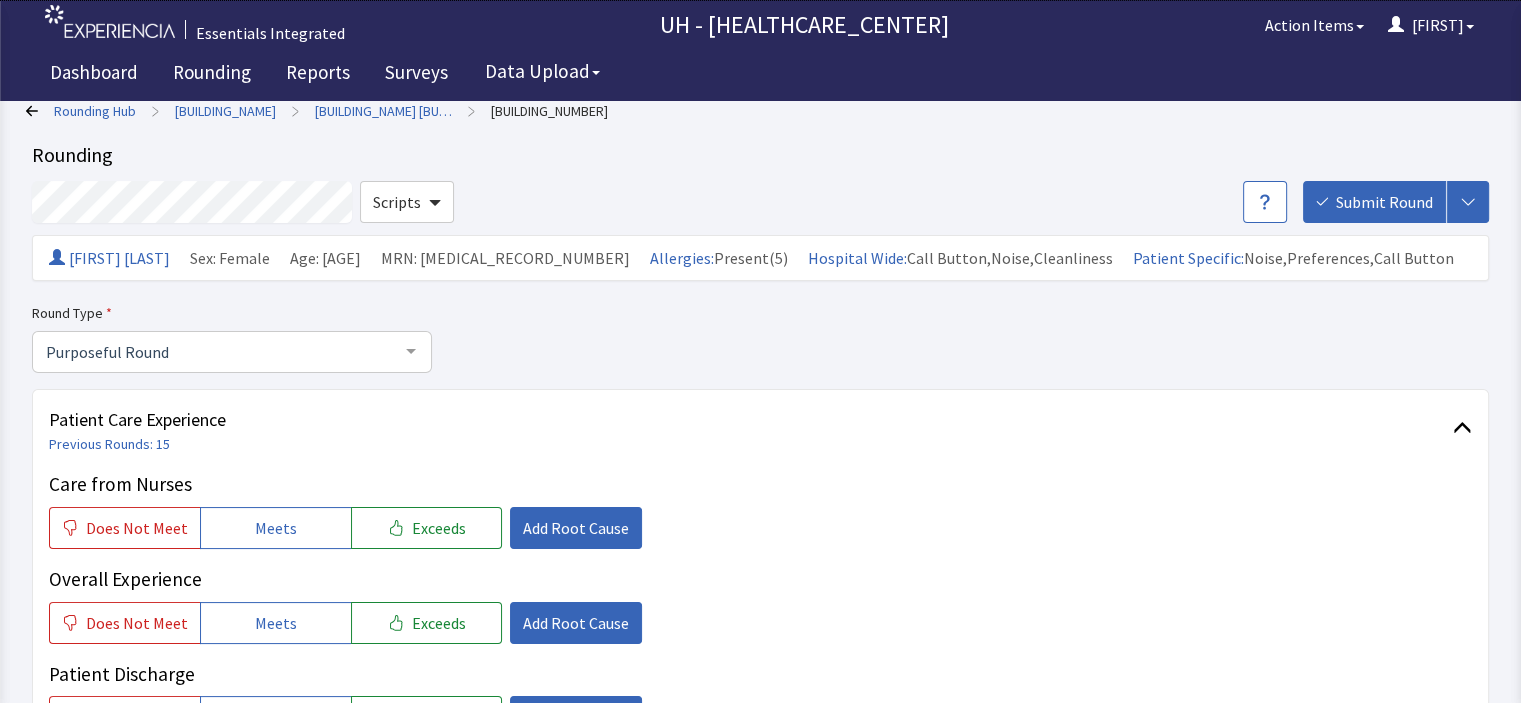 scroll, scrollTop: 0, scrollLeft: 0, axis: both 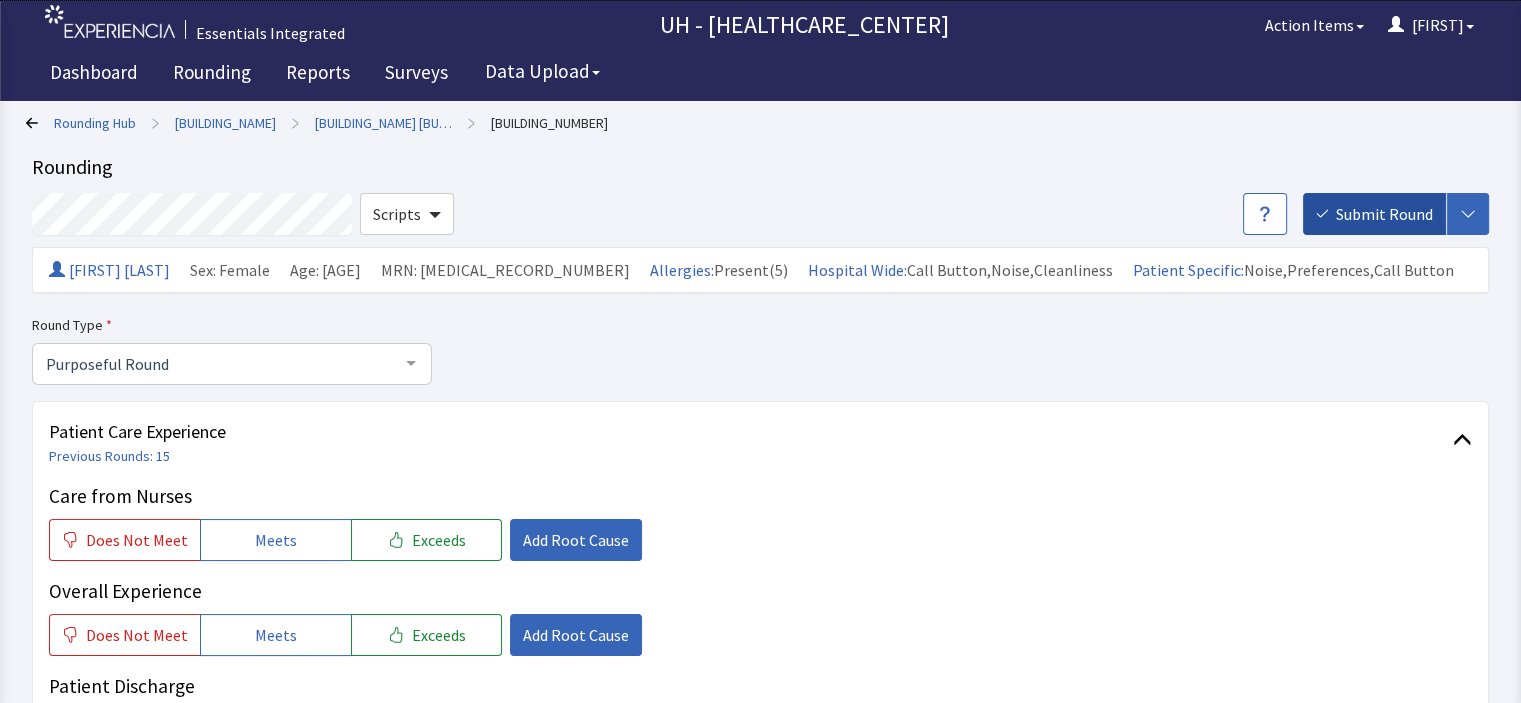 click on "Submit Round" at bounding box center (1384, 214) 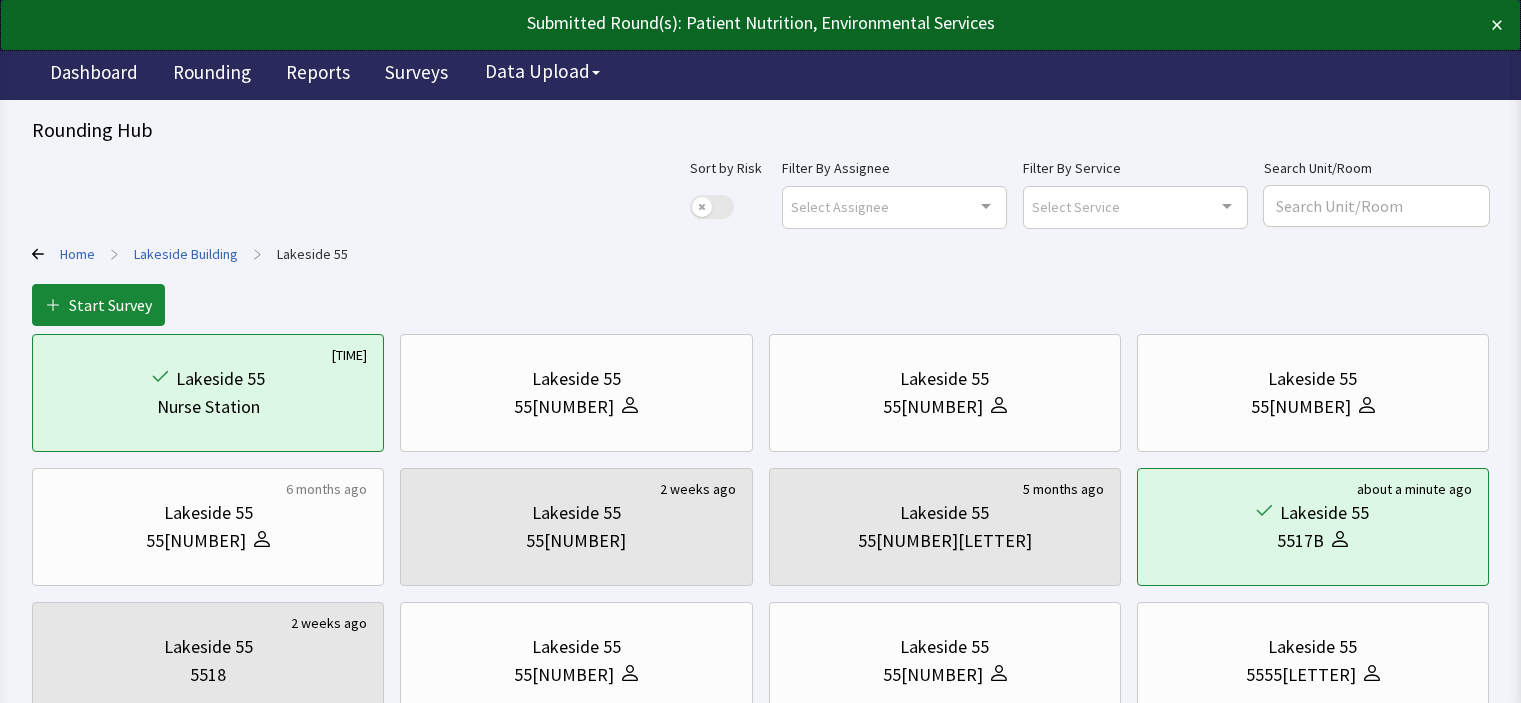 scroll, scrollTop: 0, scrollLeft: 0, axis: both 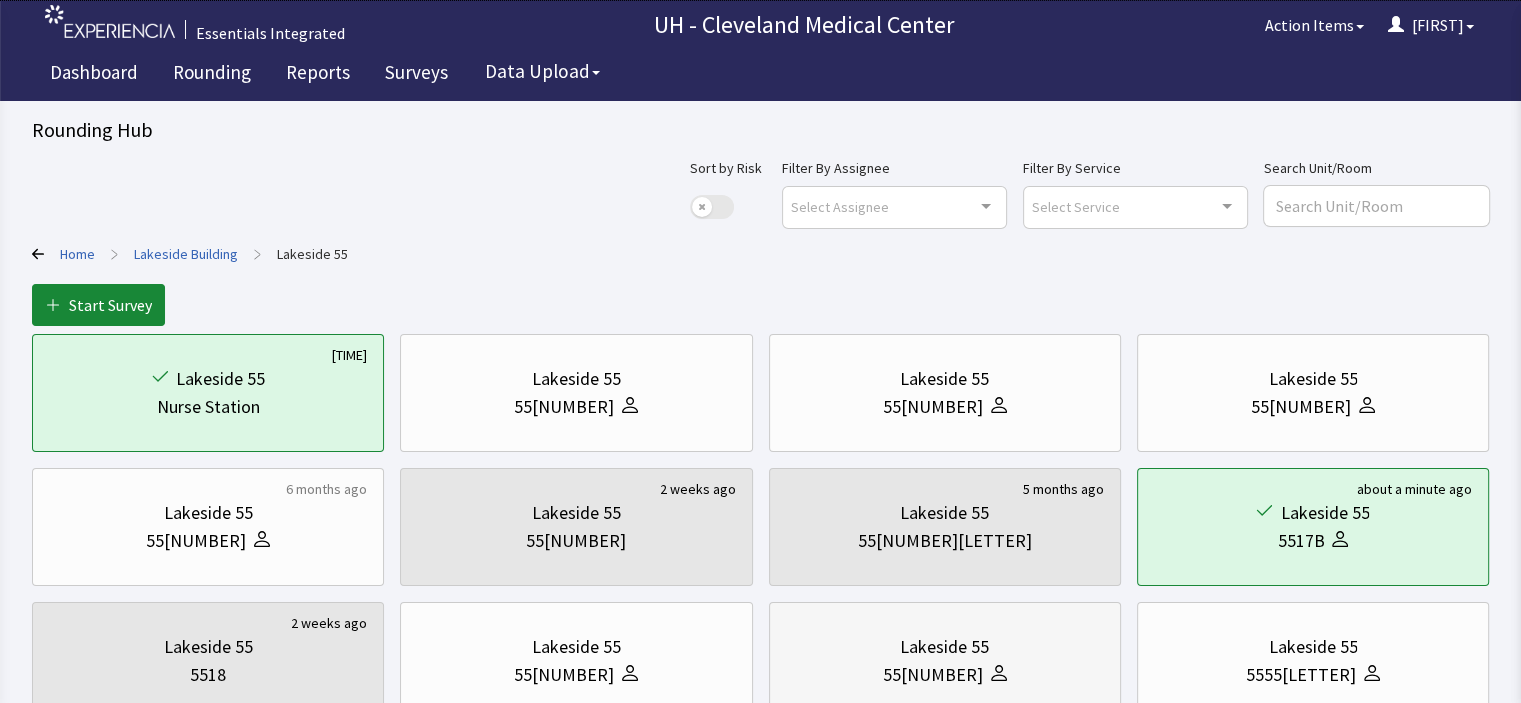 click on "Lakeside 55" at bounding box center [945, 647] 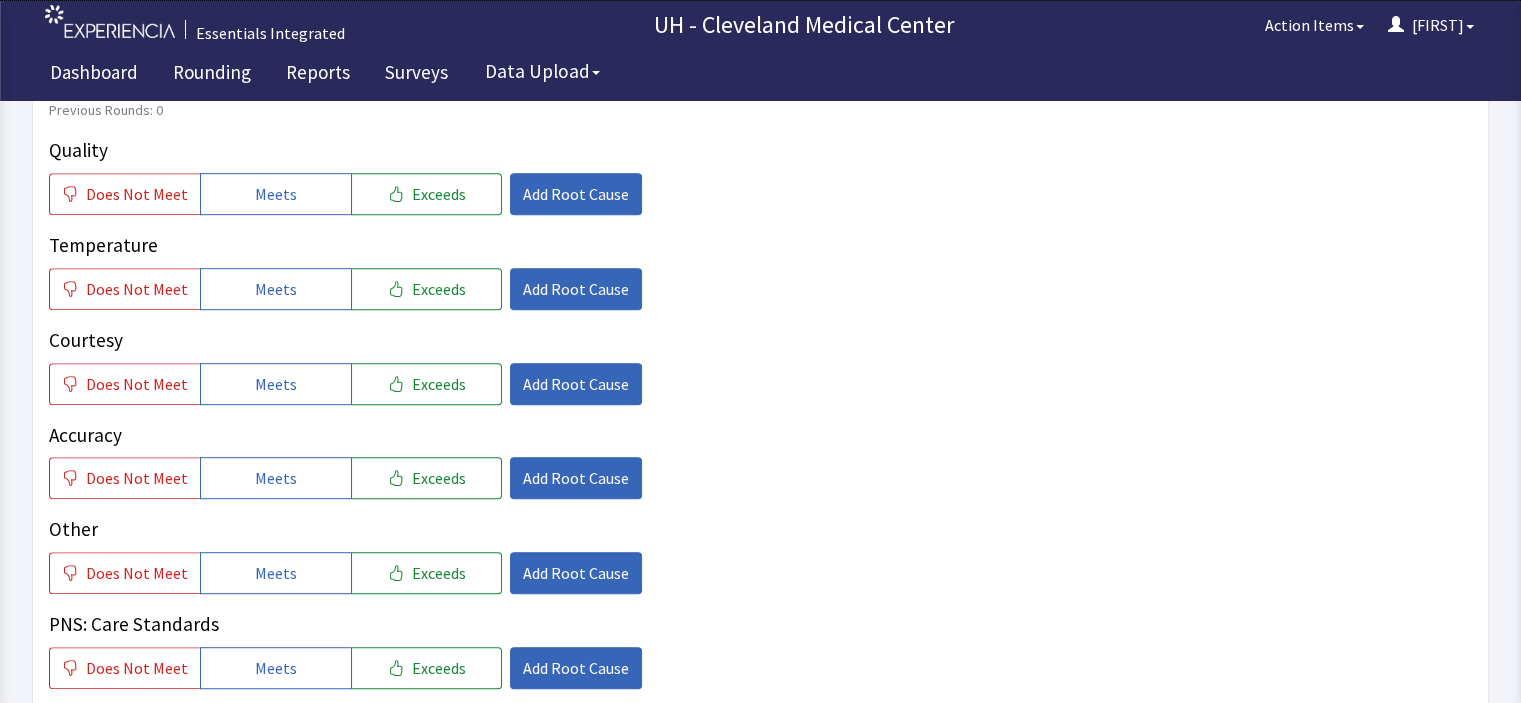 scroll, scrollTop: 1000, scrollLeft: 0, axis: vertical 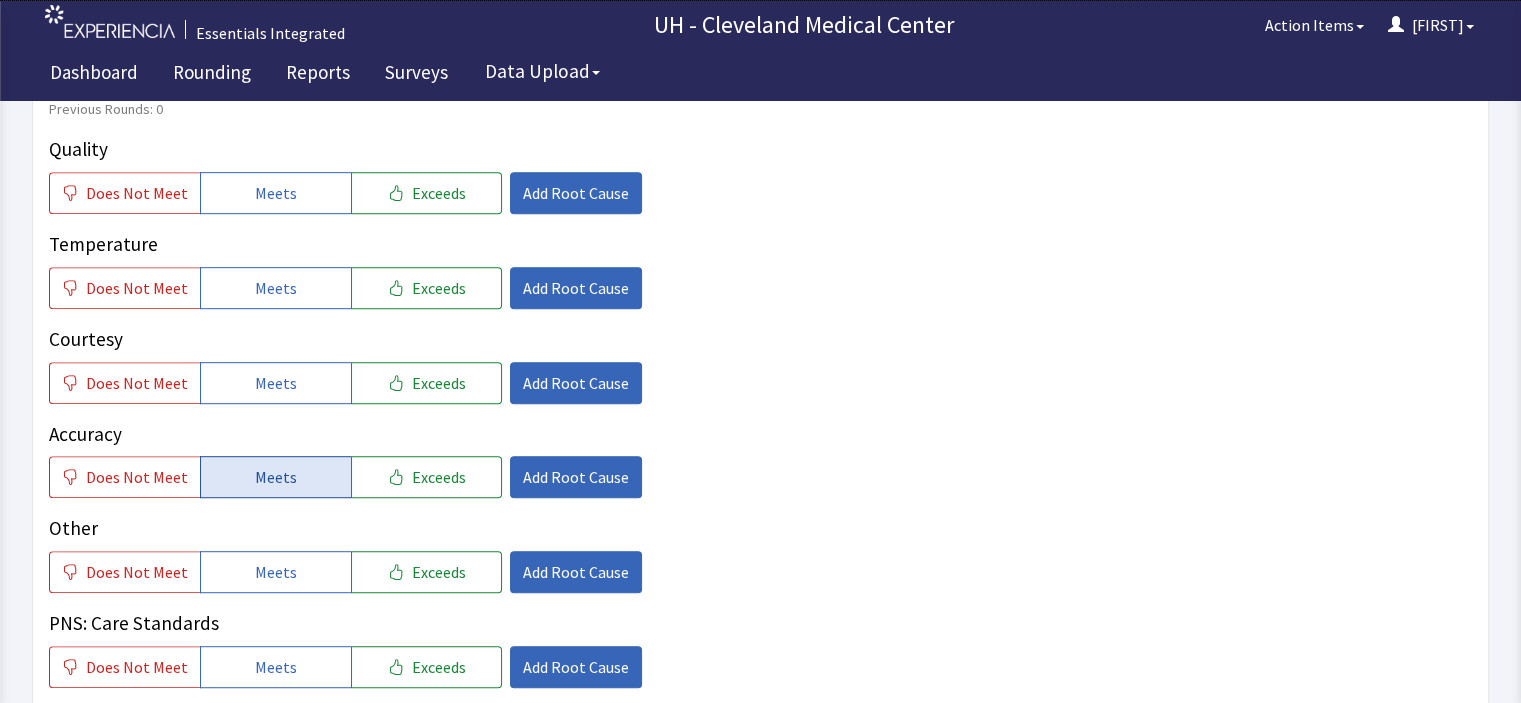 click on "Meets" 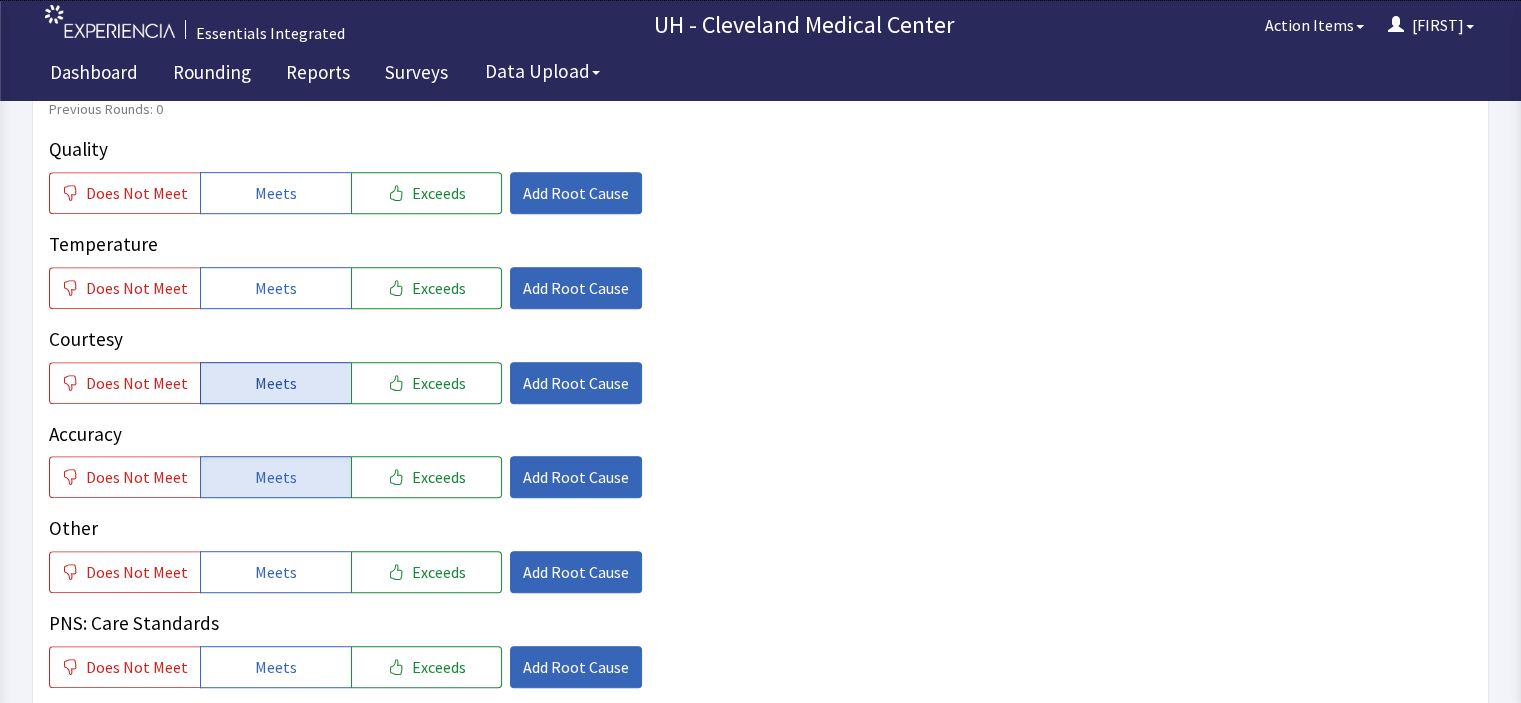 click on "Meets" at bounding box center (276, 383) 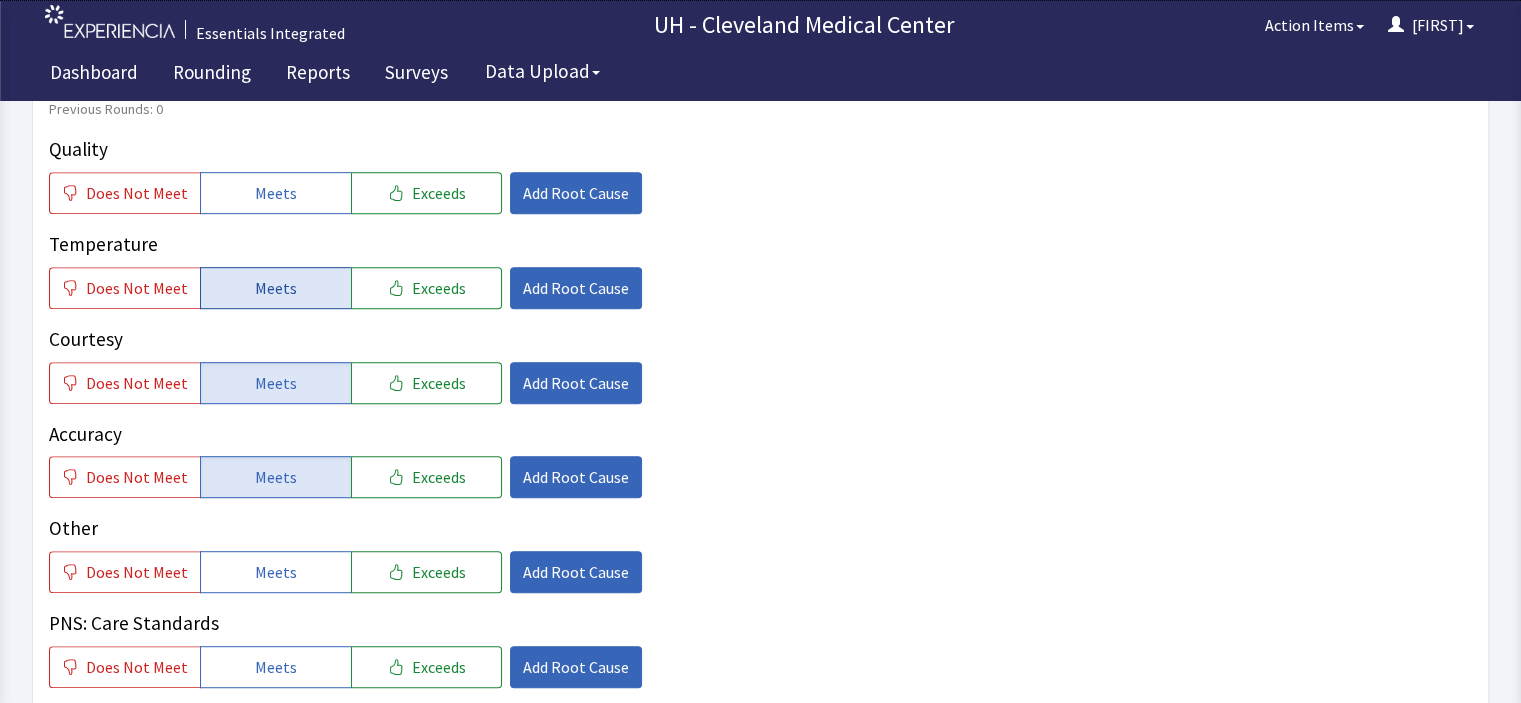 click on "Meets" at bounding box center [276, 288] 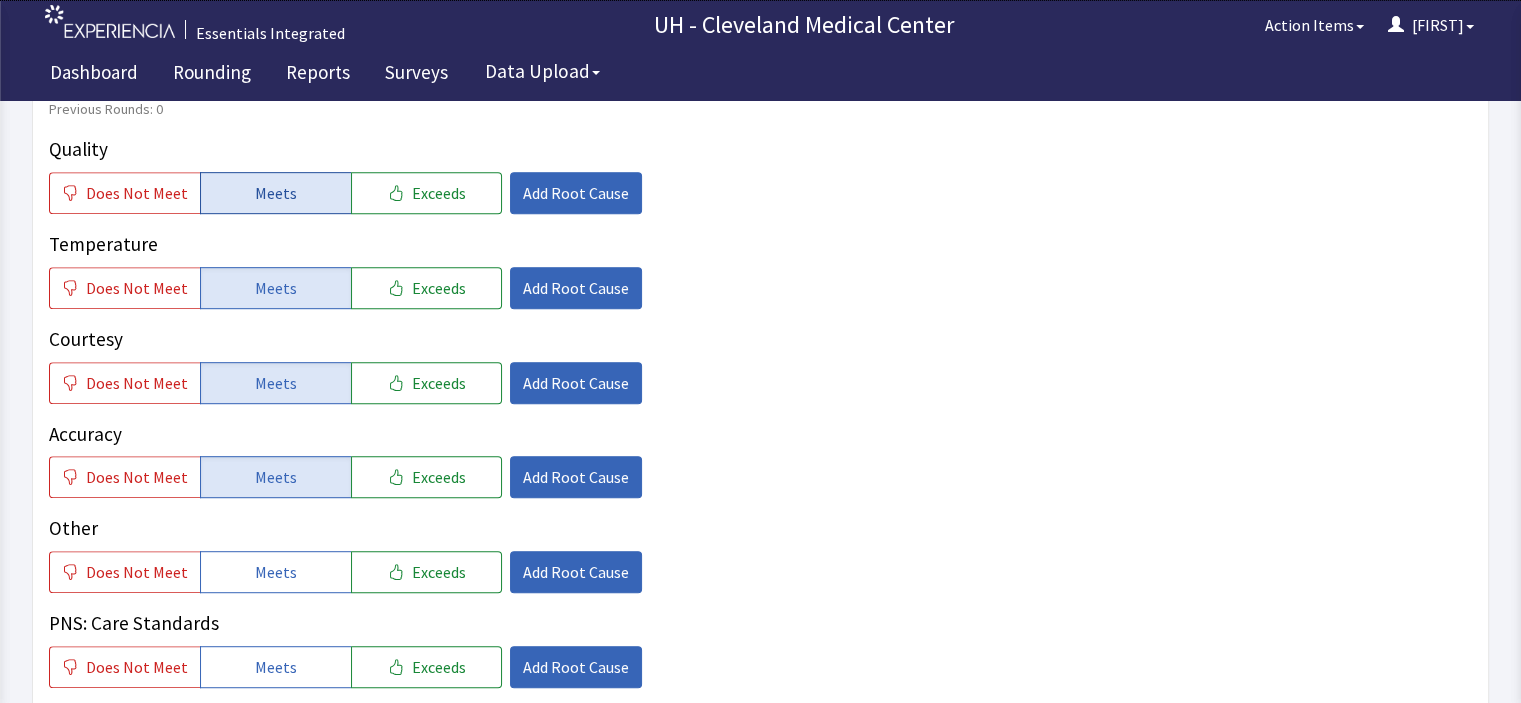 click on "Meets" at bounding box center [276, 193] 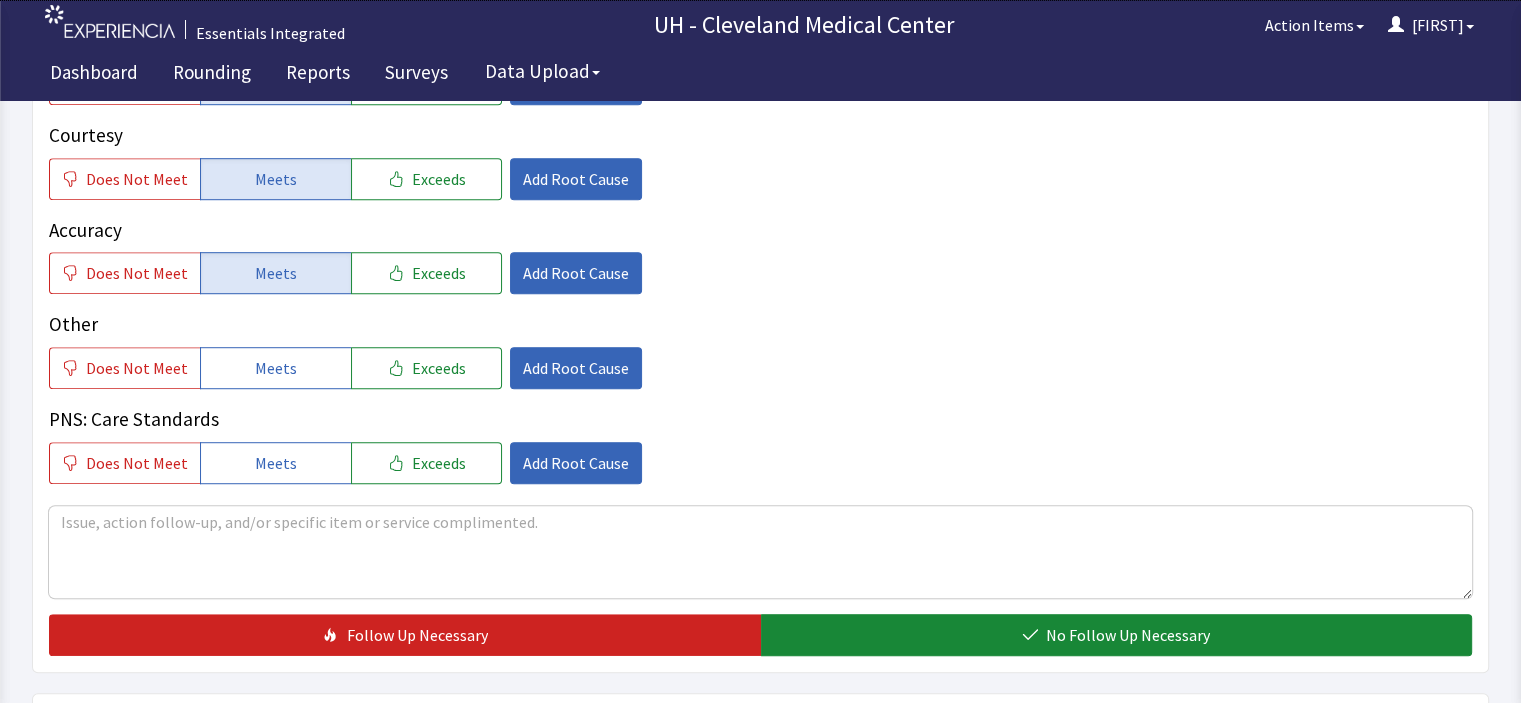 scroll, scrollTop: 1240, scrollLeft: 0, axis: vertical 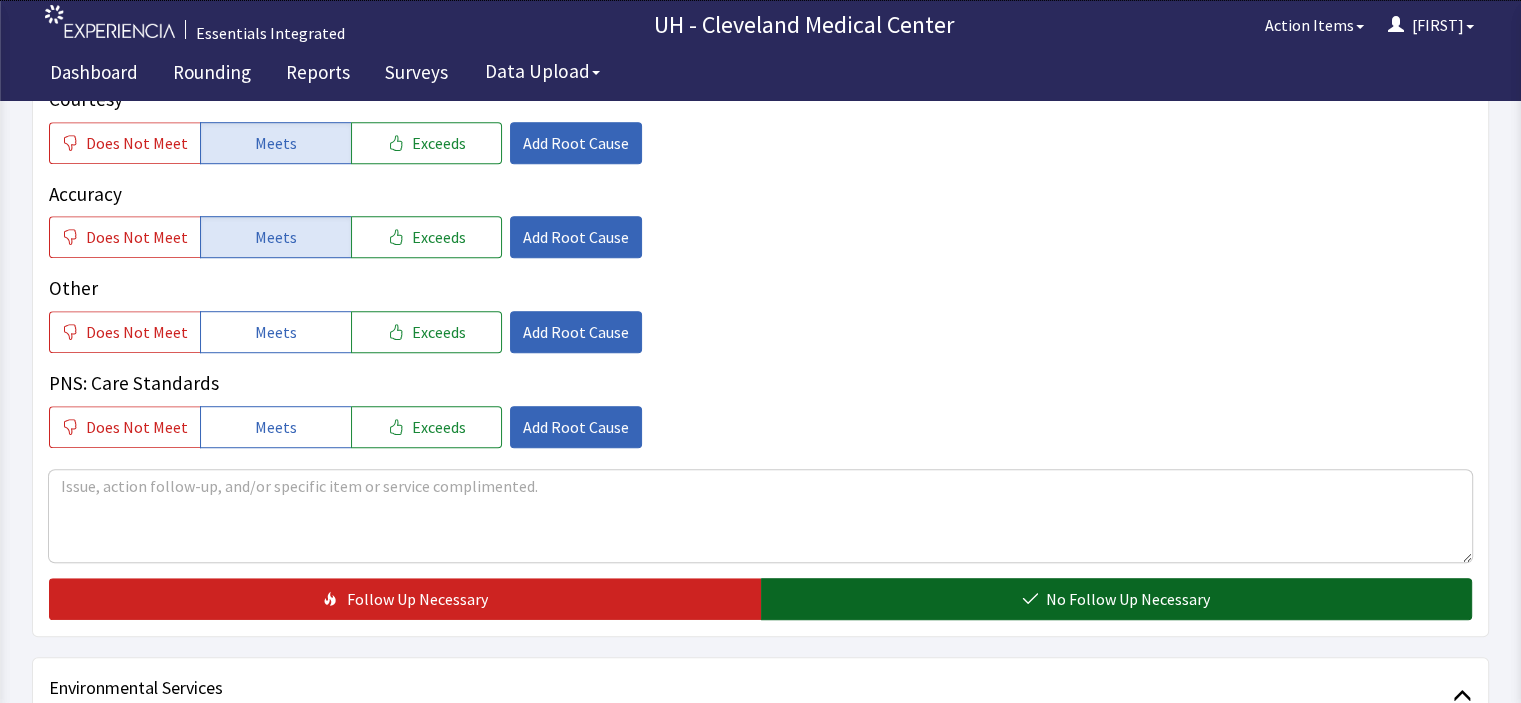 click on "No Follow Up Necessary" at bounding box center [1128, 599] 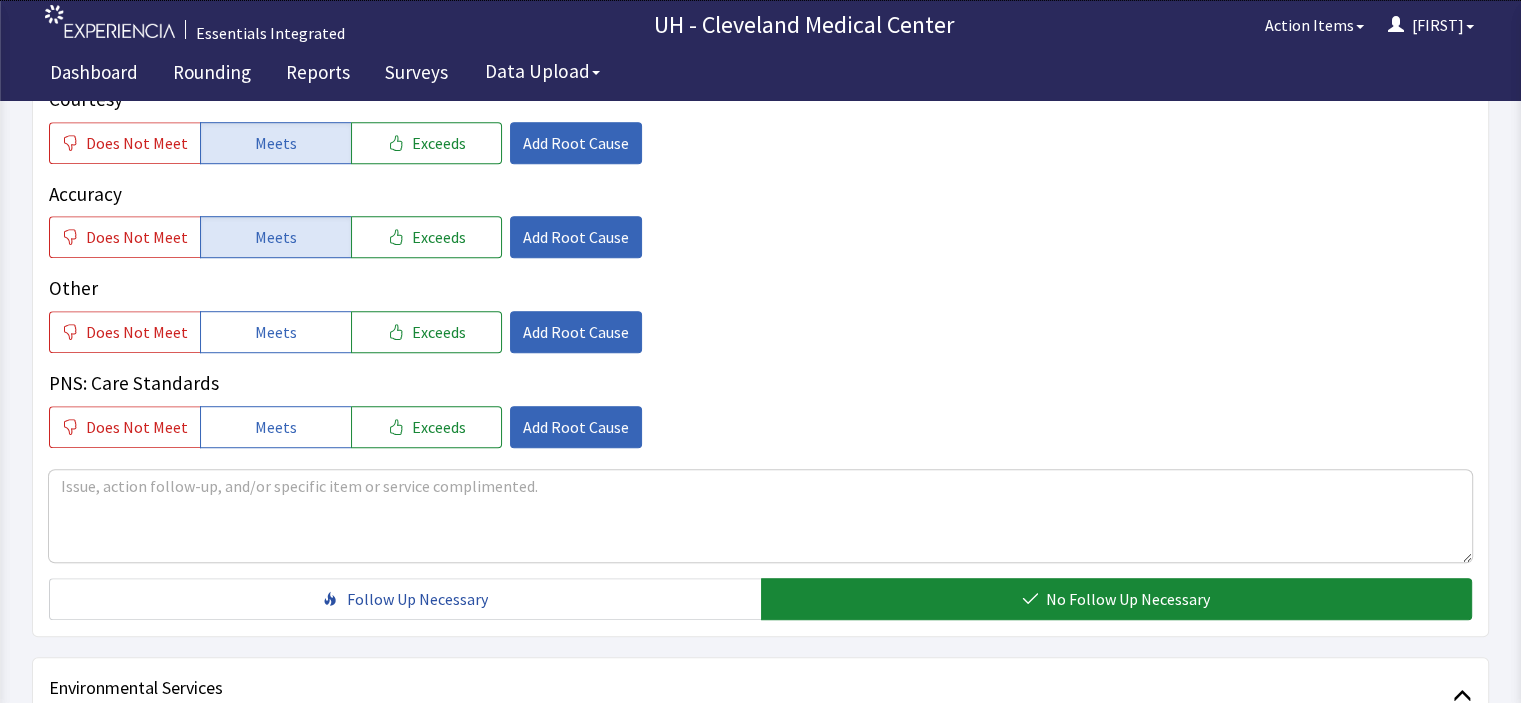 scroll, scrollTop: 624, scrollLeft: 0, axis: vertical 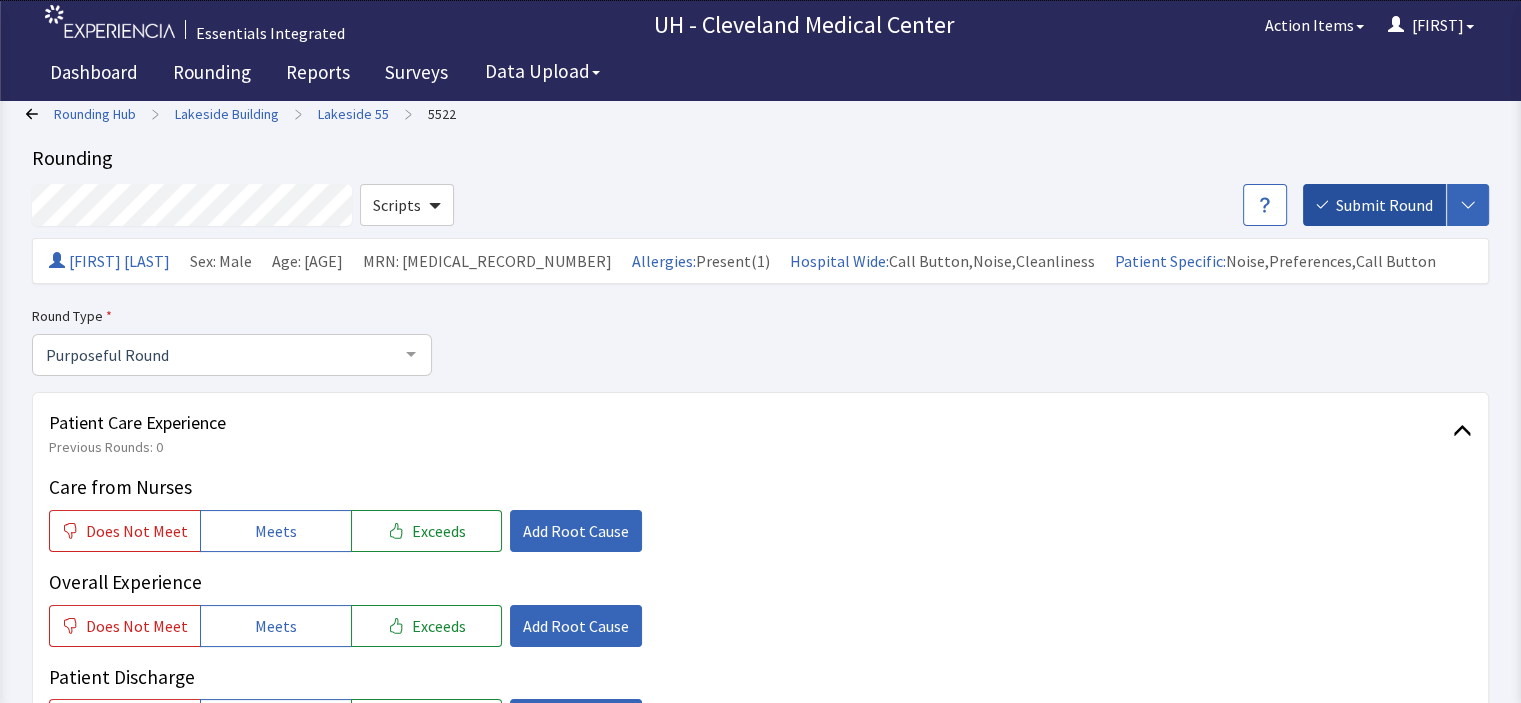 click on "Submit Round" at bounding box center [1384, 205] 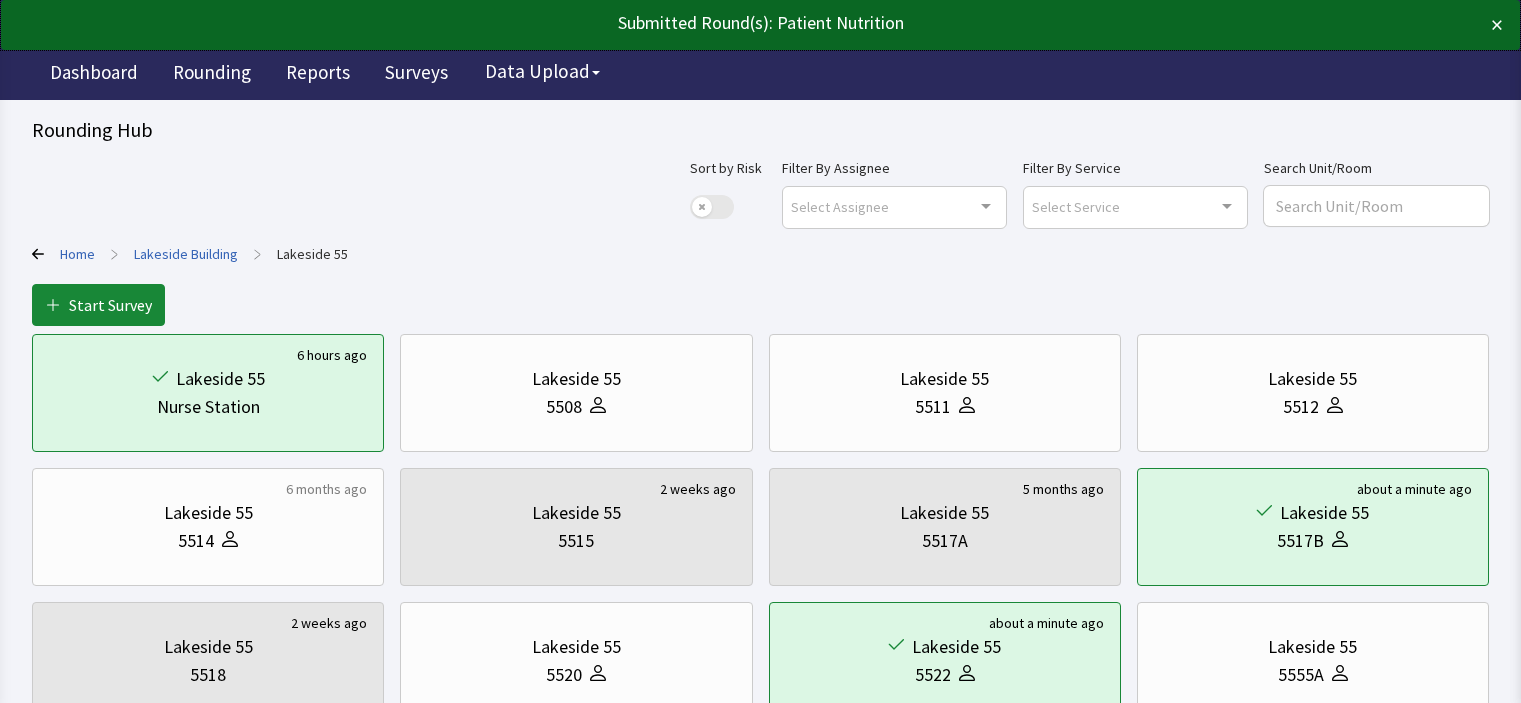 scroll, scrollTop: 0, scrollLeft: 0, axis: both 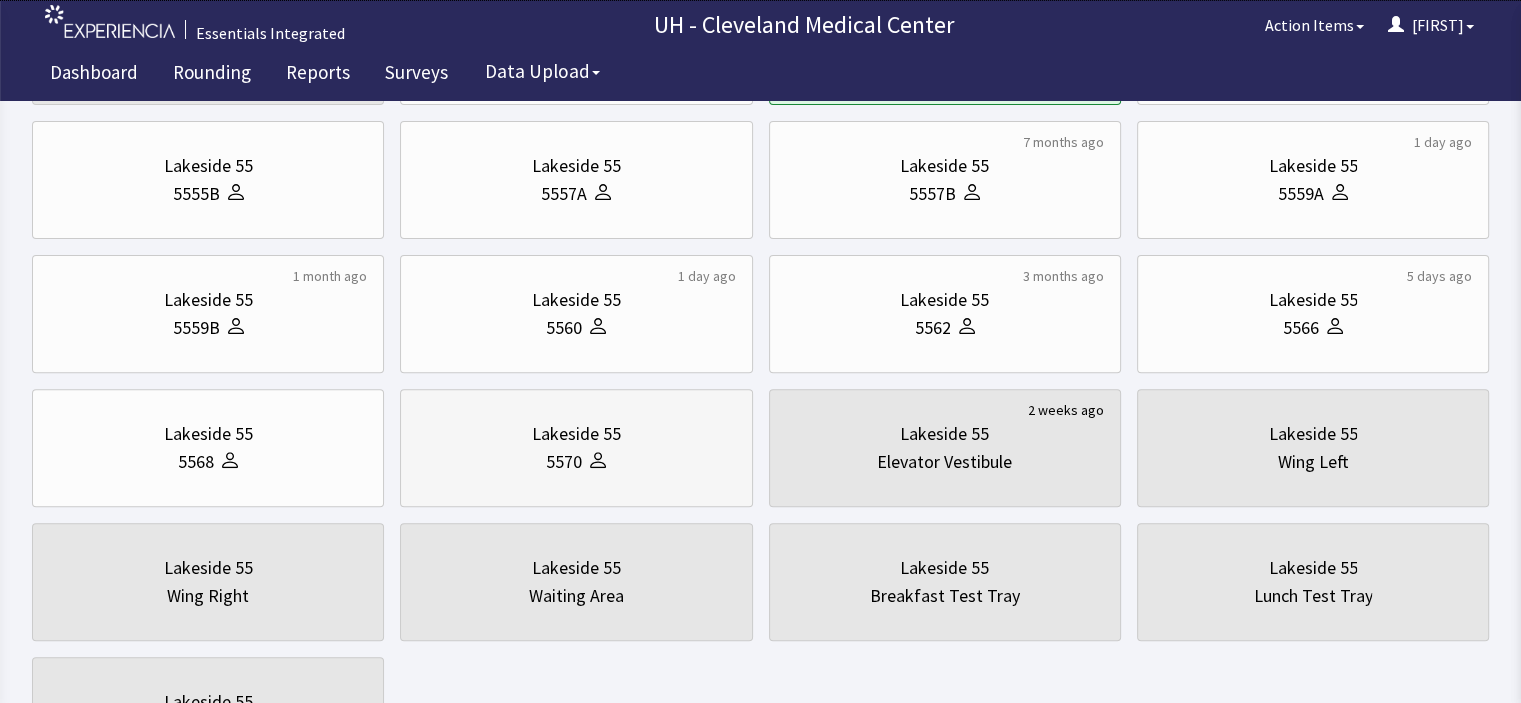 click on "Lakeside 55" at bounding box center (576, 434) 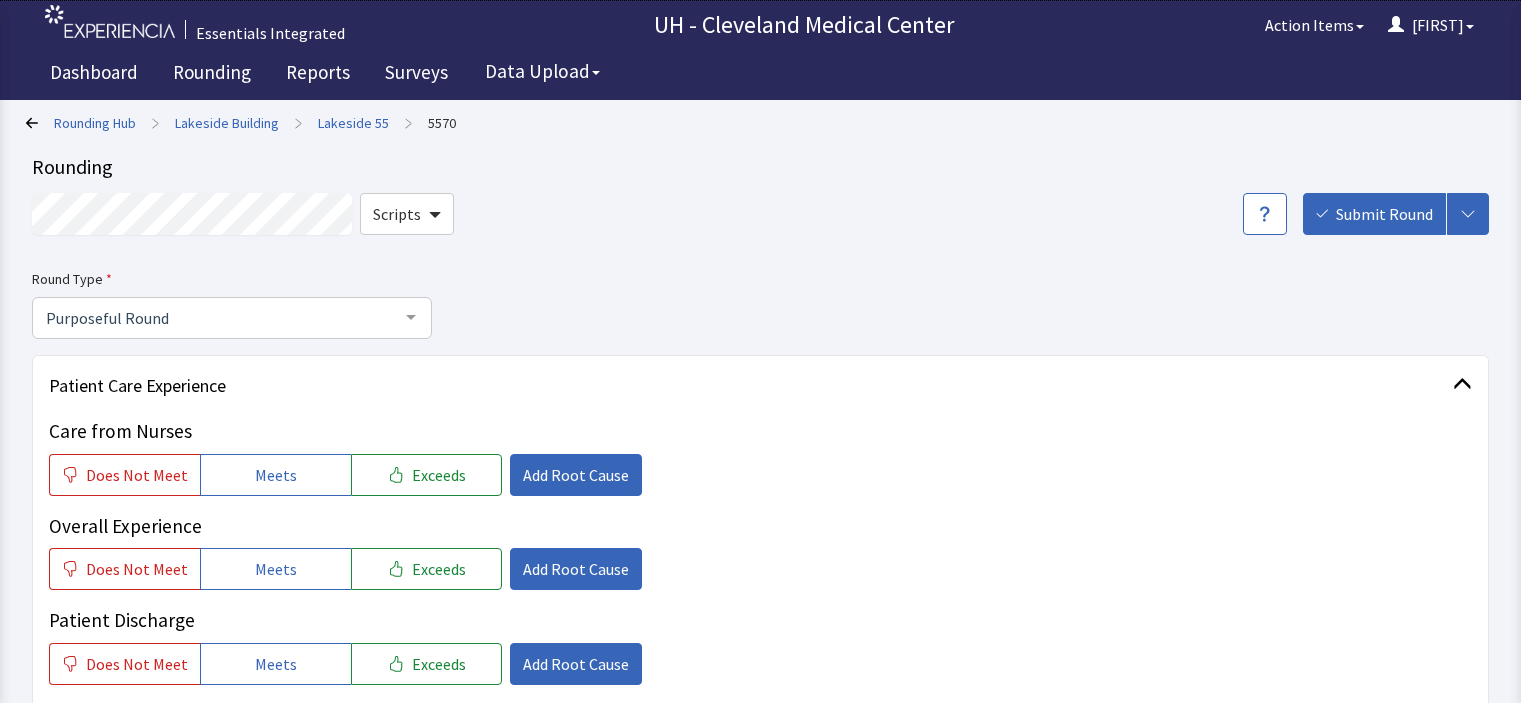 scroll, scrollTop: 0, scrollLeft: 0, axis: both 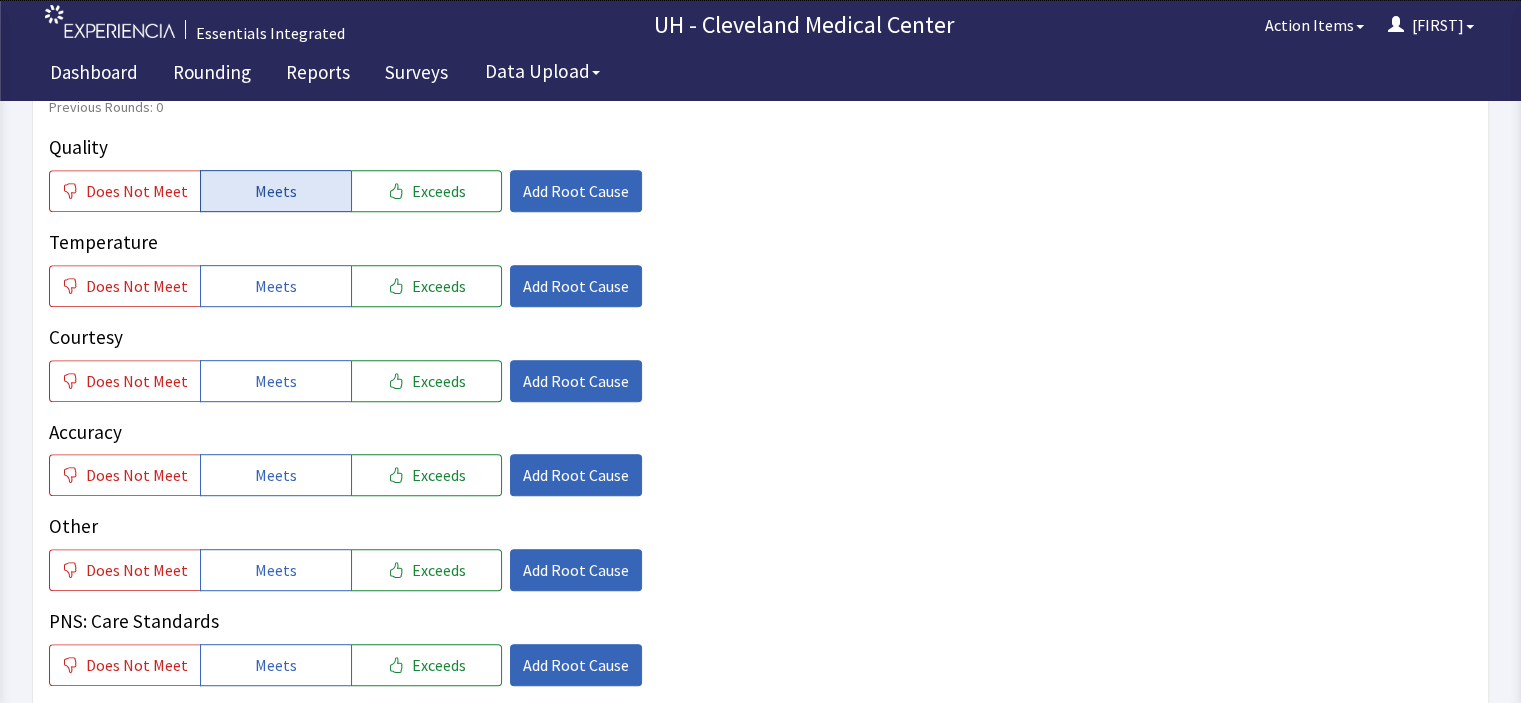 click on "Meets" 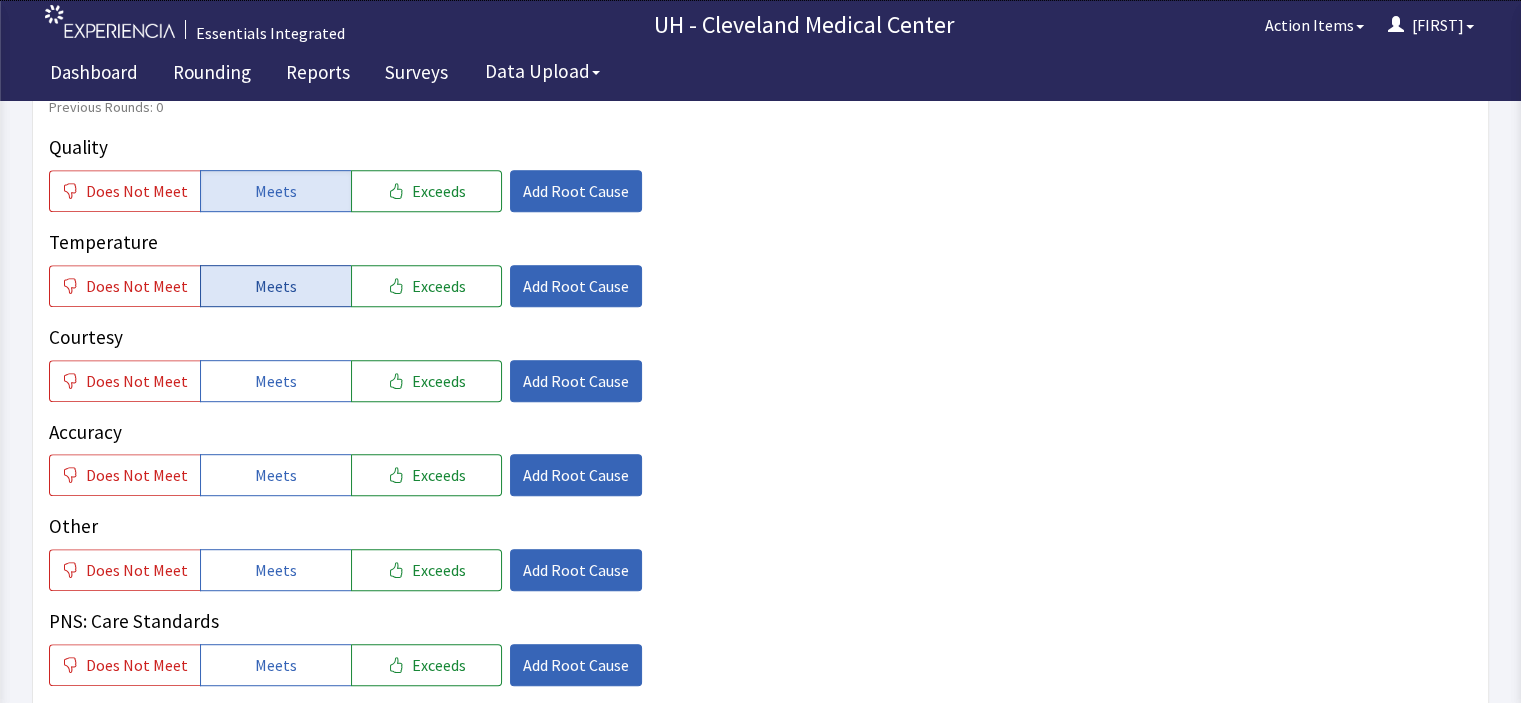click on "Meets" 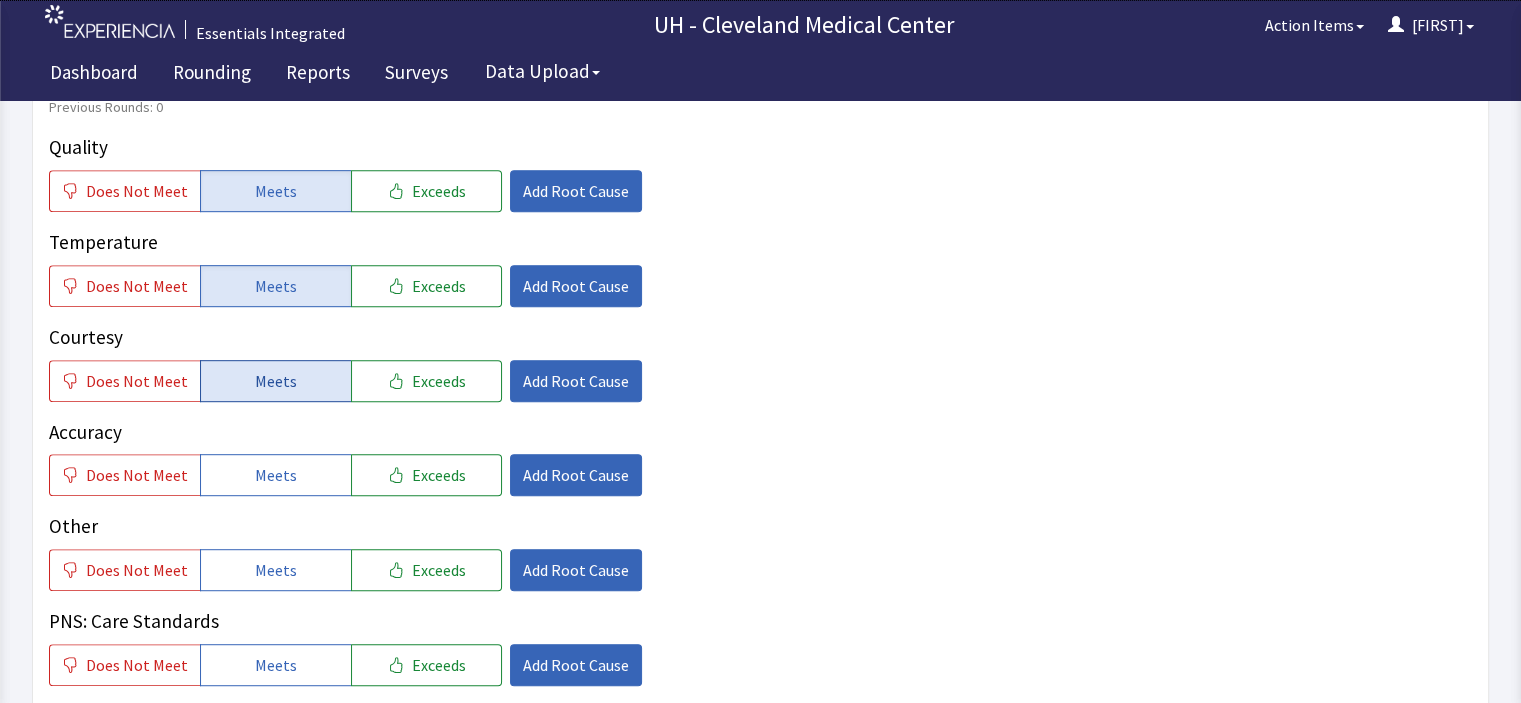 click on "Meets" 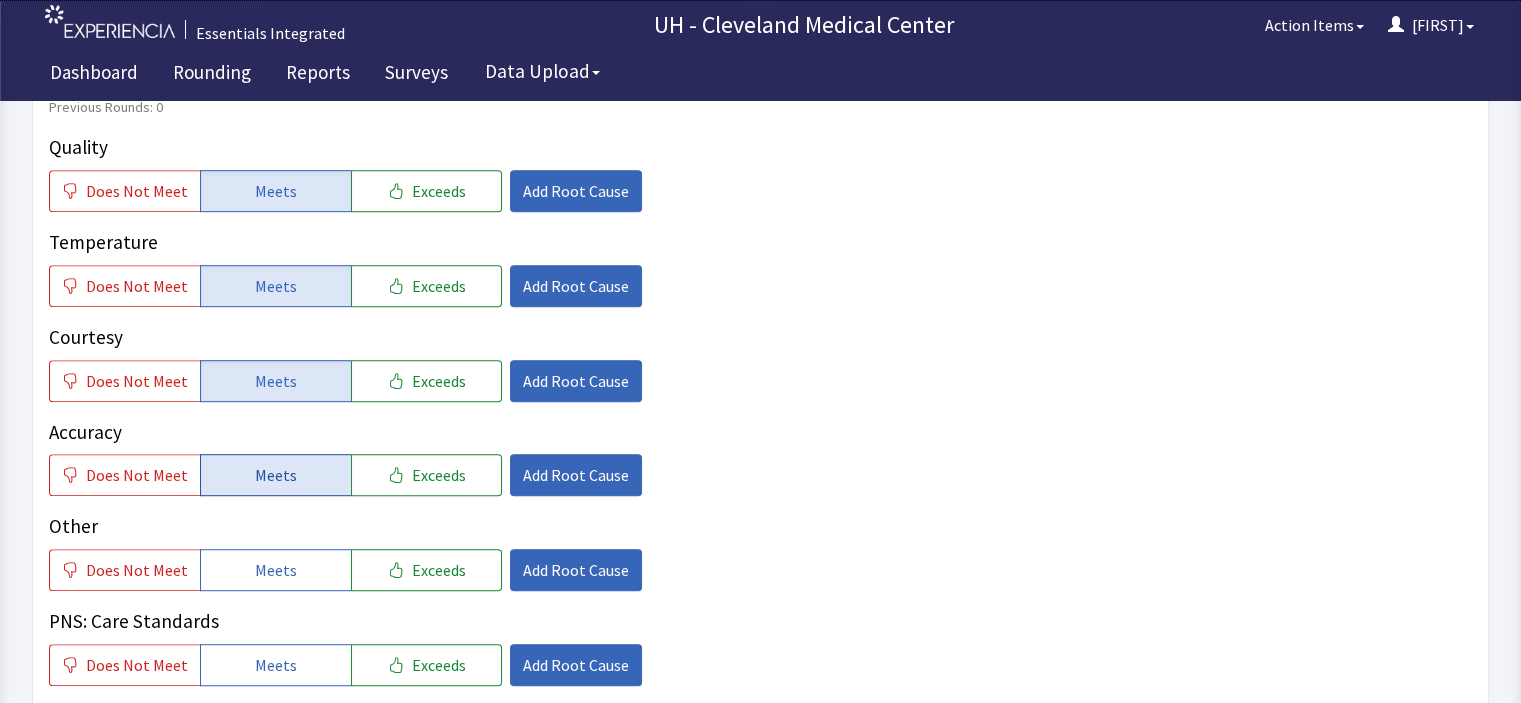 click on "Meets" 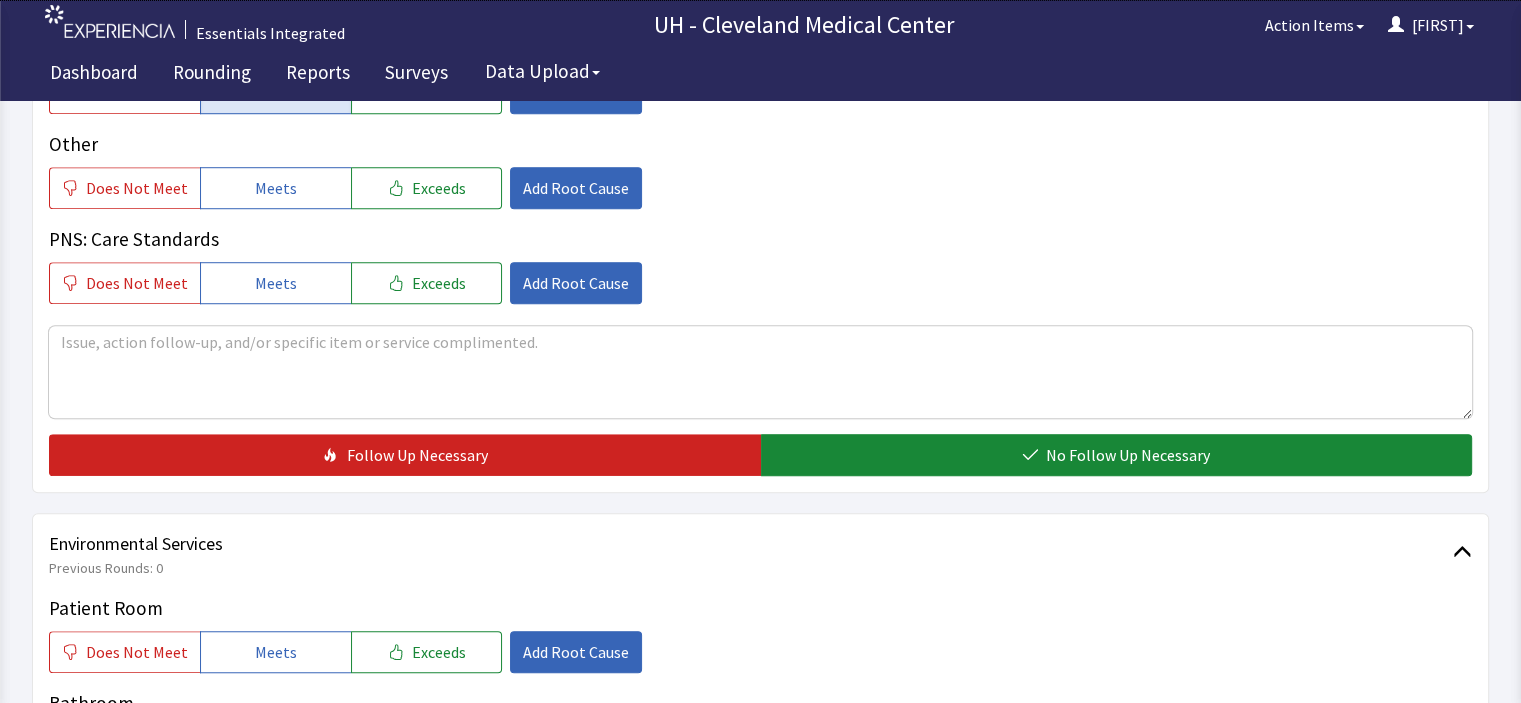 scroll, scrollTop: 1433, scrollLeft: 0, axis: vertical 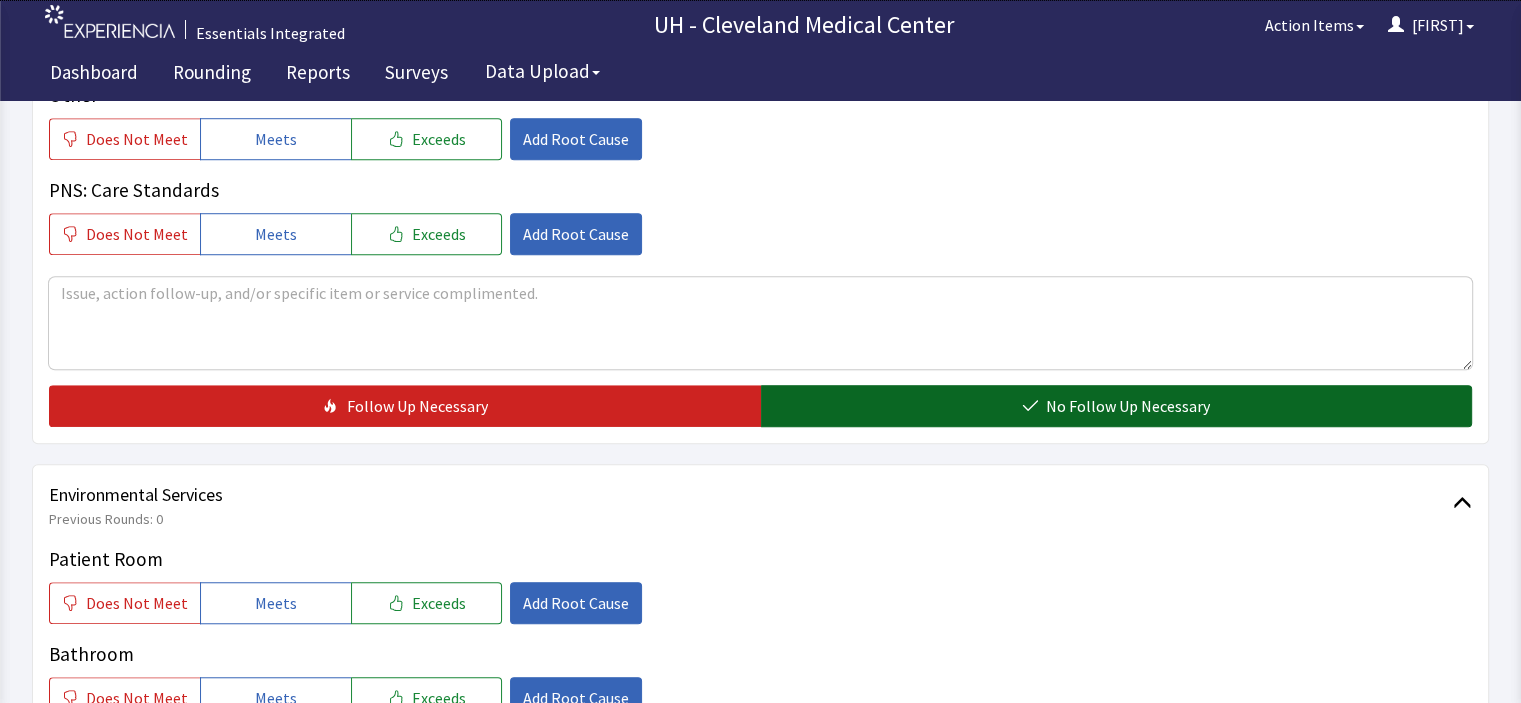 click on "No Follow Up Necessary" 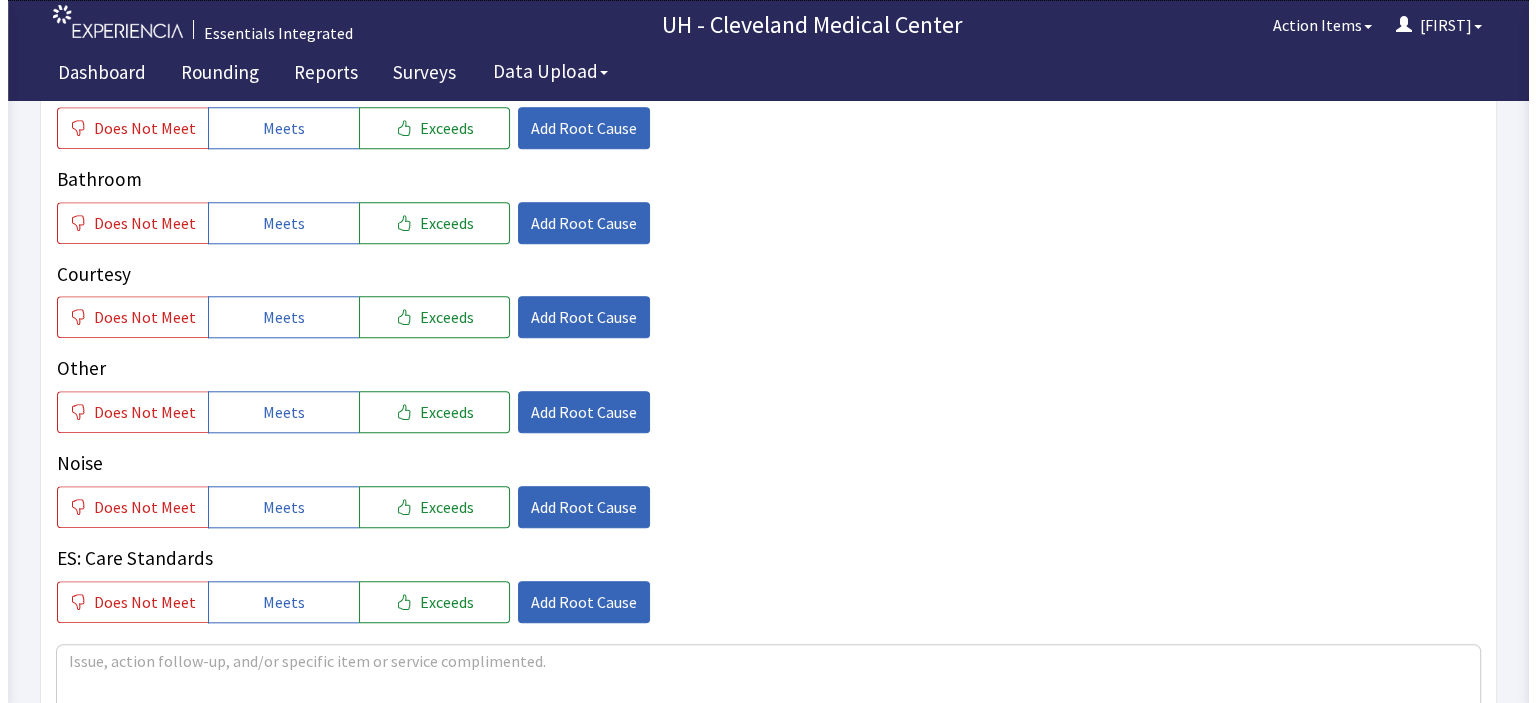 scroll, scrollTop: 1916, scrollLeft: 0, axis: vertical 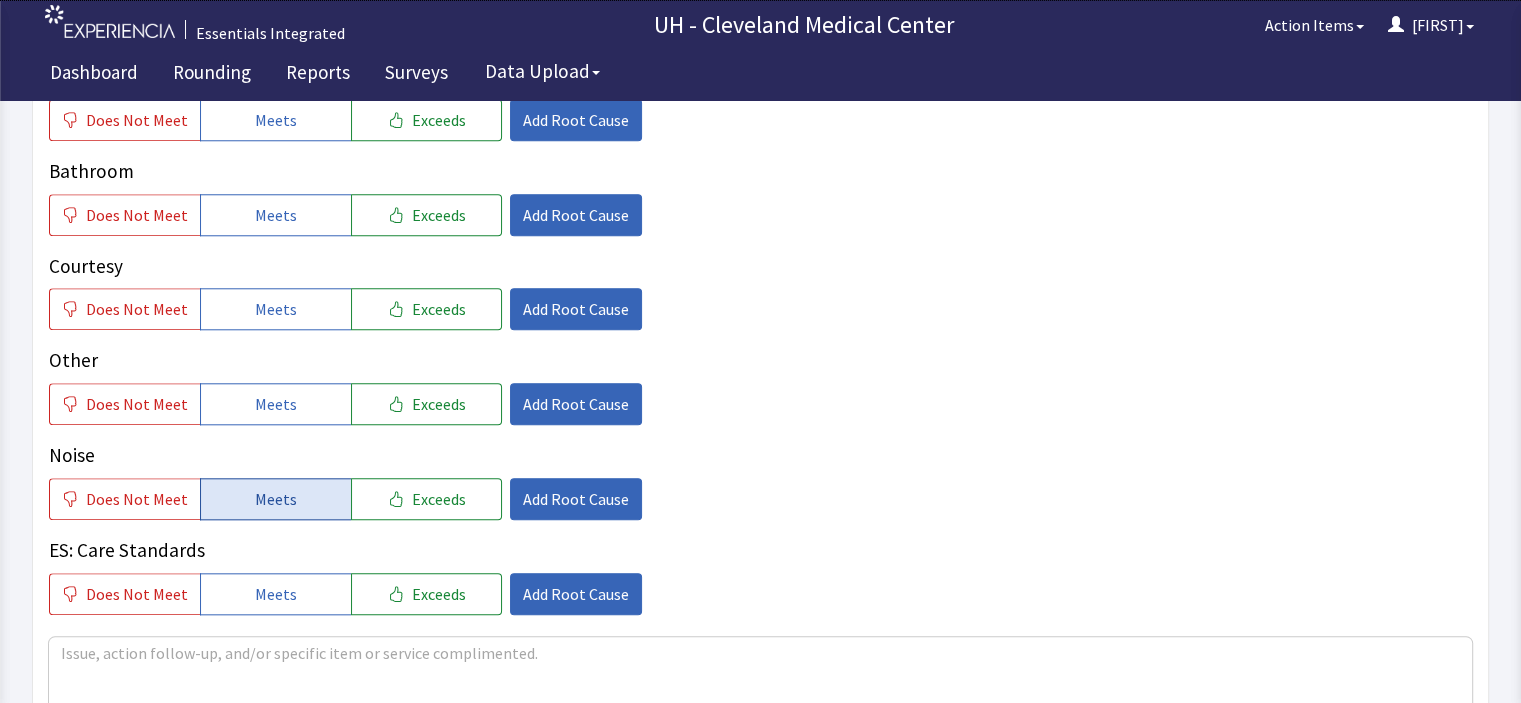 click on "Meets" at bounding box center (276, 499) 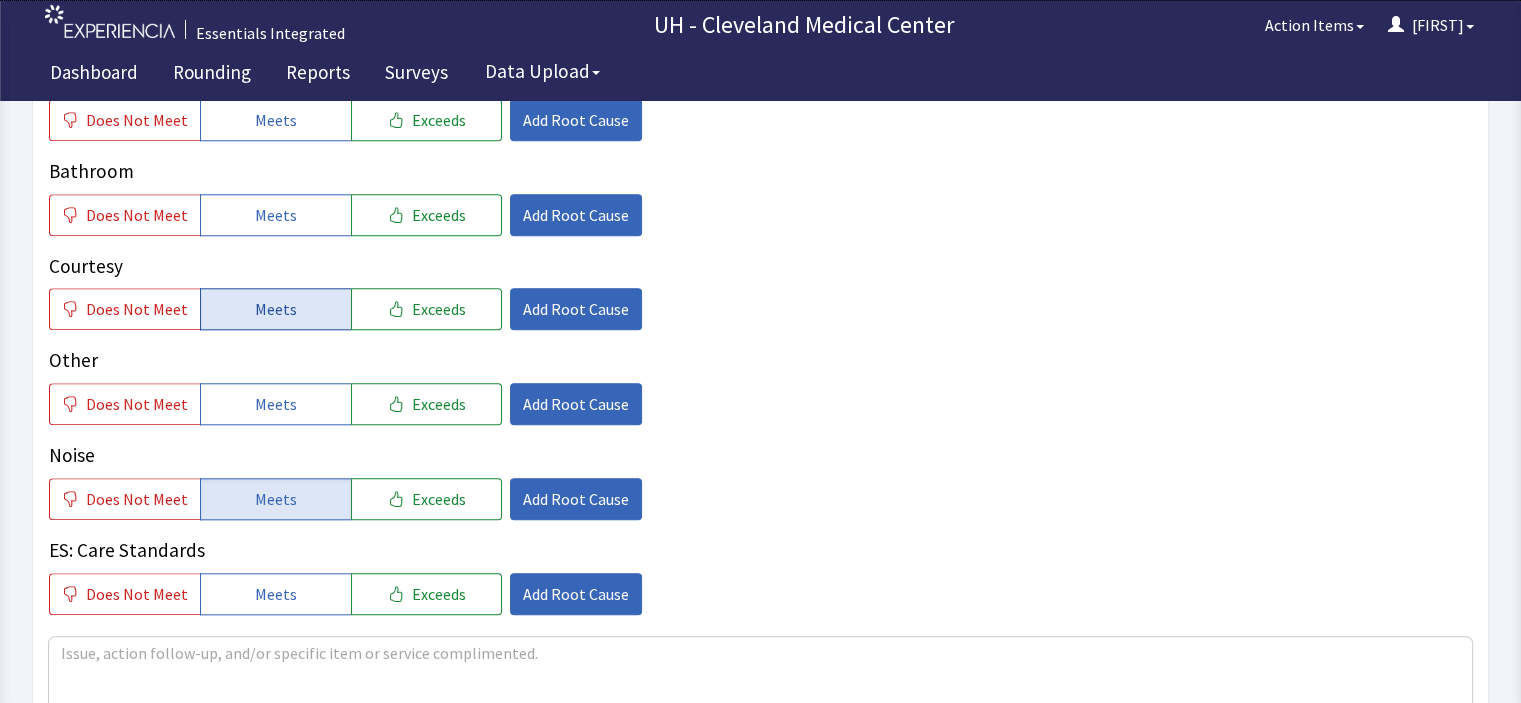 click on "Meets" 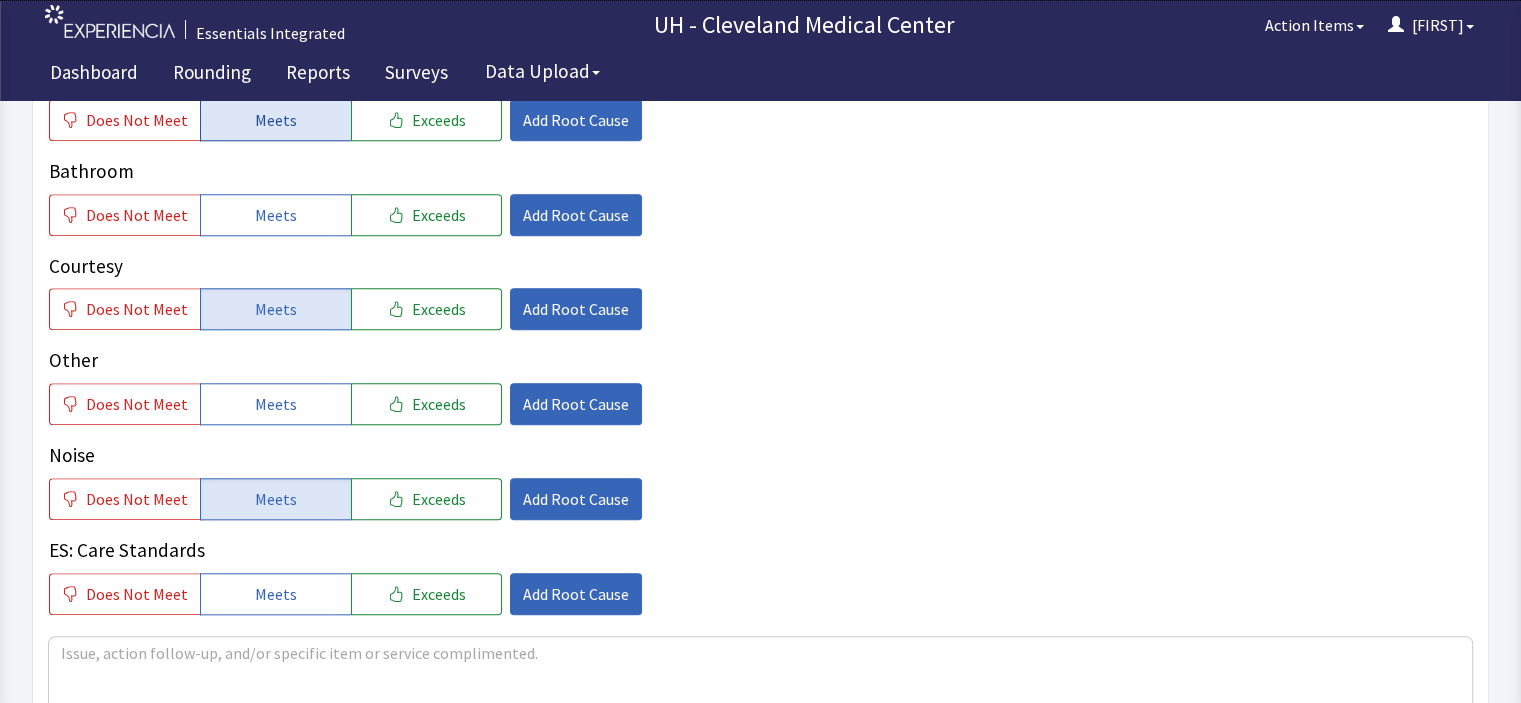 click on "Meets" at bounding box center [276, 120] 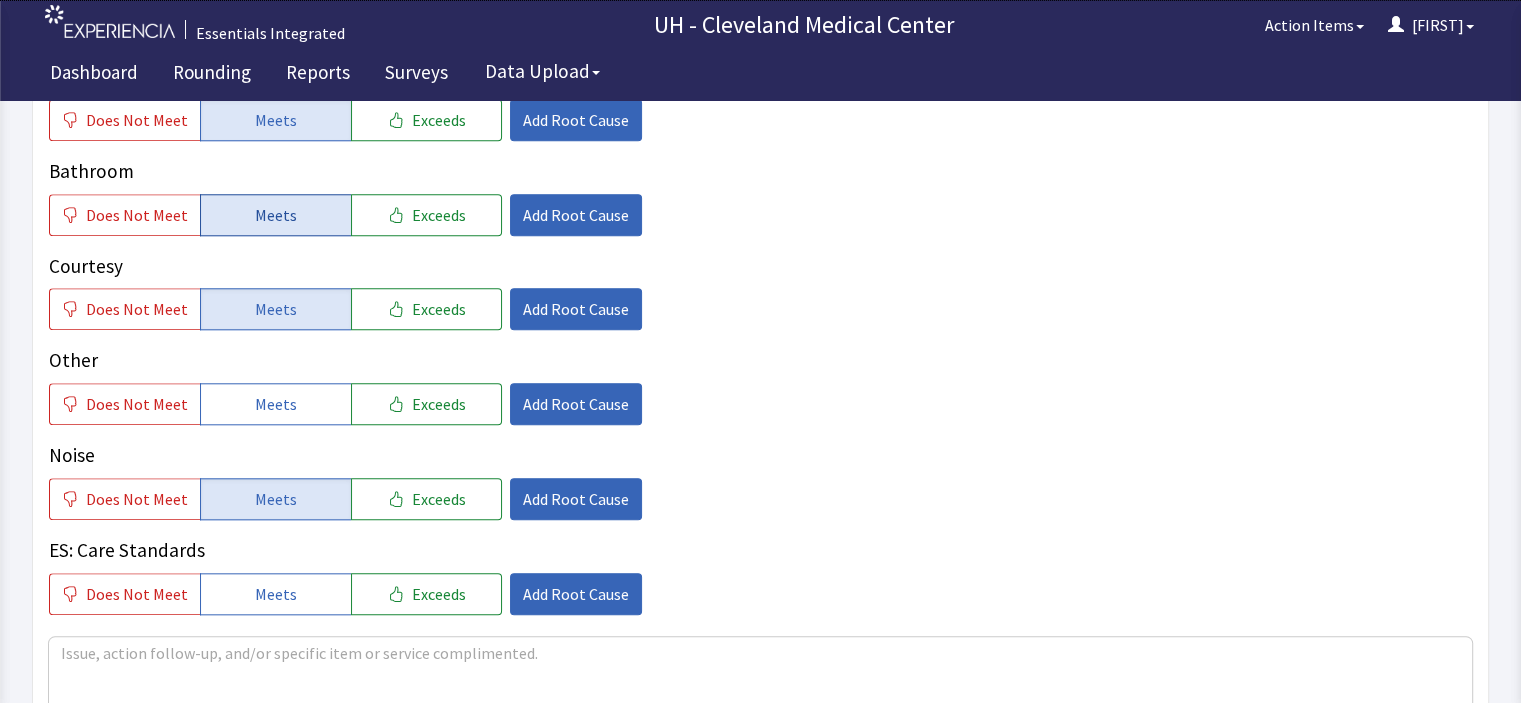 click on "Meets" 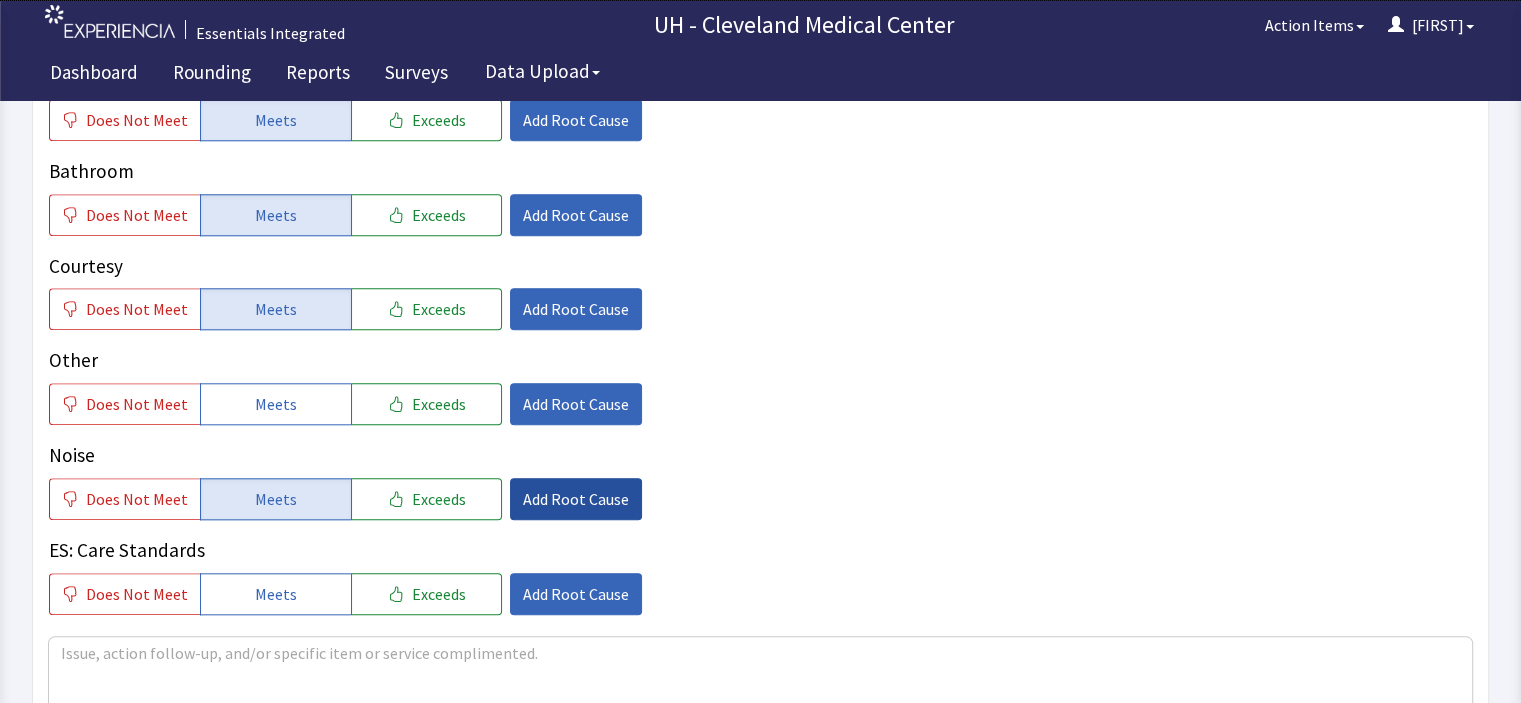 click on "Add Root Cause" at bounding box center [576, 499] 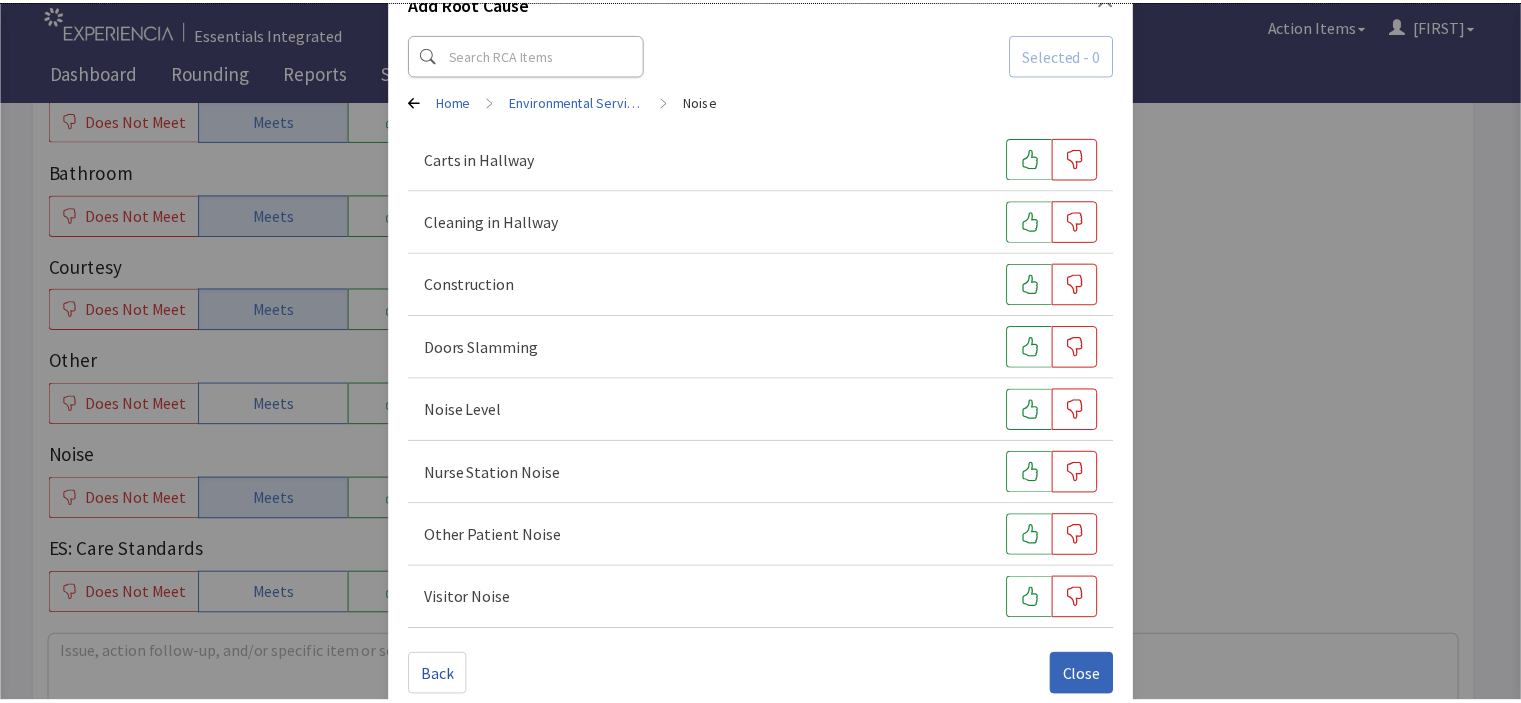 scroll, scrollTop: 107, scrollLeft: 0, axis: vertical 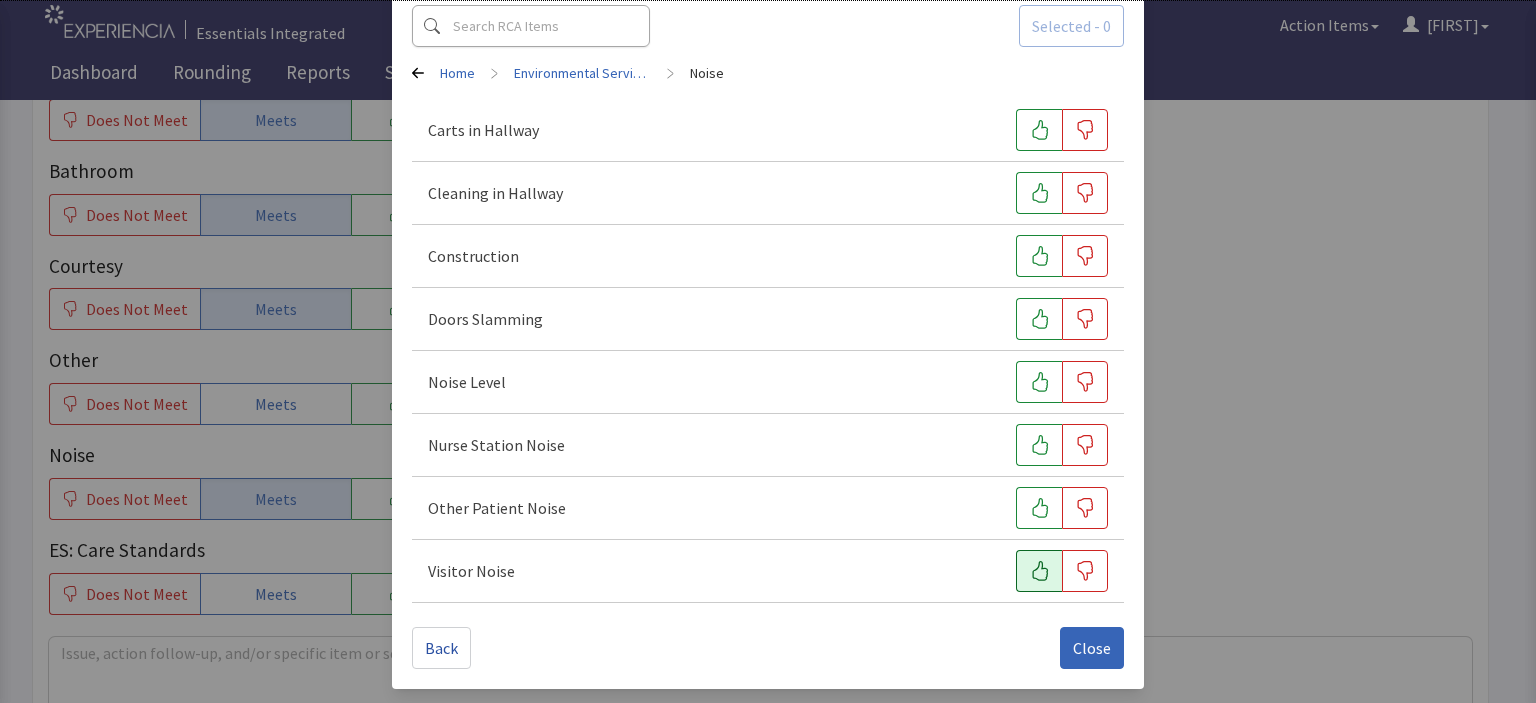click 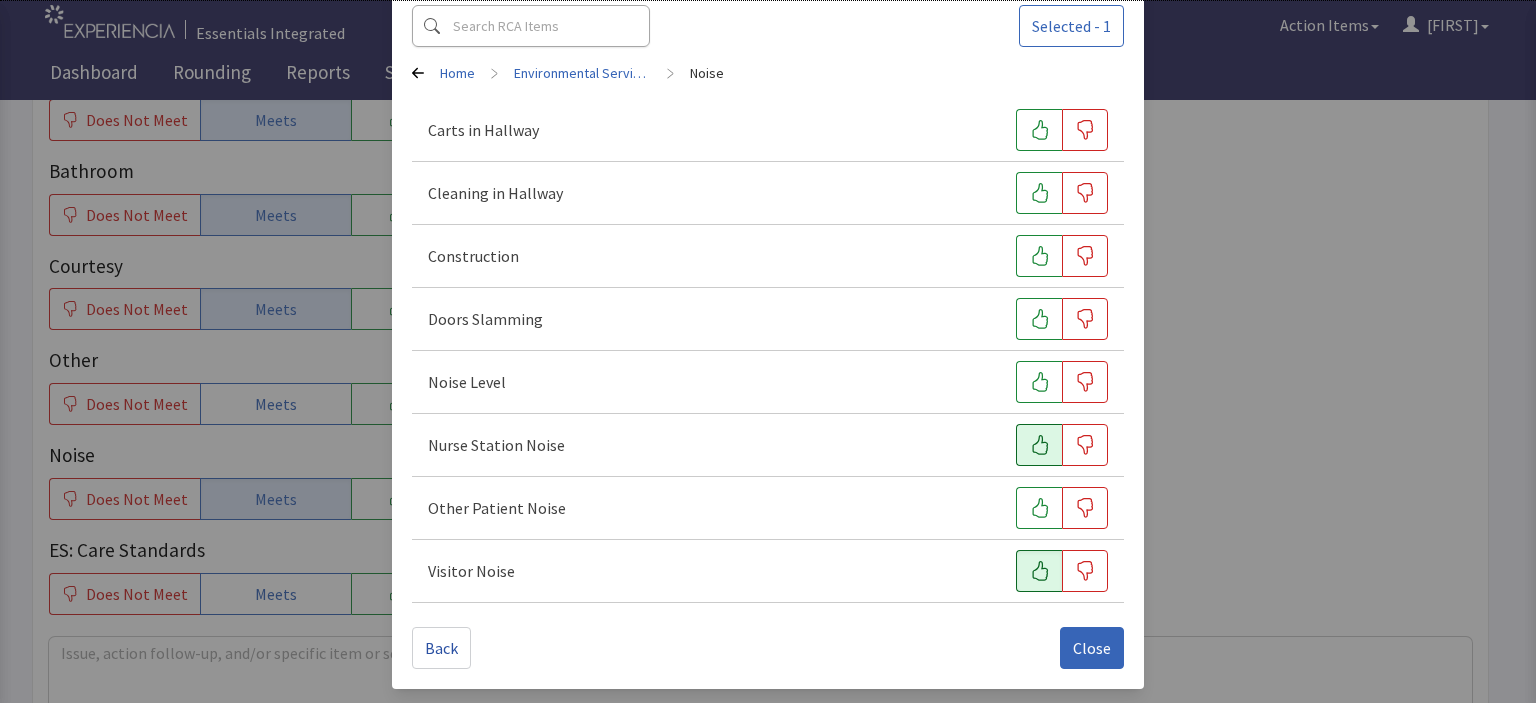 drag, startPoint x: 1025, startPoint y: 499, endPoint x: 1028, endPoint y: 447, distance: 52.086468 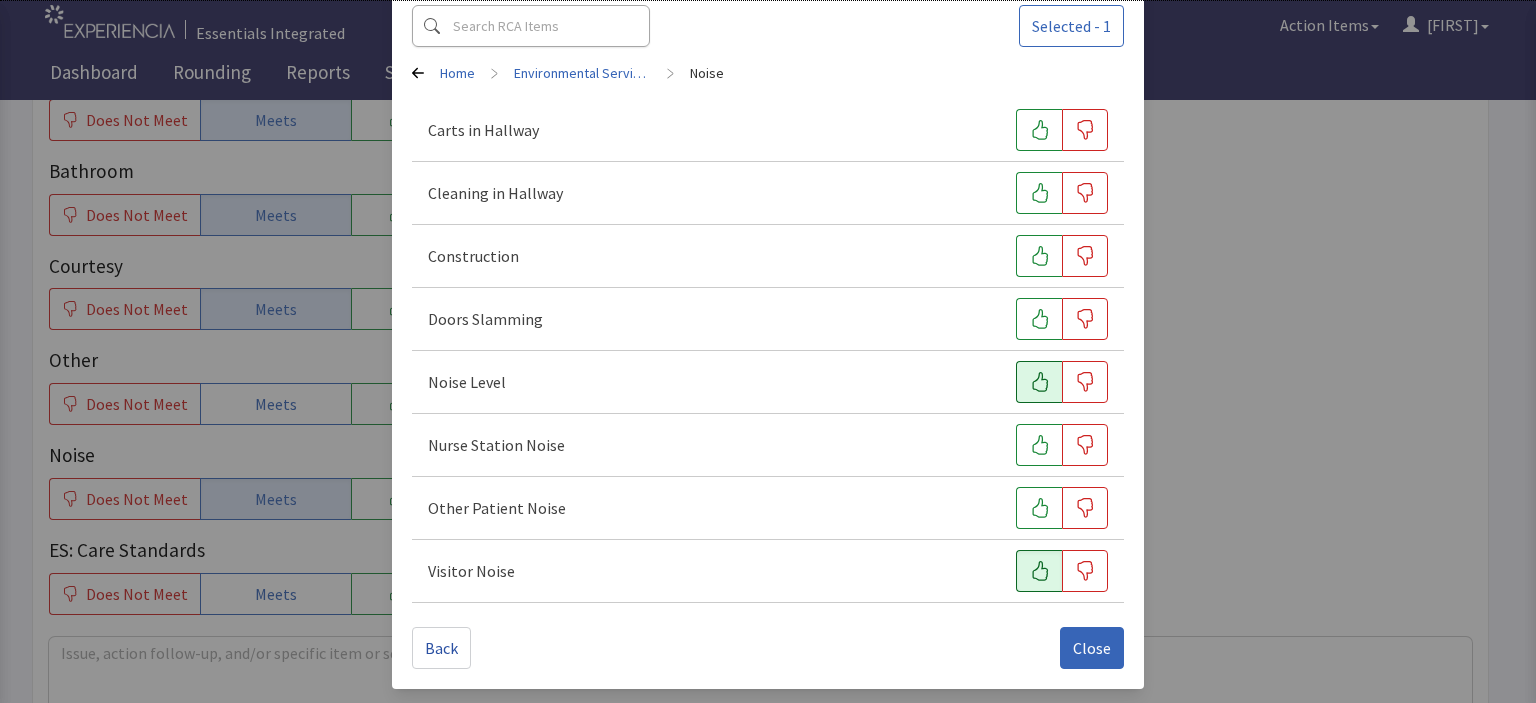 drag, startPoint x: 1028, startPoint y: 447, endPoint x: 1026, endPoint y: 372, distance: 75.026665 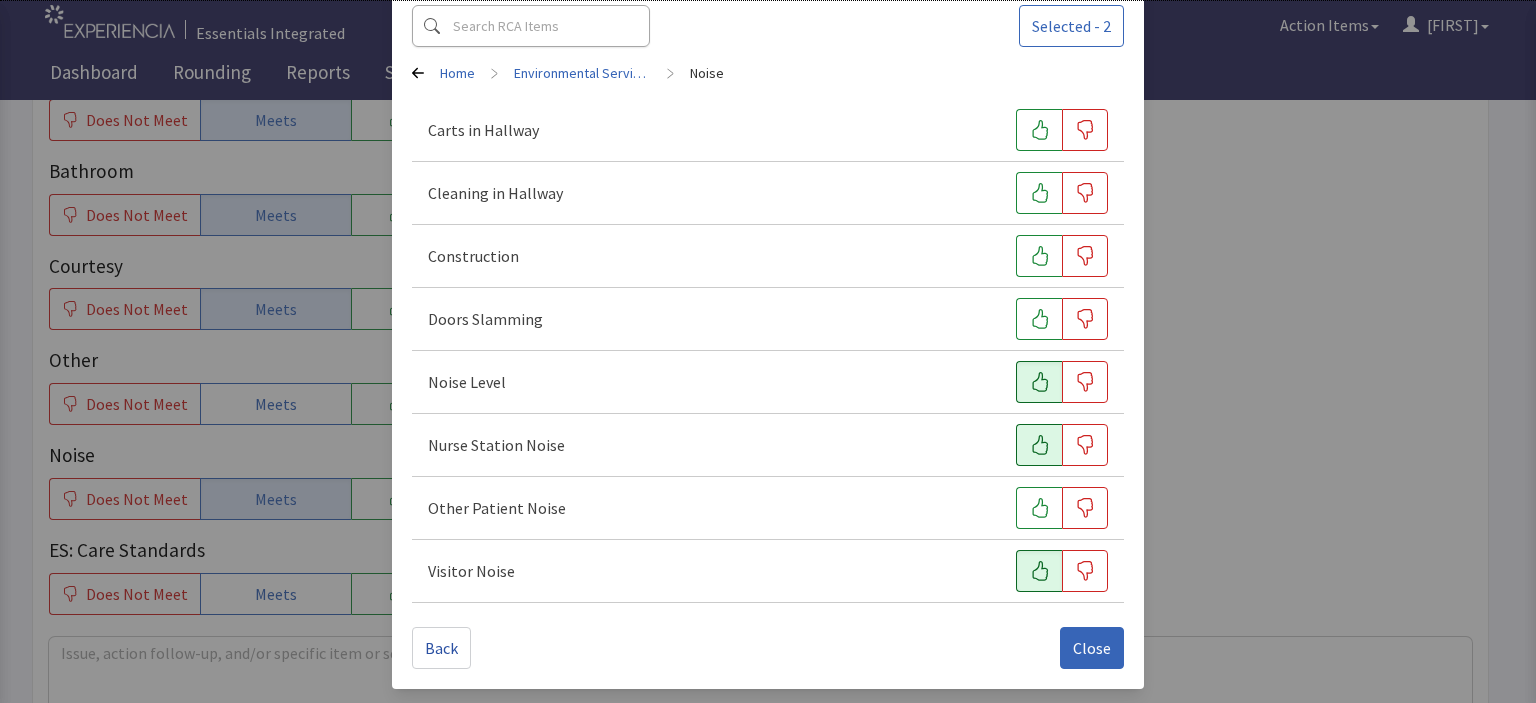 click 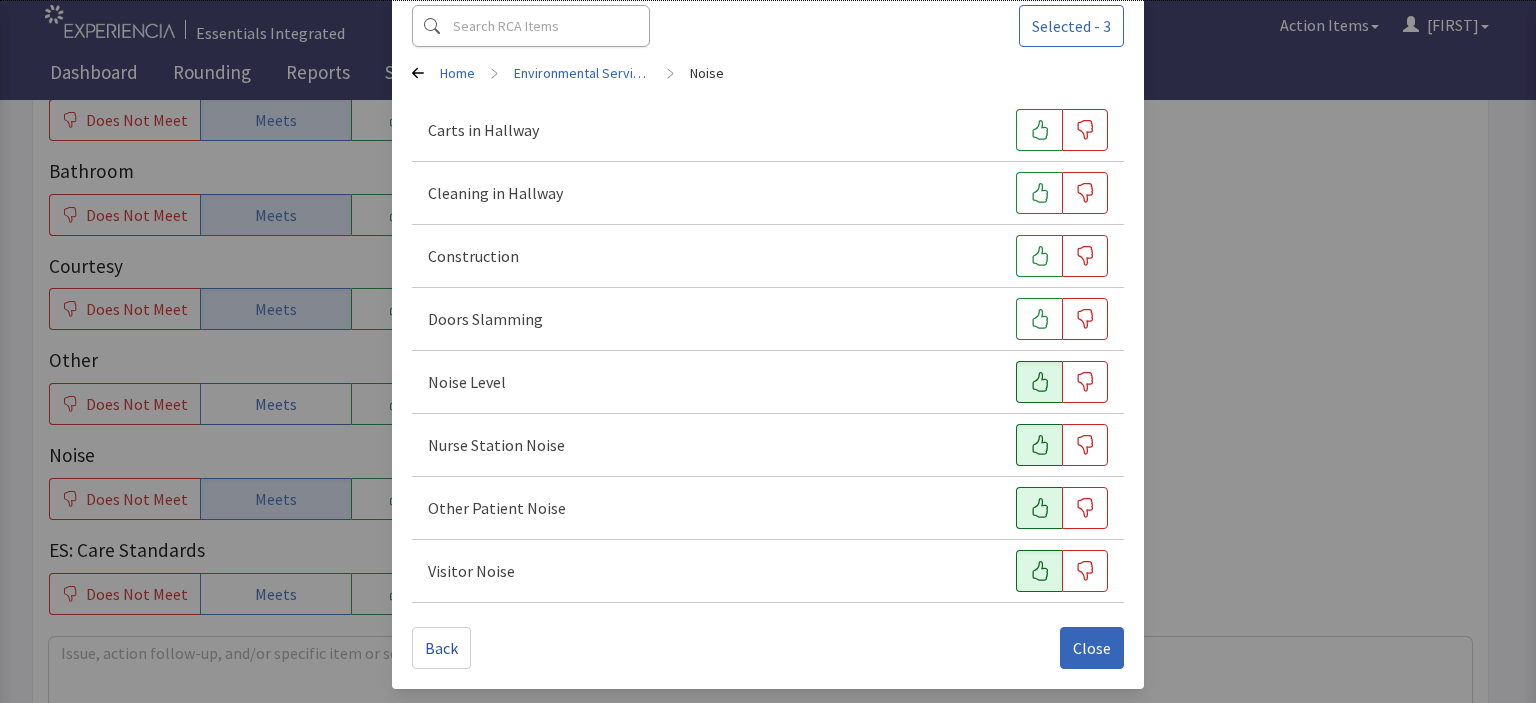 click 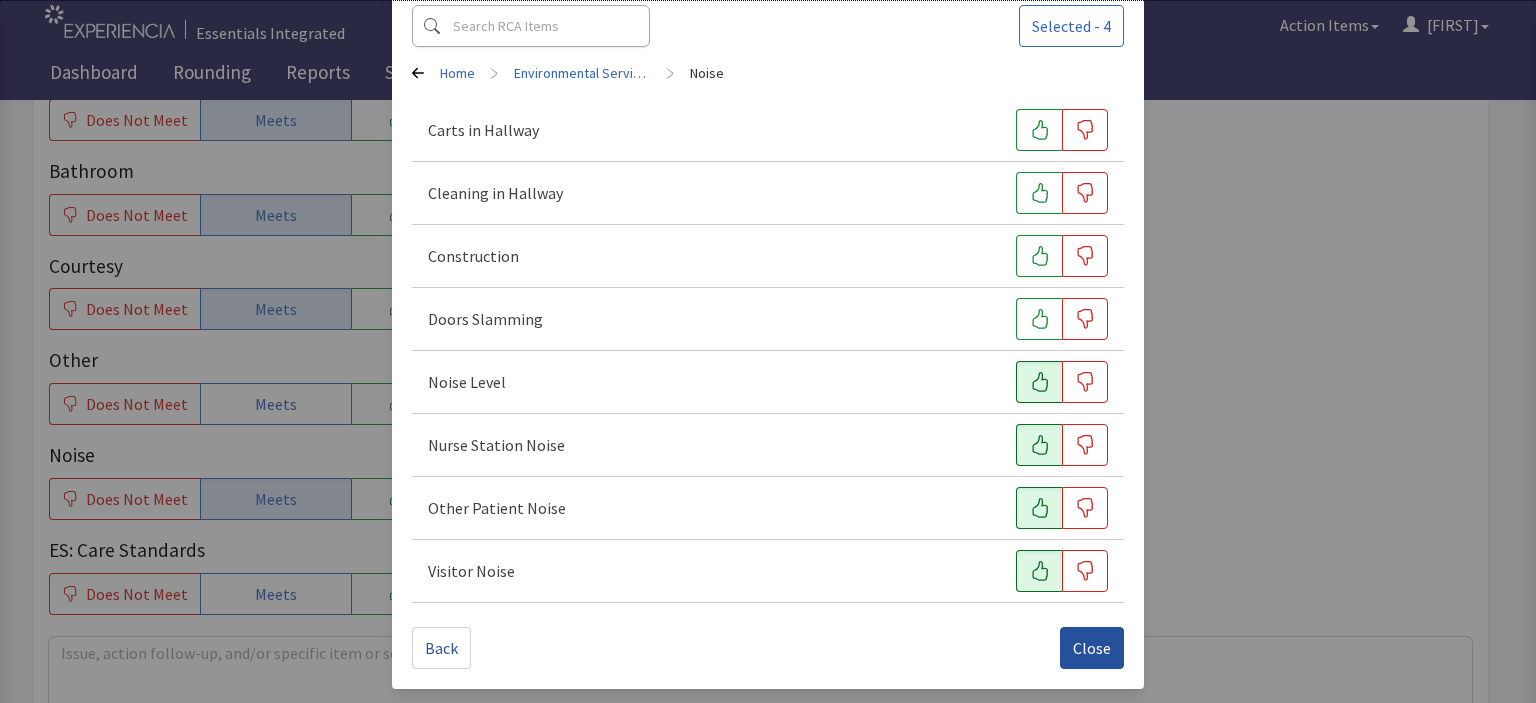 click on "Close" at bounding box center (1092, 648) 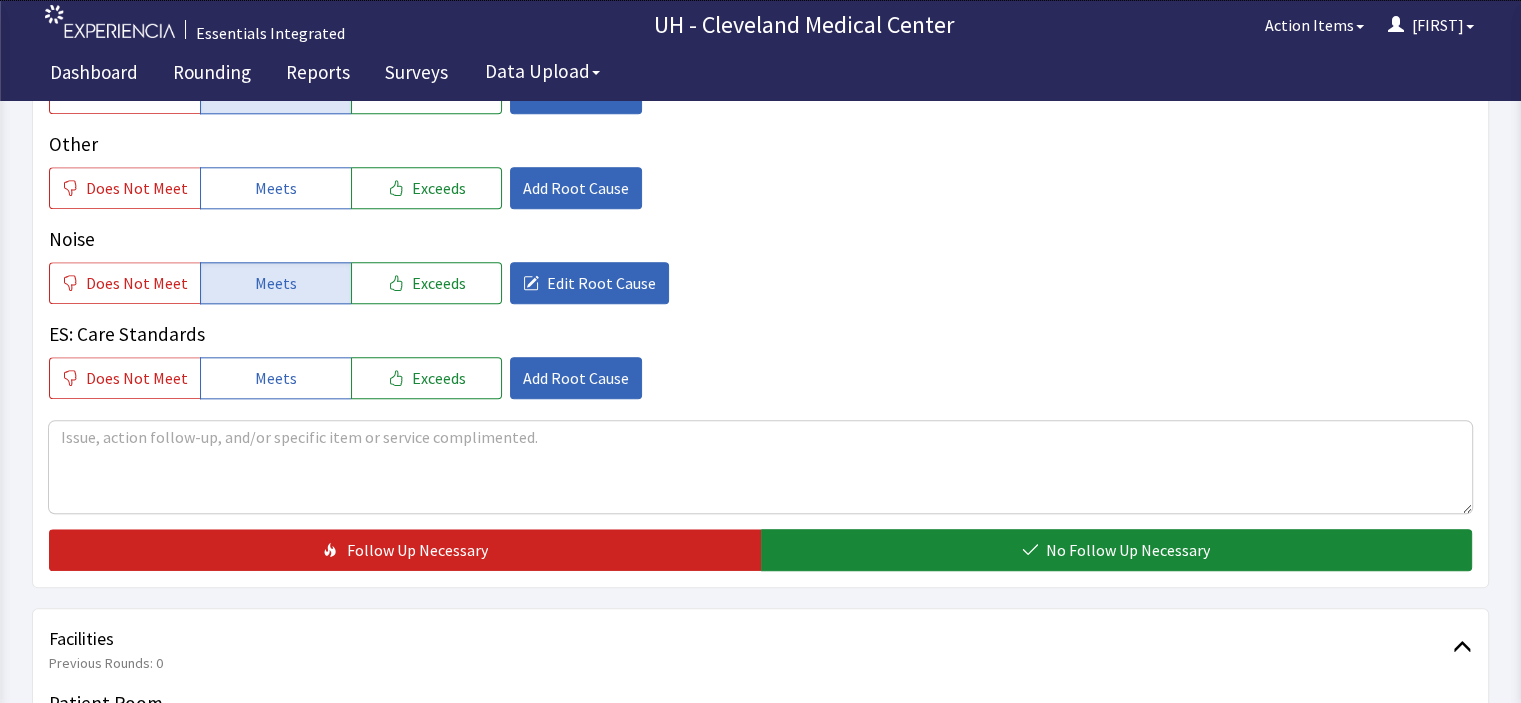 scroll, scrollTop: 2160, scrollLeft: 0, axis: vertical 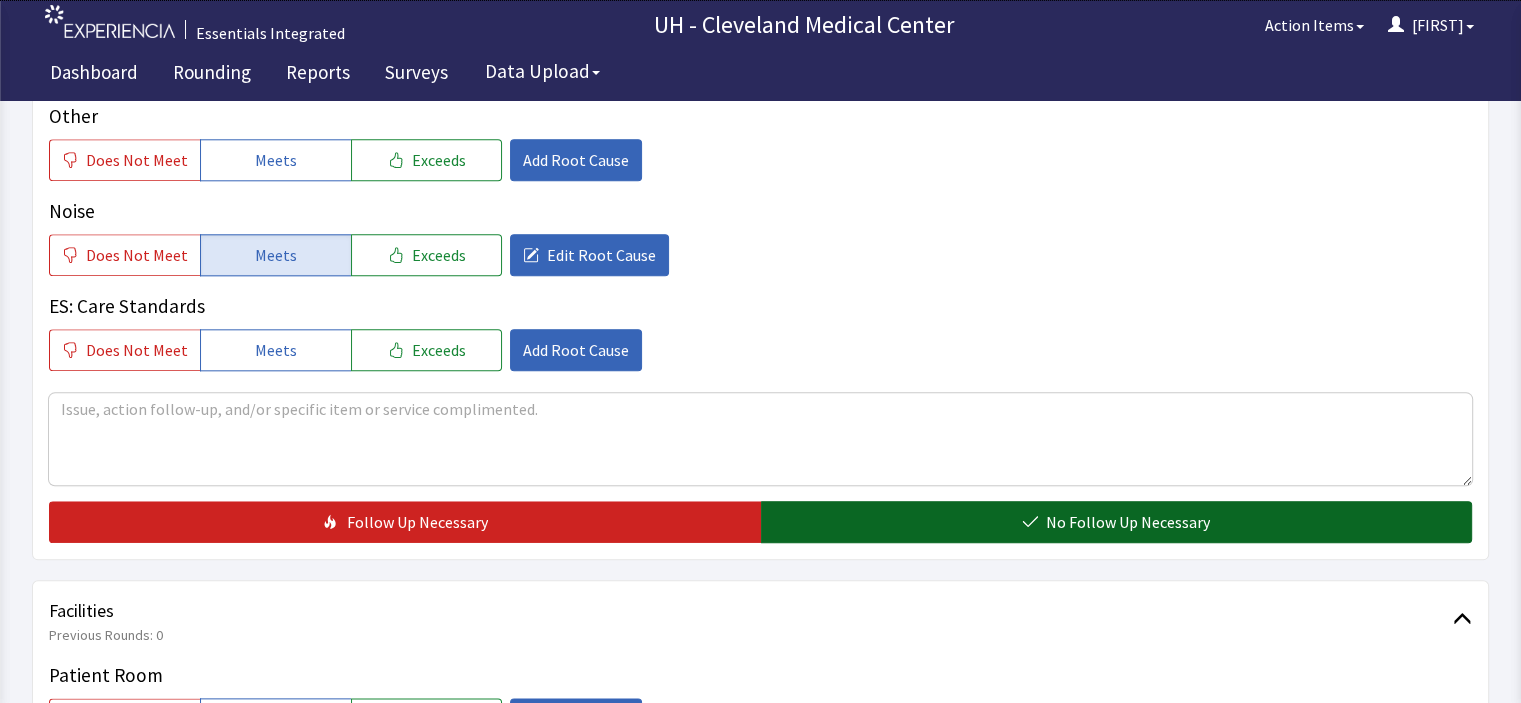 click on "No Follow Up Necessary" 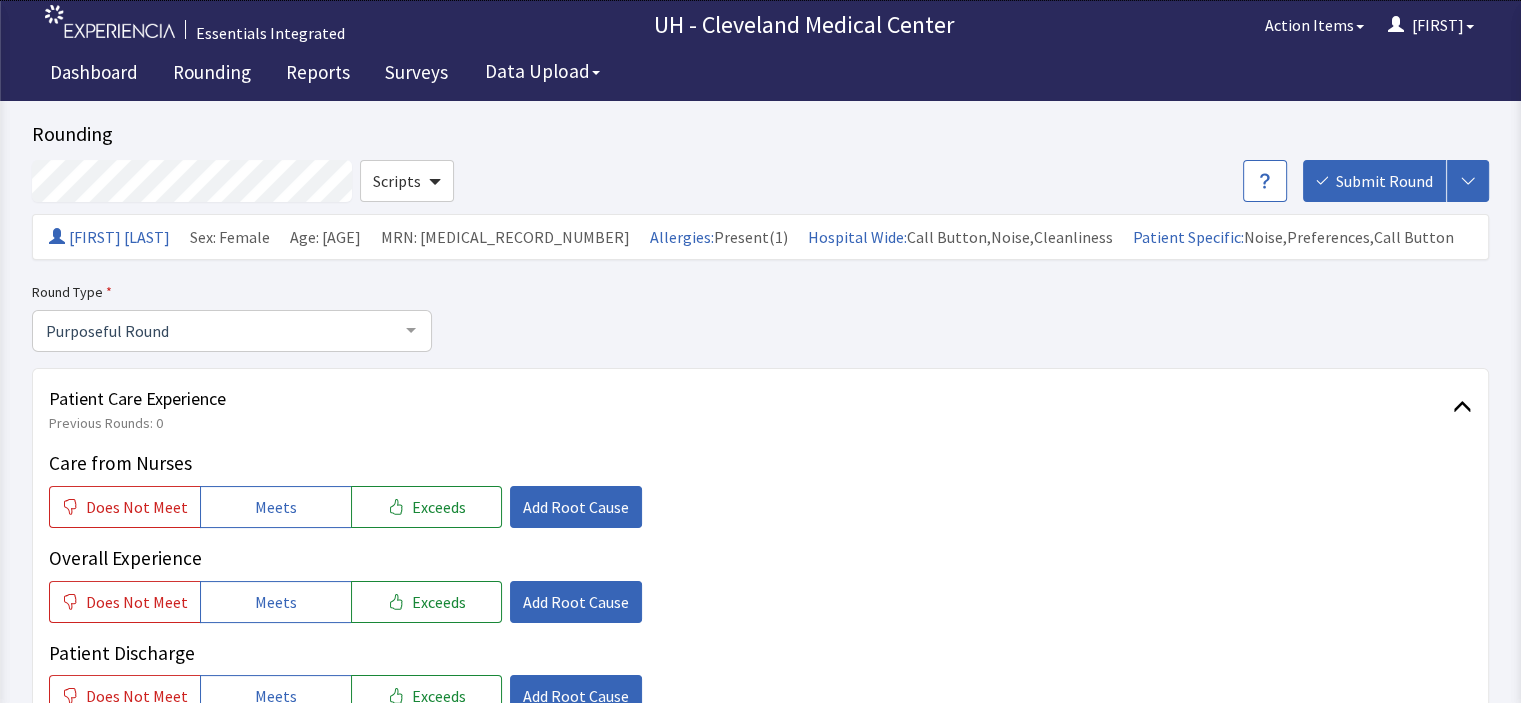 scroll, scrollTop: 25, scrollLeft: 0, axis: vertical 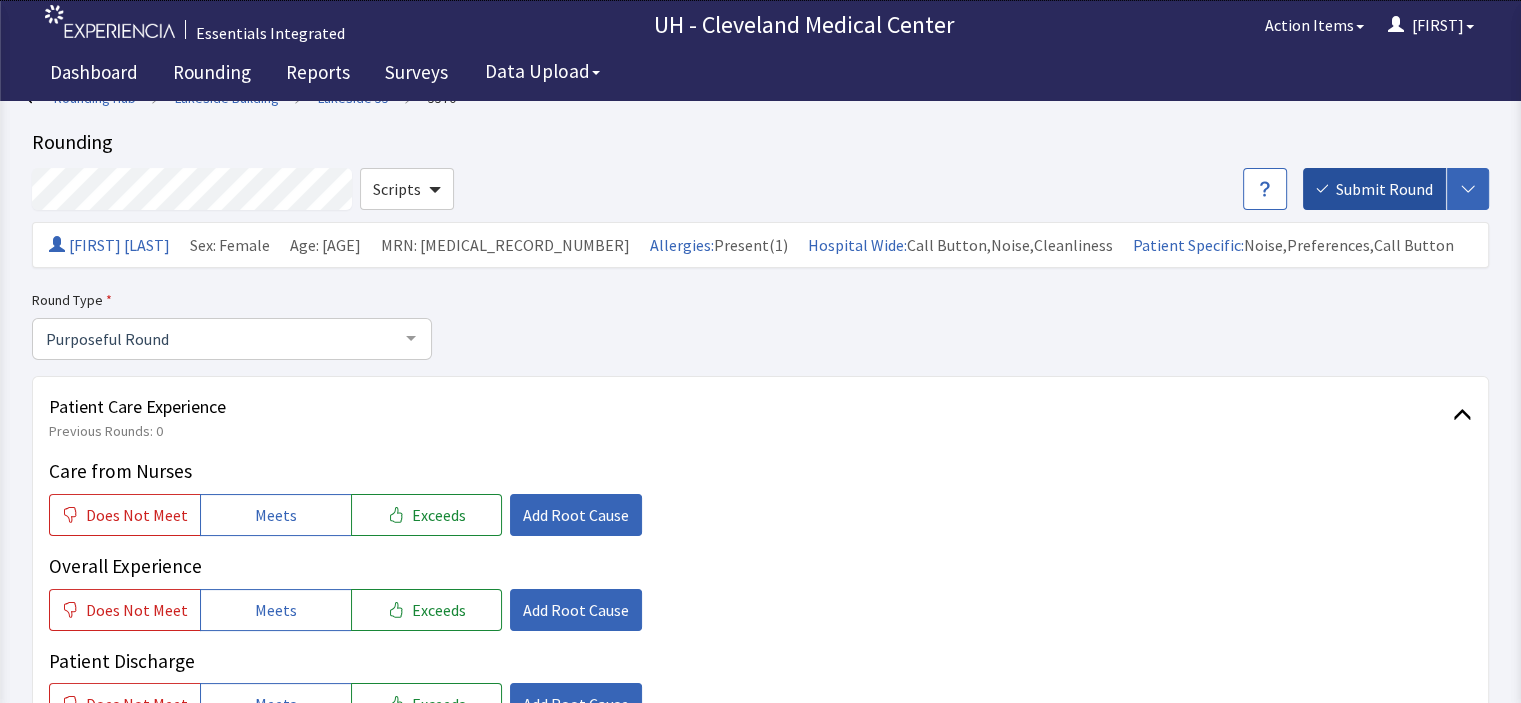 click on "Submit Round" at bounding box center [1384, 189] 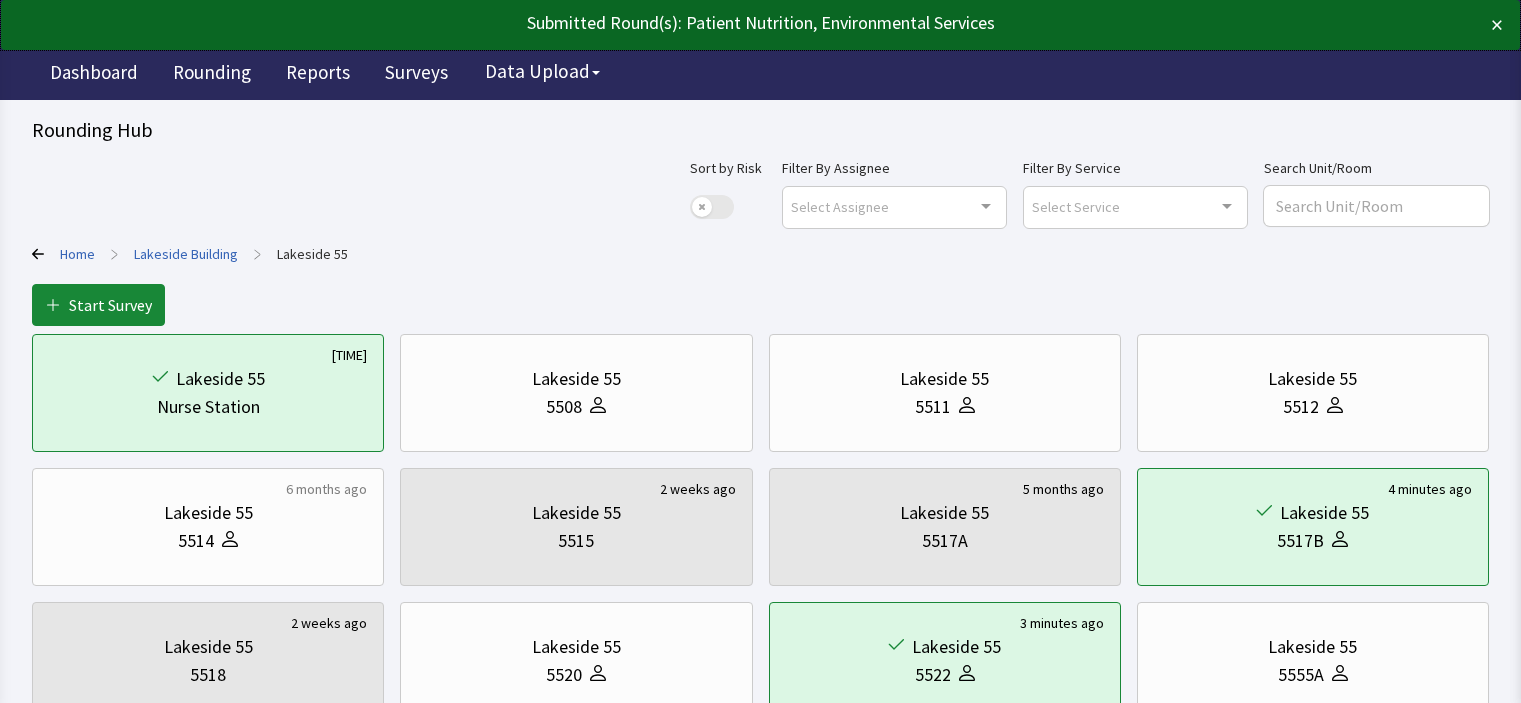 scroll, scrollTop: 0, scrollLeft: 0, axis: both 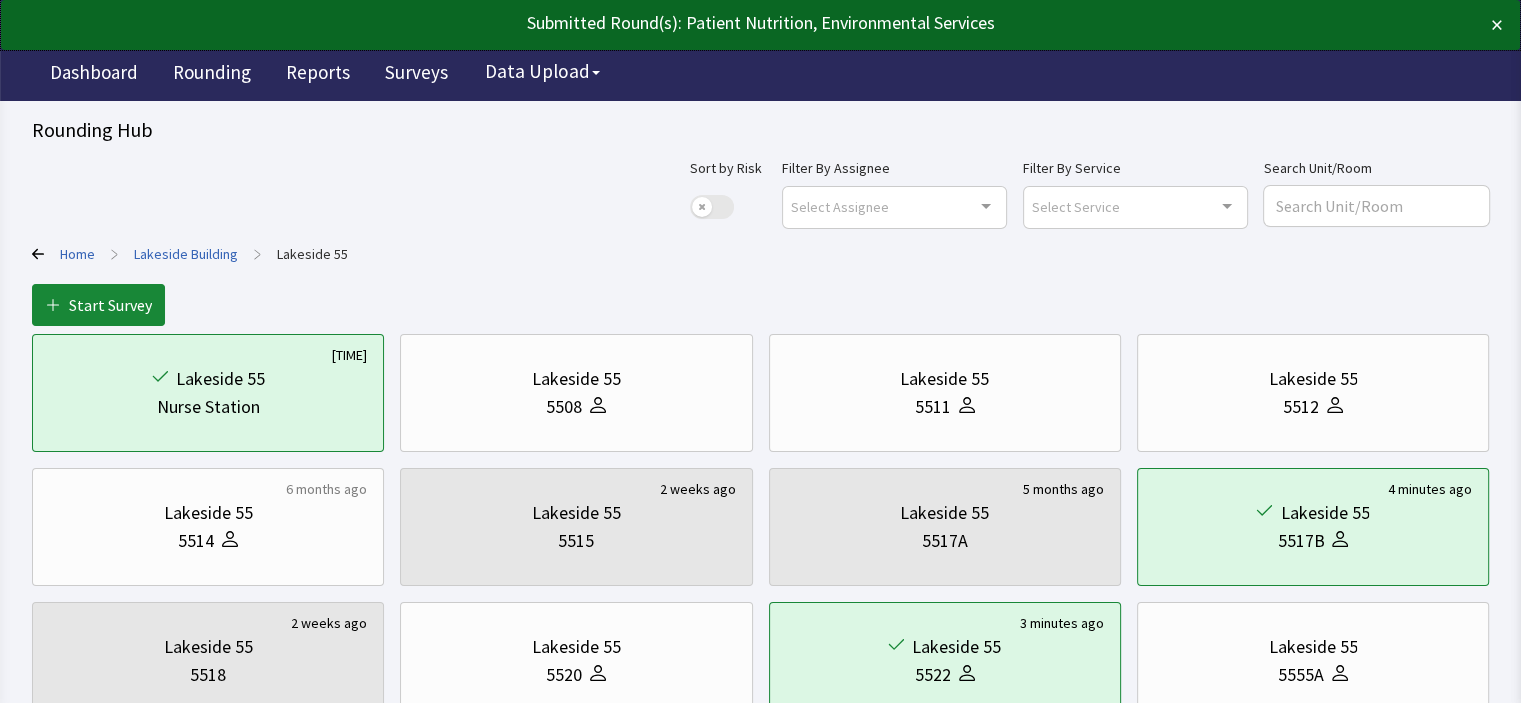 click on "Lakeside Building" at bounding box center (186, 254) 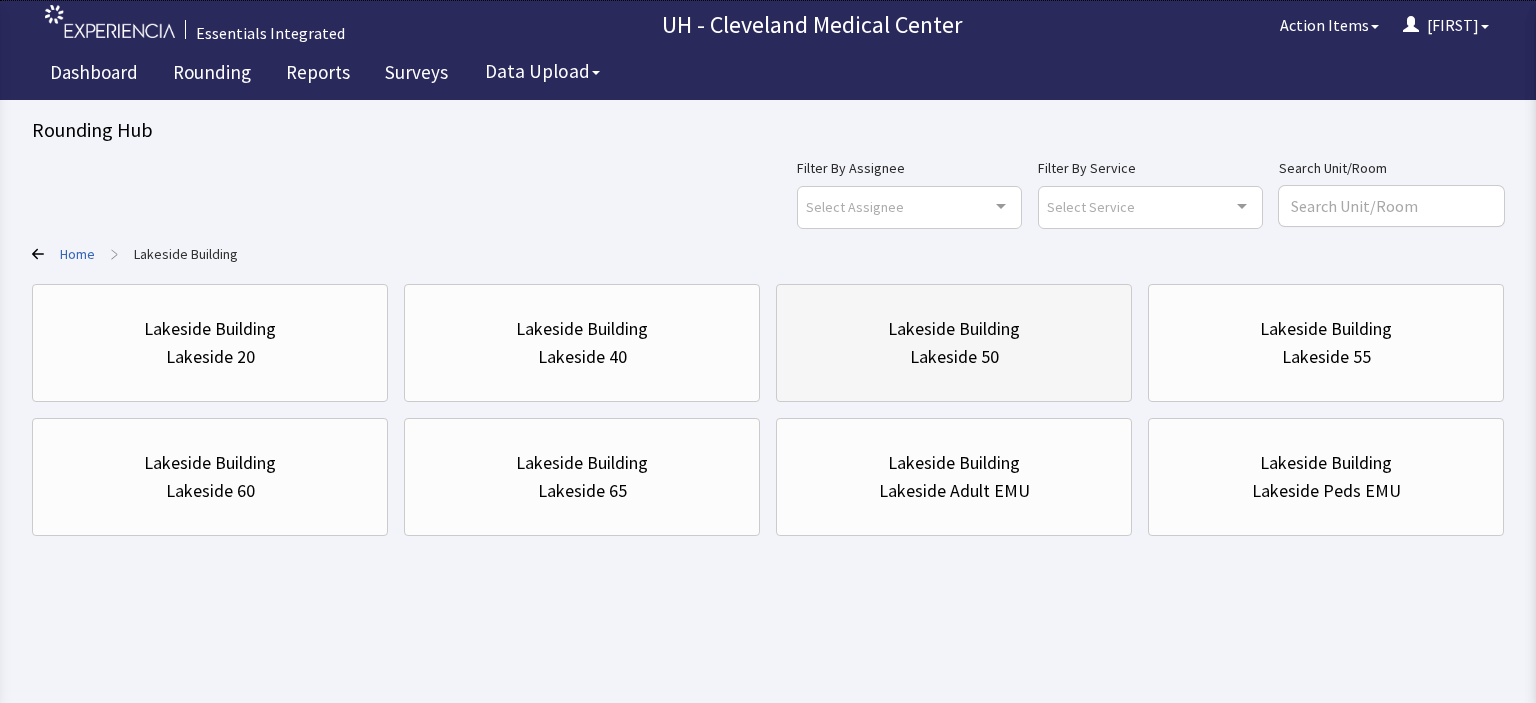 click on "Lakeside 50" at bounding box center (954, 357) 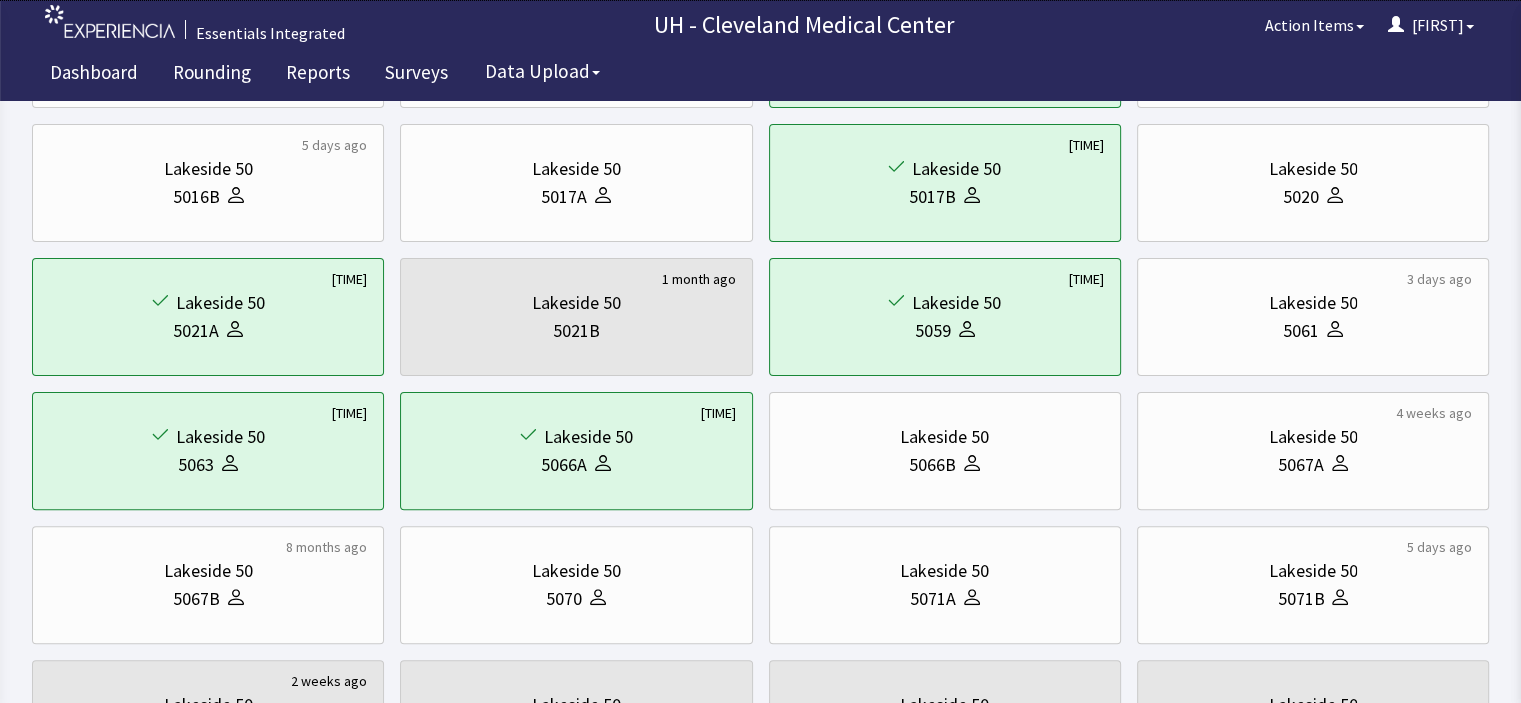 scroll, scrollTop: 484, scrollLeft: 0, axis: vertical 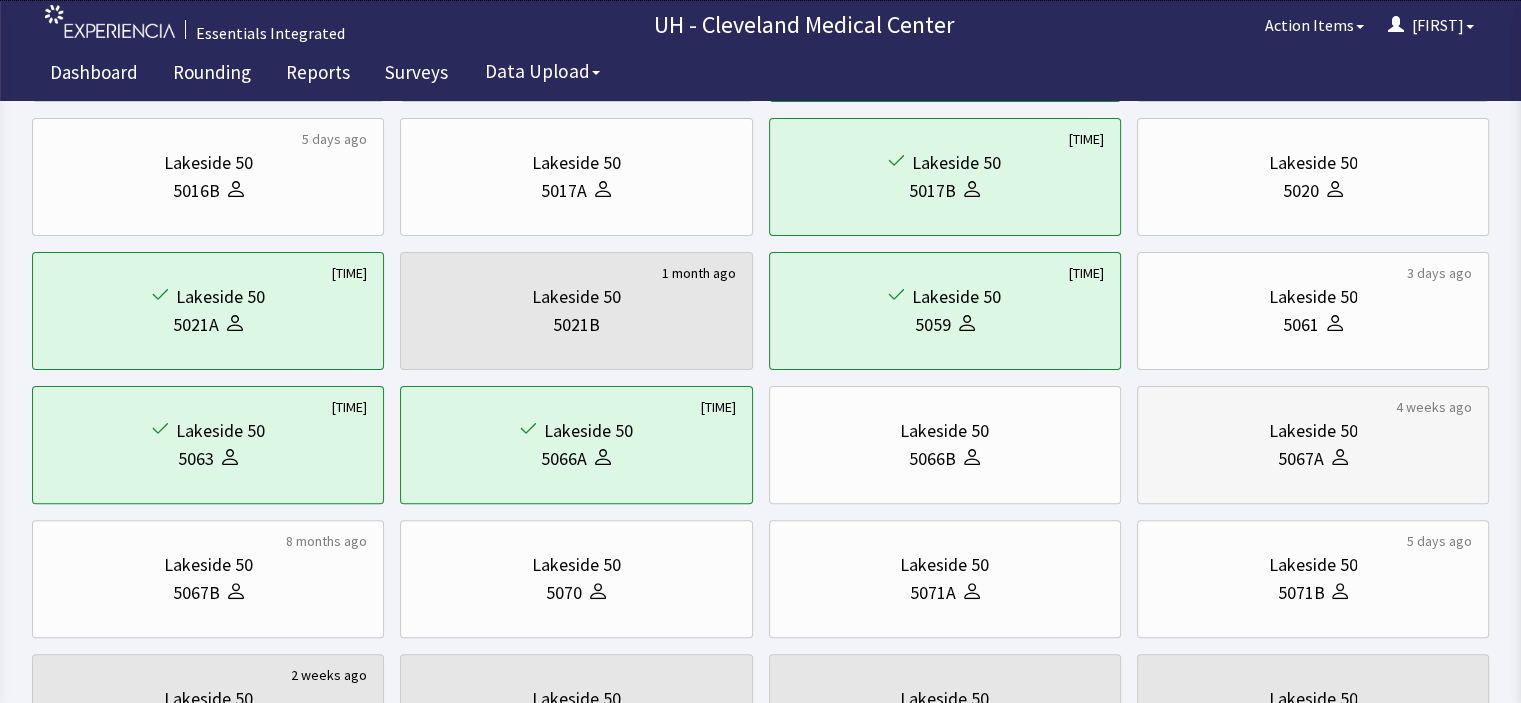 click on "Lakeside 50 5067A" at bounding box center (1313, 445) 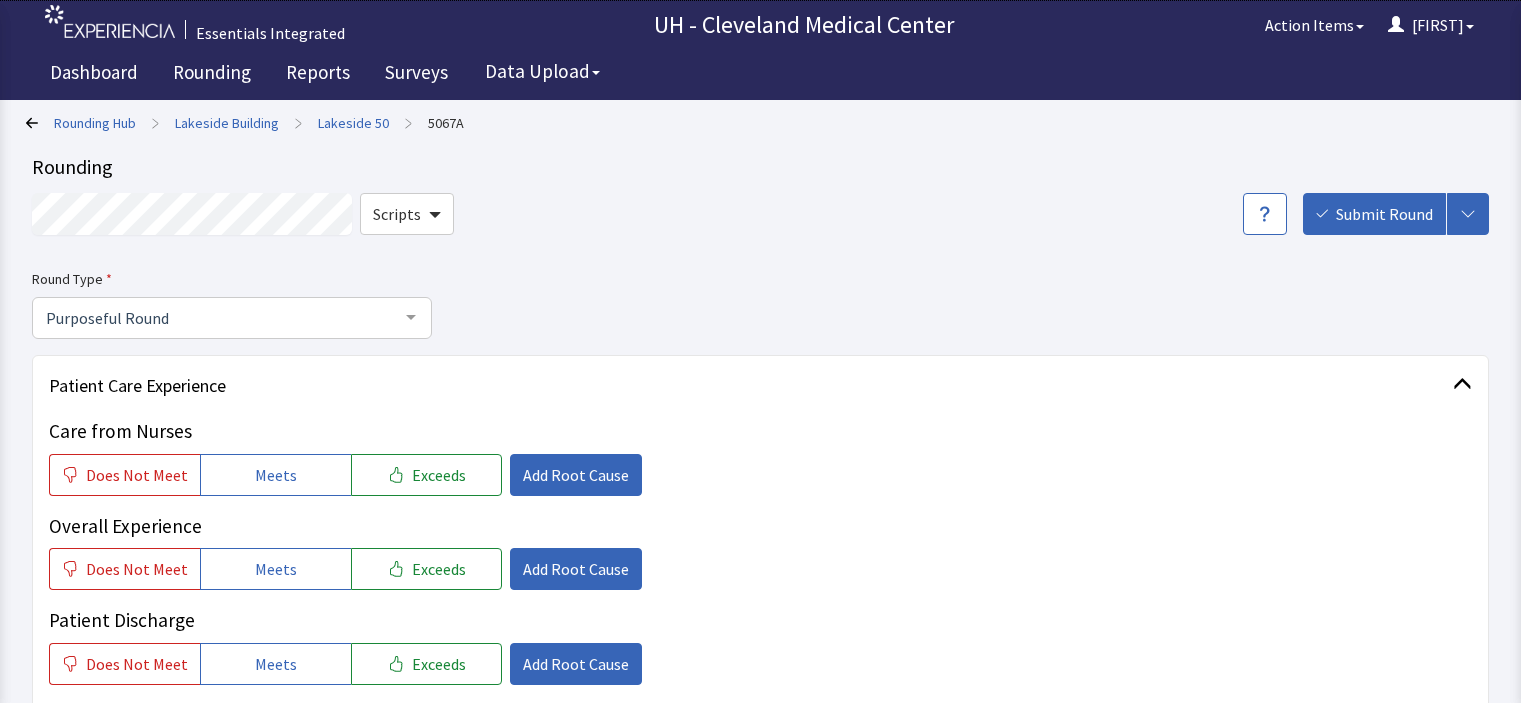 scroll, scrollTop: 0, scrollLeft: 0, axis: both 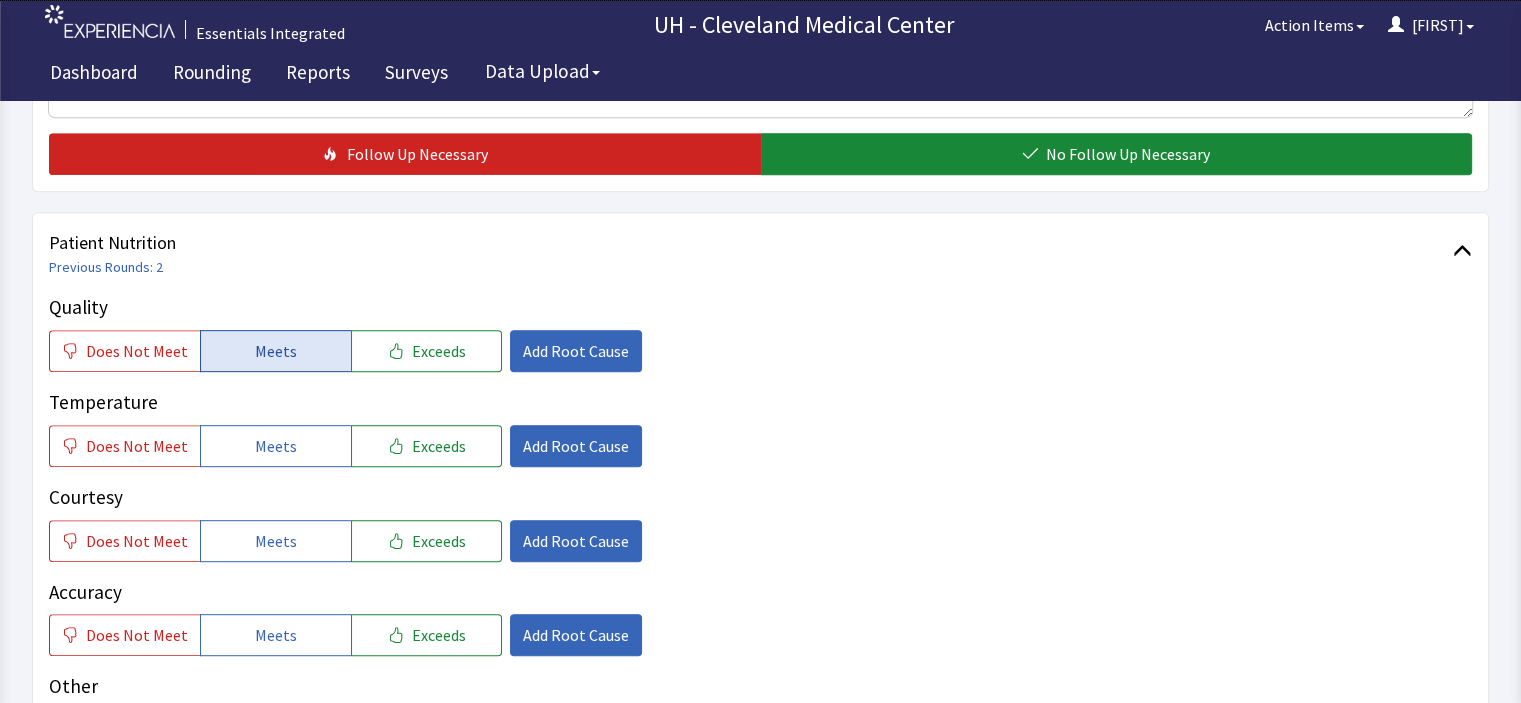 click on "Meets" 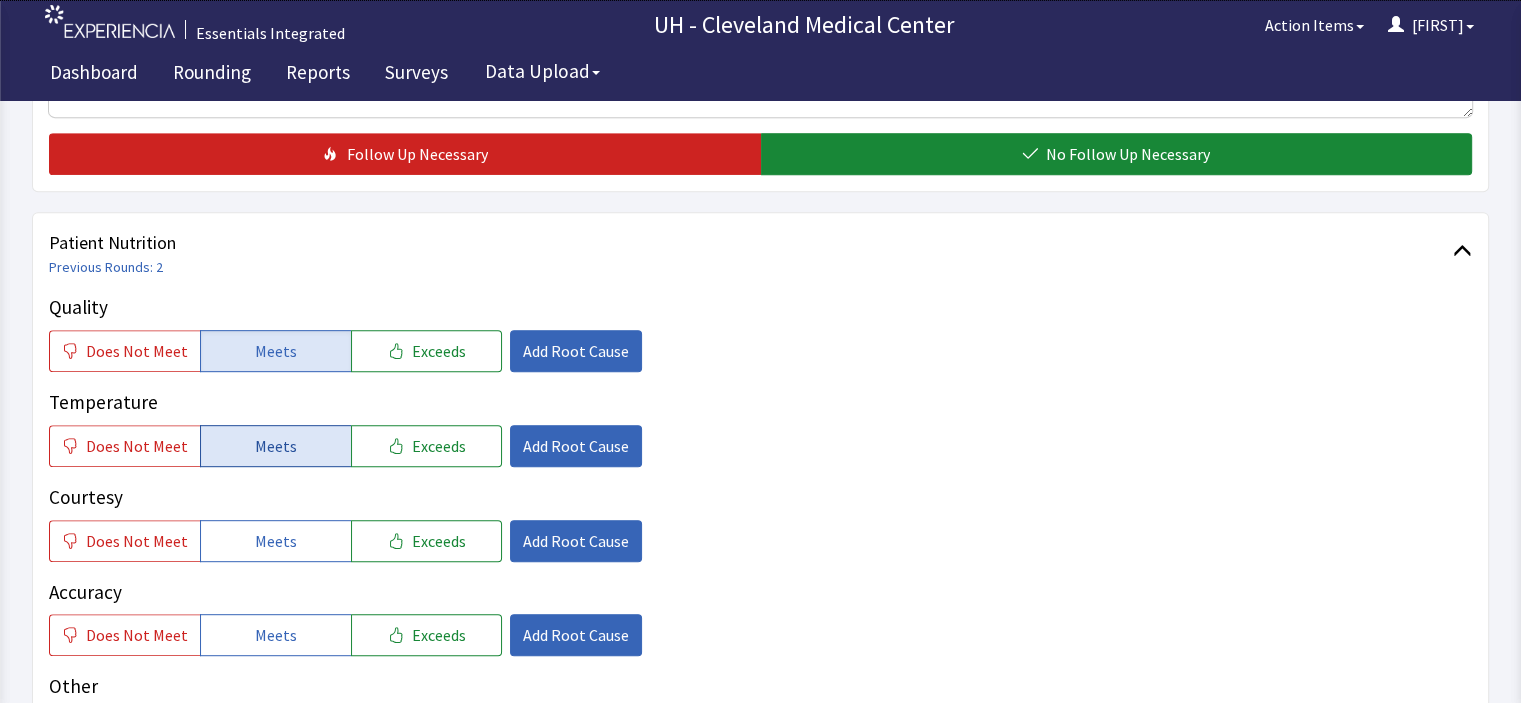 click on "Meets" 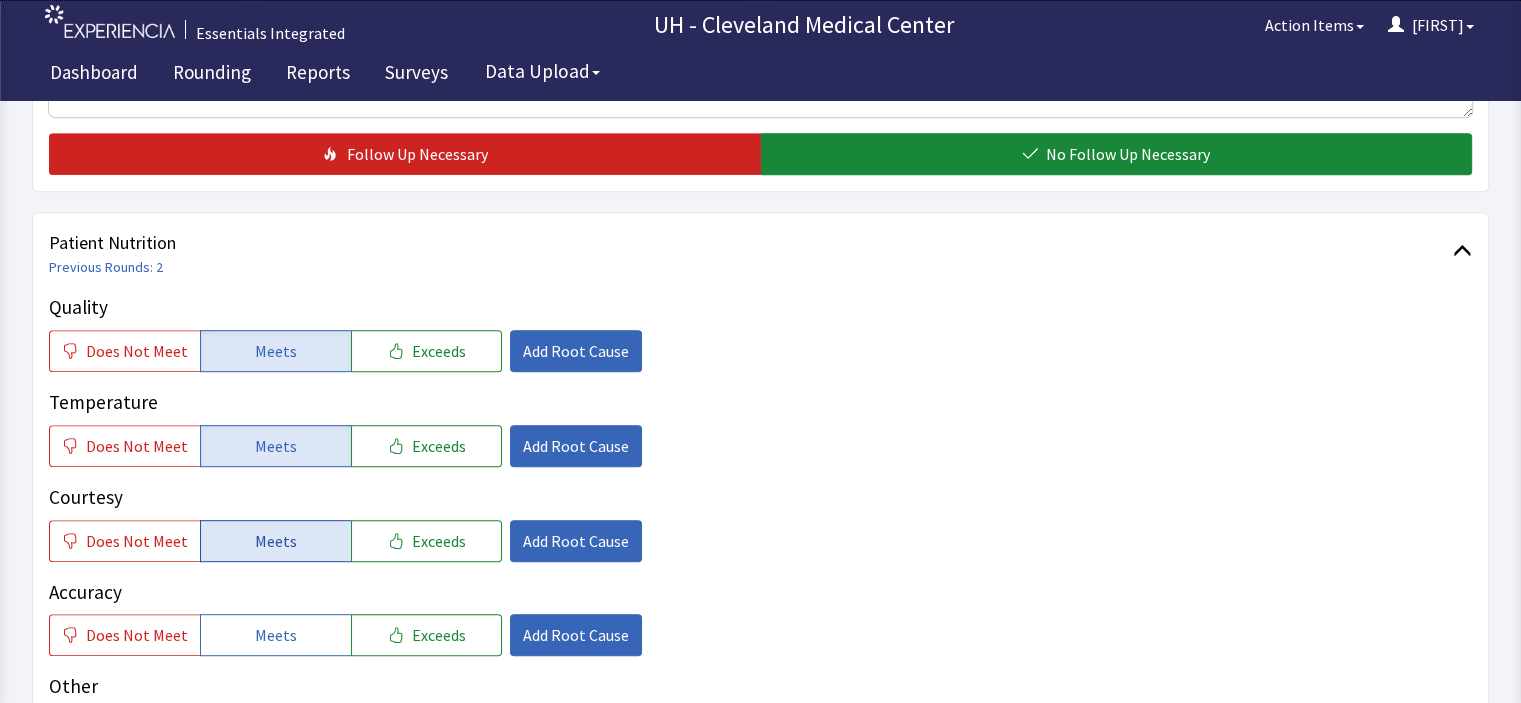 click on "Meets" 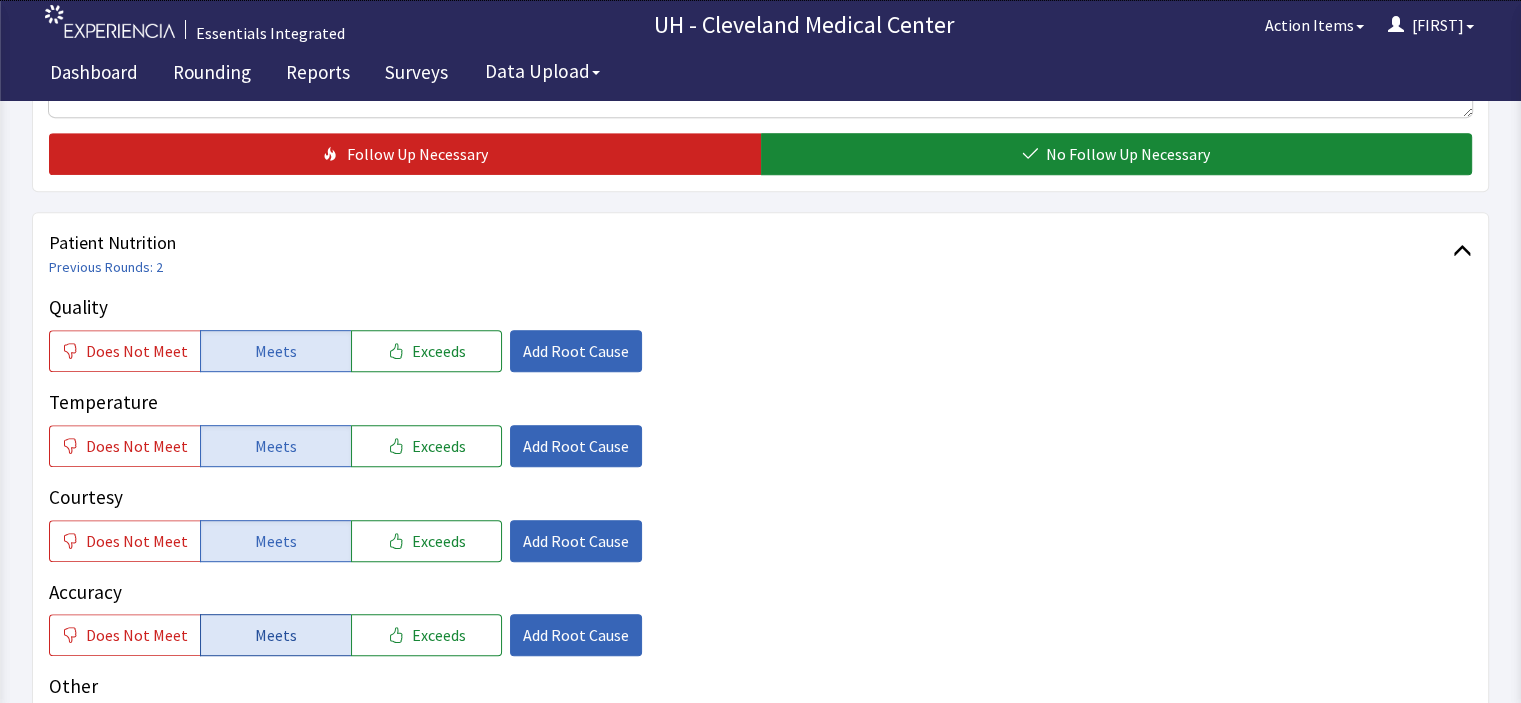click on "Meets" 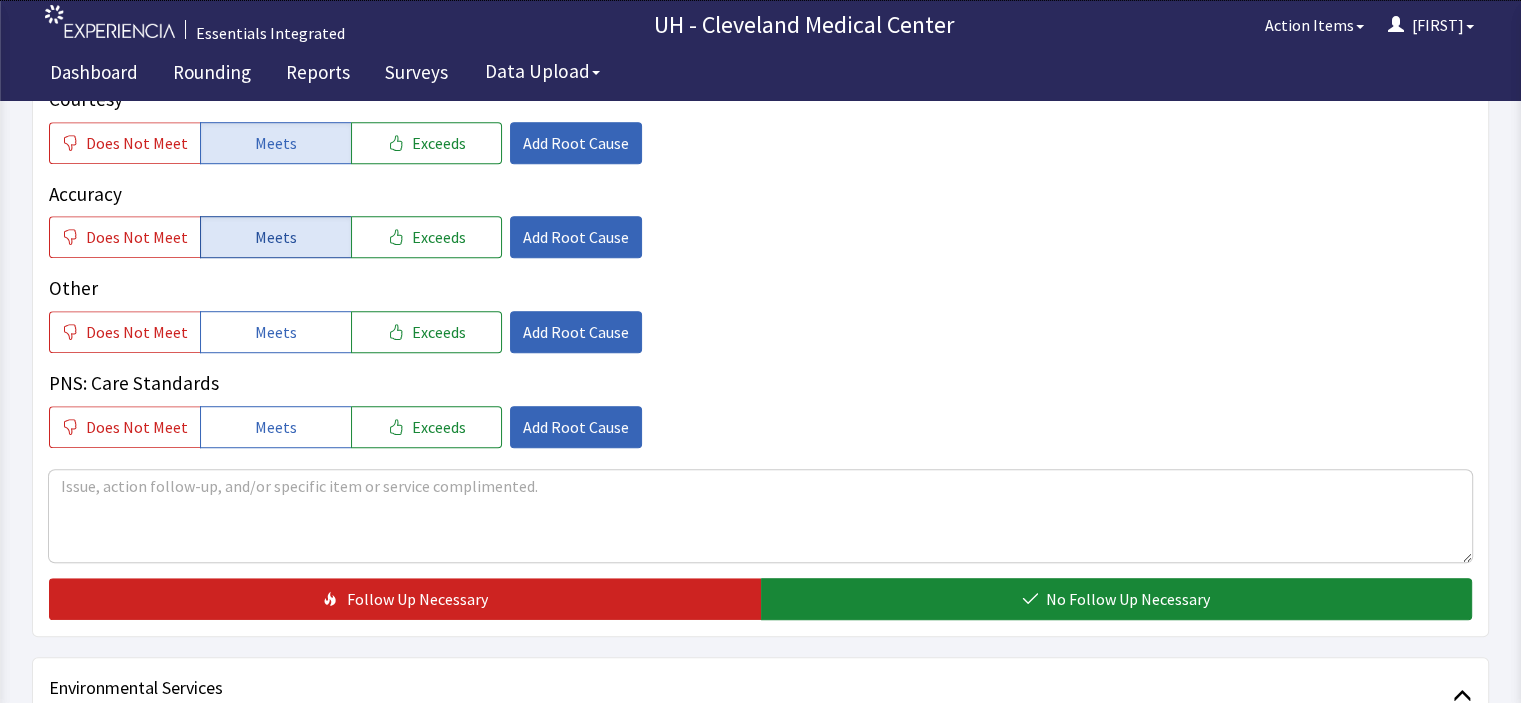 scroll, scrollTop: 1276, scrollLeft: 0, axis: vertical 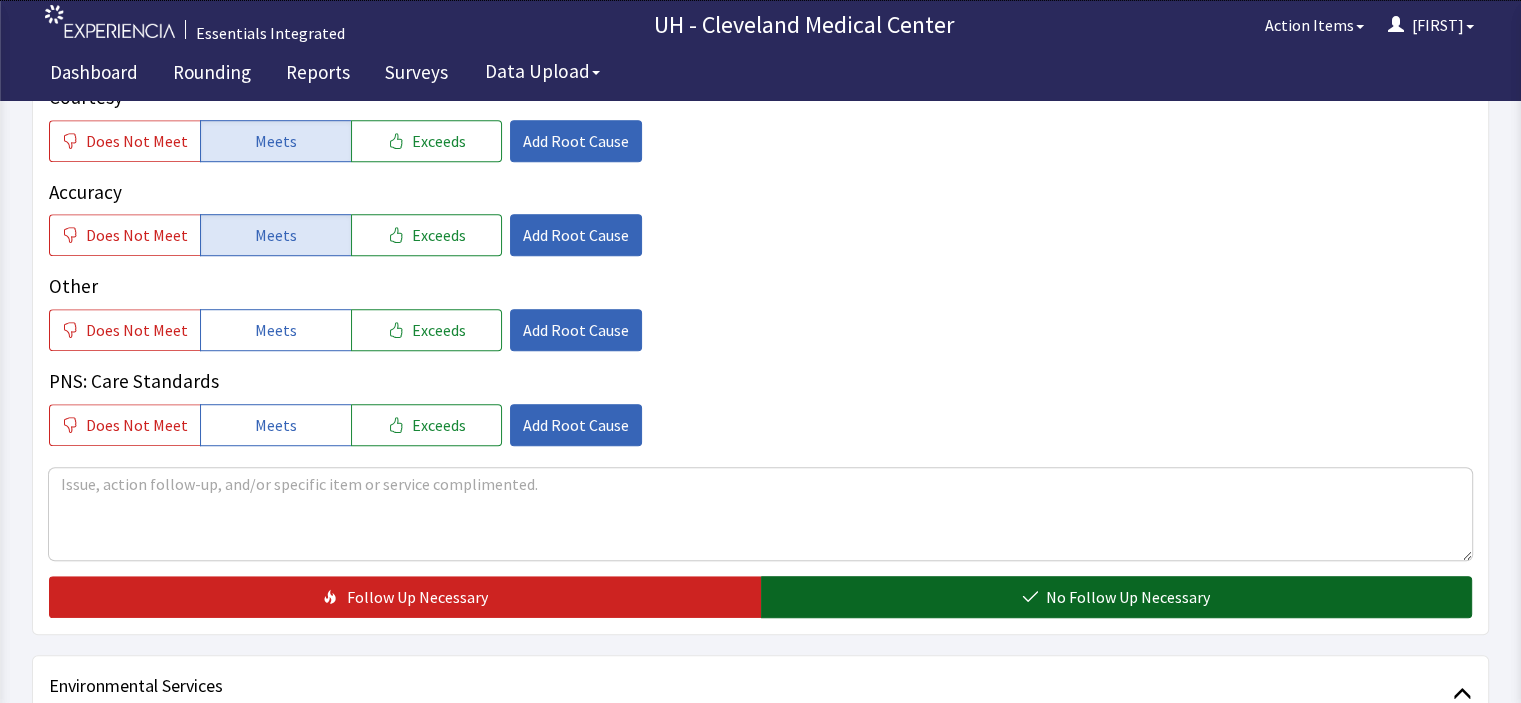 click on "No Follow Up Necessary" 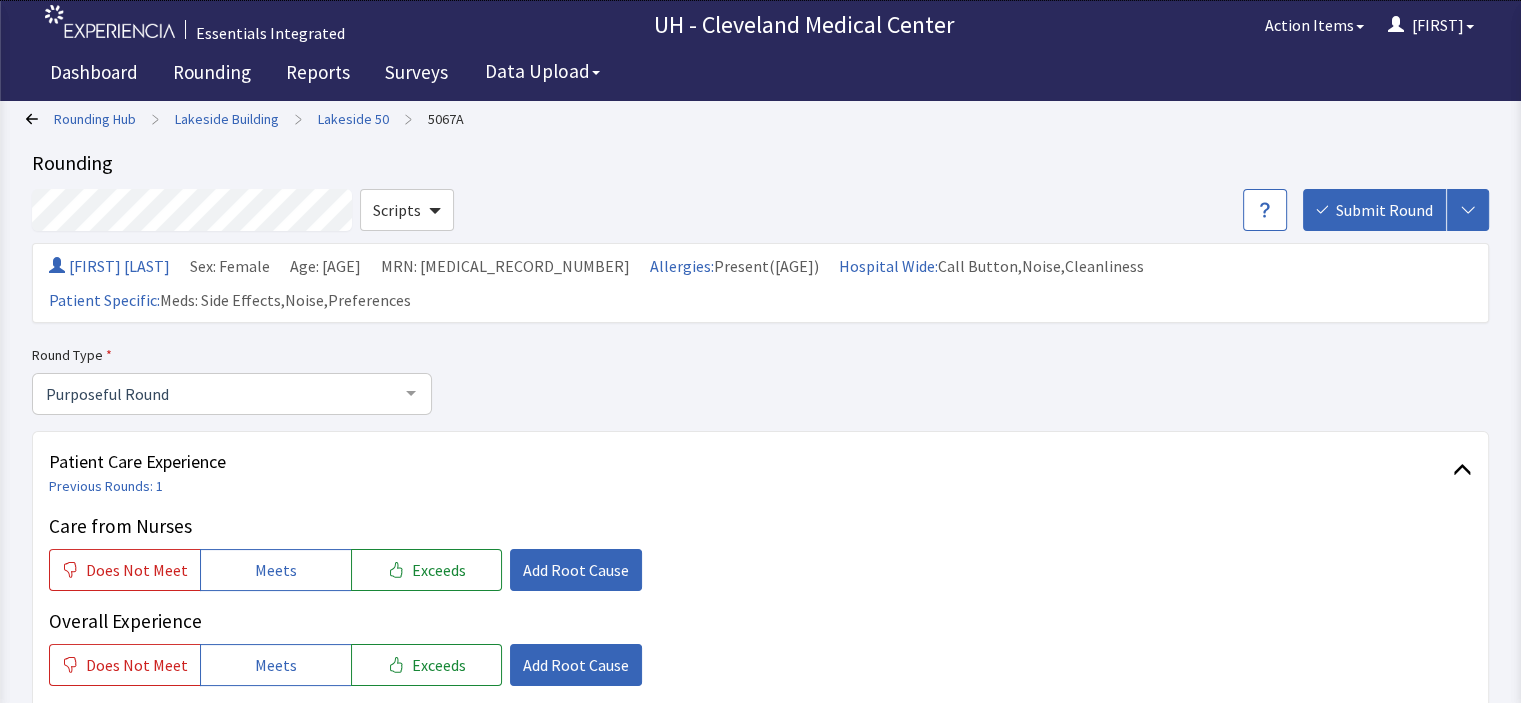 scroll, scrollTop: 0, scrollLeft: 0, axis: both 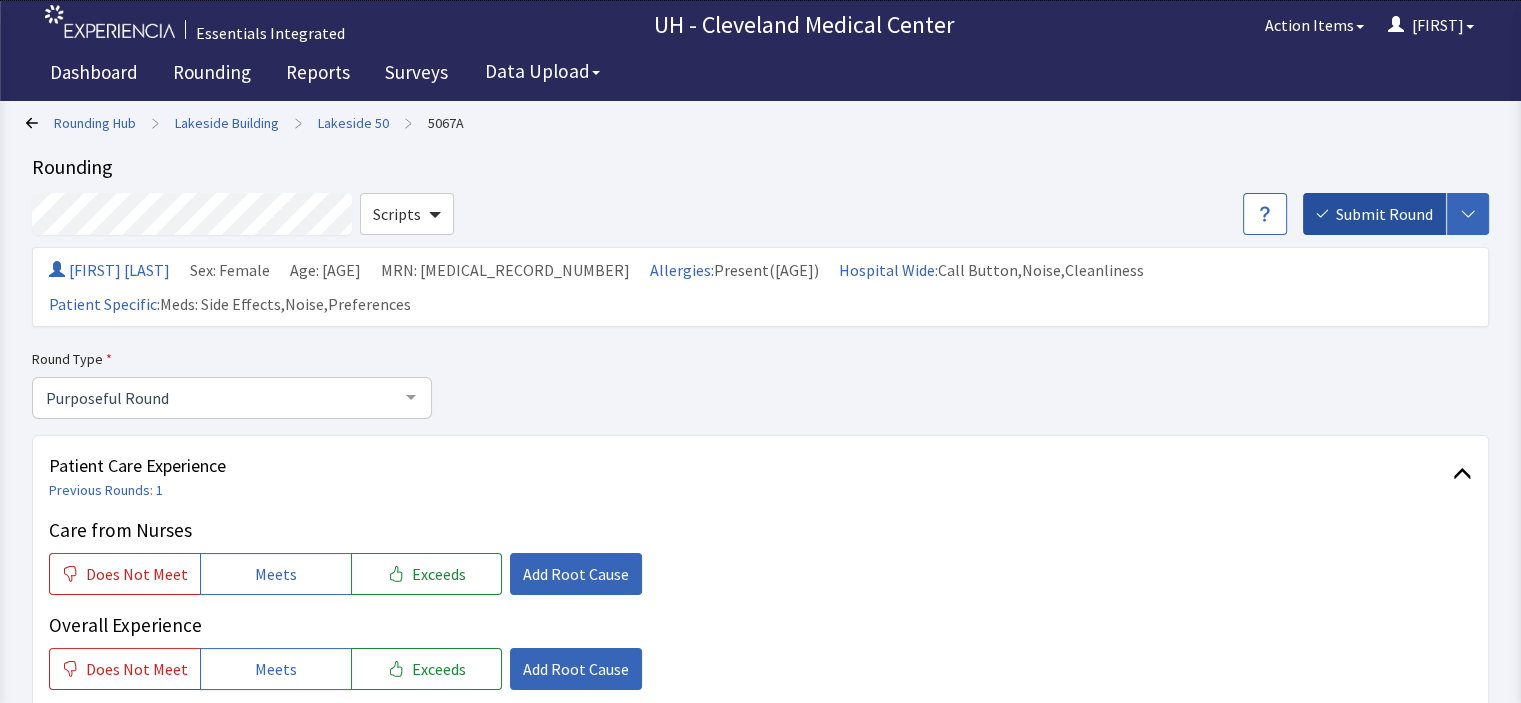 click on "Submit Round" at bounding box center (1384, 214) 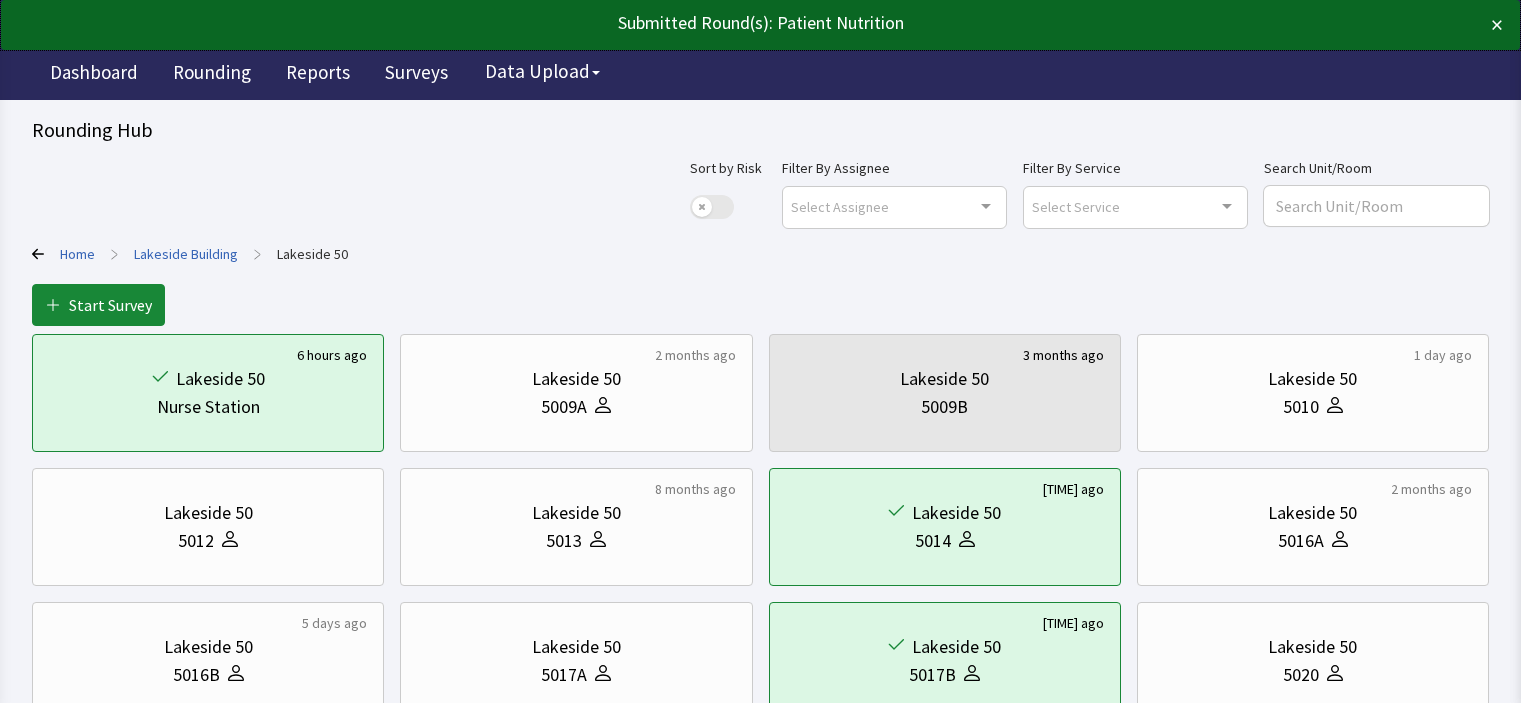 scroll, scrollTop: 0, scrollLeft: 0, axis: both 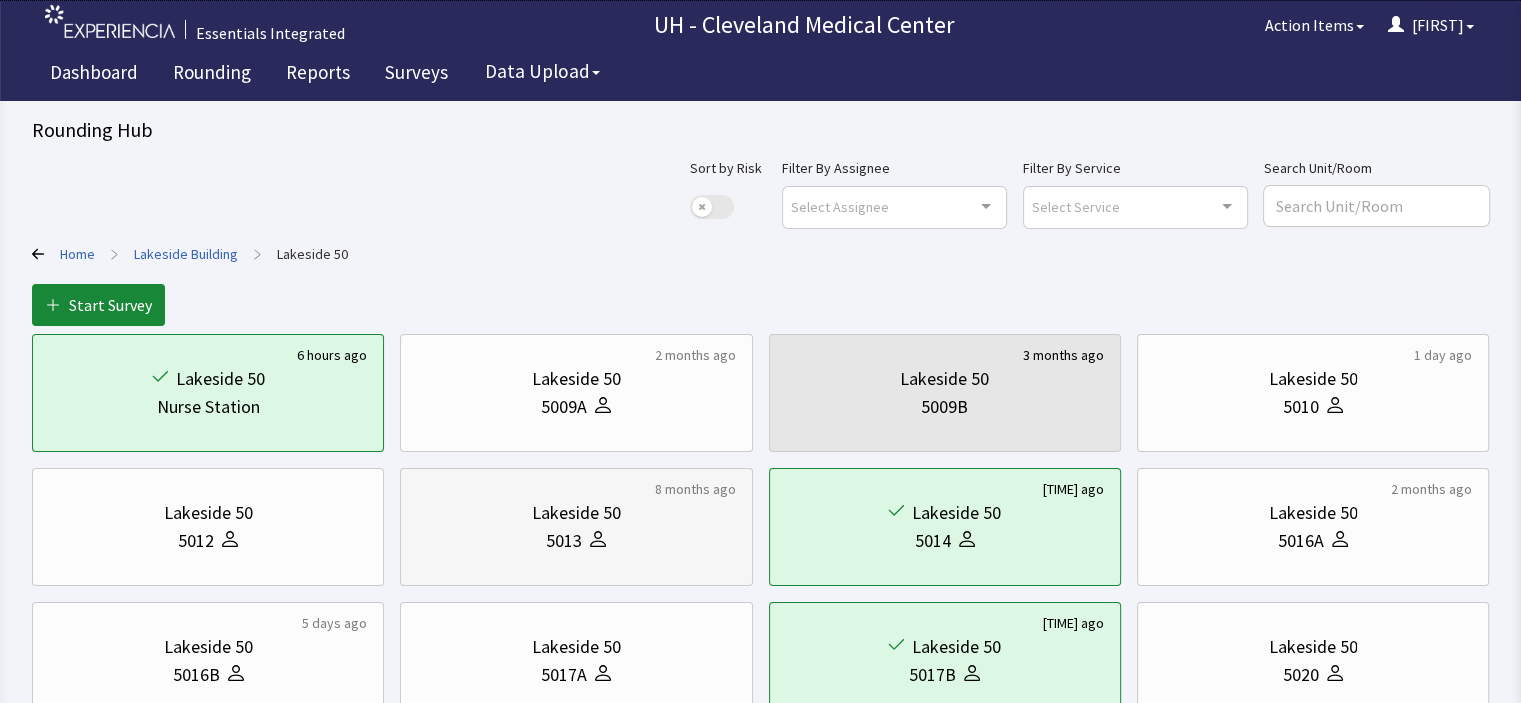 click on "5013" at bounding box center [576, 541] 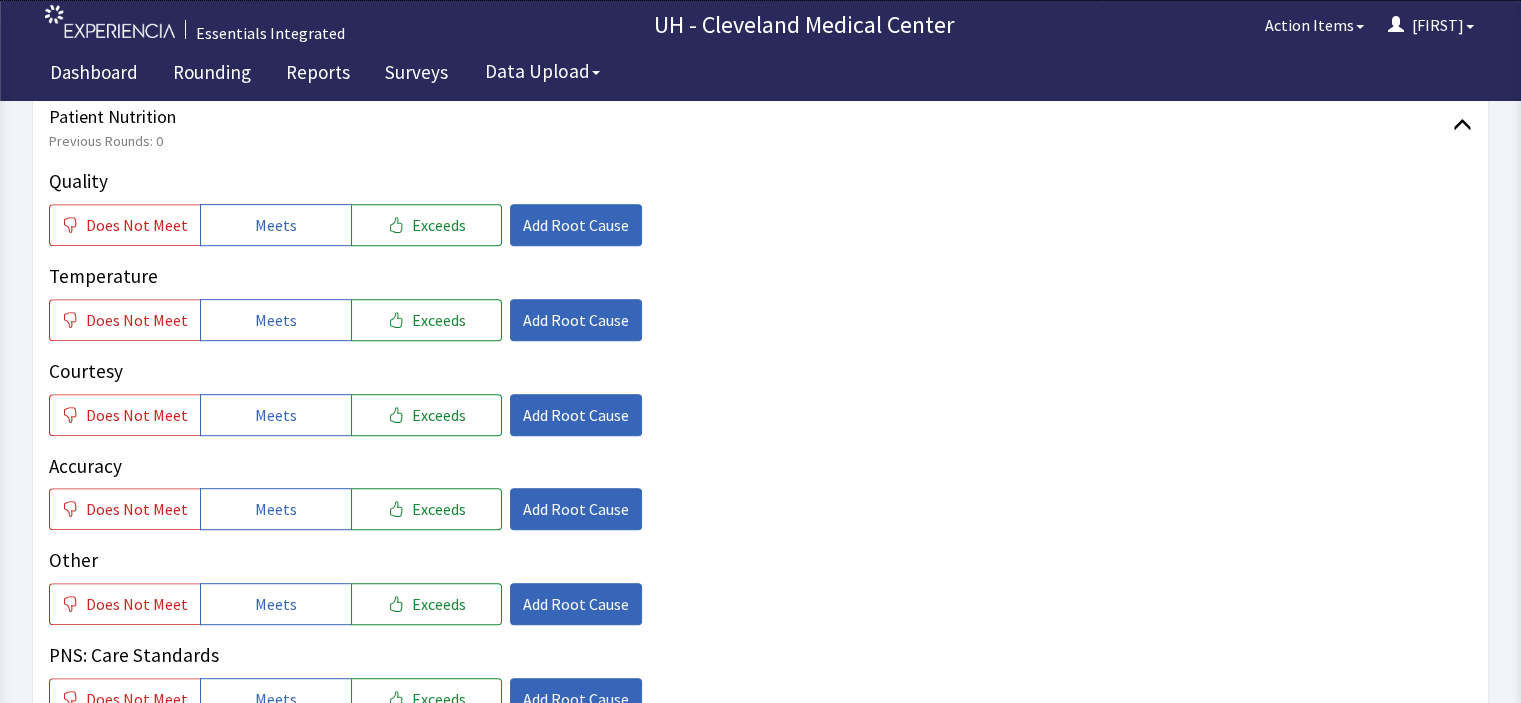 scroll, scrollTop: 1040, scrollLeft: 0, axis: vertical 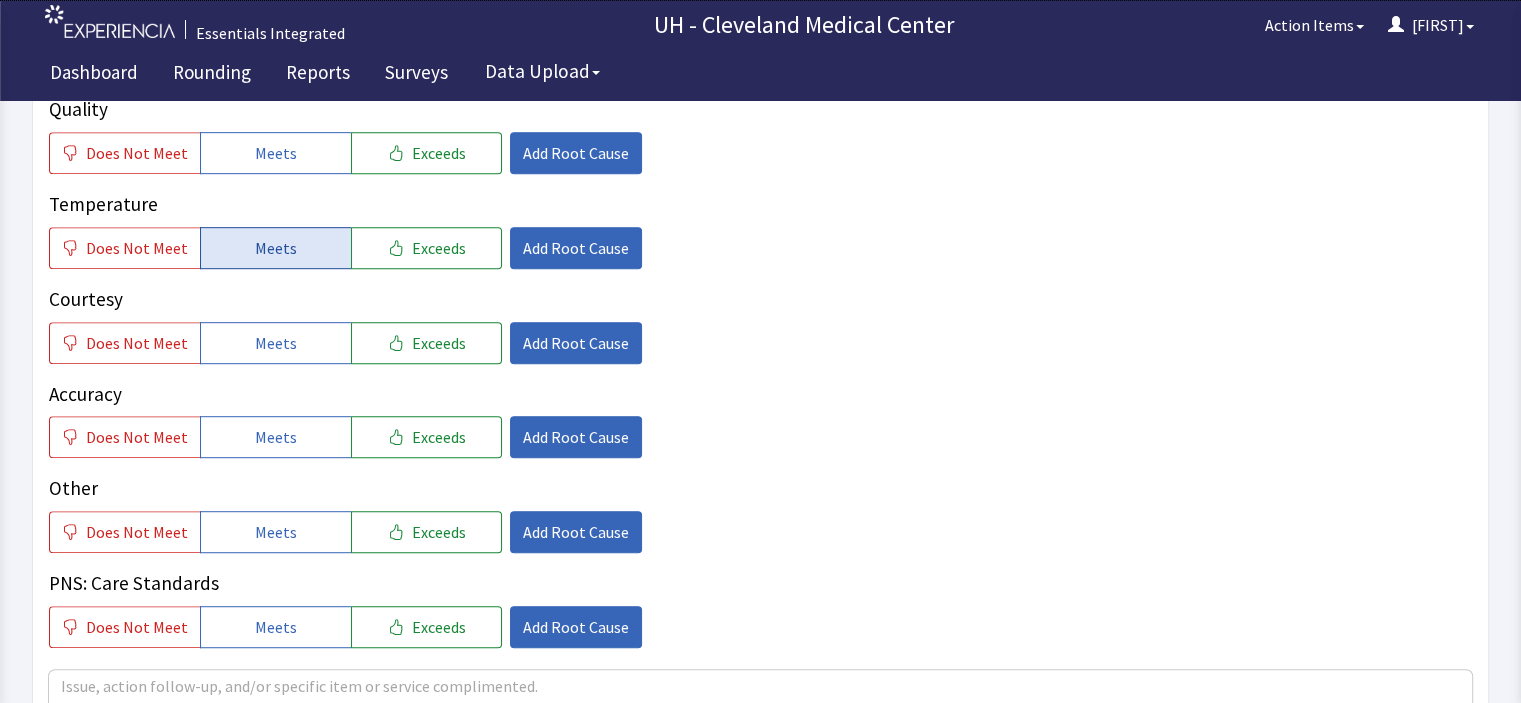 drag, startPoint x: 295, startPoint y: 170, endPoint x: 278, endPoint y: 236, distance: 68.154236 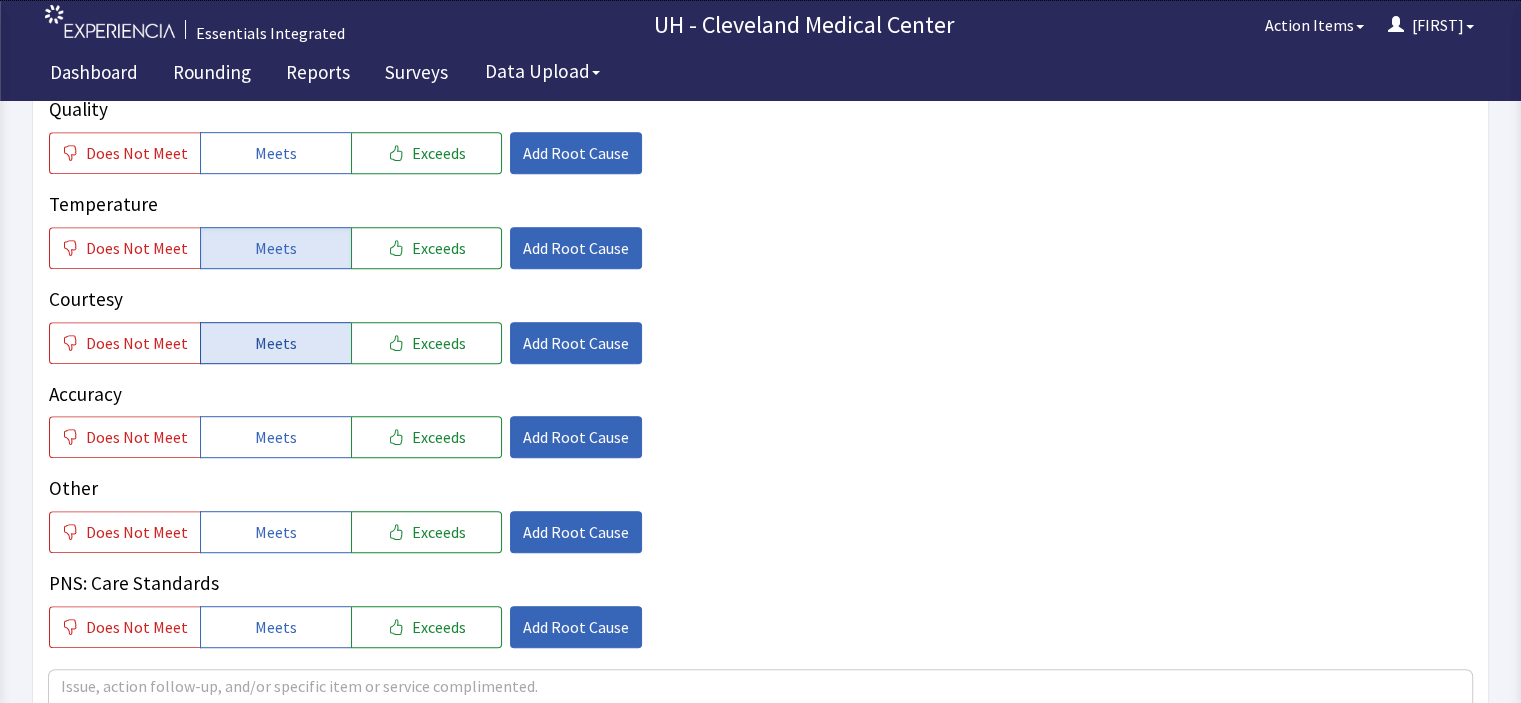 click on "Meets" 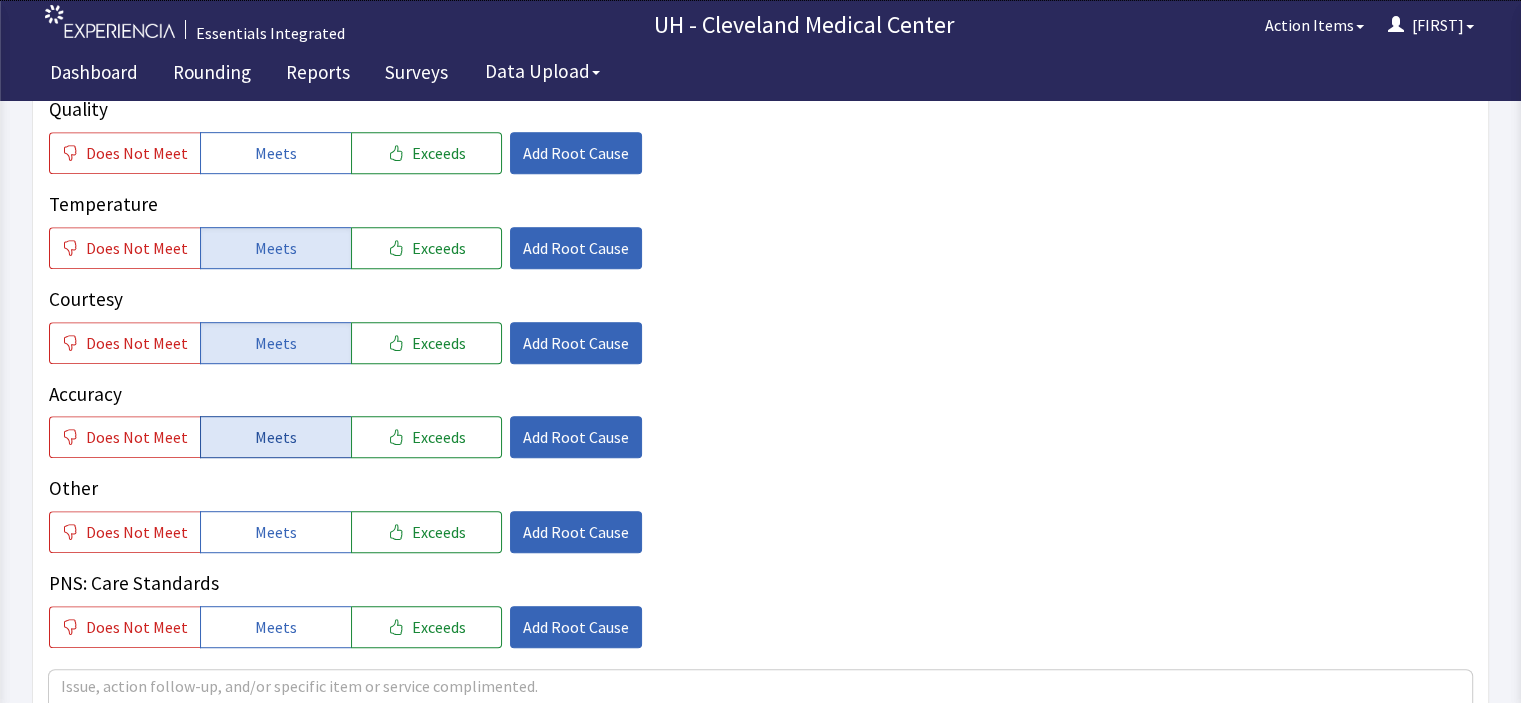 click on "Meets" at bounding box center (276, 437) 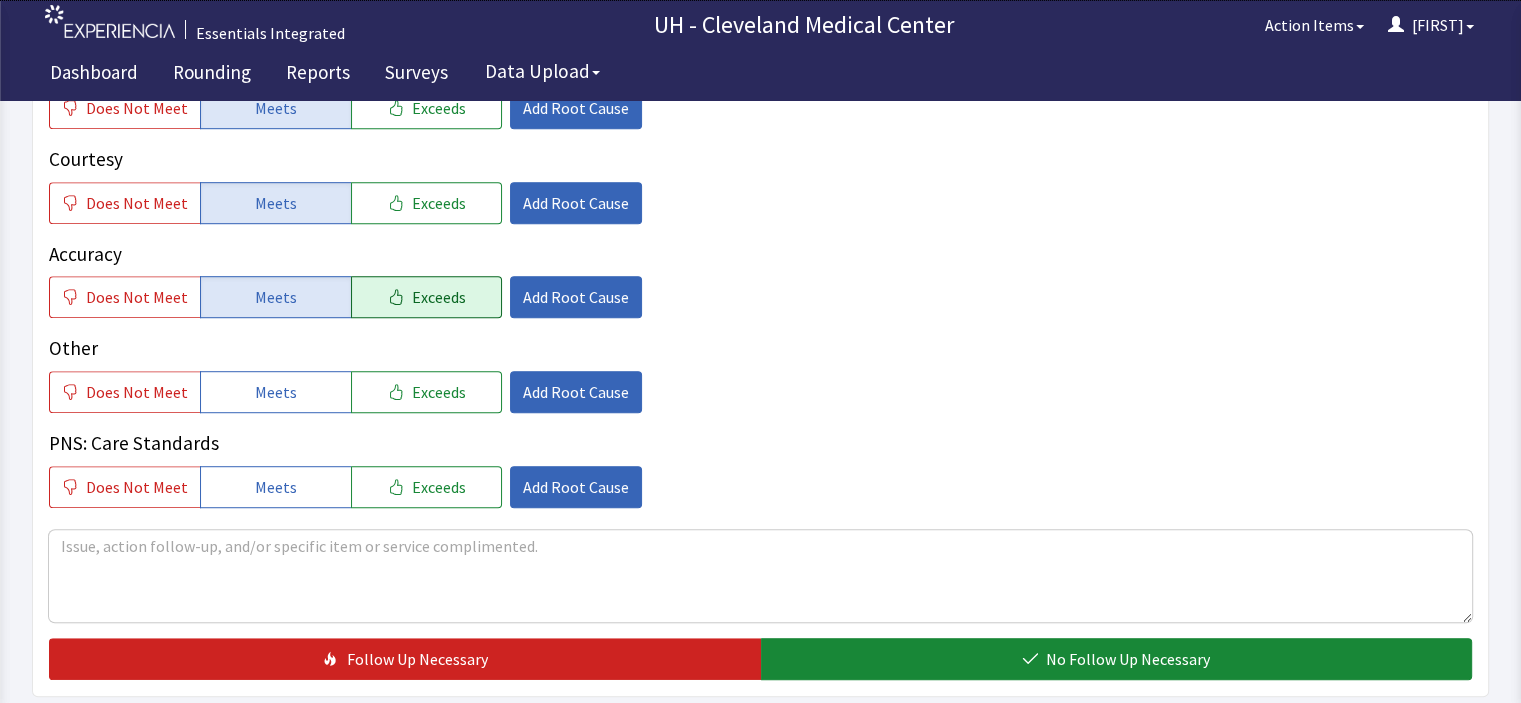scroll, scrollTop: 1200, scrollLeft: 0, axis: vertical 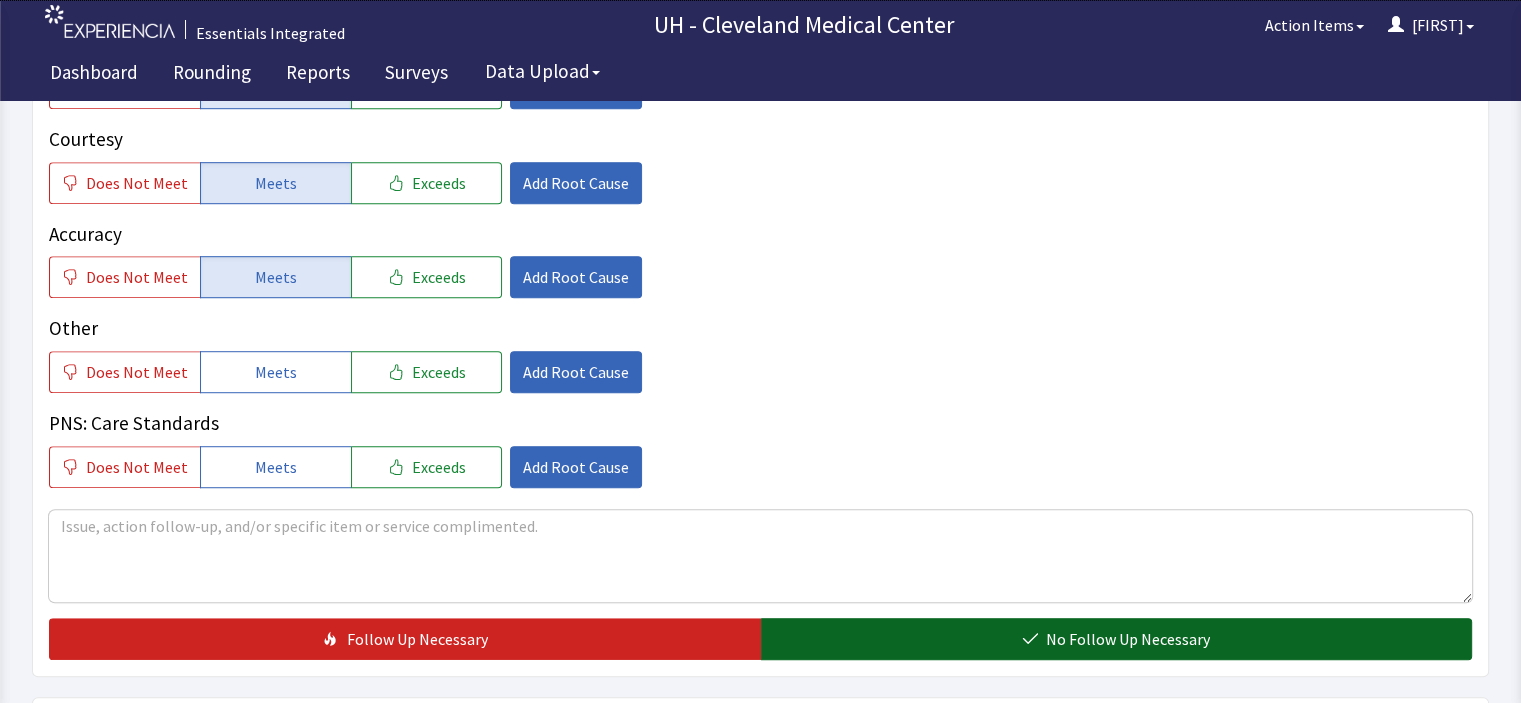 click on "No Follow Up Necessary" 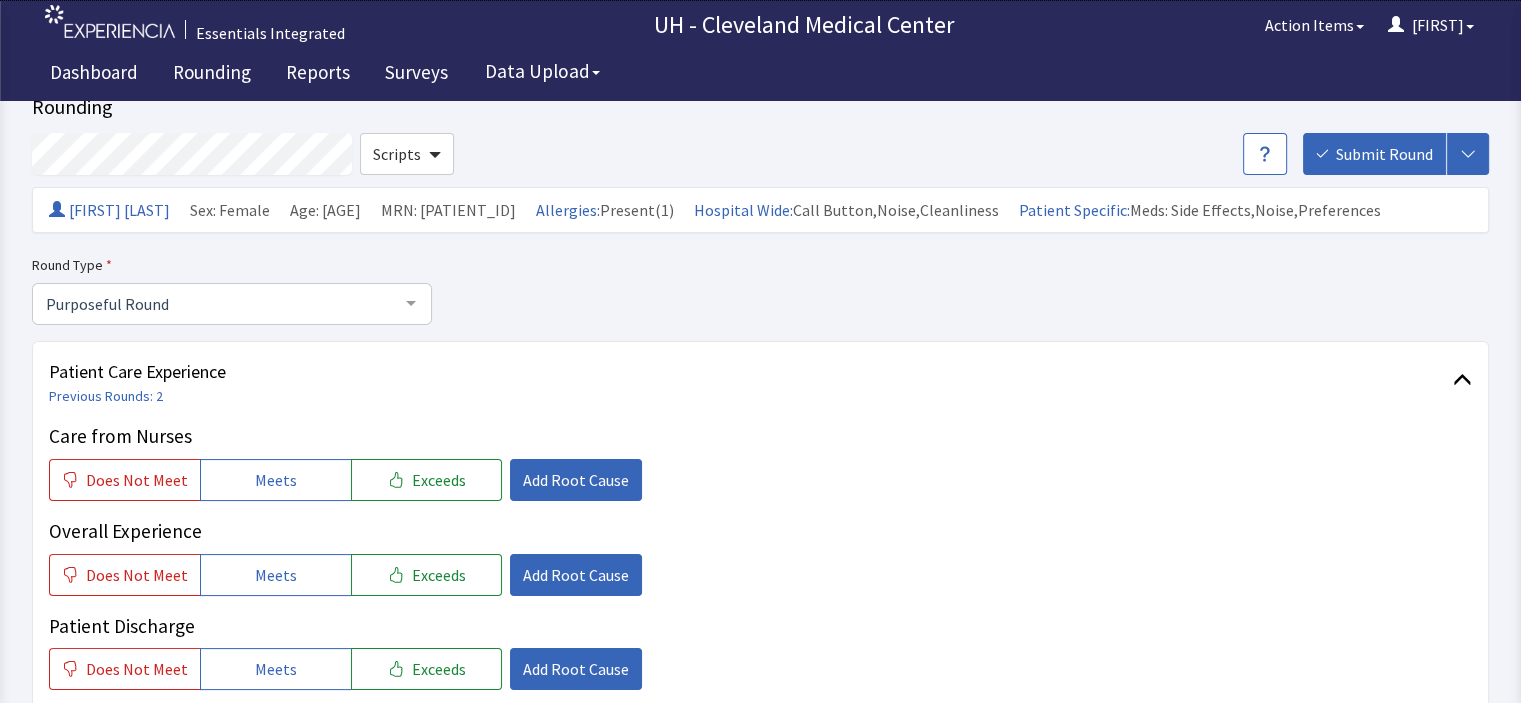 scroll, scrollTop: 0, scrollLeft: 0, axis: both 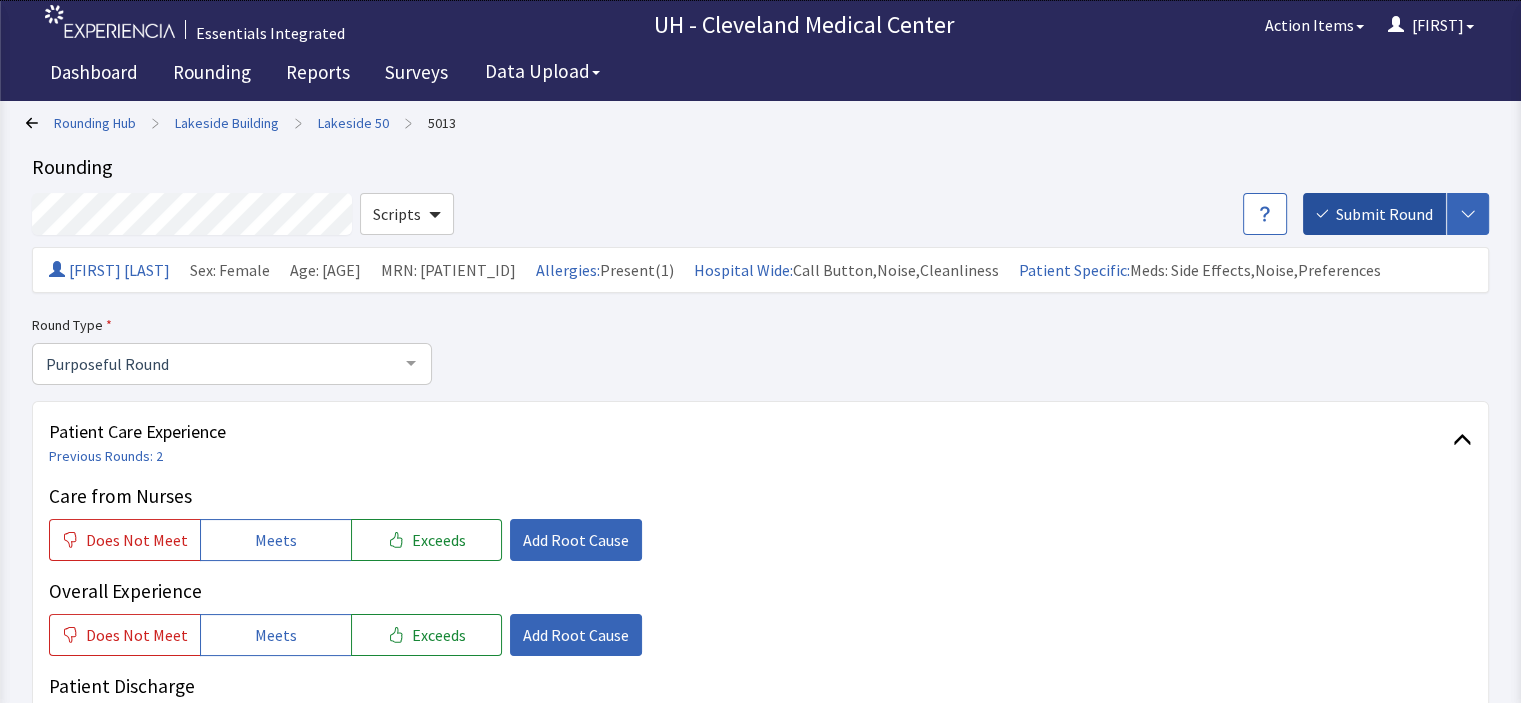 click on "Submit Round" at bounding box center [1384, 214] 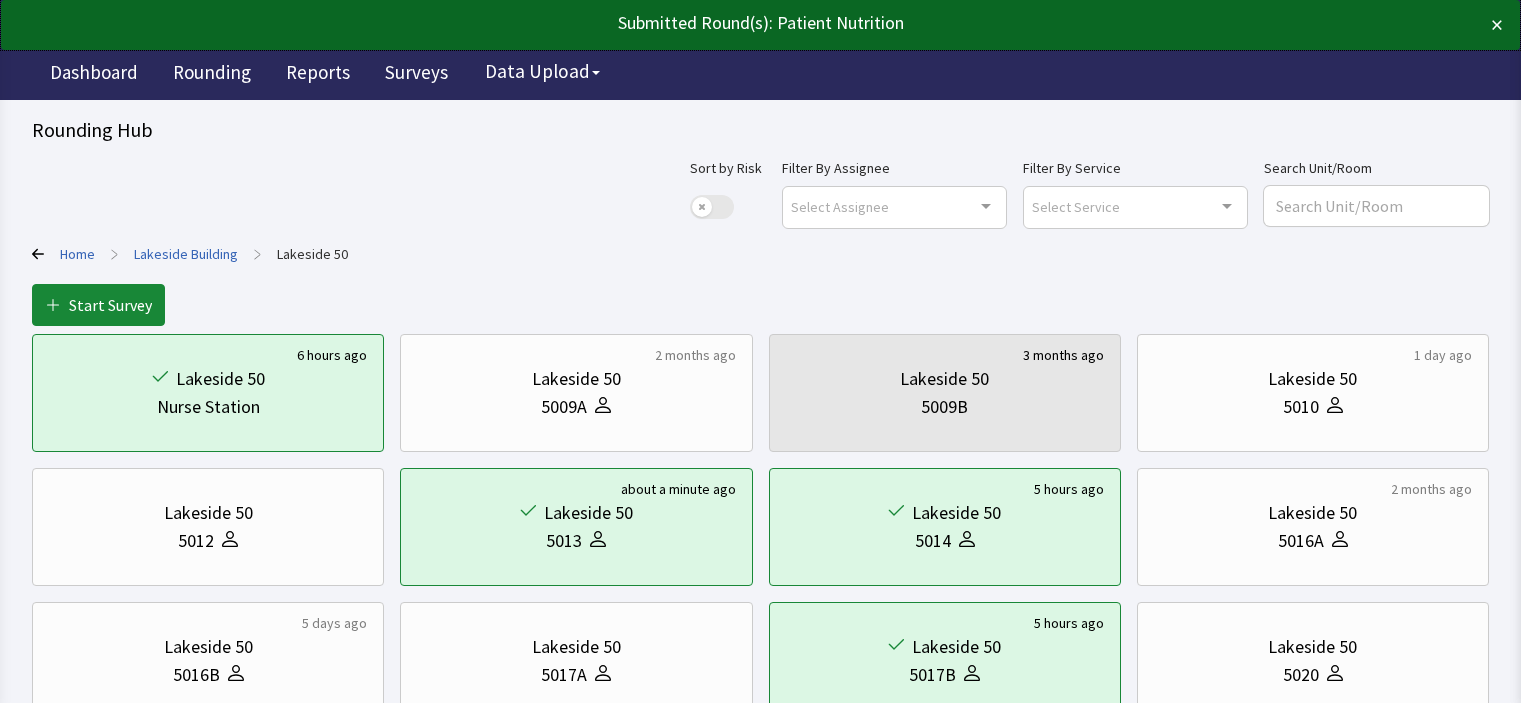 scroll, scrollTop: 0, scrollLeft: 0, axis: both 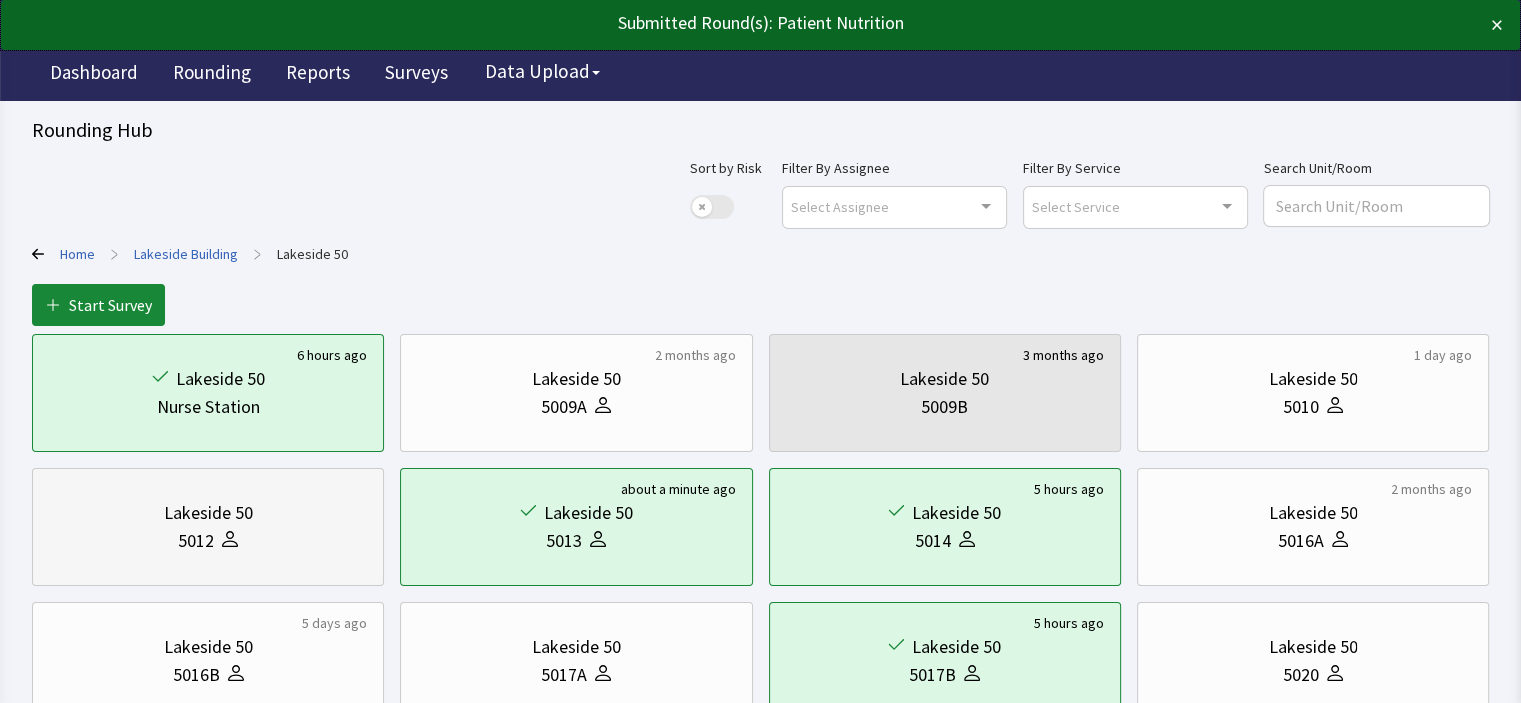 click on "5012" at bounding box center [208, 541] 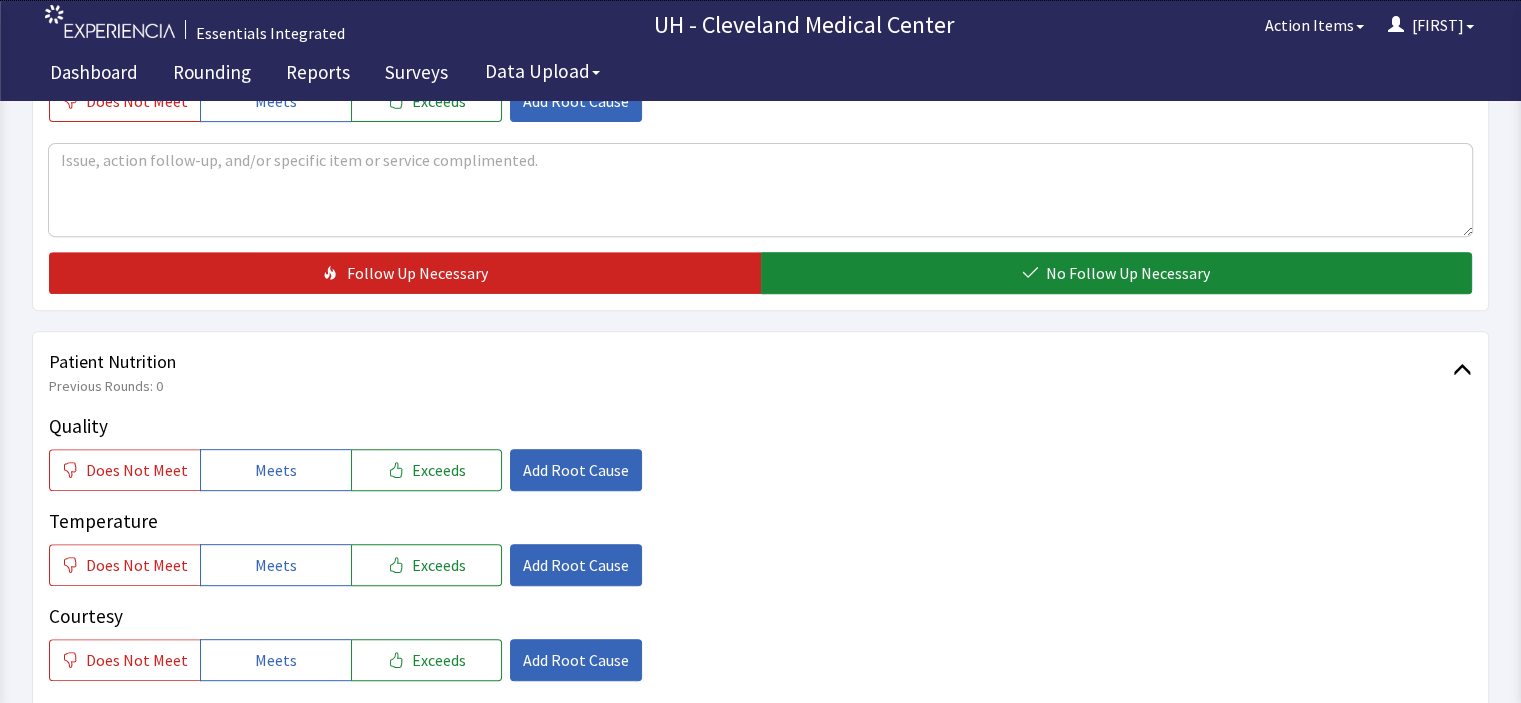 scroll, scrollTop: 760, scrollLeft: 0, axis: vertical 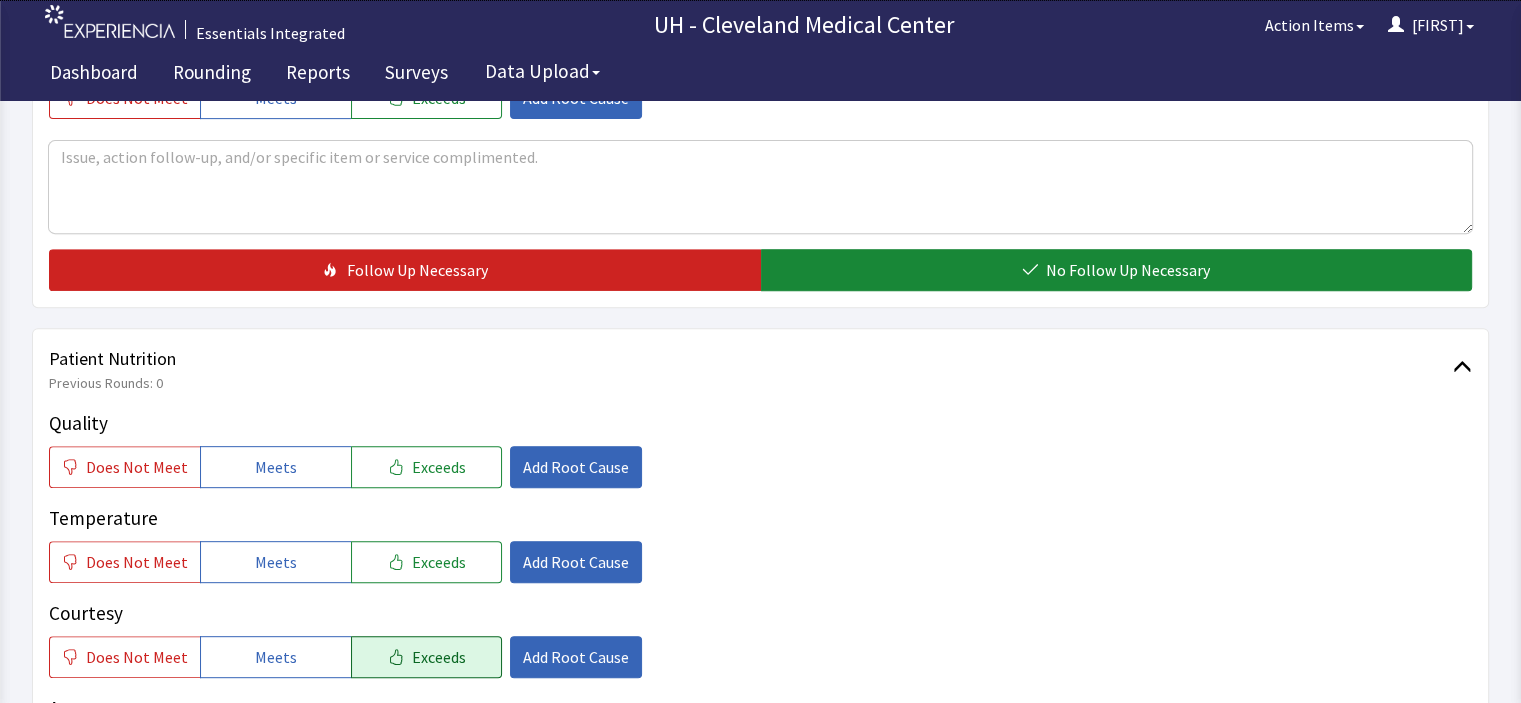 click on "Exceeds" at bounding box center [439, 657] 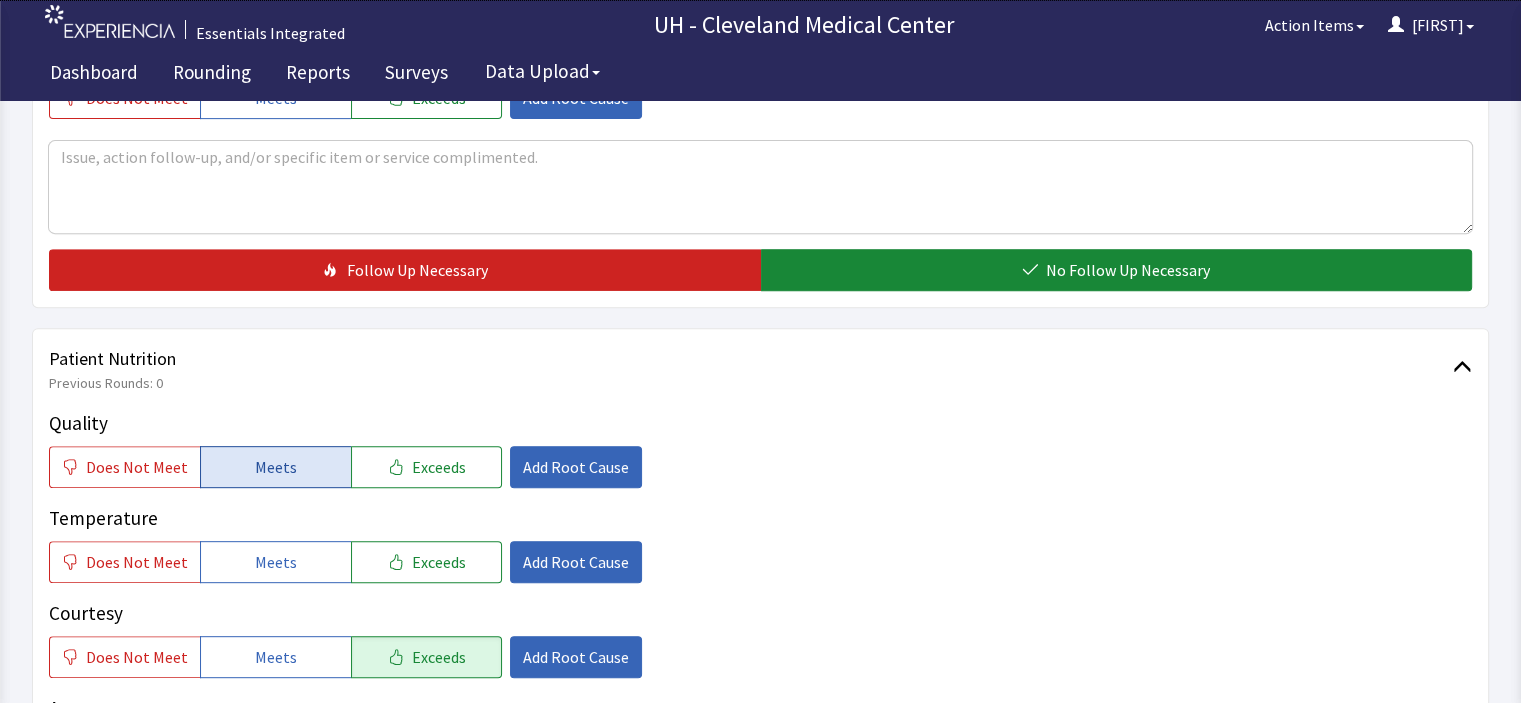 click on "Meets" 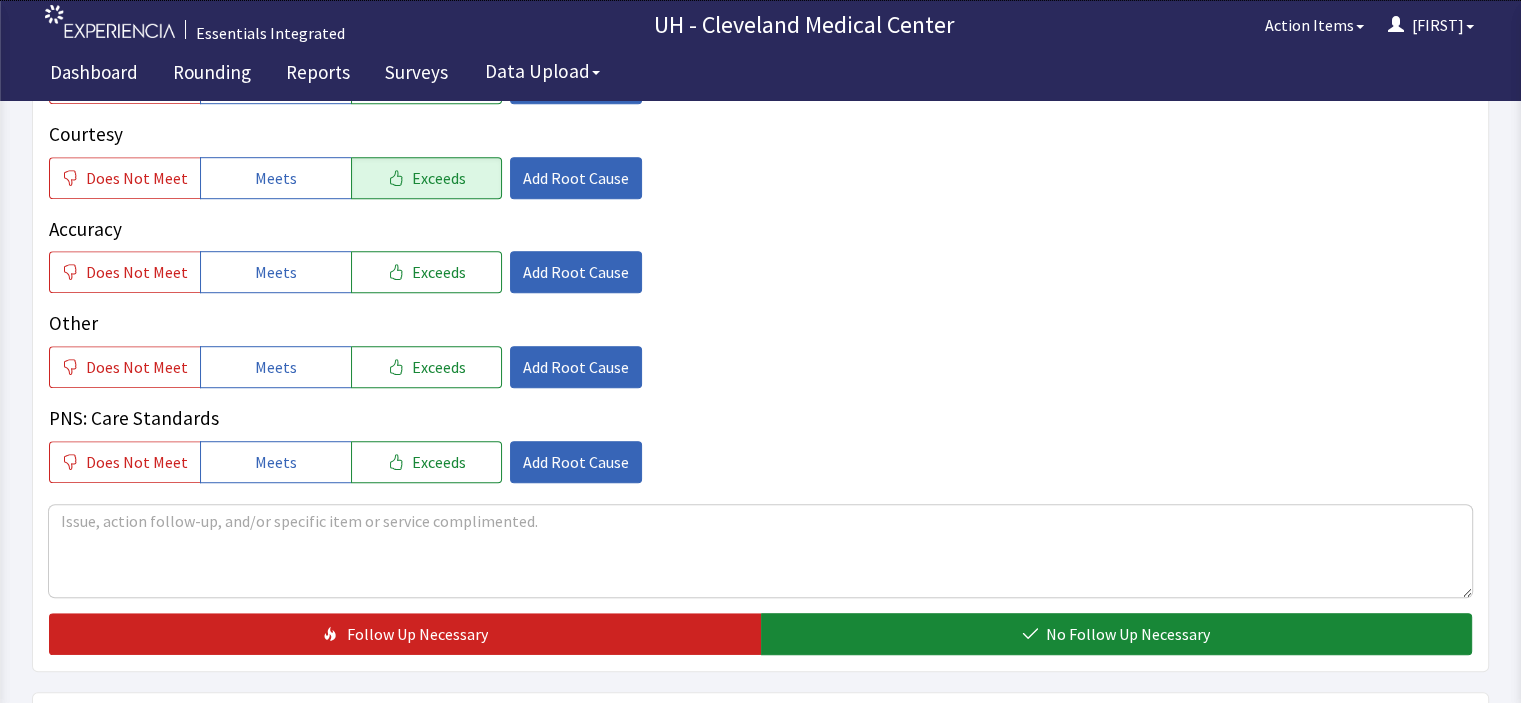 scroll, scrollTop: 1240, scrollLeft: 0, axis: vertical 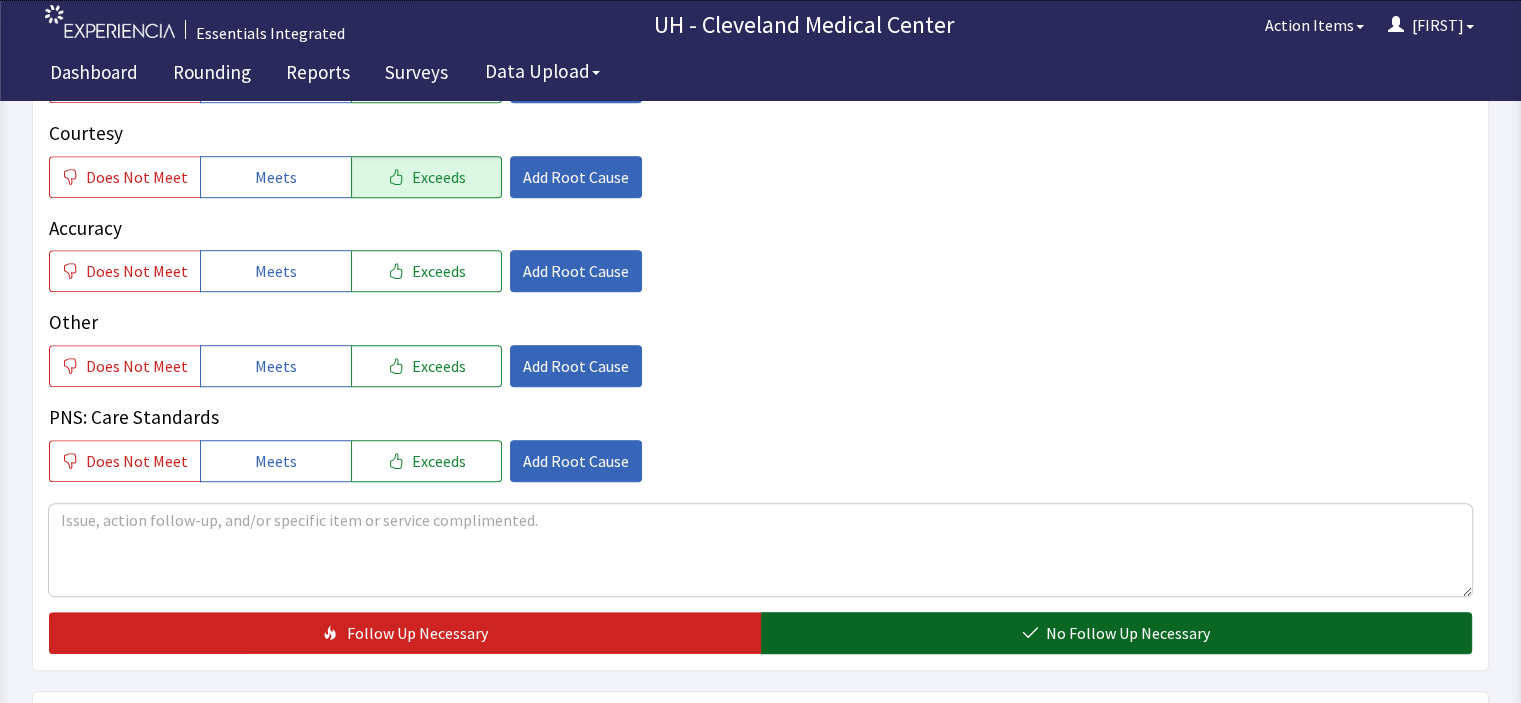 click on "No Follow Up Necessary" 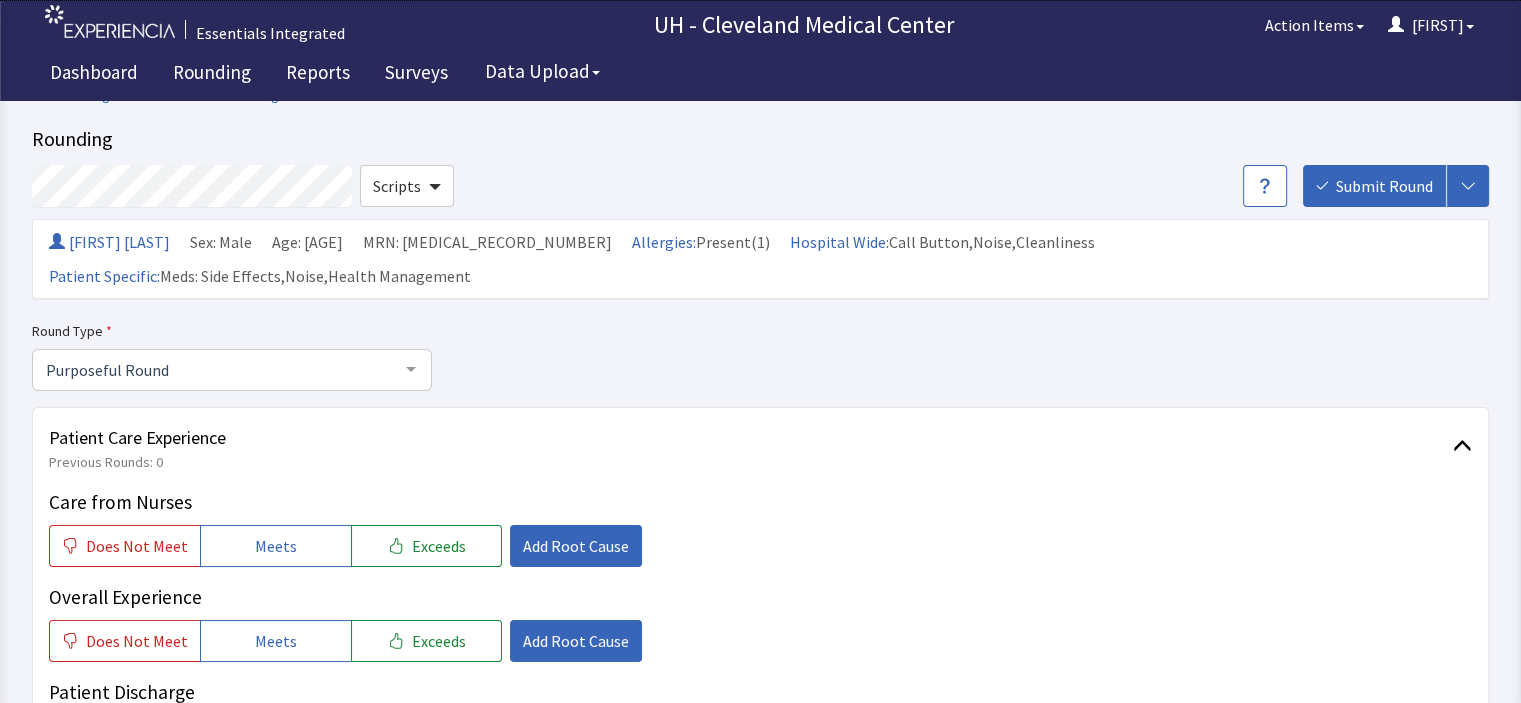 scroll, scrollTop: 0, scrollLeft: 0, axis: both 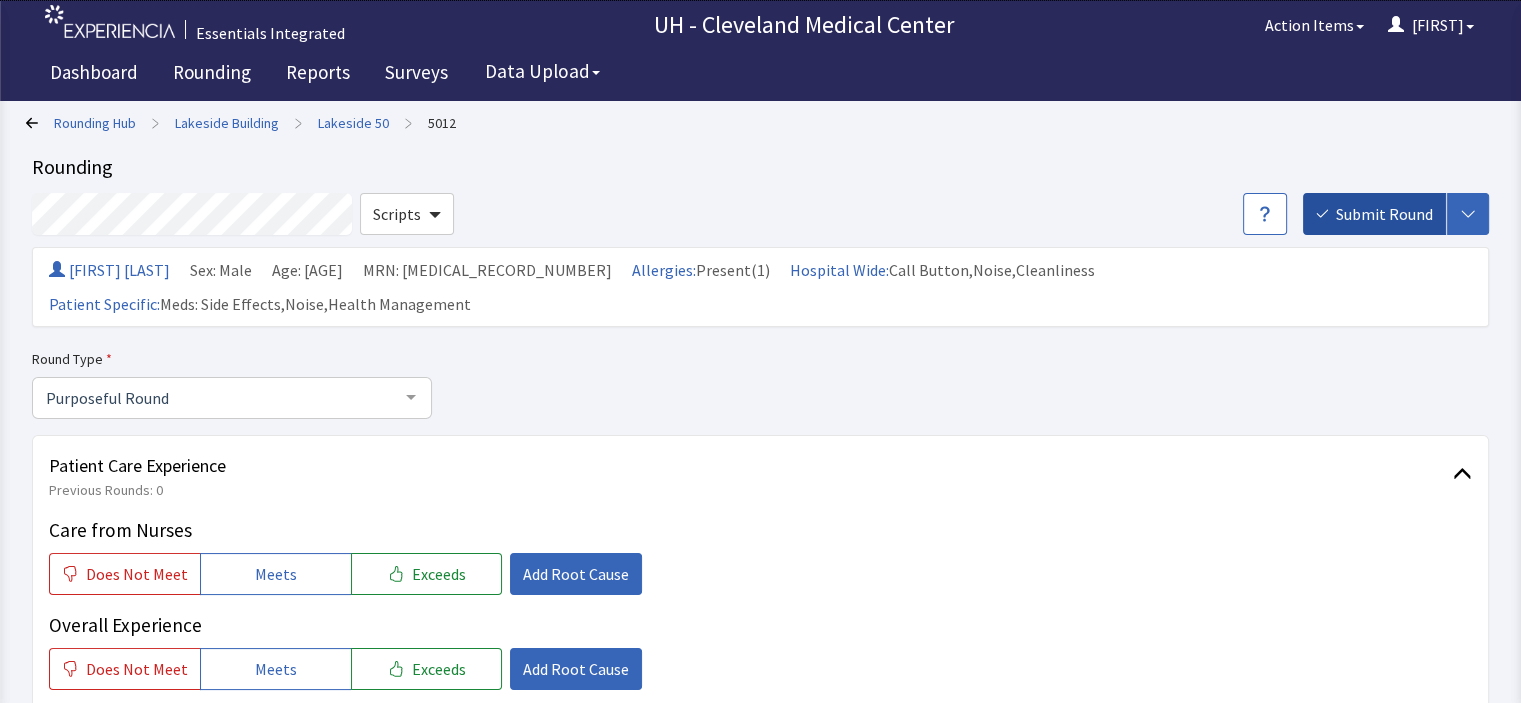 click on "Submit Round" at bounding box center (1384, 214) 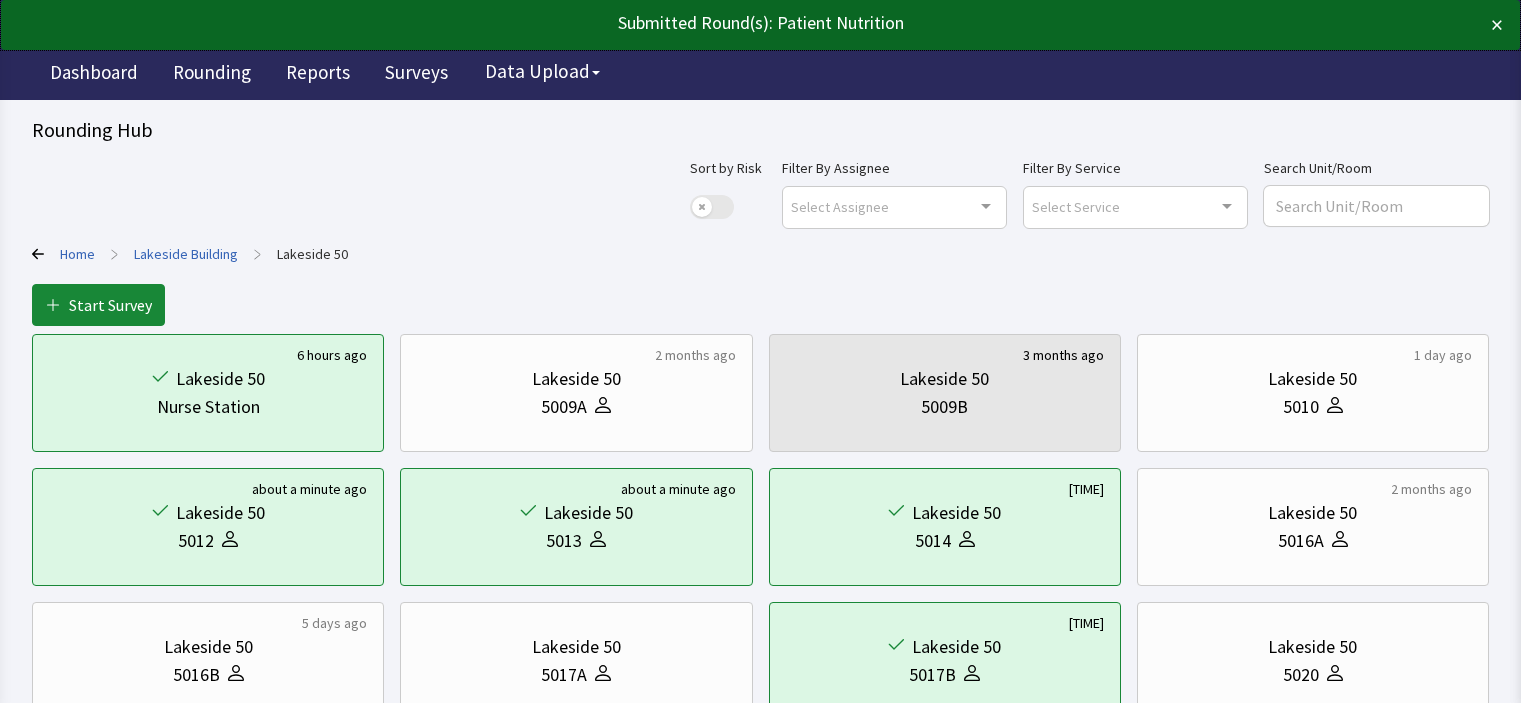 scroll, scrollTop: 0, scrollLeft: 0, axis: both 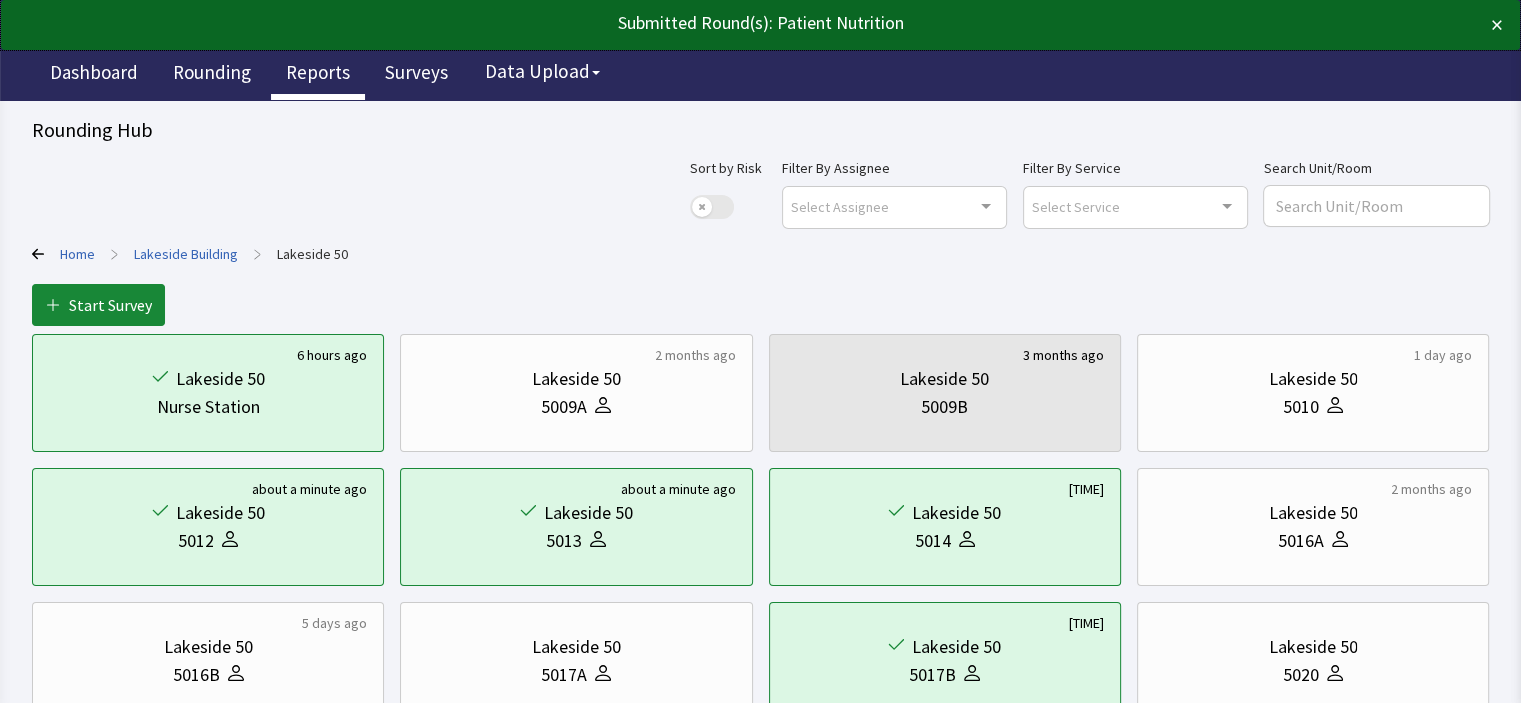 click on "Reports" at bounding box center (318, 75) 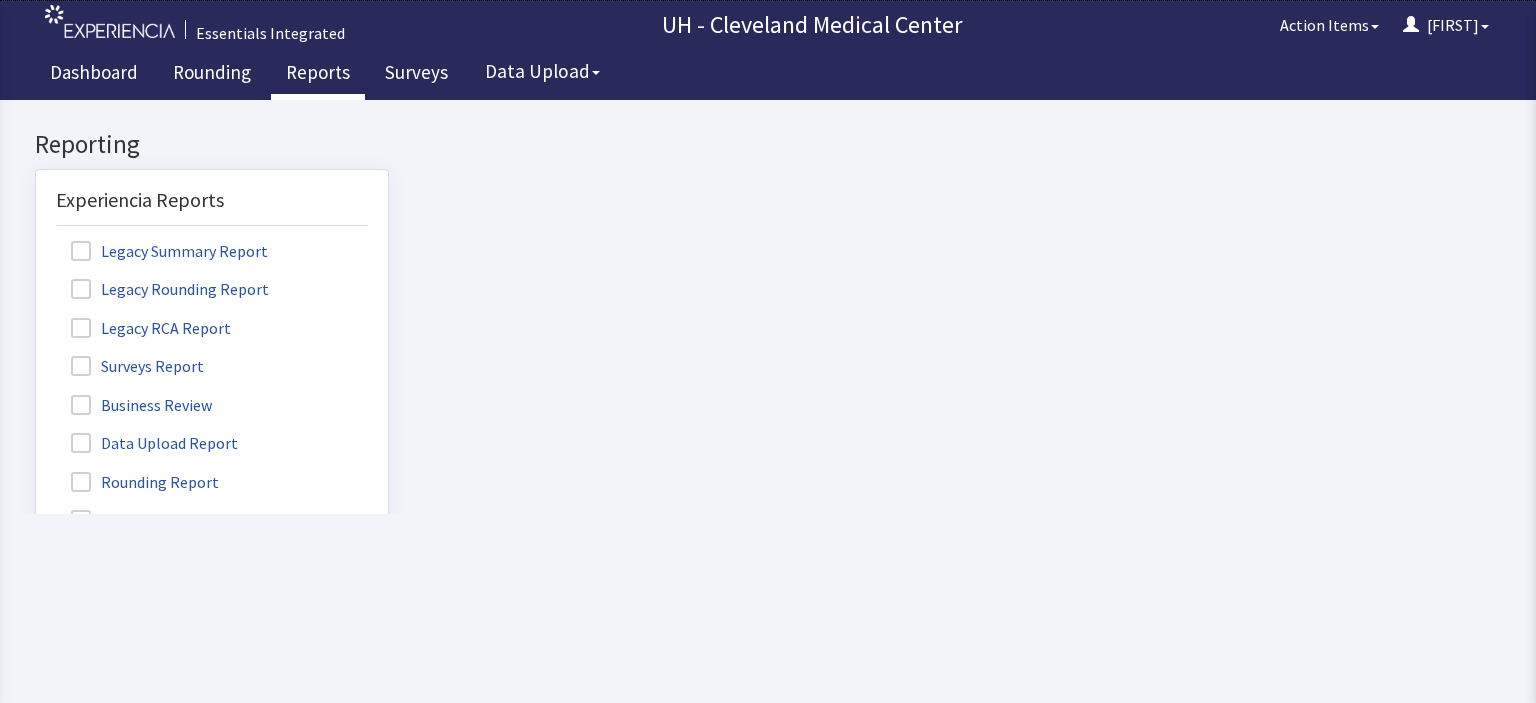 scroll, scrollTop: 0, scrollLeft: 0, axis: both 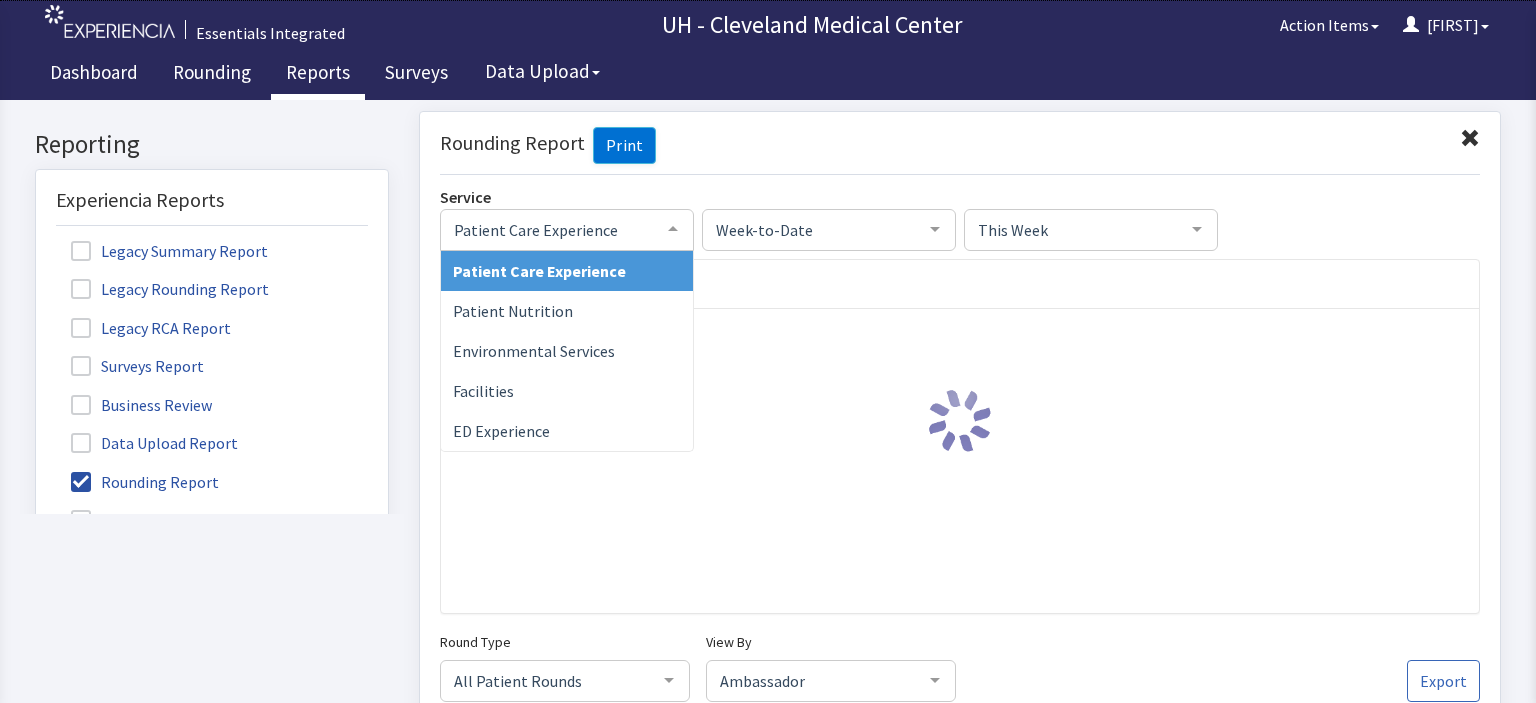 click on "Patient Care Experience" 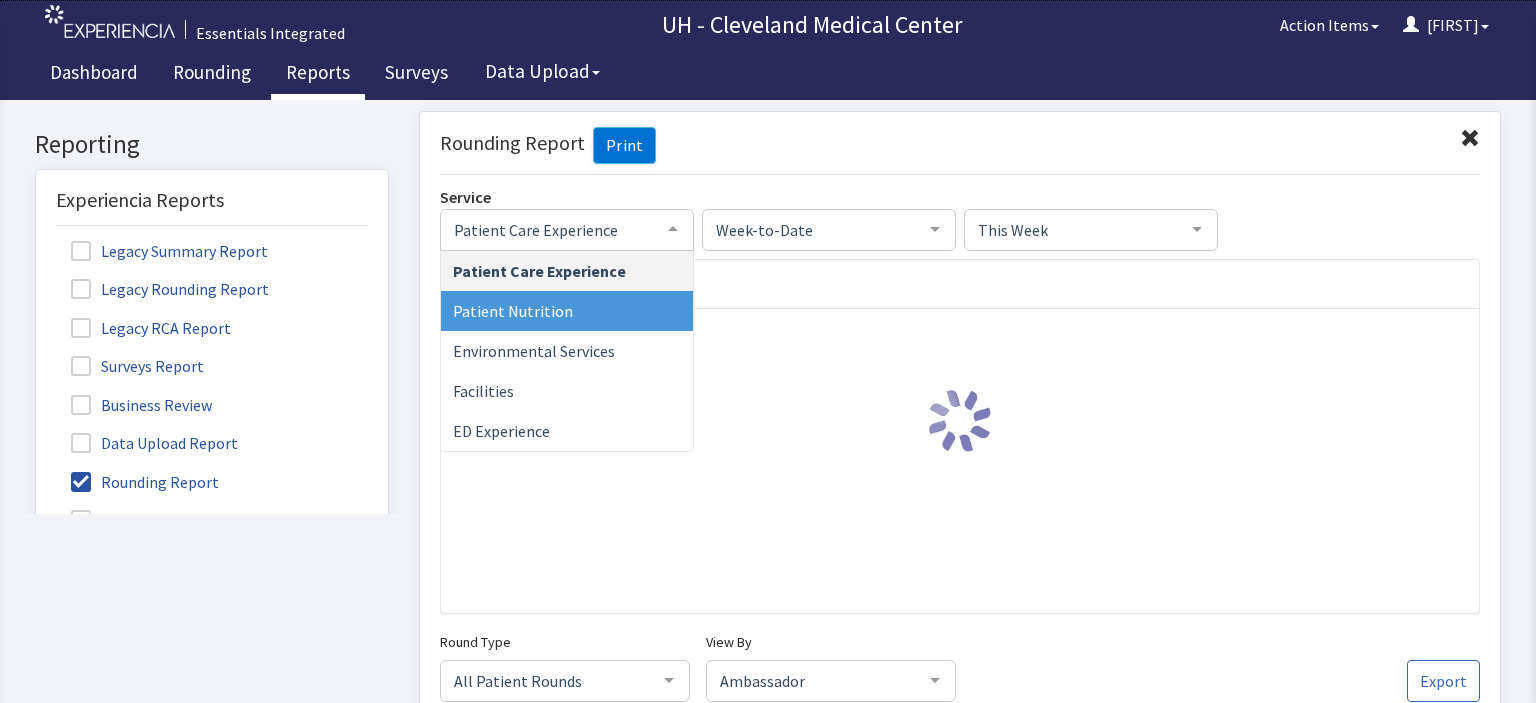 click on "Patient Nutrition" at bounding box center (567, 310) 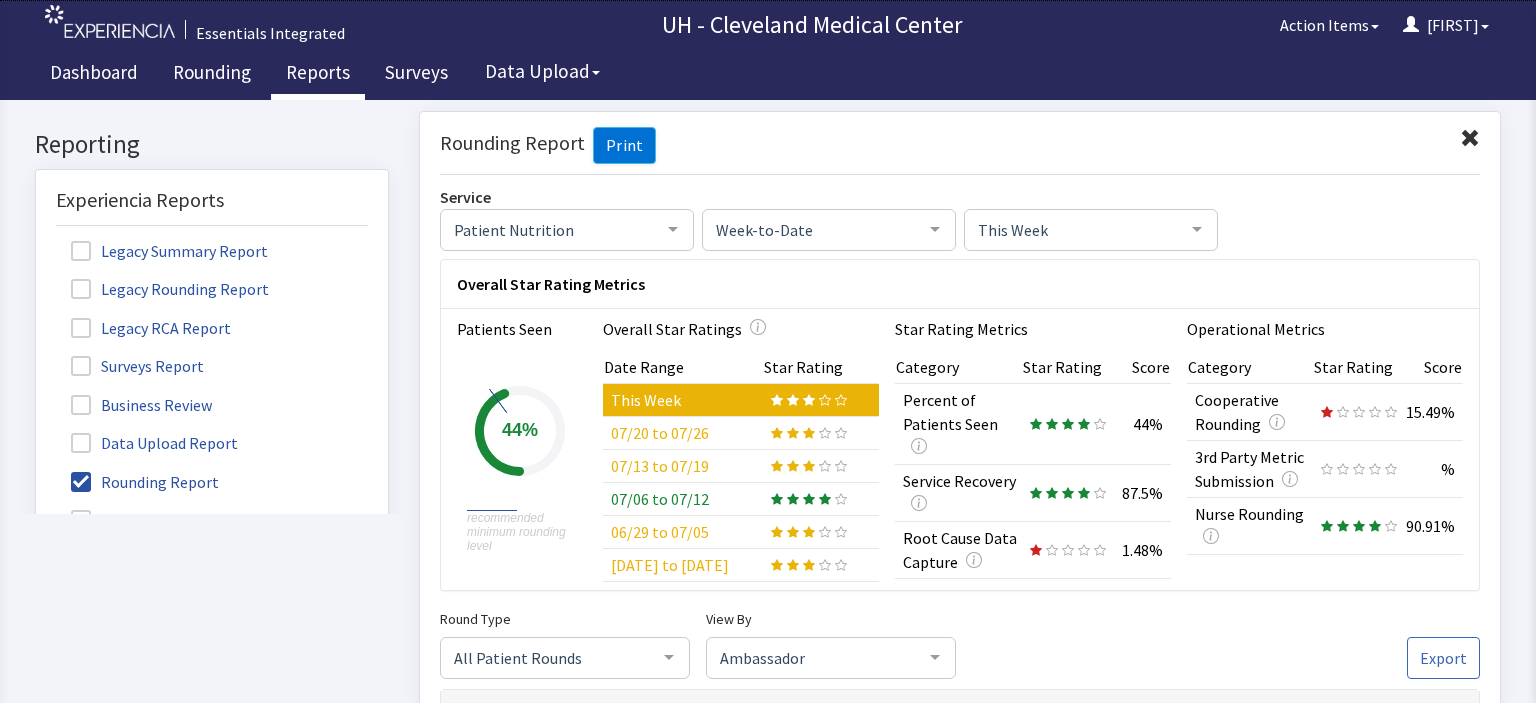 scroll, scrollTop: 0, scrollLeft: 0, axis: both 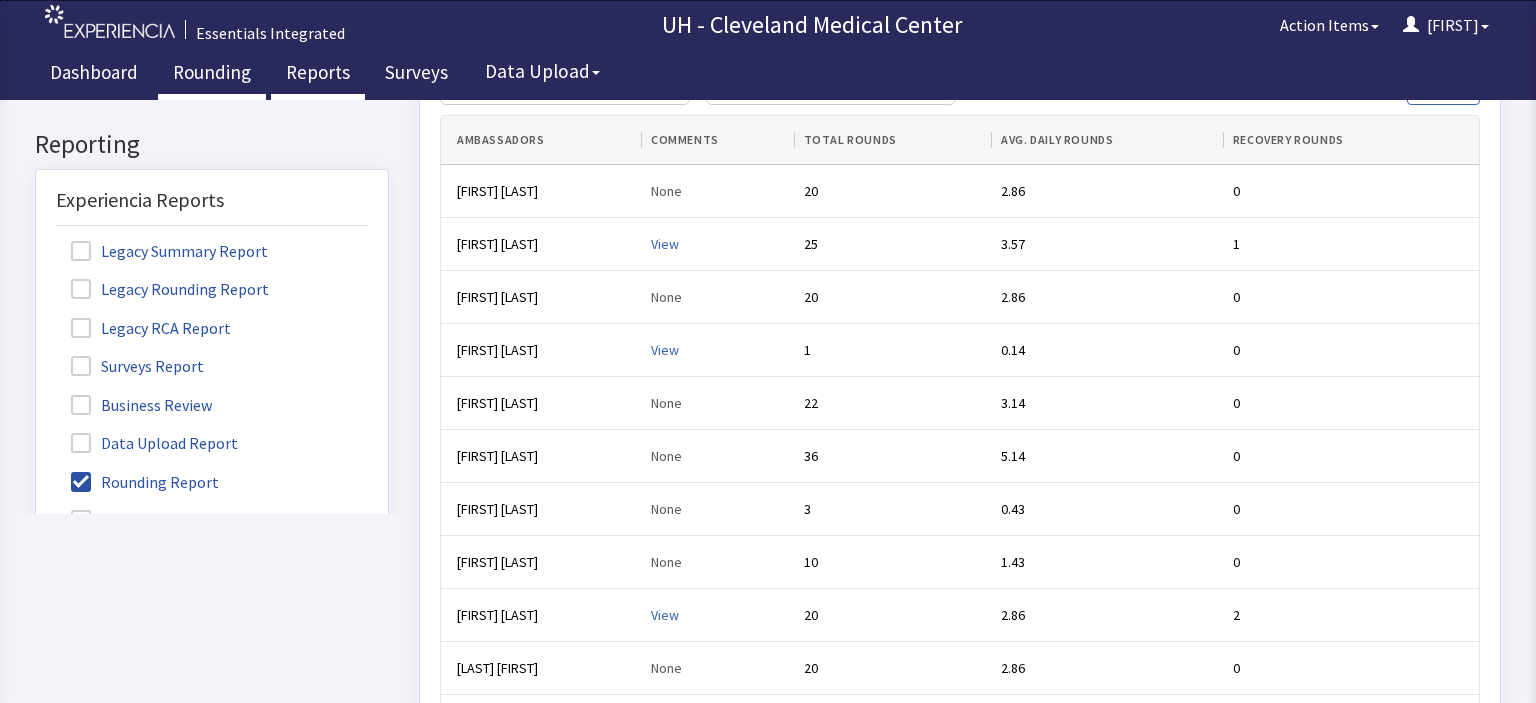 click on "Rounding" at bounding box center (212, 75) 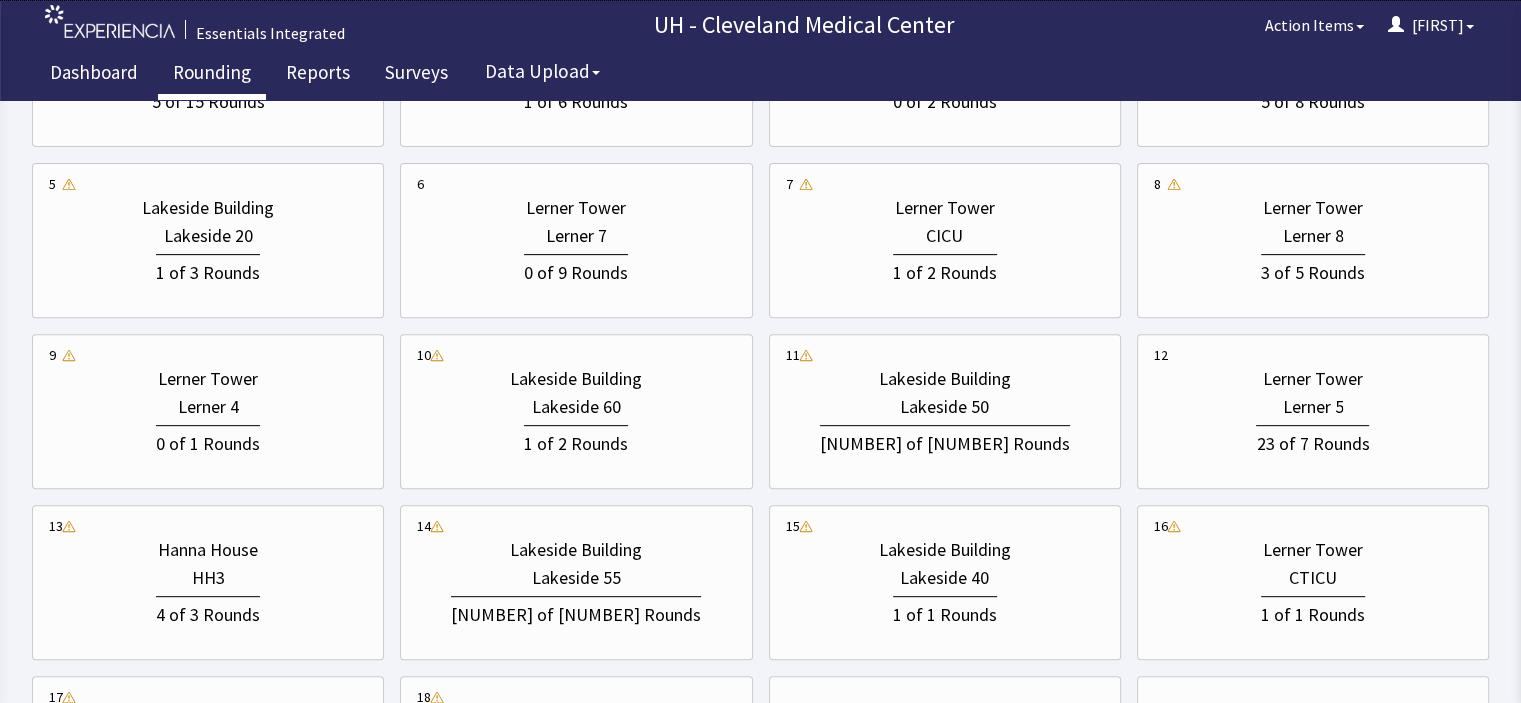 scroll, scrollTop: 760, scrollLeft: 0, axis: vertical 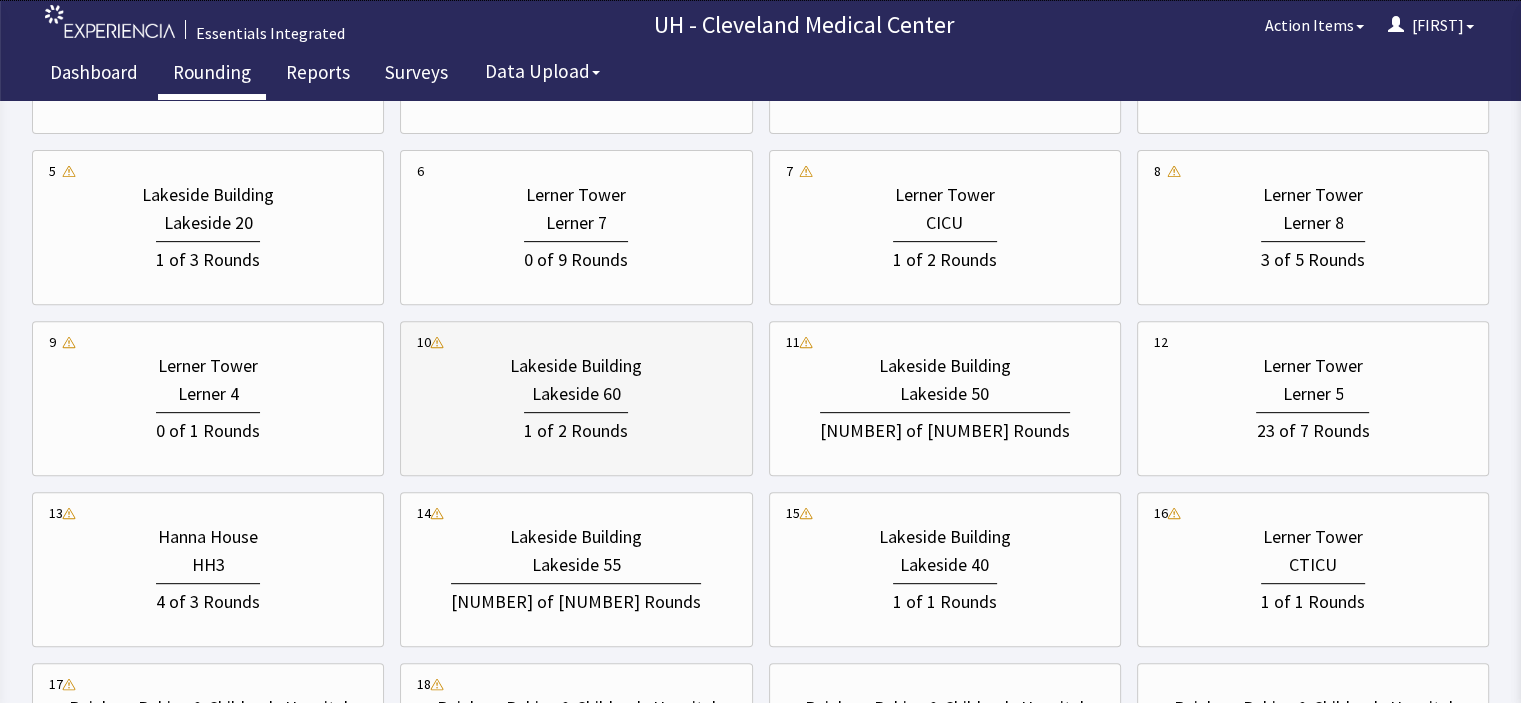 click on "Lakeside Building" at bounding box center [576, 366] 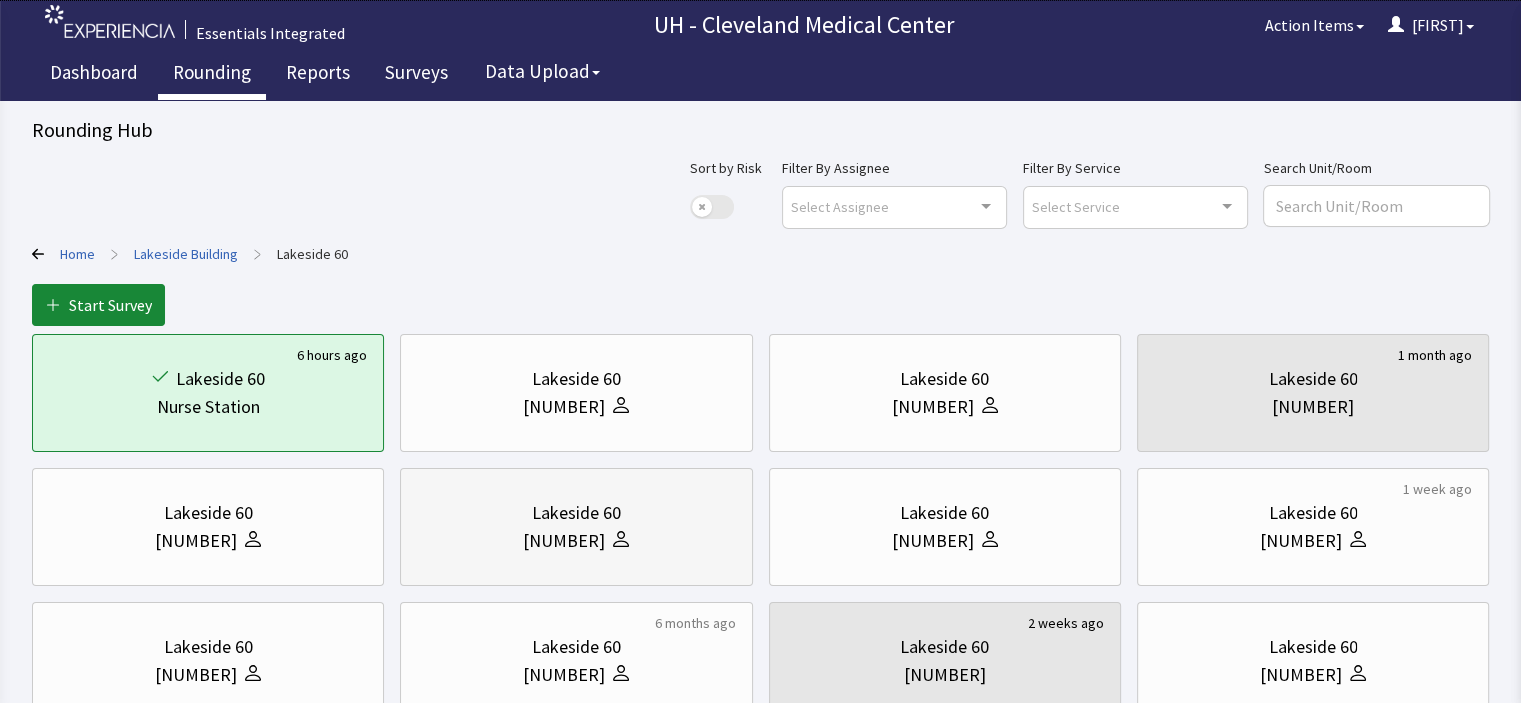click on "Lakeside 60" at bounding box center (576, 513) 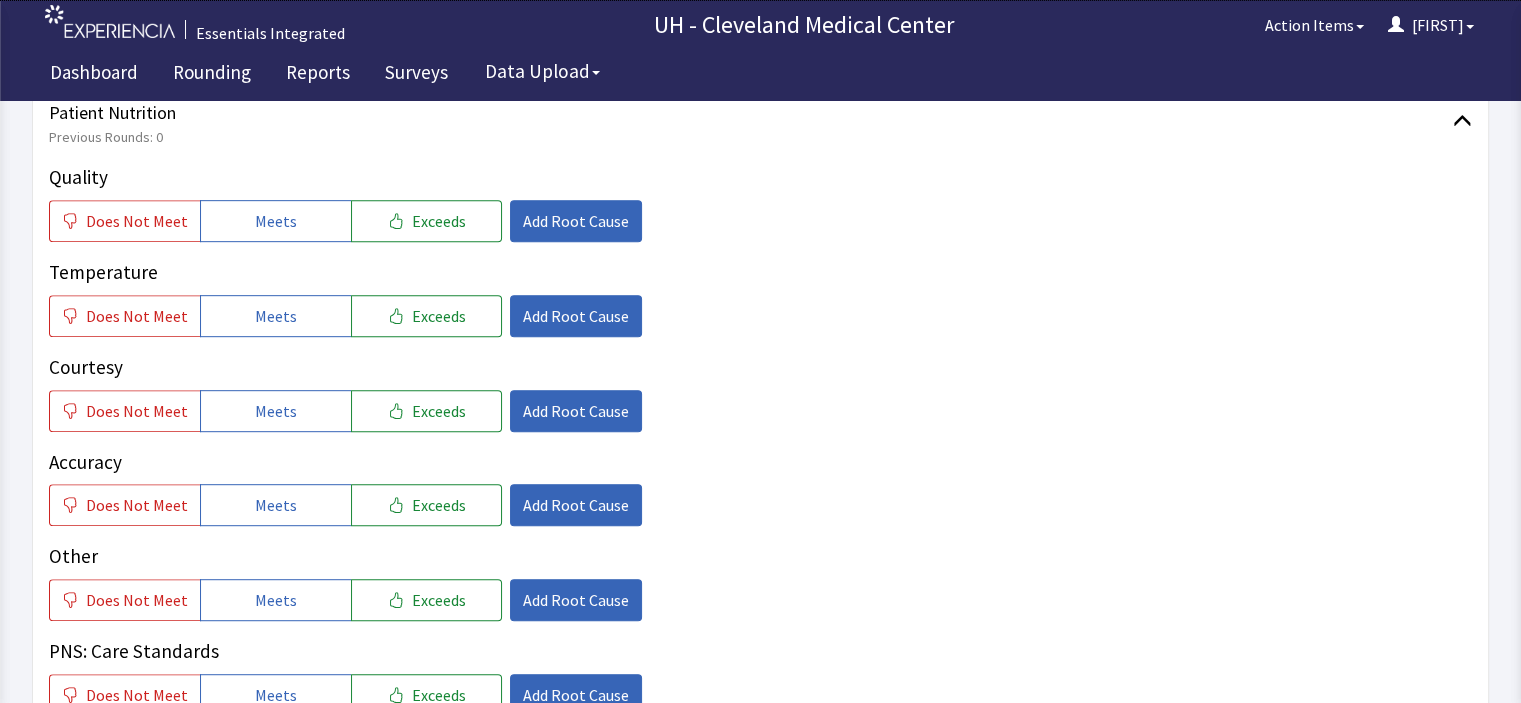 scroll, scrollTop: 1000, scrollLeft: 0, axis: vertical 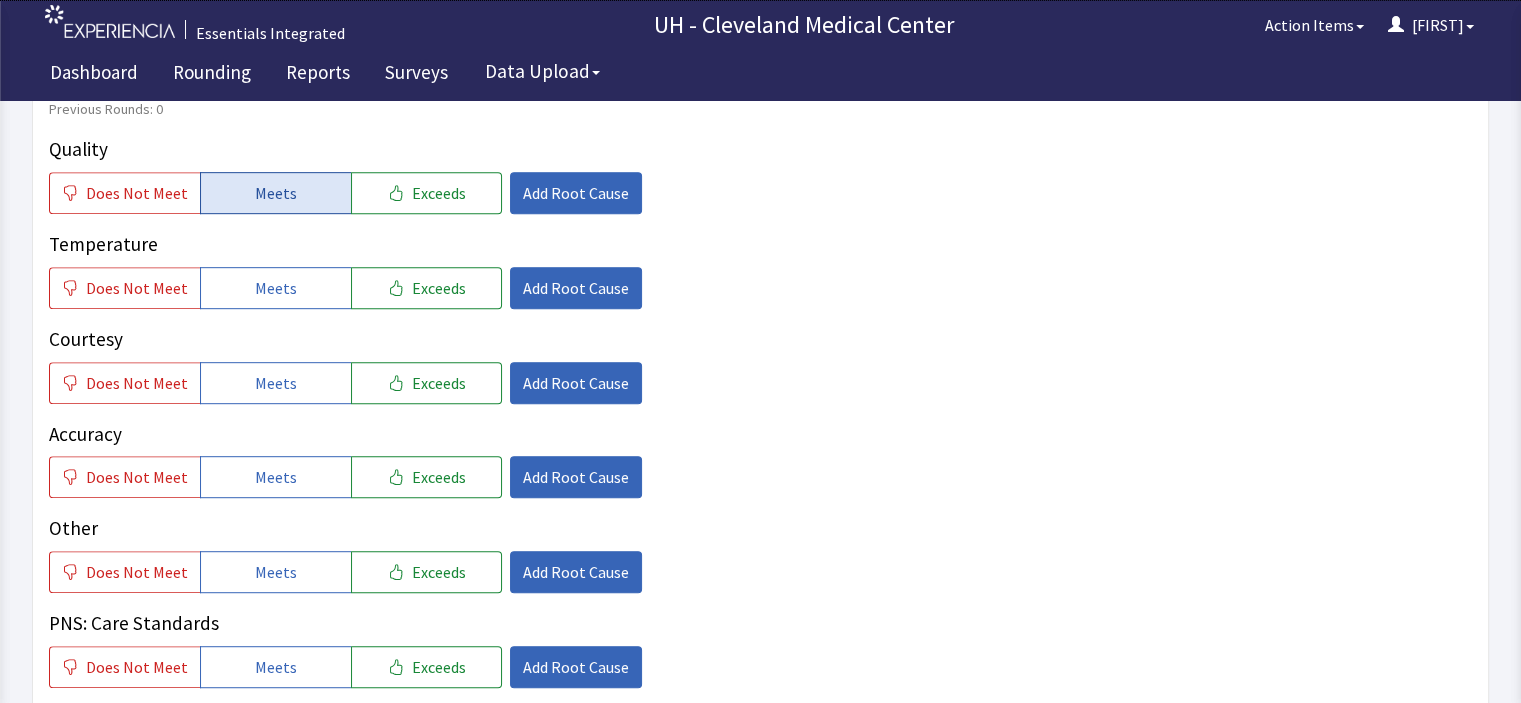 click on "Meets" 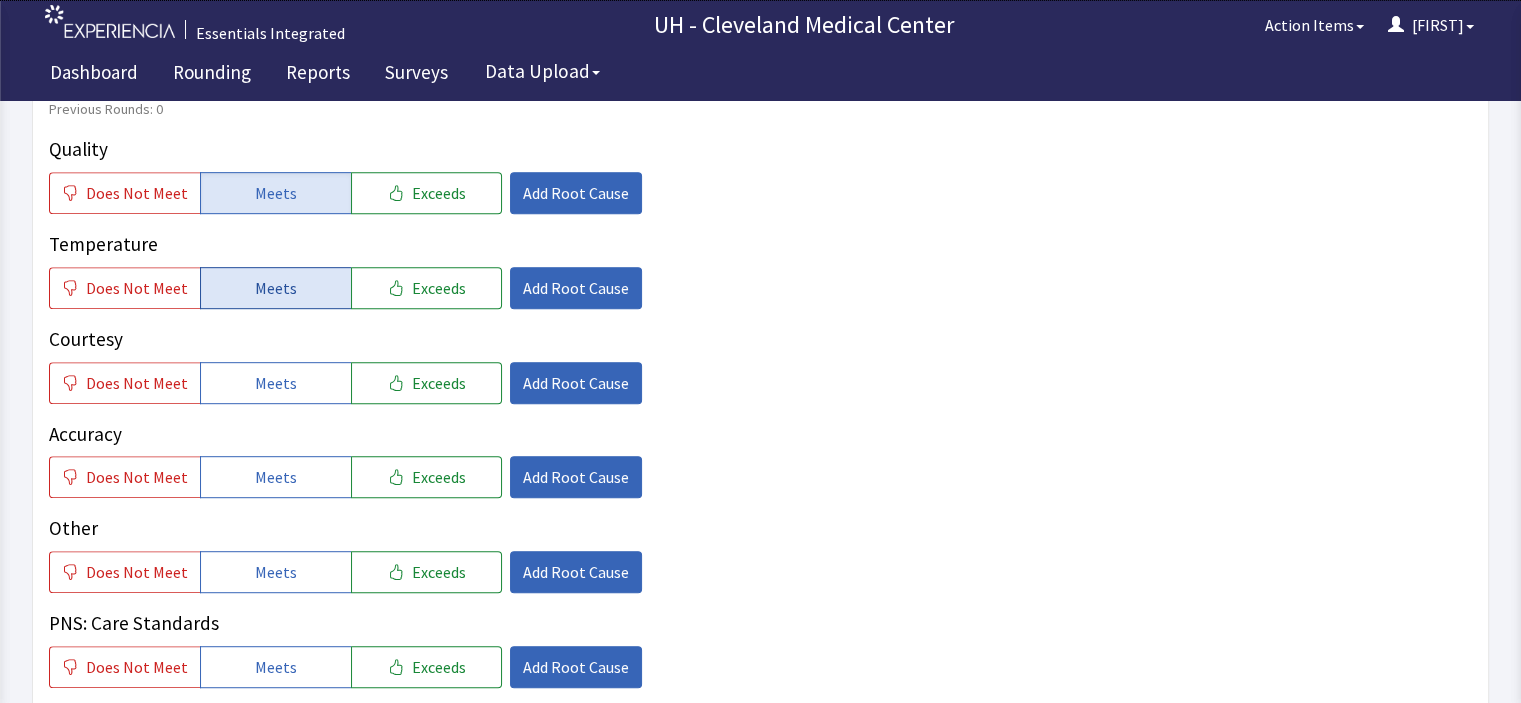click on "Meets" 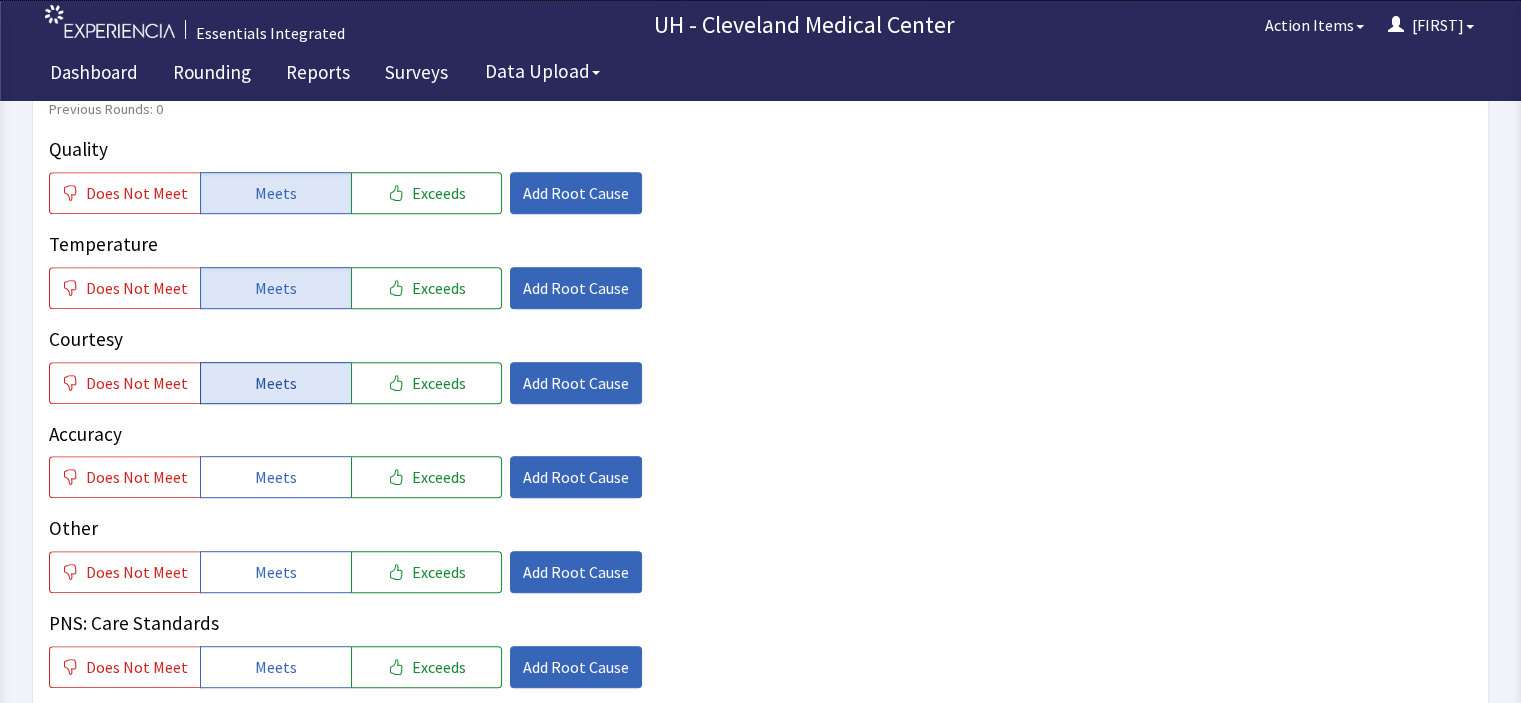 click on "Meets" 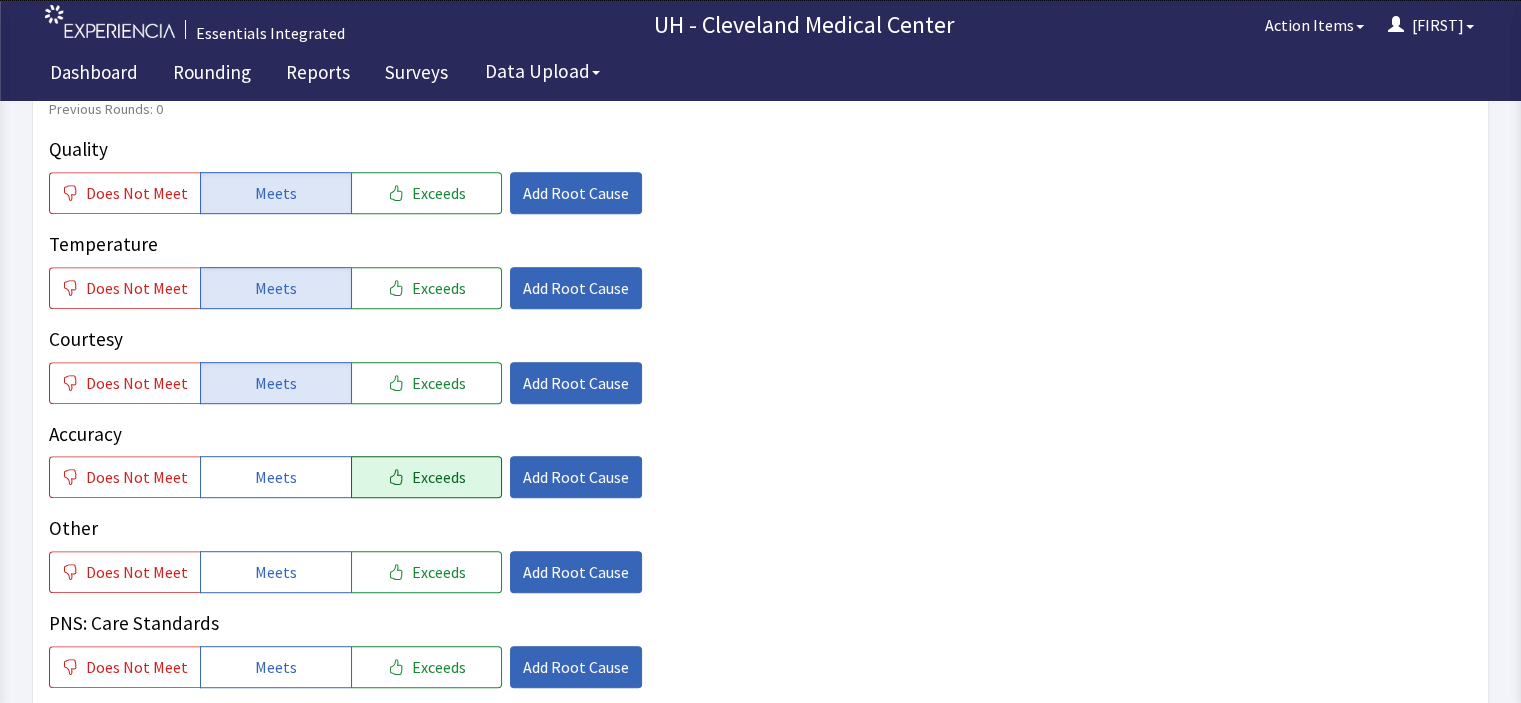 click on "Exceeds" at bounding box center (439, 477) 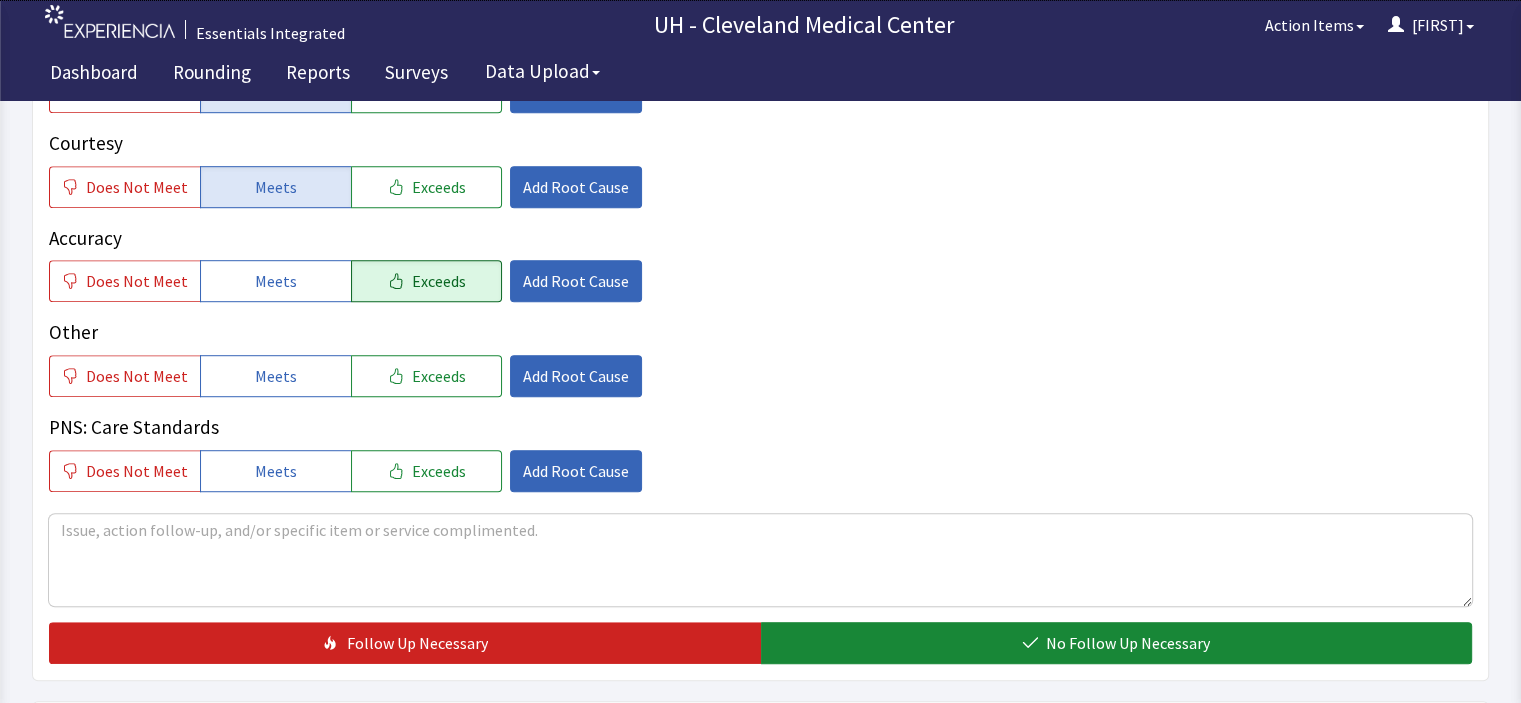 scroll, scrollTop: 1200, scrollLeft: 0, axis: vertical 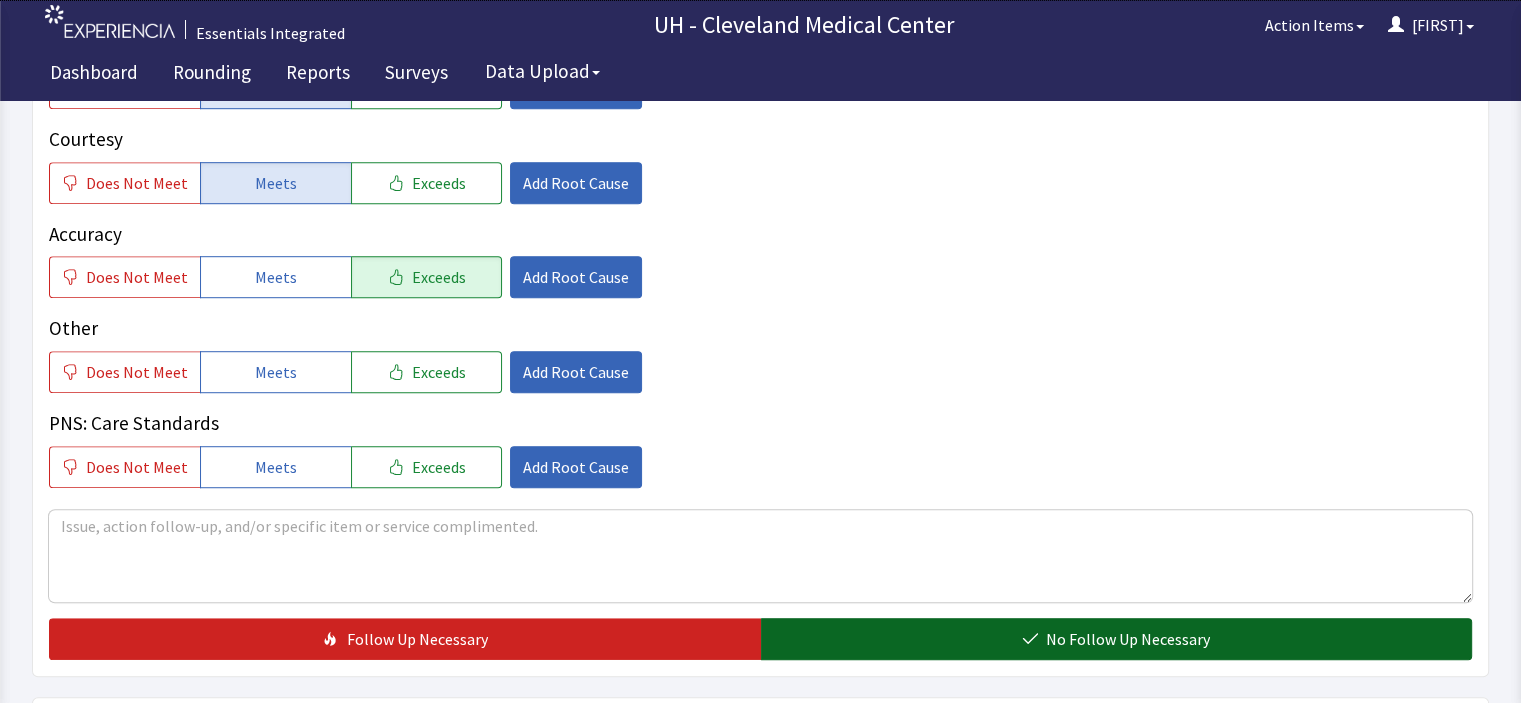 click on "No Follow Up Necessary" 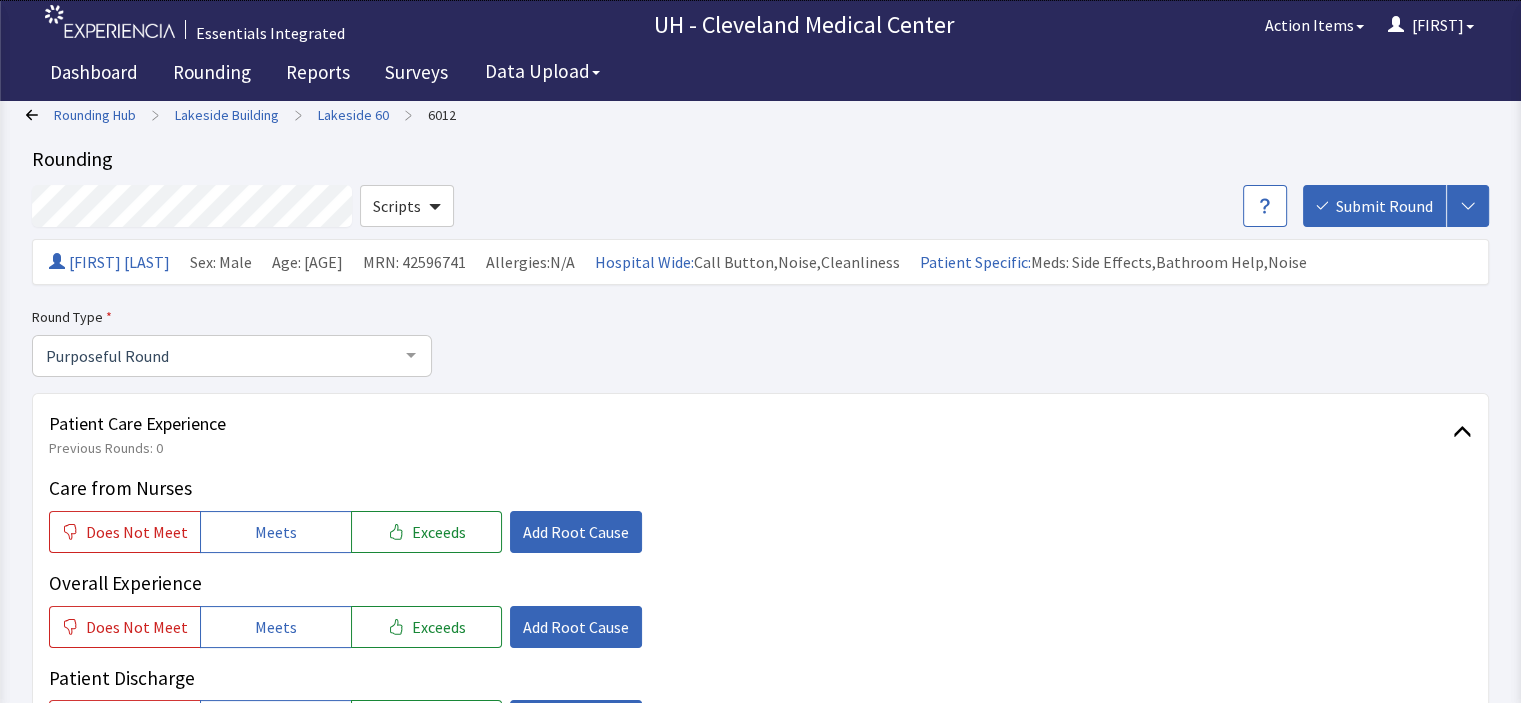 scroll, scrollTop: 0, scrollLeft: 0, axis: both 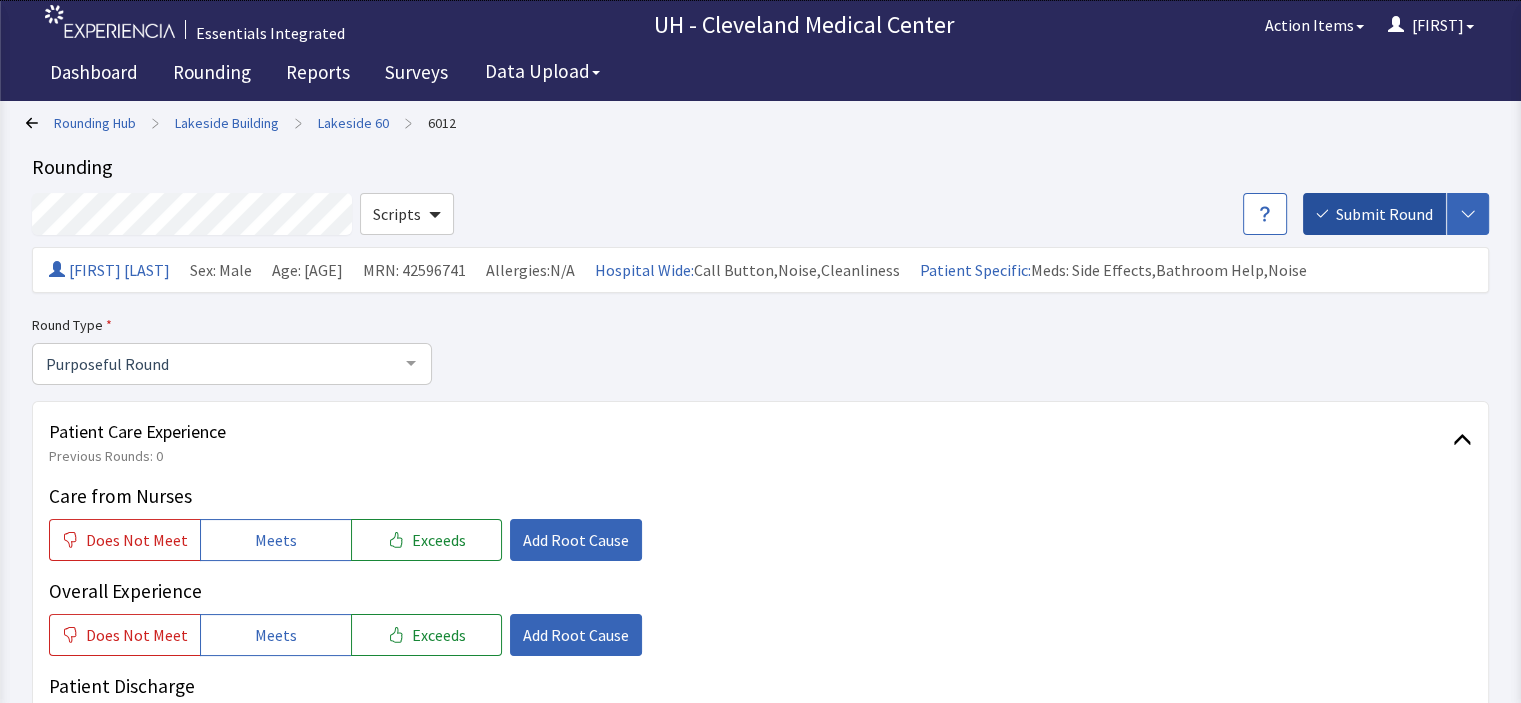click on "Submit Round" at bounding box center (1384, 214) 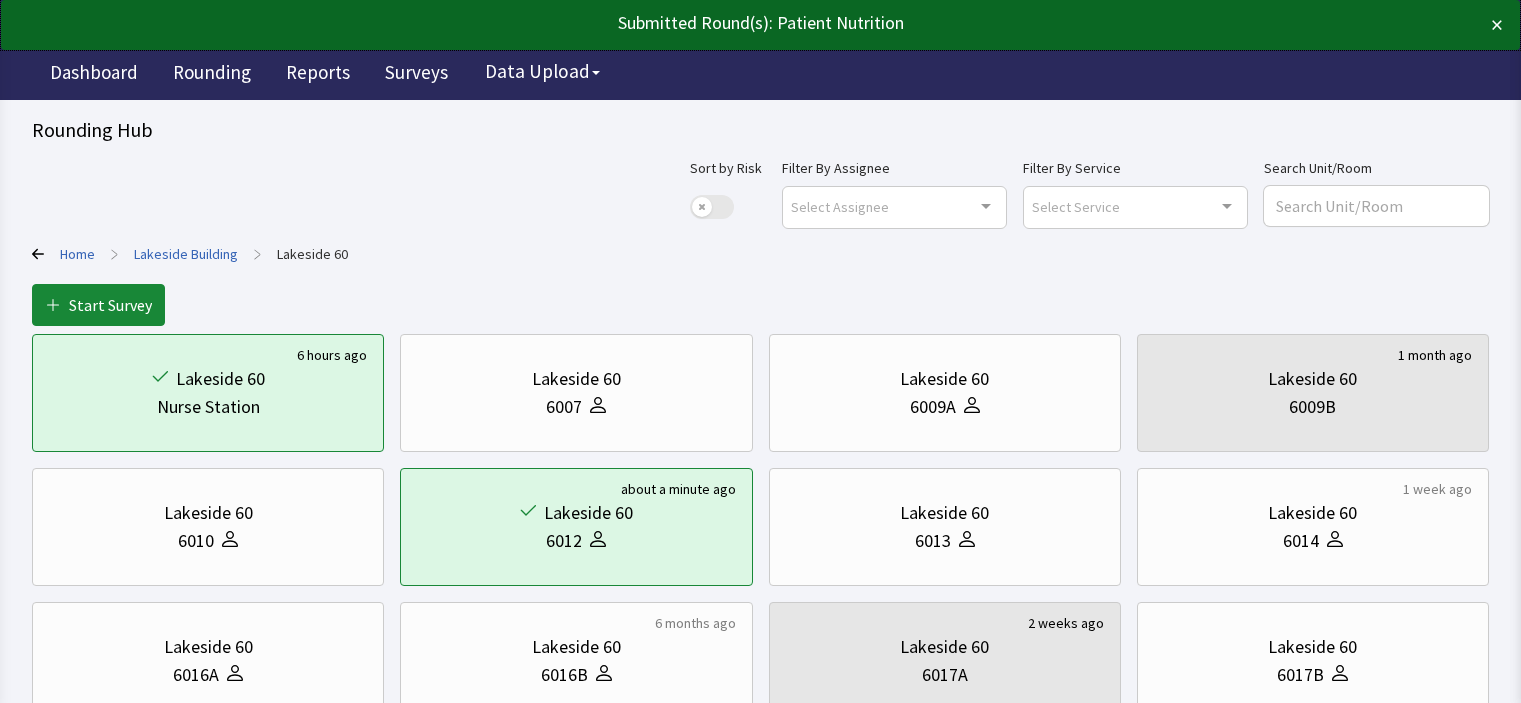 scroll, scrollTop: 0, scrollLeft: 0, axis: both 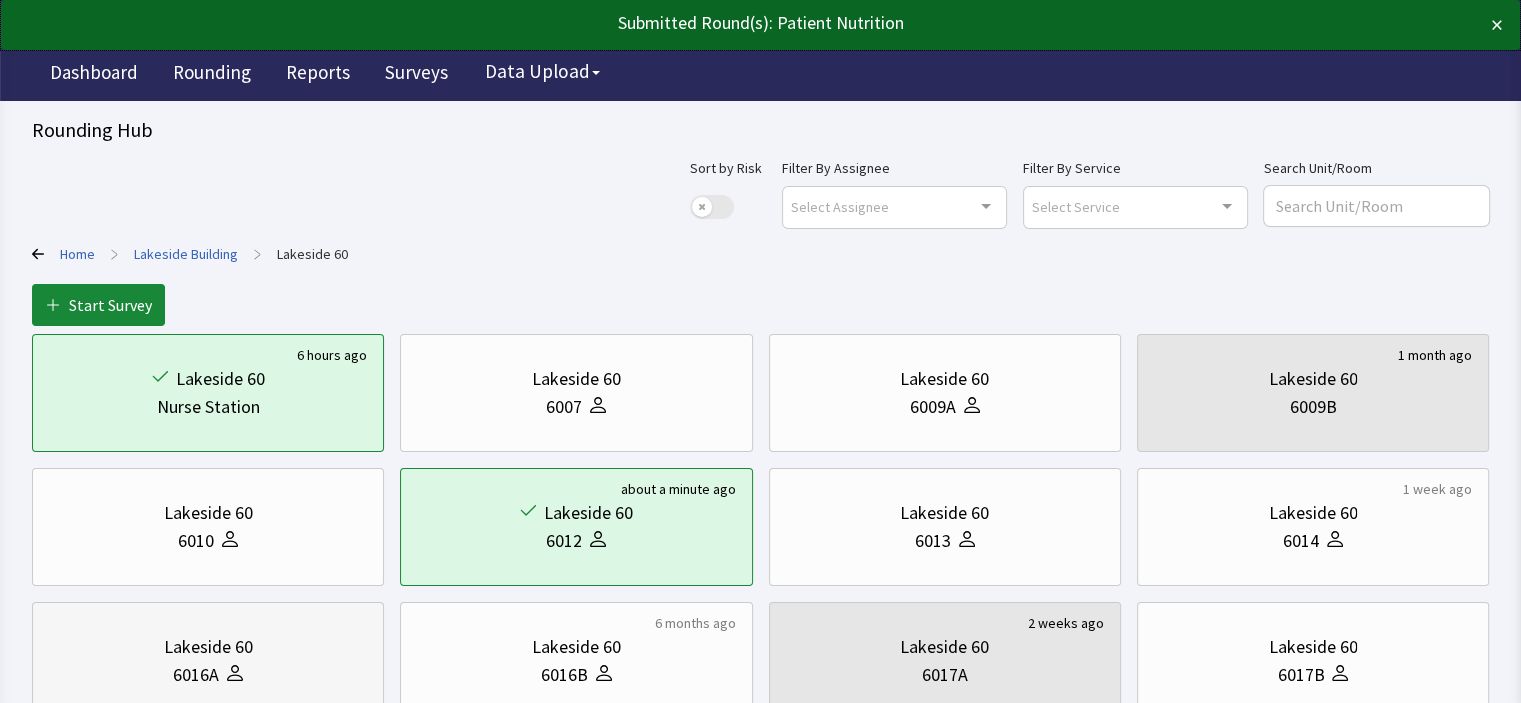 click on "Lakeside 60" at bounding box center (208, 647) 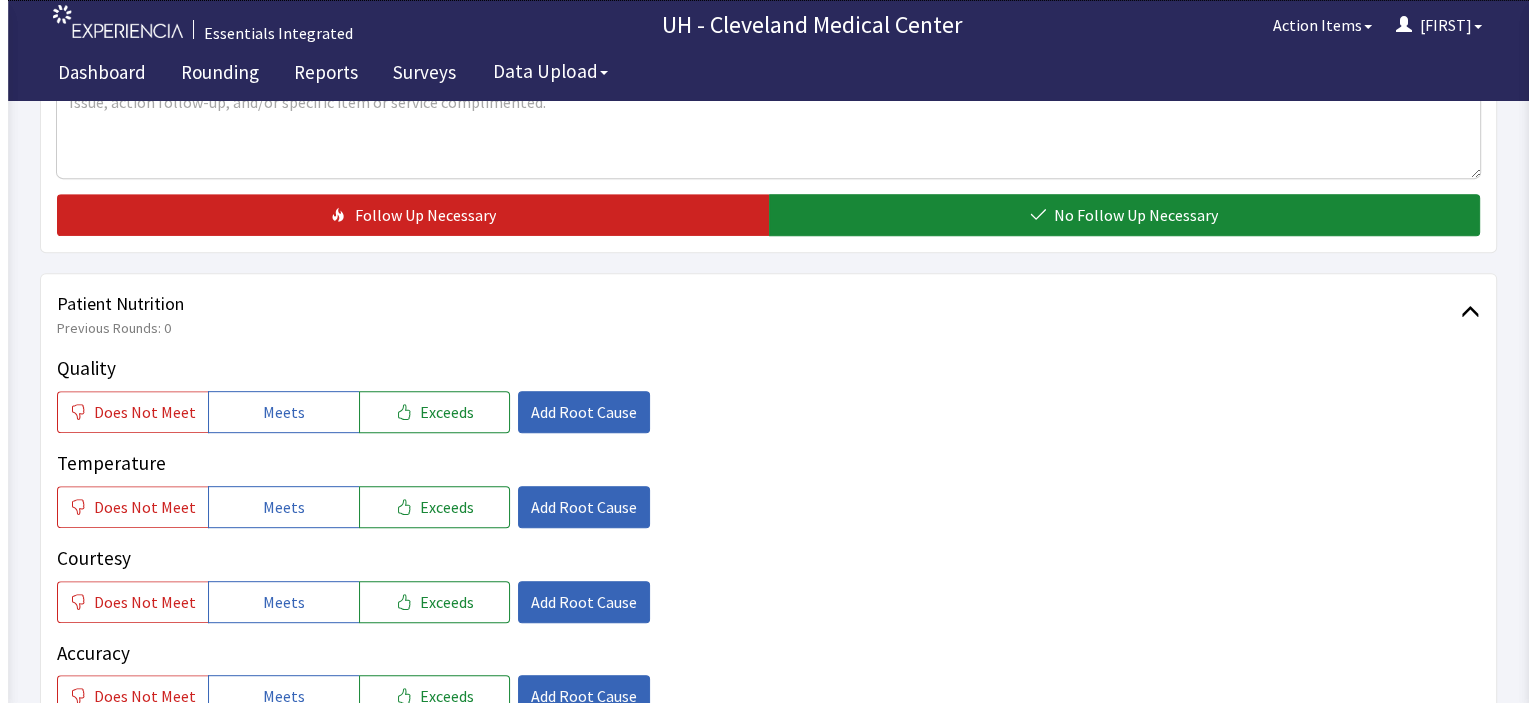 scroll, scrollTop: 840, scrollLeft: 0, axis: vertical 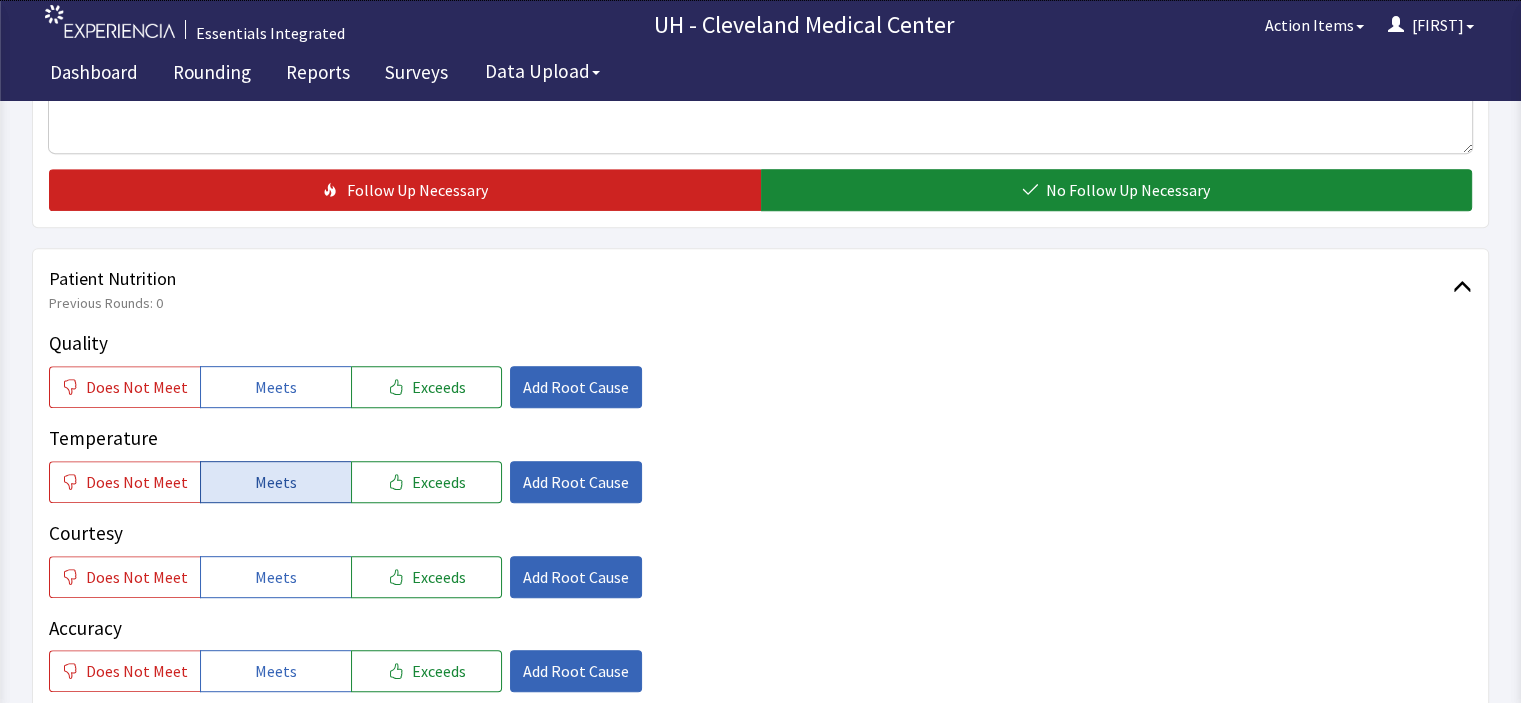drag, startPoint x: 323, startPoint y: 362, endPoint x: 304, endPoint y: 448, distance: 88.07383 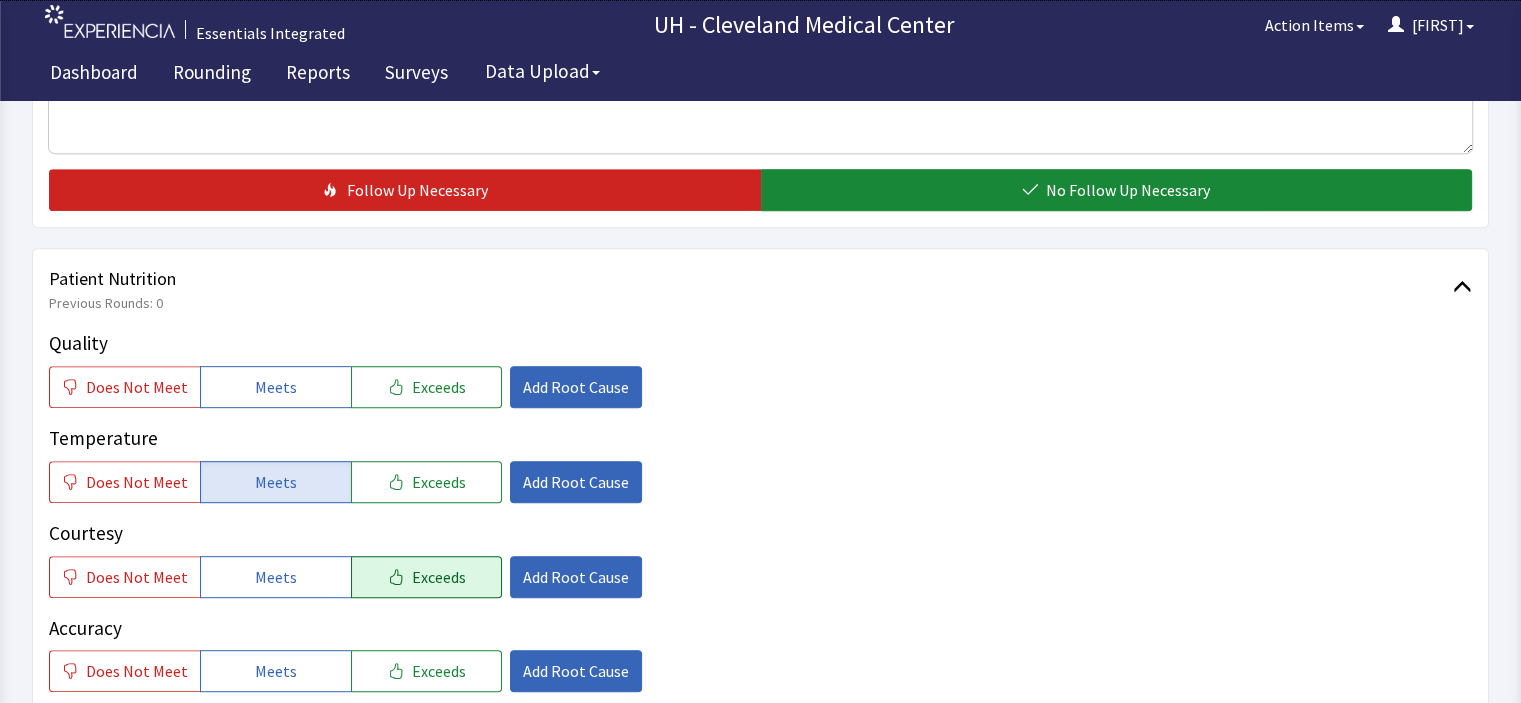 click on "Exceeds" at bounding box center [439, 577] 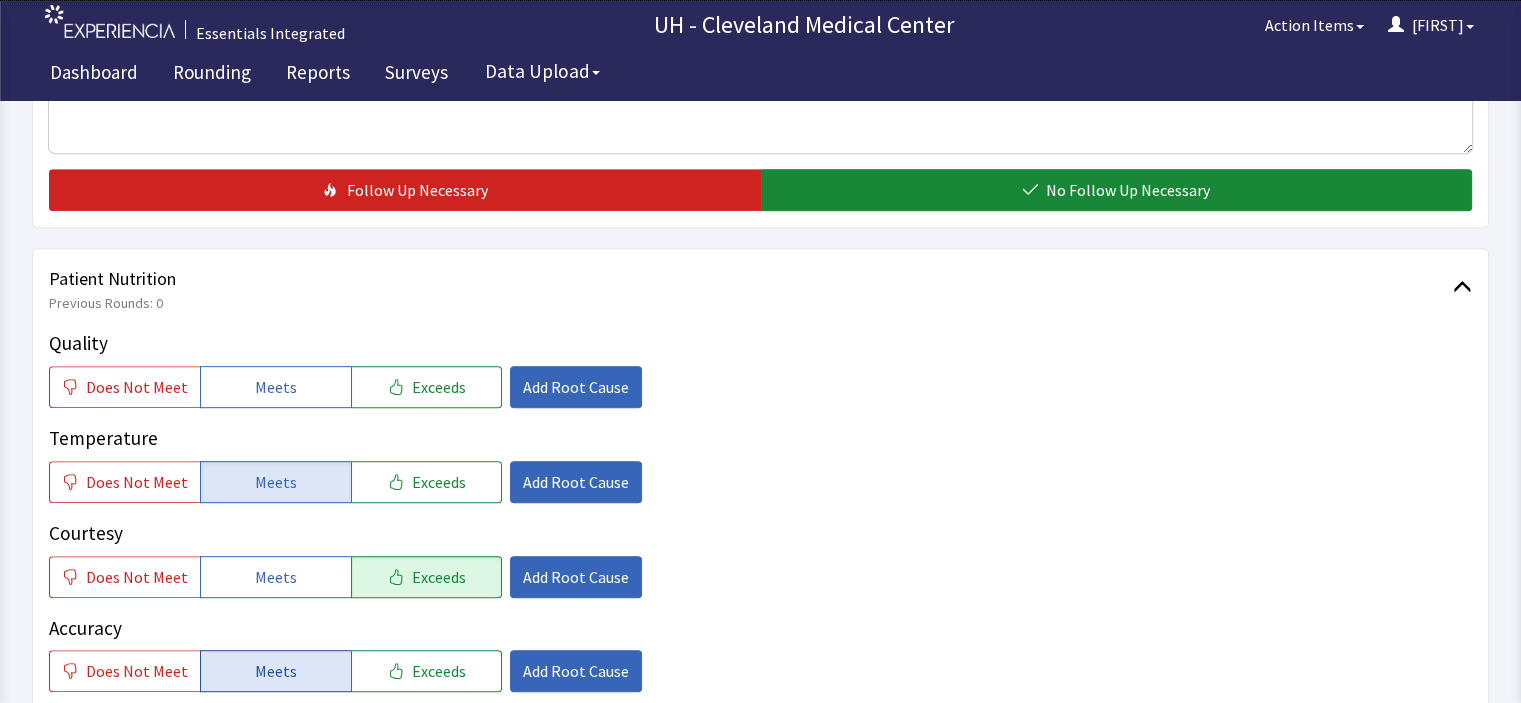 click on "Meets" 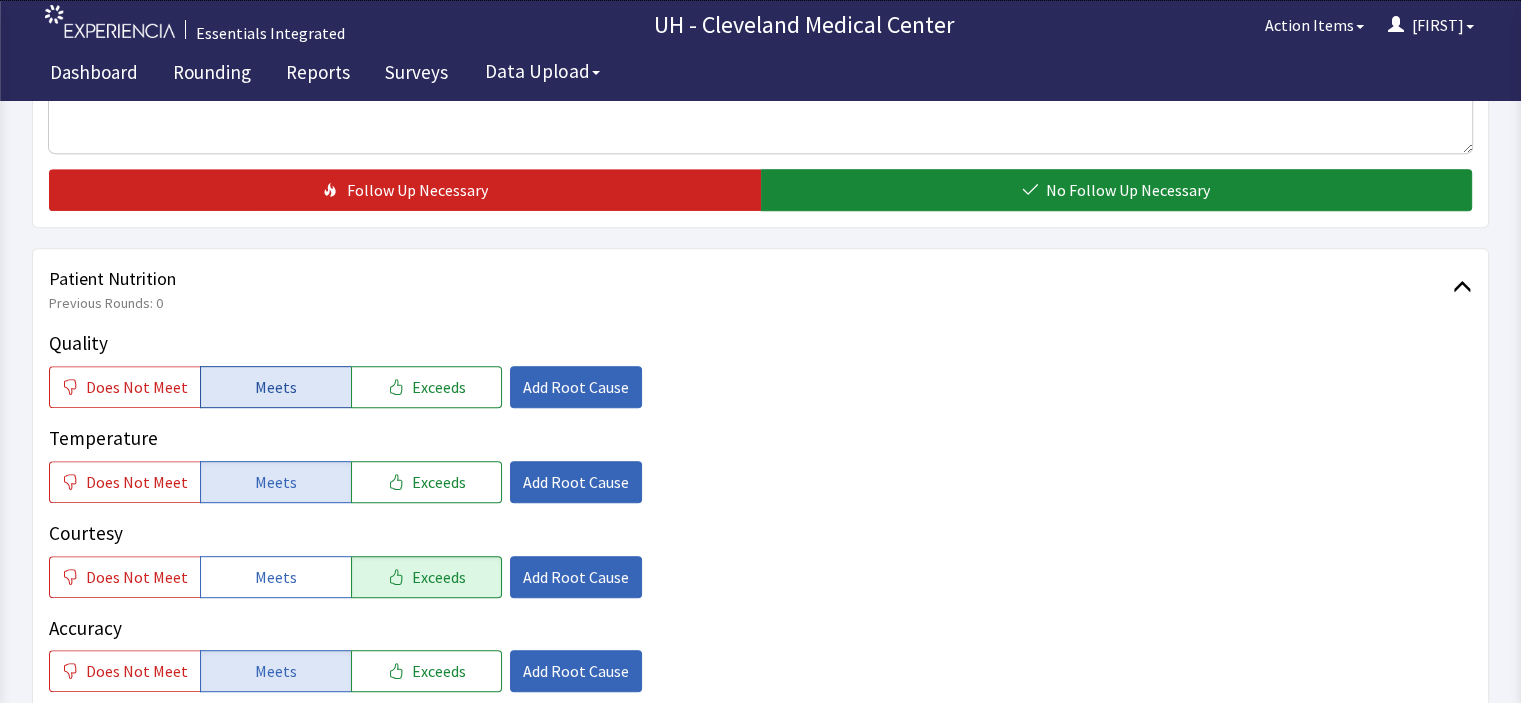 click on "Meets" at bounding box center [276, 387] 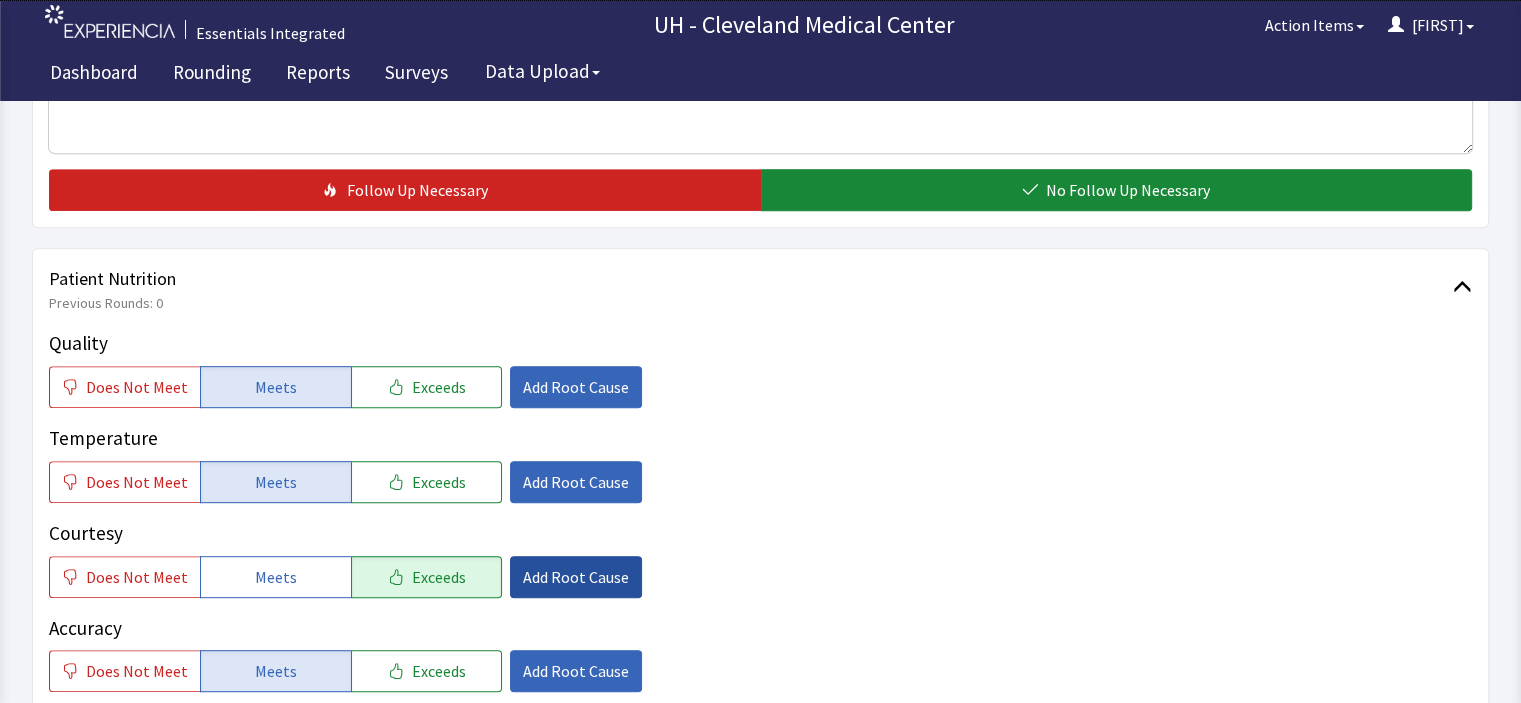 click on "Add Root Cause" at bounding box center [576, 577] 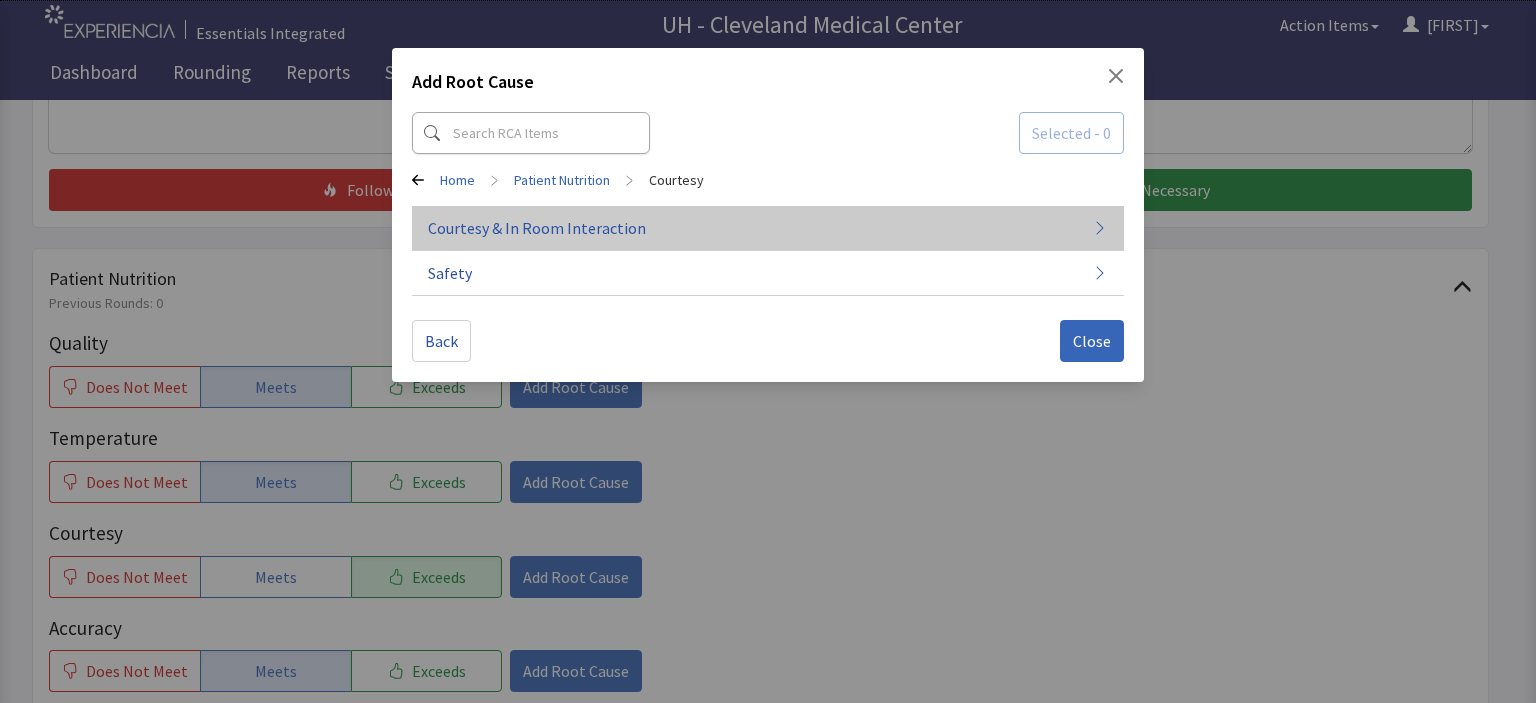 click on "Courtesy & In Room Interaction" 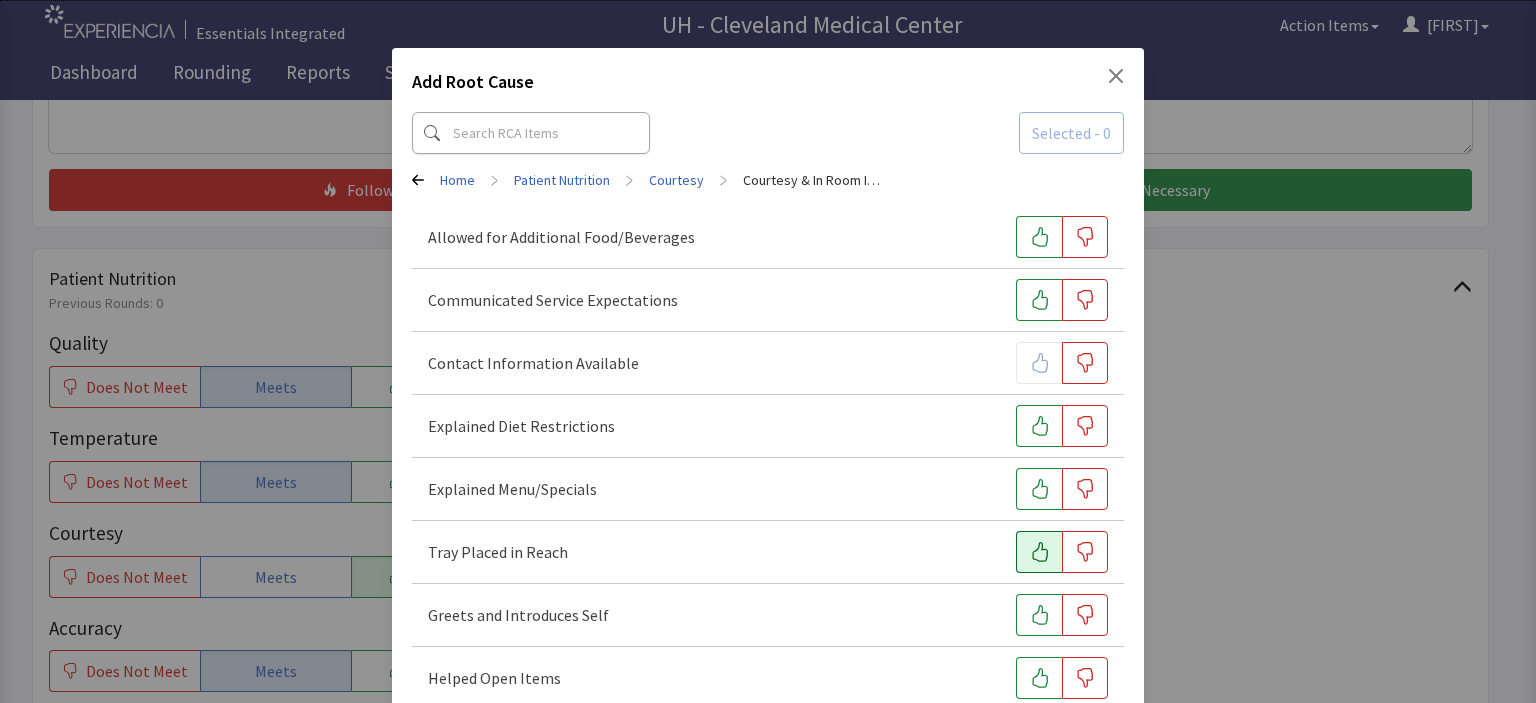 drag, startPoint x: 1042, startPoint y: 629, endPoint x: 1033, endPoint y: 554, distance: 75.53807 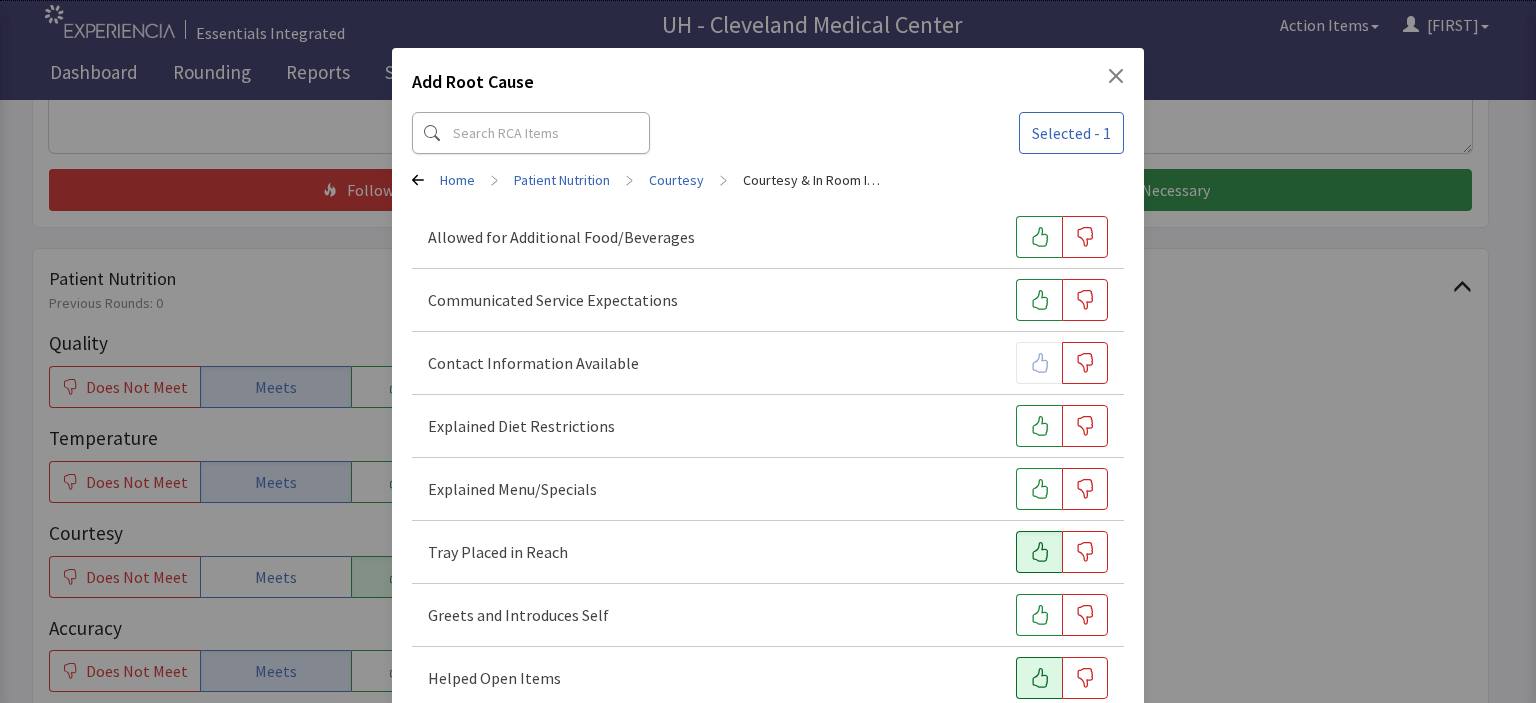 click 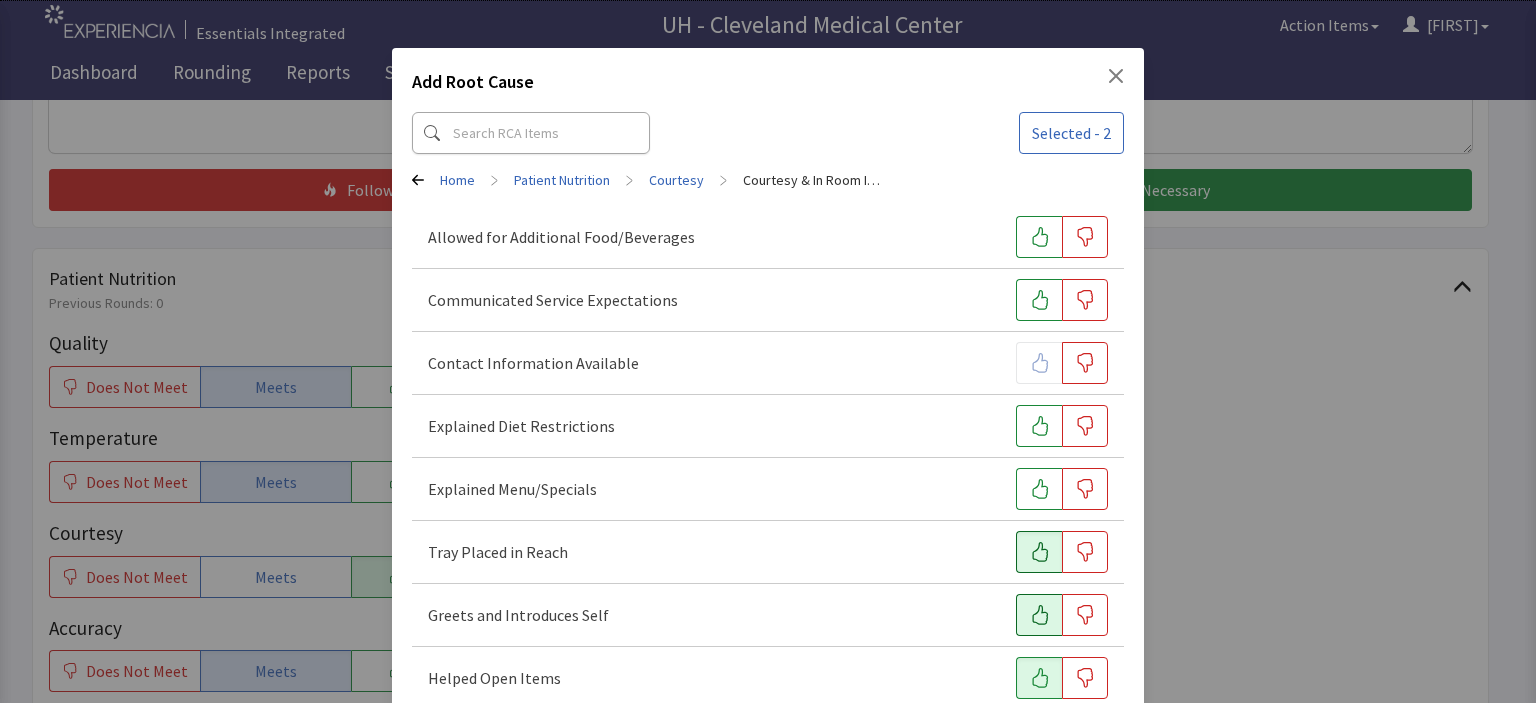 click 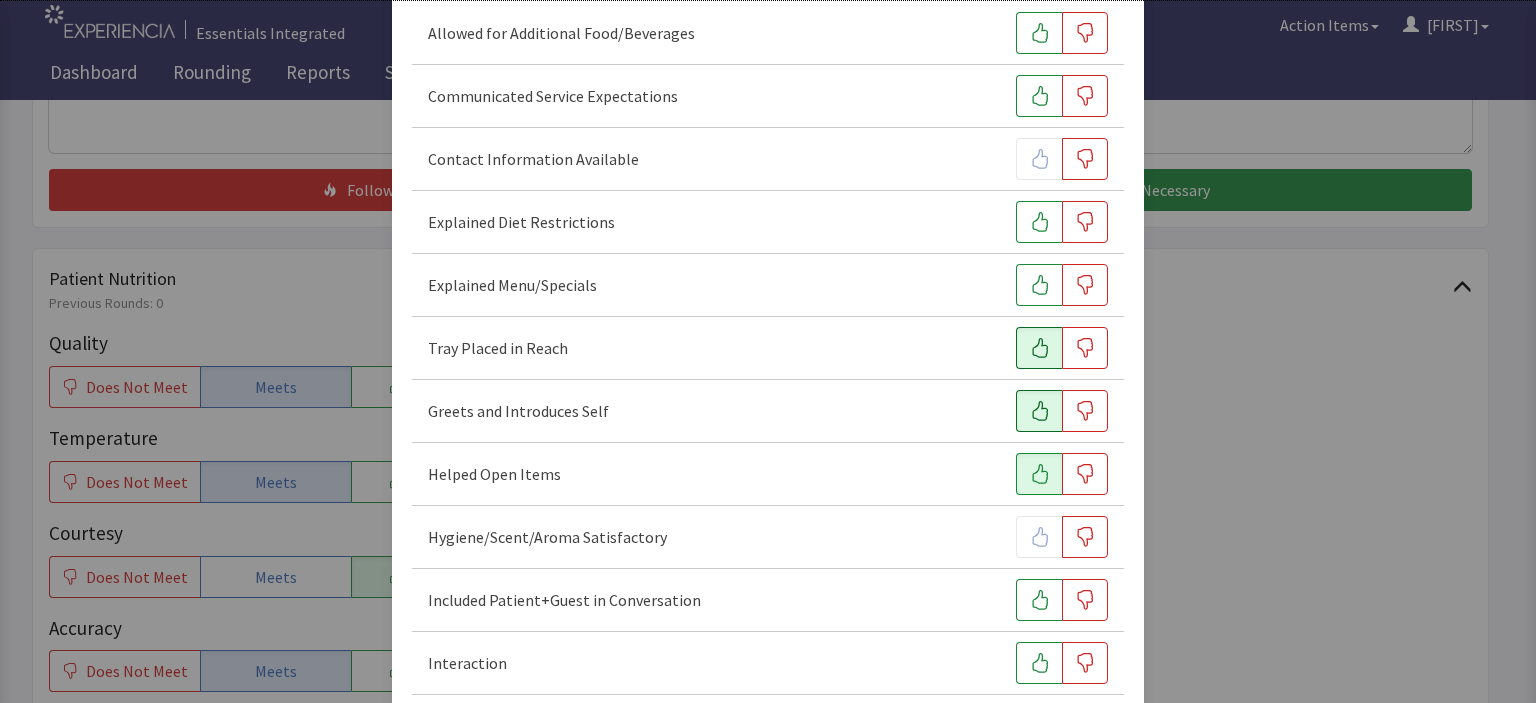 scroll, scrollTop: 320, scrollLeft: 0, axis: vertical 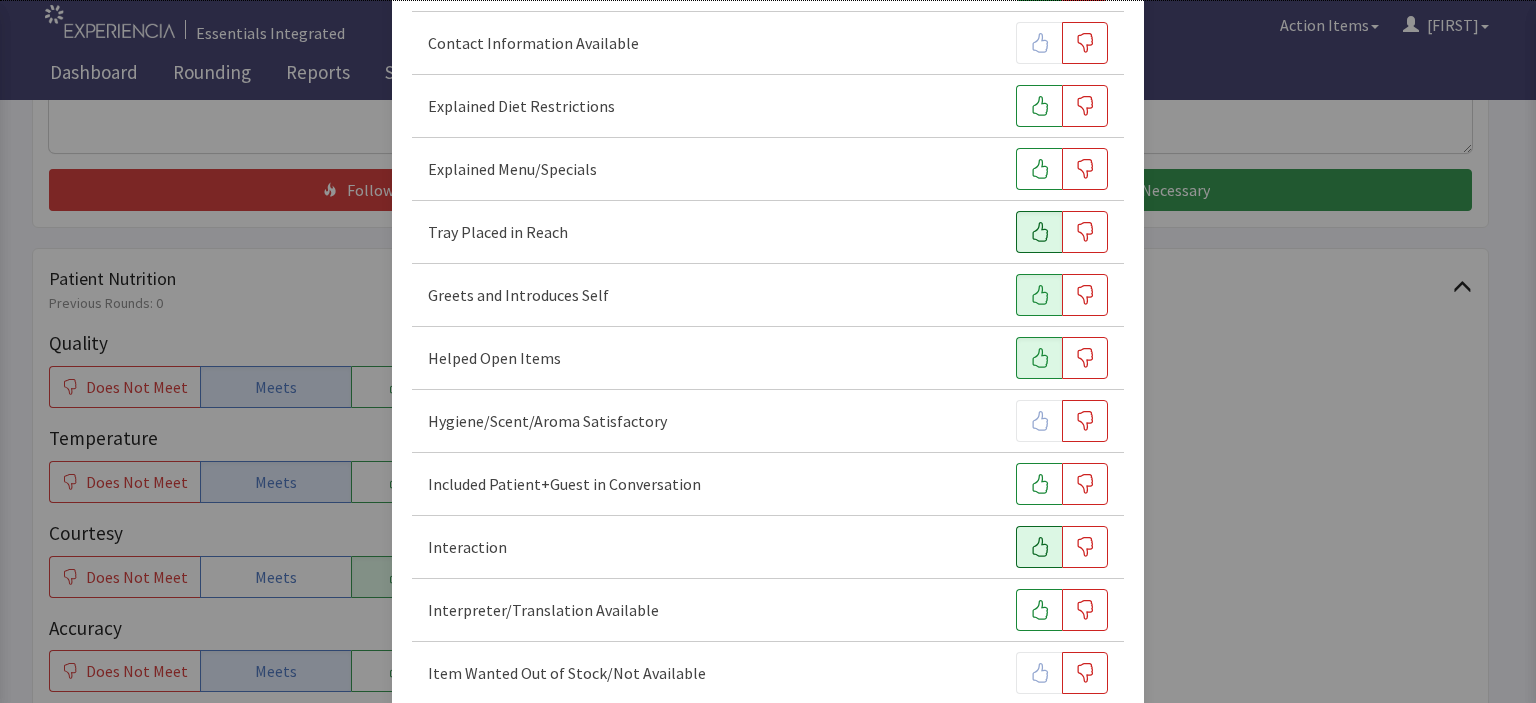 click 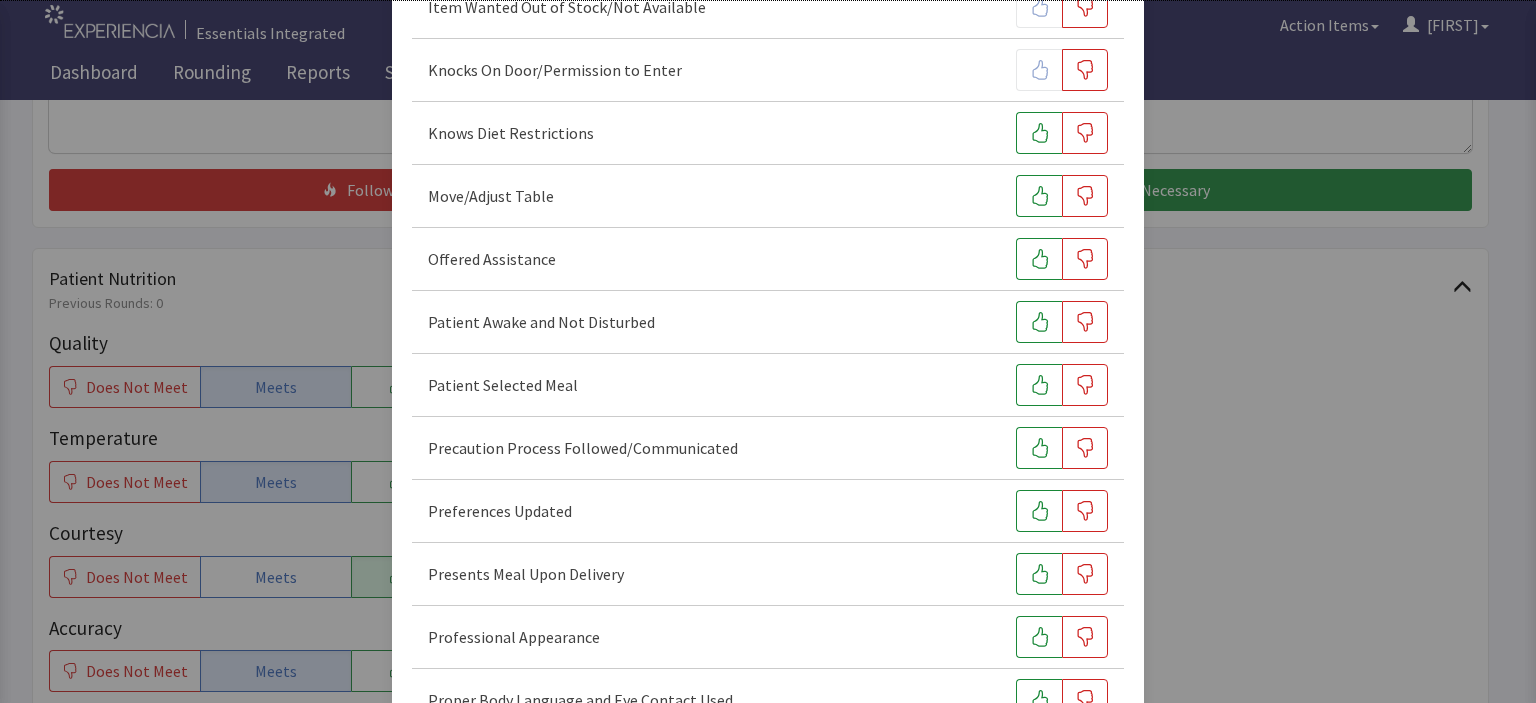 scroll, scrollTop: 1120, scrollLeft: 0, axis: vertical 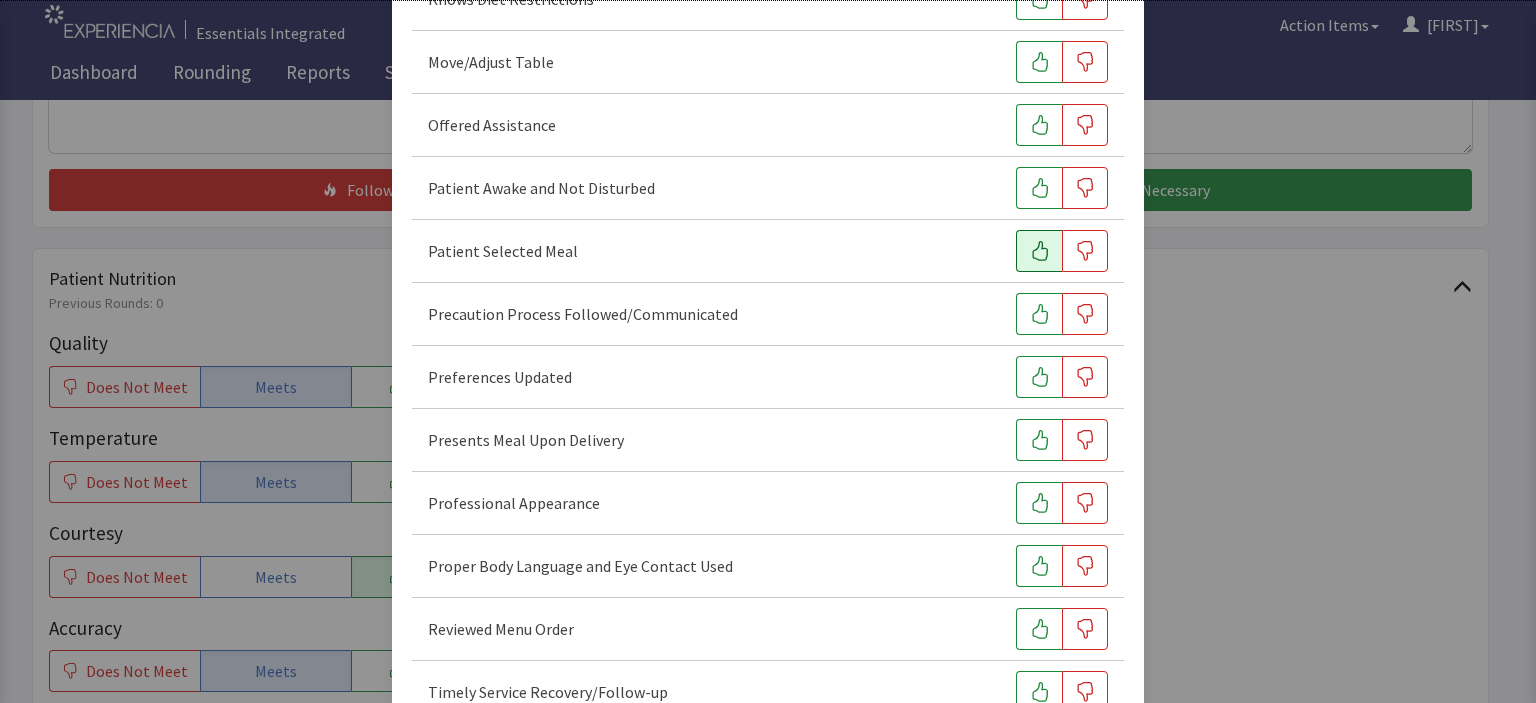 click 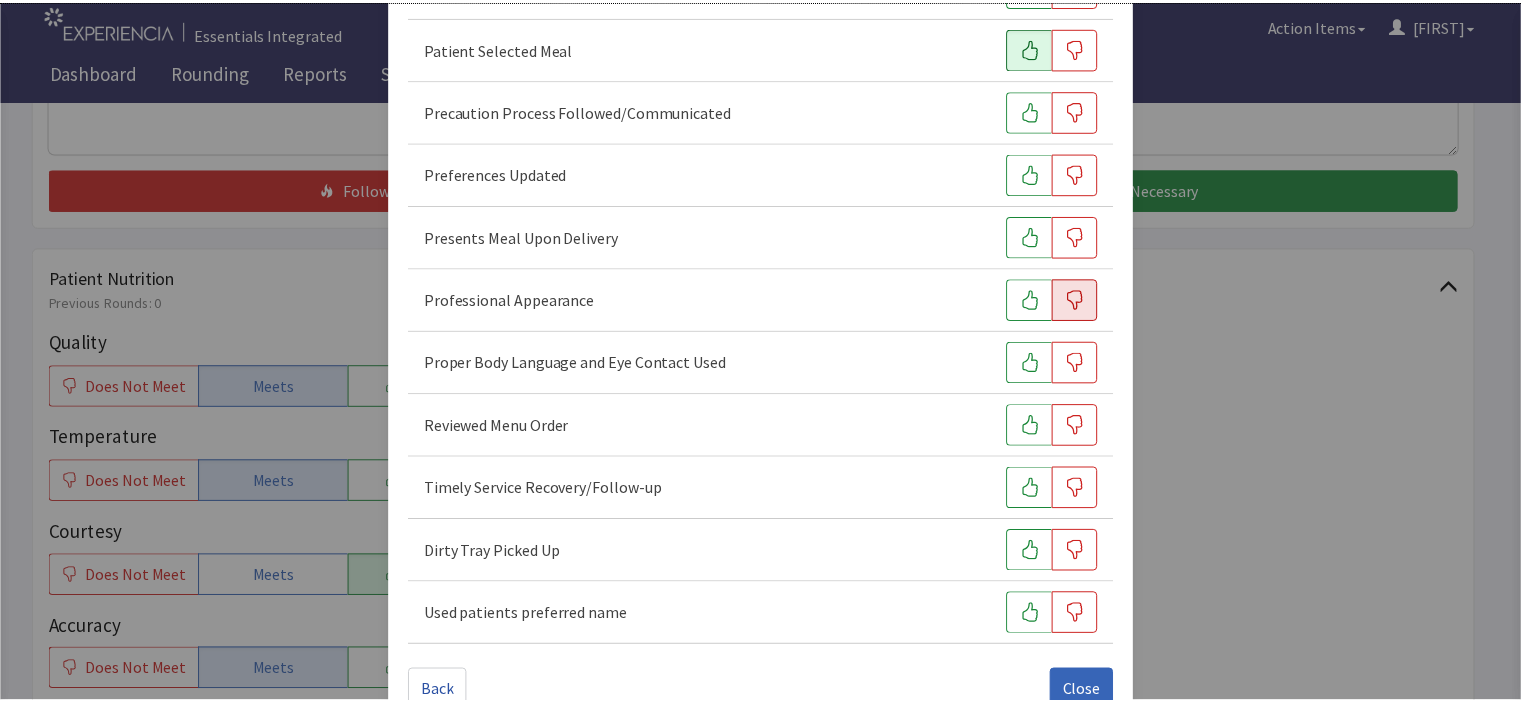scroll, scrollTop: 1363, scrollLeft: 0, axis: vertical 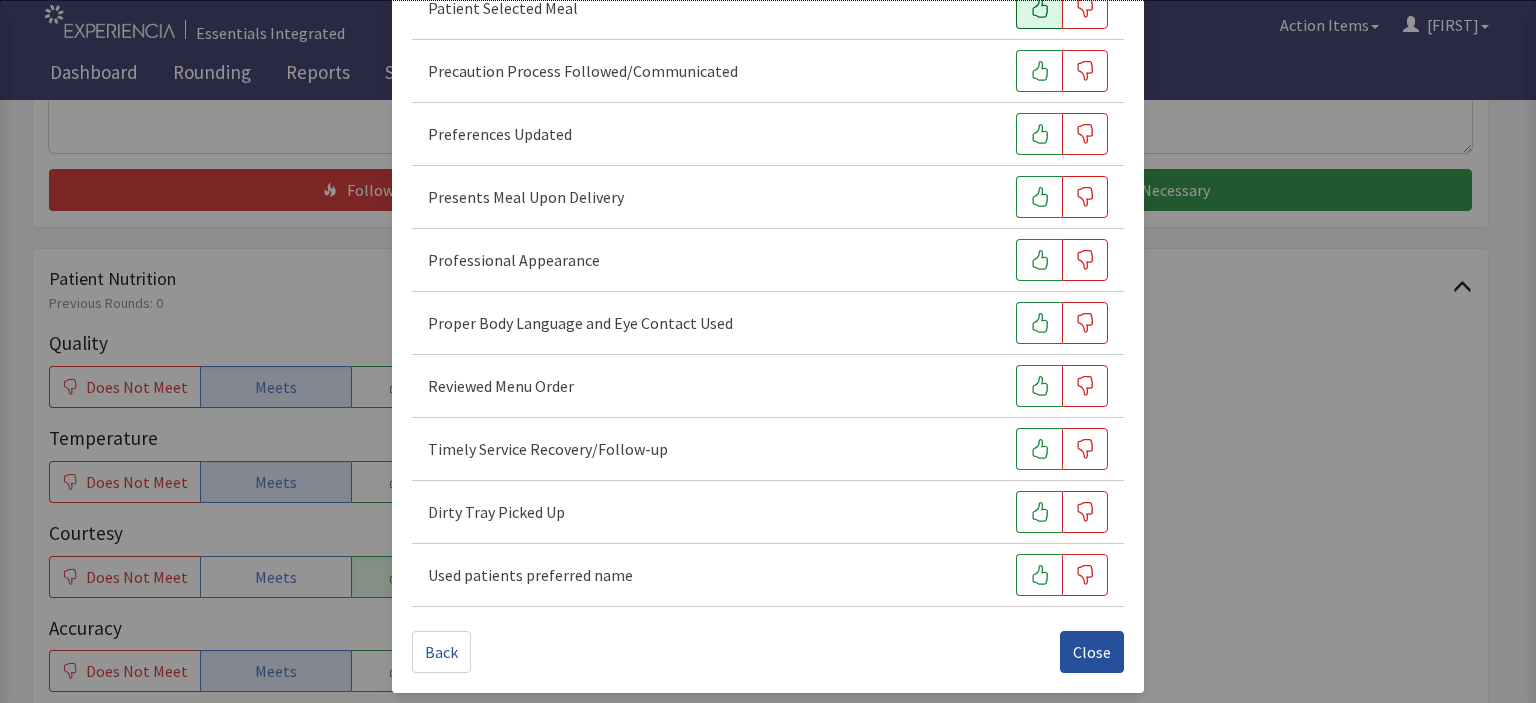 click on "Close" at bounding box center [1092, 652] 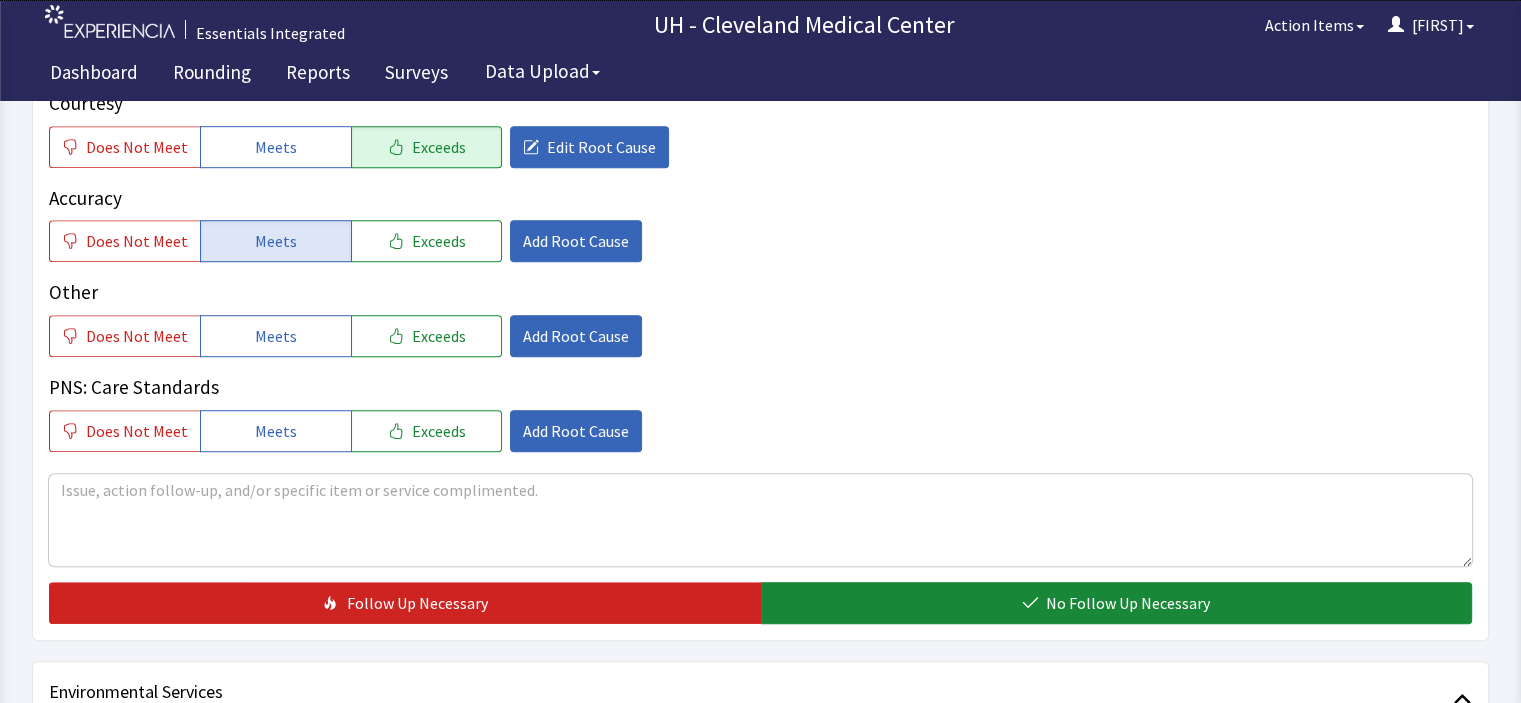scroll, scrollTop: 1320, scrollLeft: 0, axis: vertical 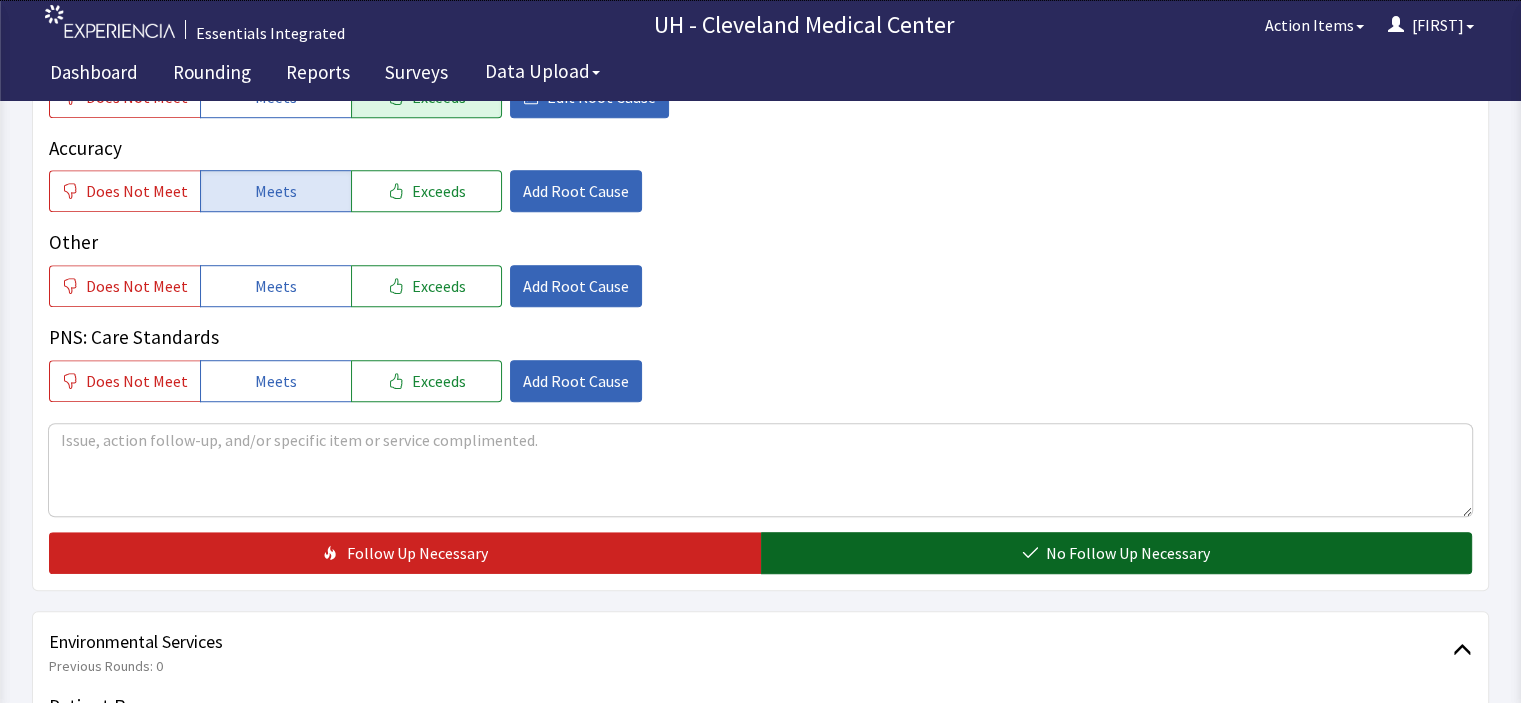 click on "No Follow Up Necessary" 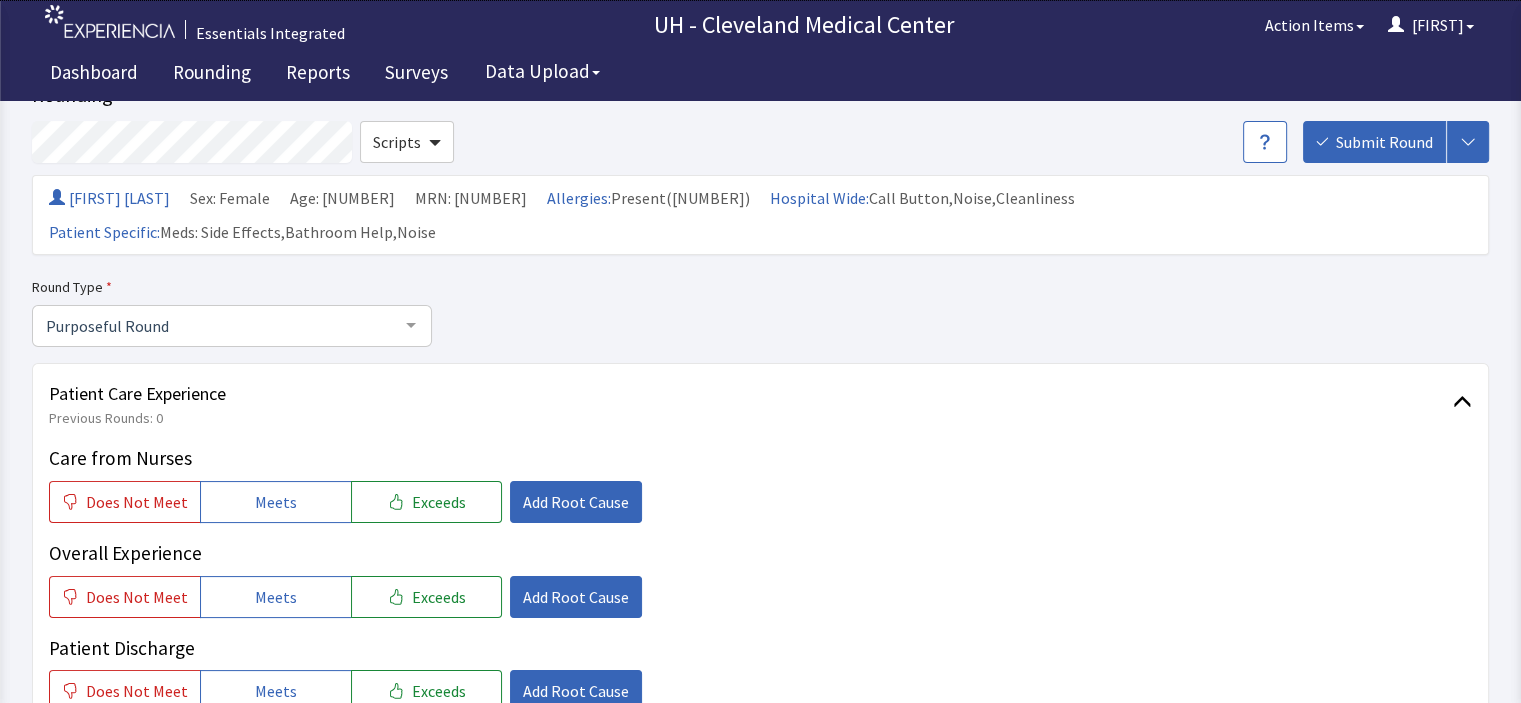 scroll, scrollTop: 0, scrollLeft: 0, axis: both 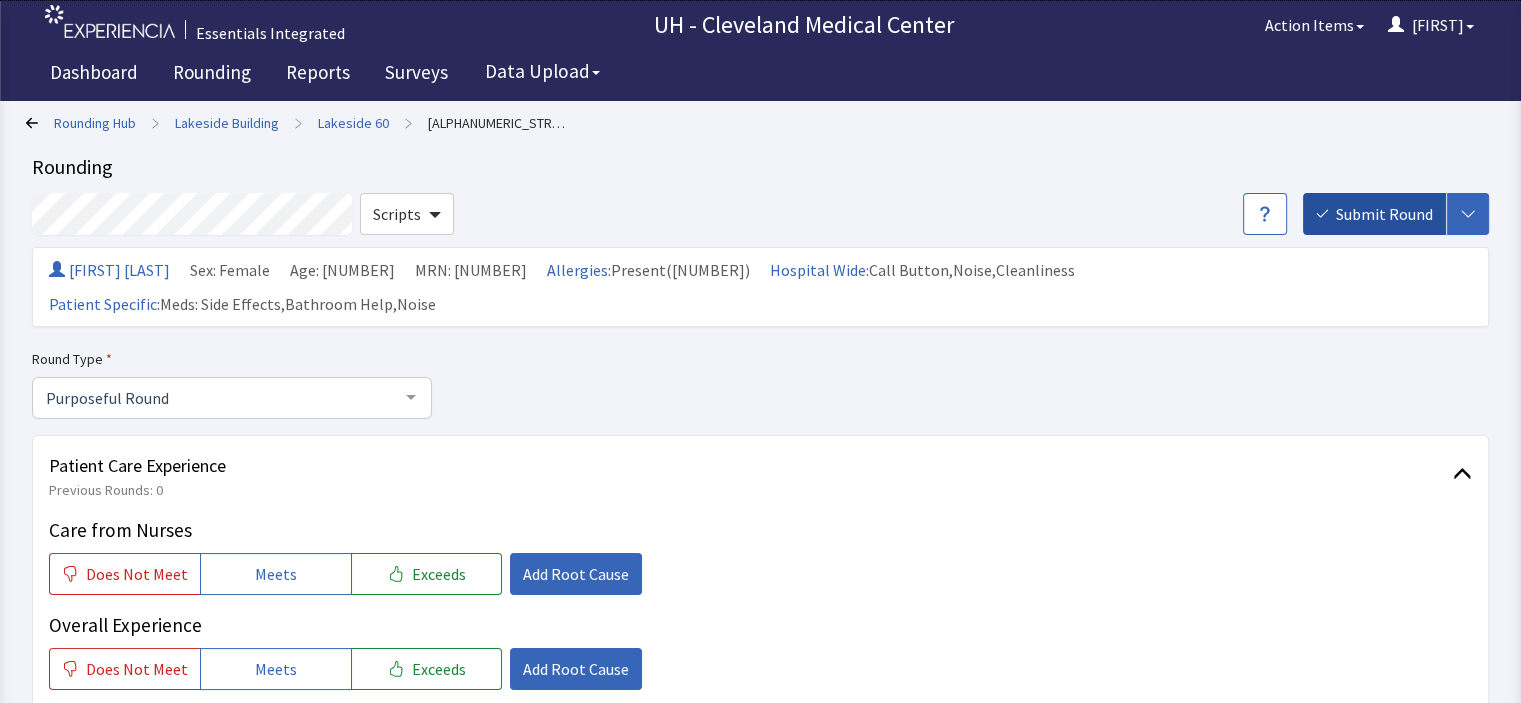 click on "Submit Round" at bounding box center (1384, 214) 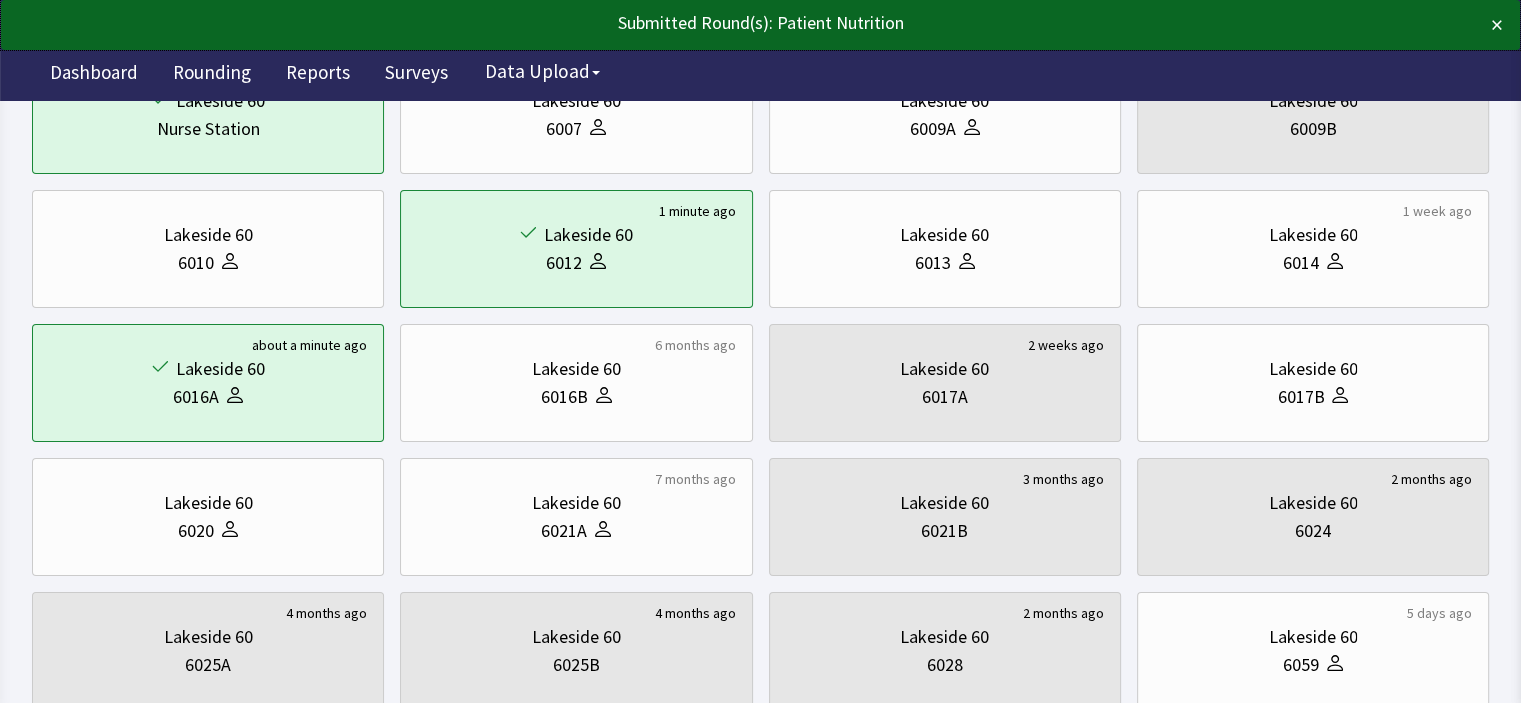 scroll, scrollTop: 280, scrollLeft: 0, axis: vertical 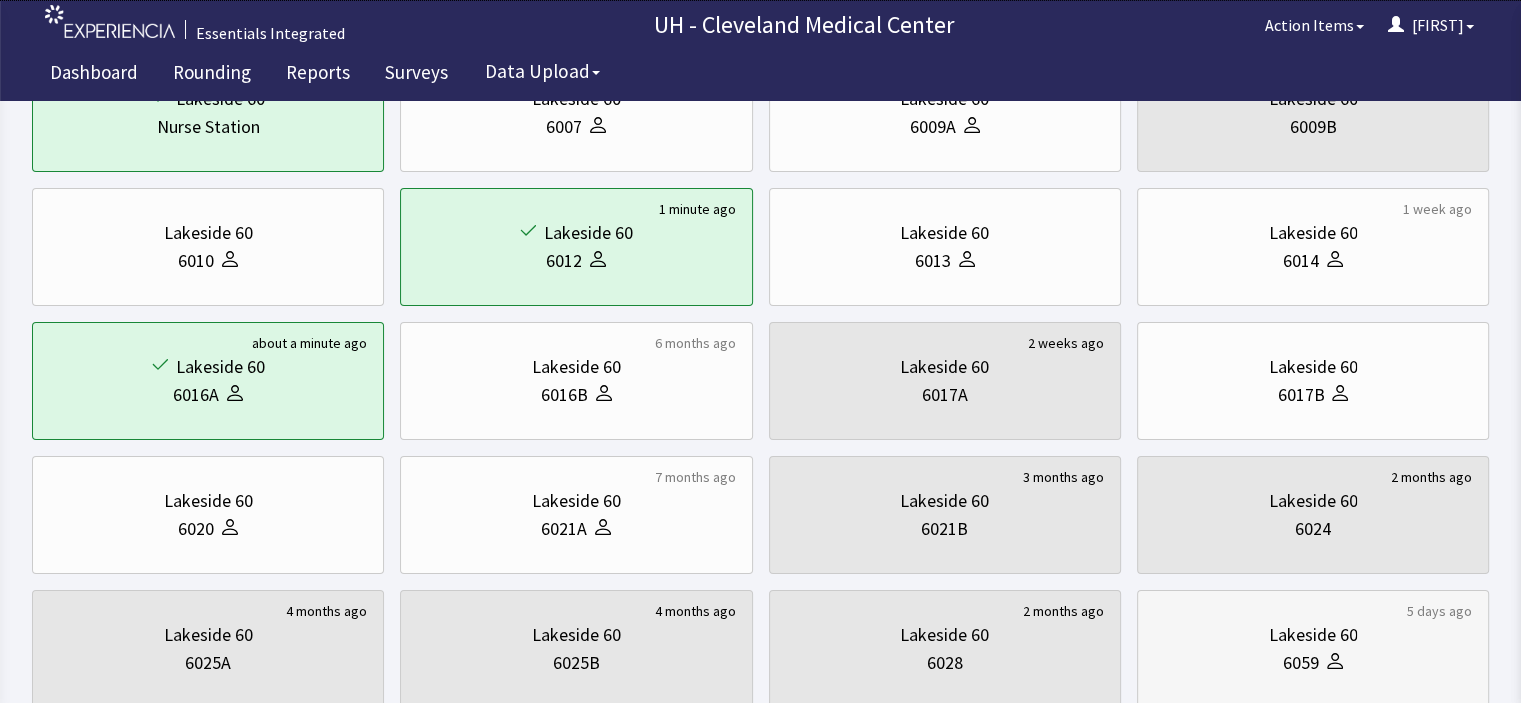 click on "6059" at bounding box center (1301, 663) 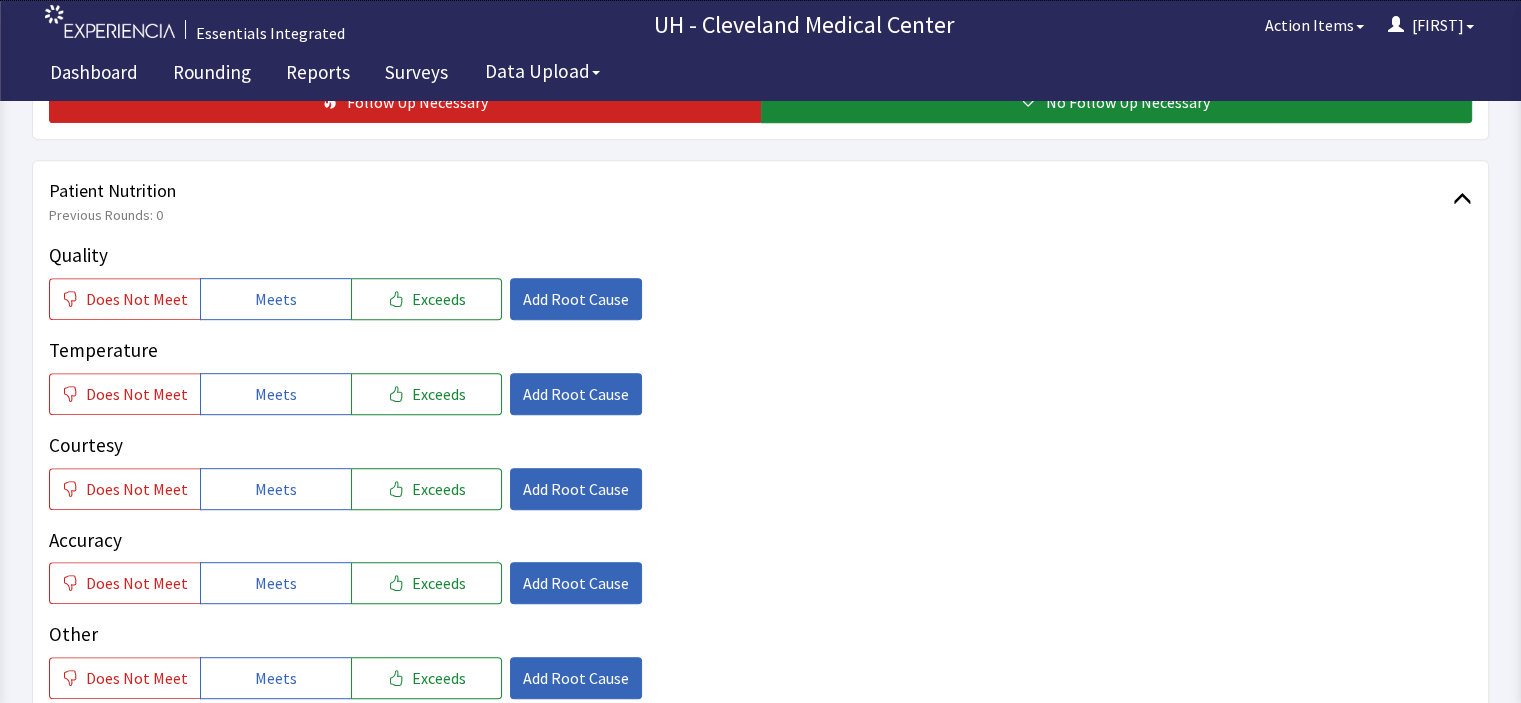 scroll, scrollTop: 1040, scrollLeft: 0, axis: vertical 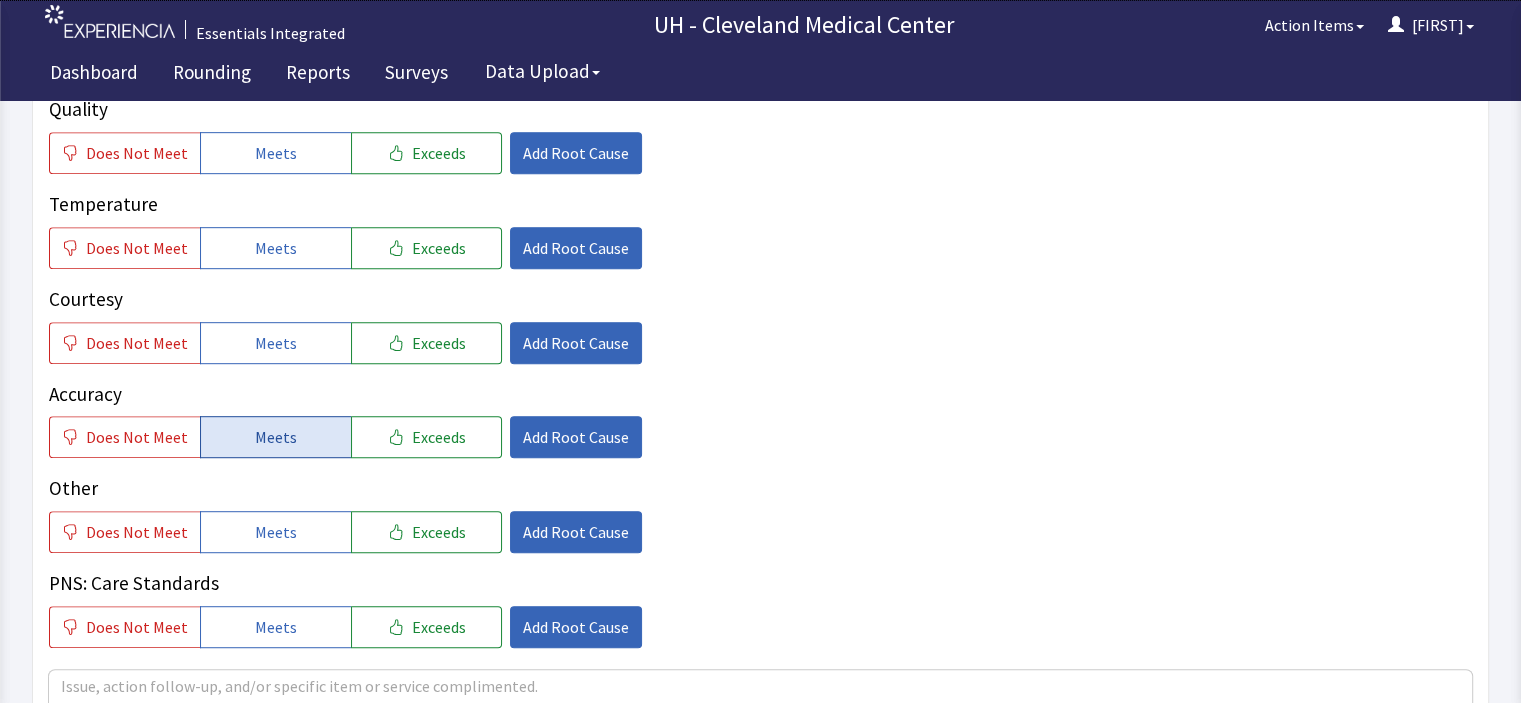 click on "Meets" at bounding box center [276, 437] 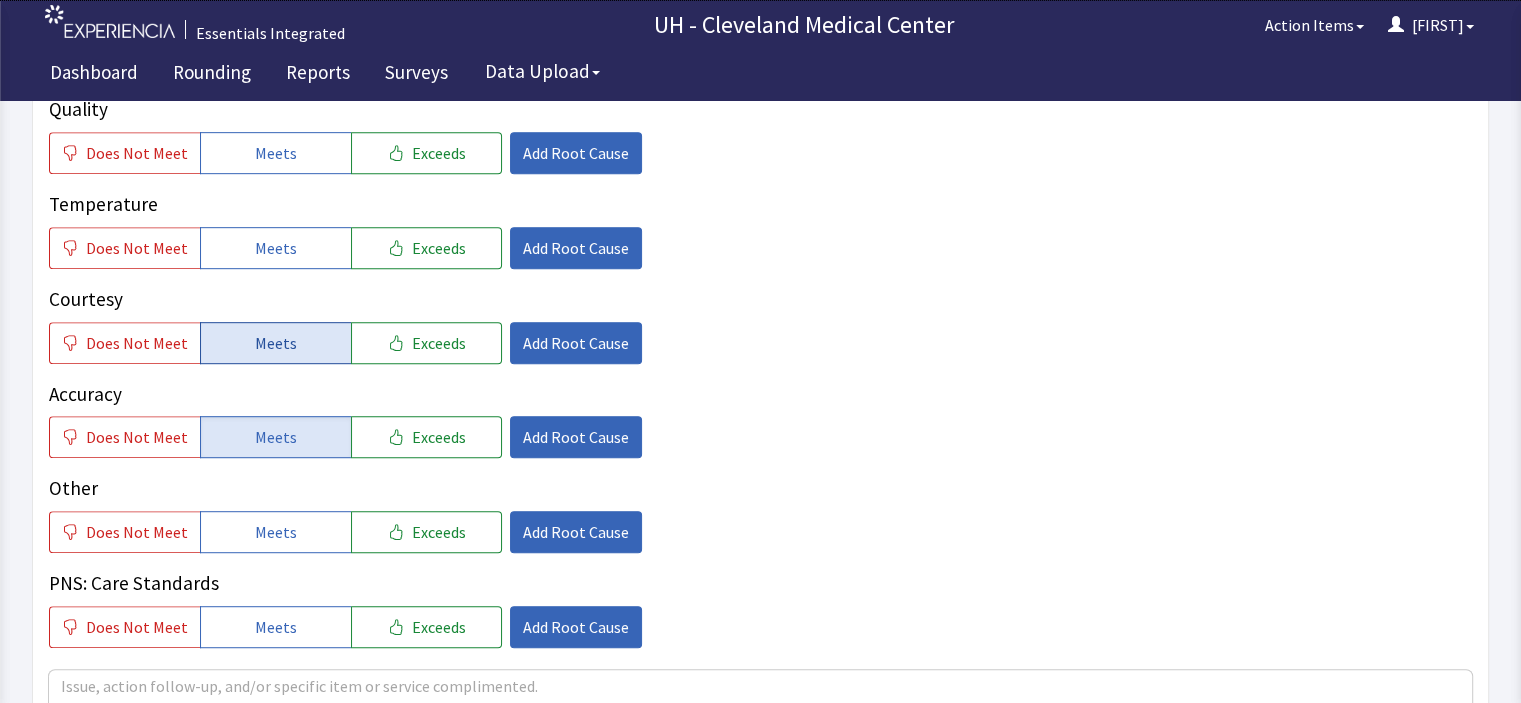 click on "Meets" at bounding box center [276, 343] 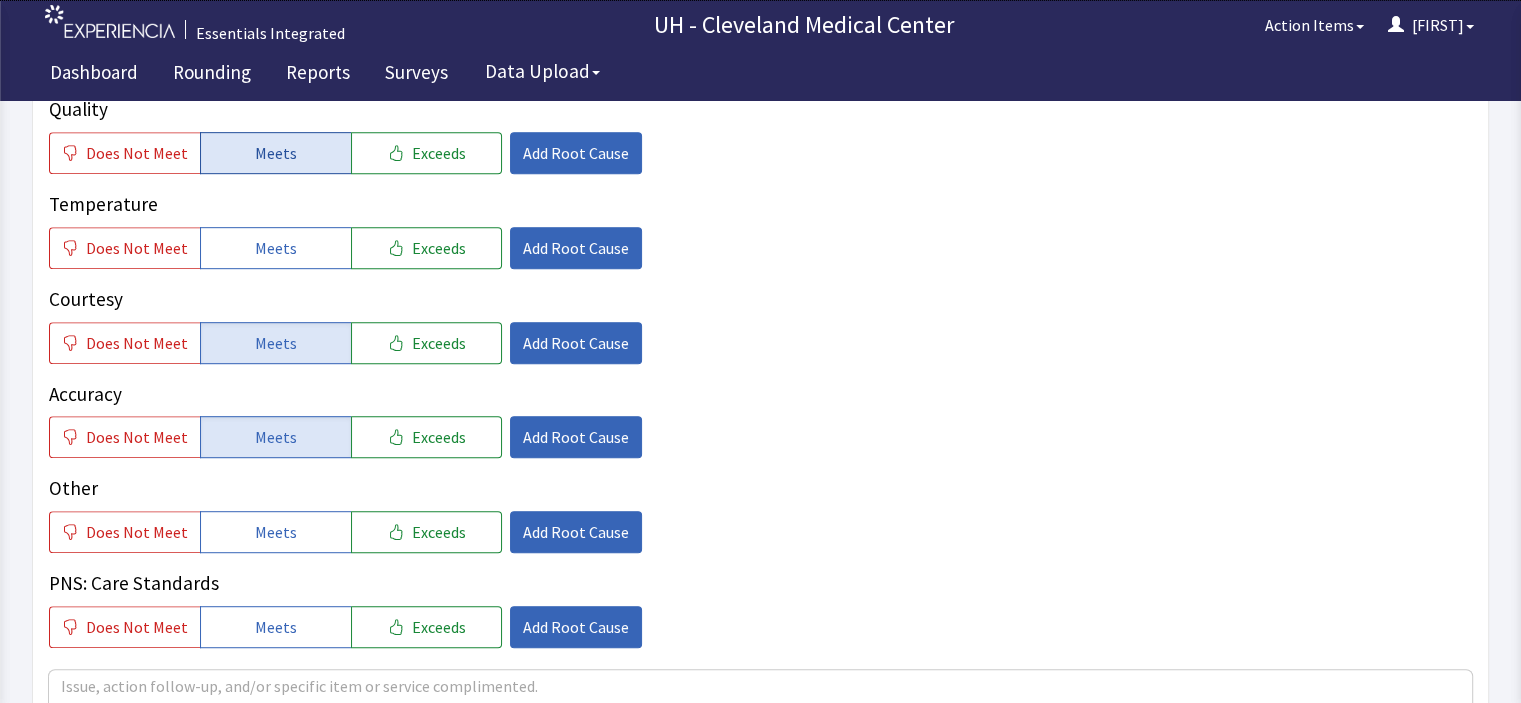 drag, startPoint x: 264, startPoint y: 230, endPoint x: 272, endPoint y: 154, distance: 76.41989 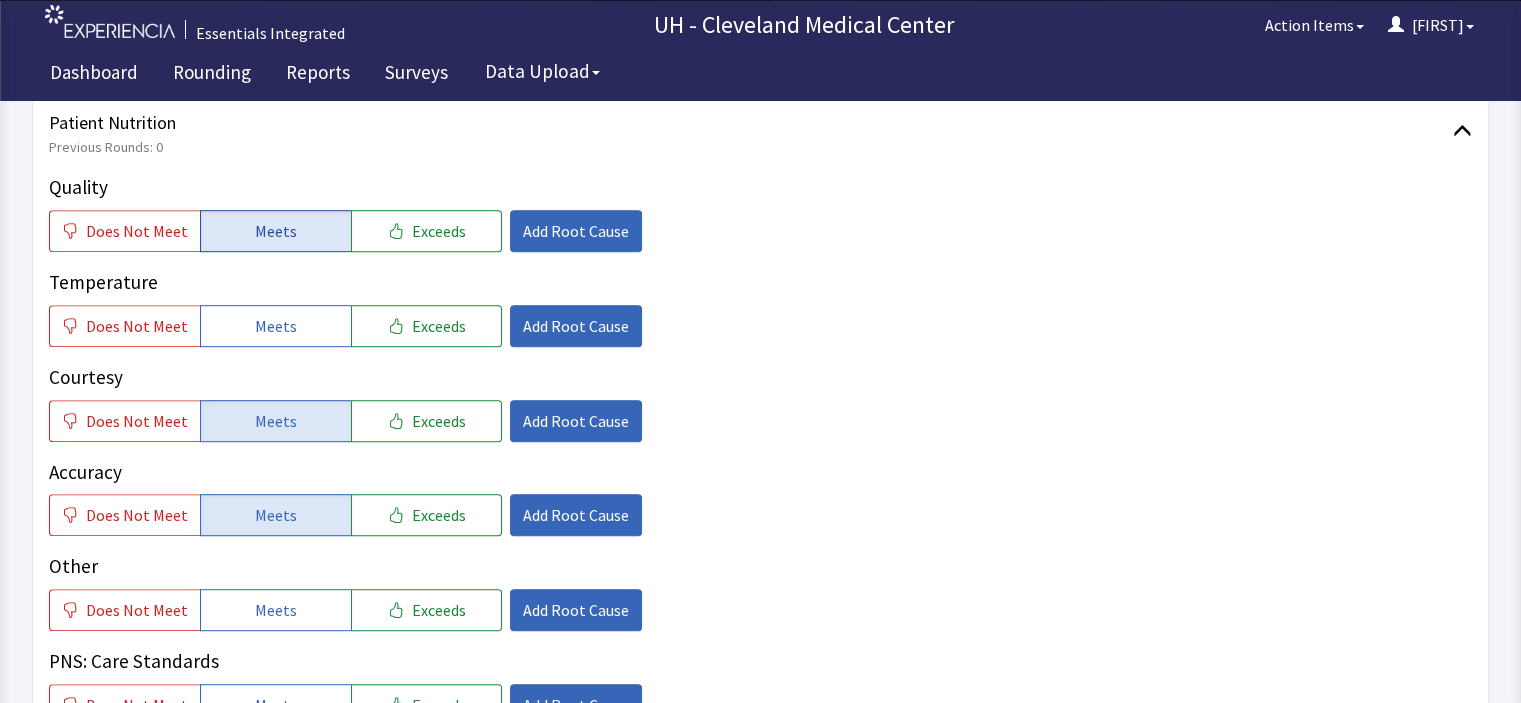 scroll, scrollTop: 960, scrollLeft: 0, axis: vertical 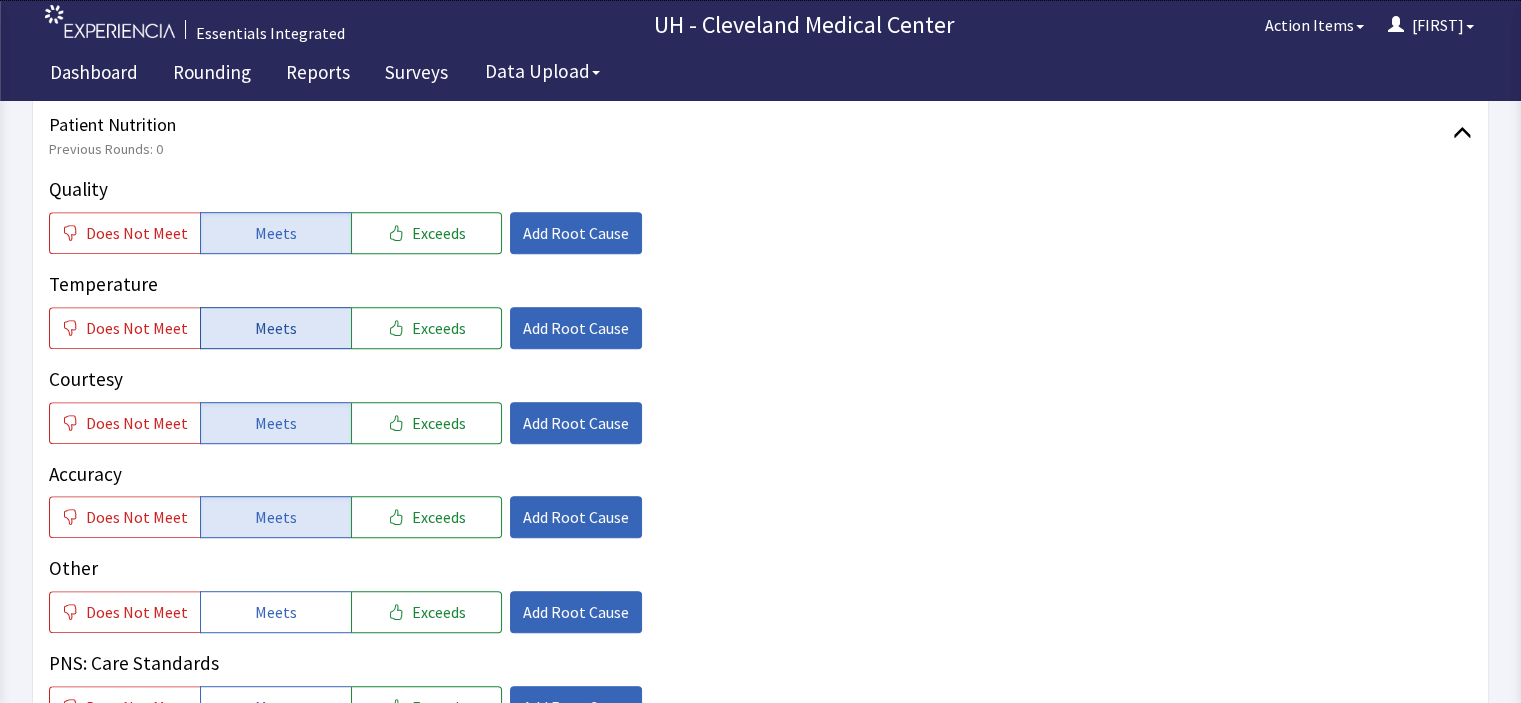 click on "Meets" at bounding box center [276, 328] 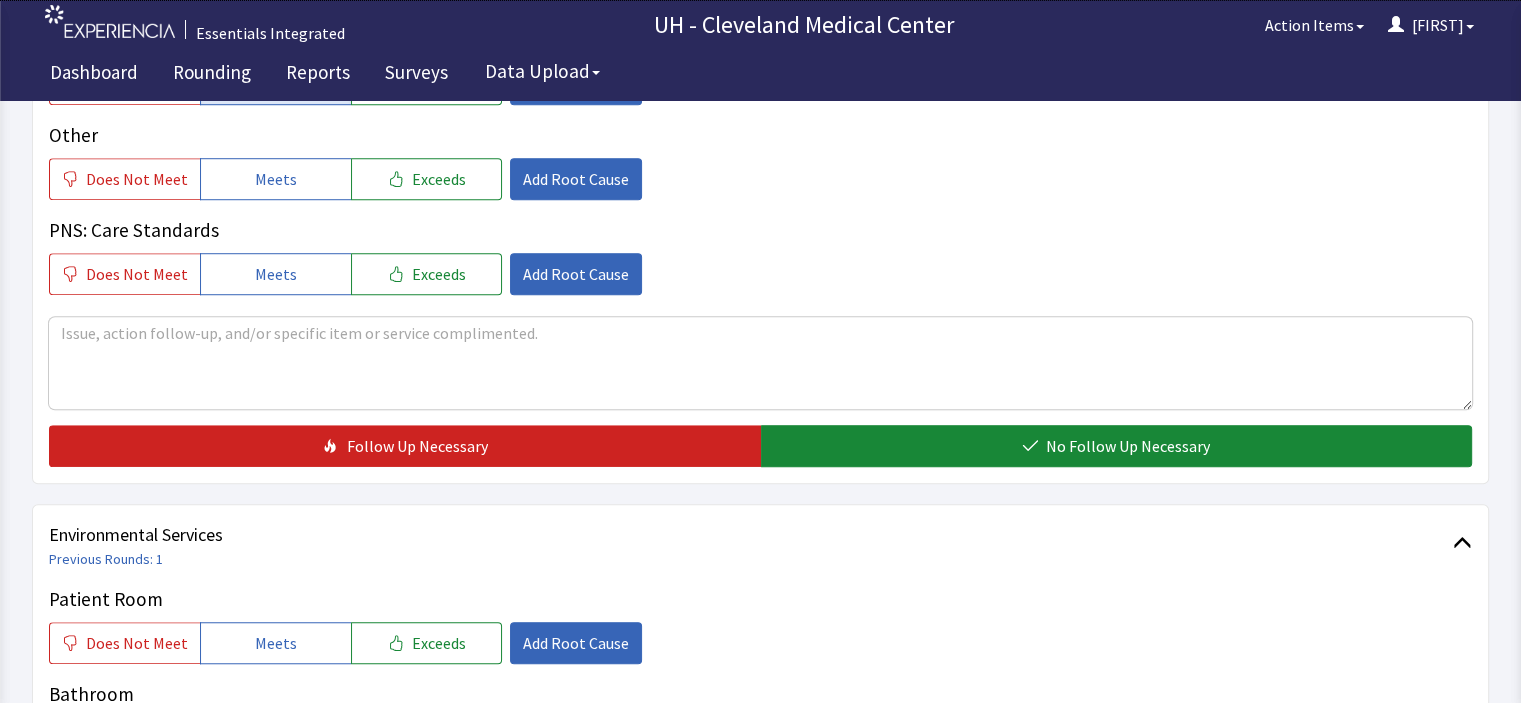 scroll, scrollTop: 1400, scrollLeft: 0, axis: vertical 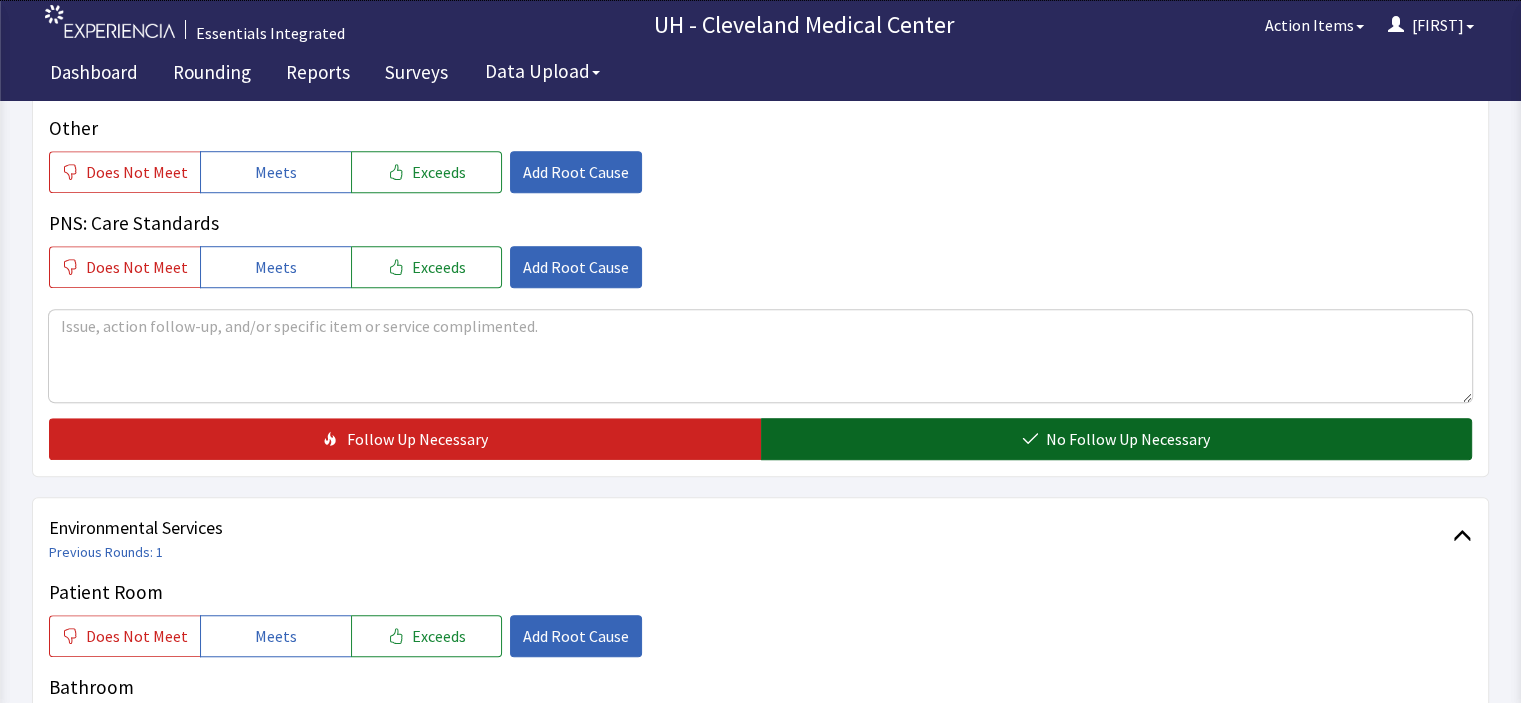 click on "No Follow Up Necessary" 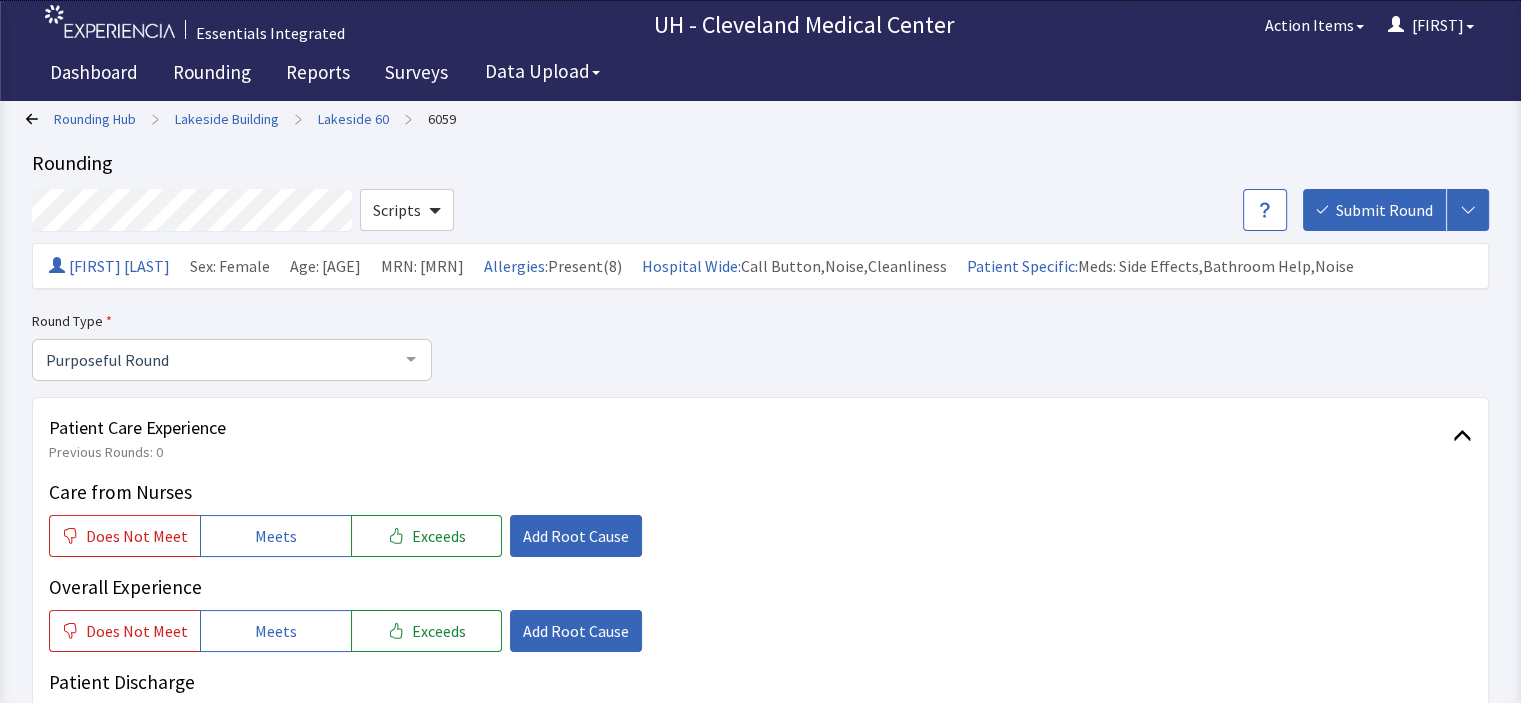 scroll, scrollTop: 0, scrollLeft: 0, axis: both 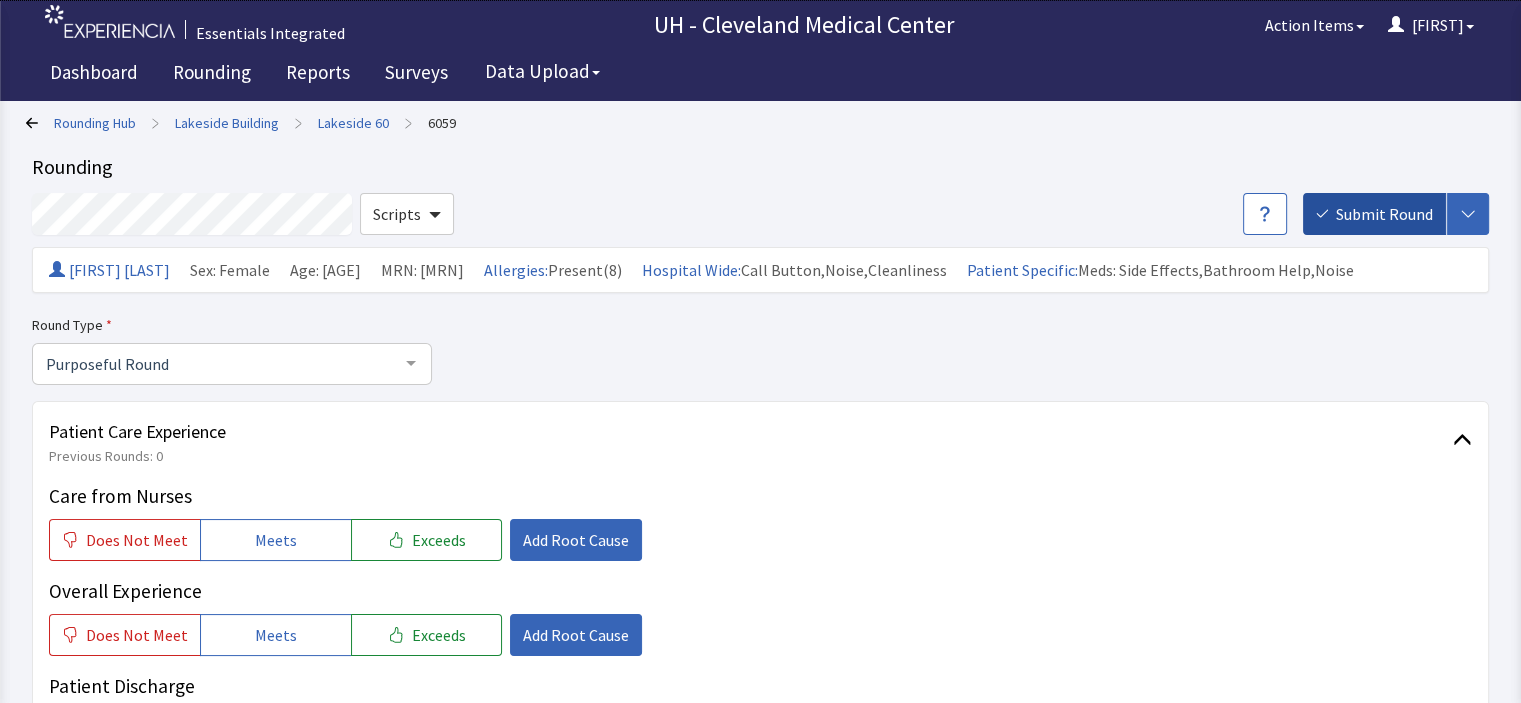 click on "Submit Round" at bounding box center (1384, 214) 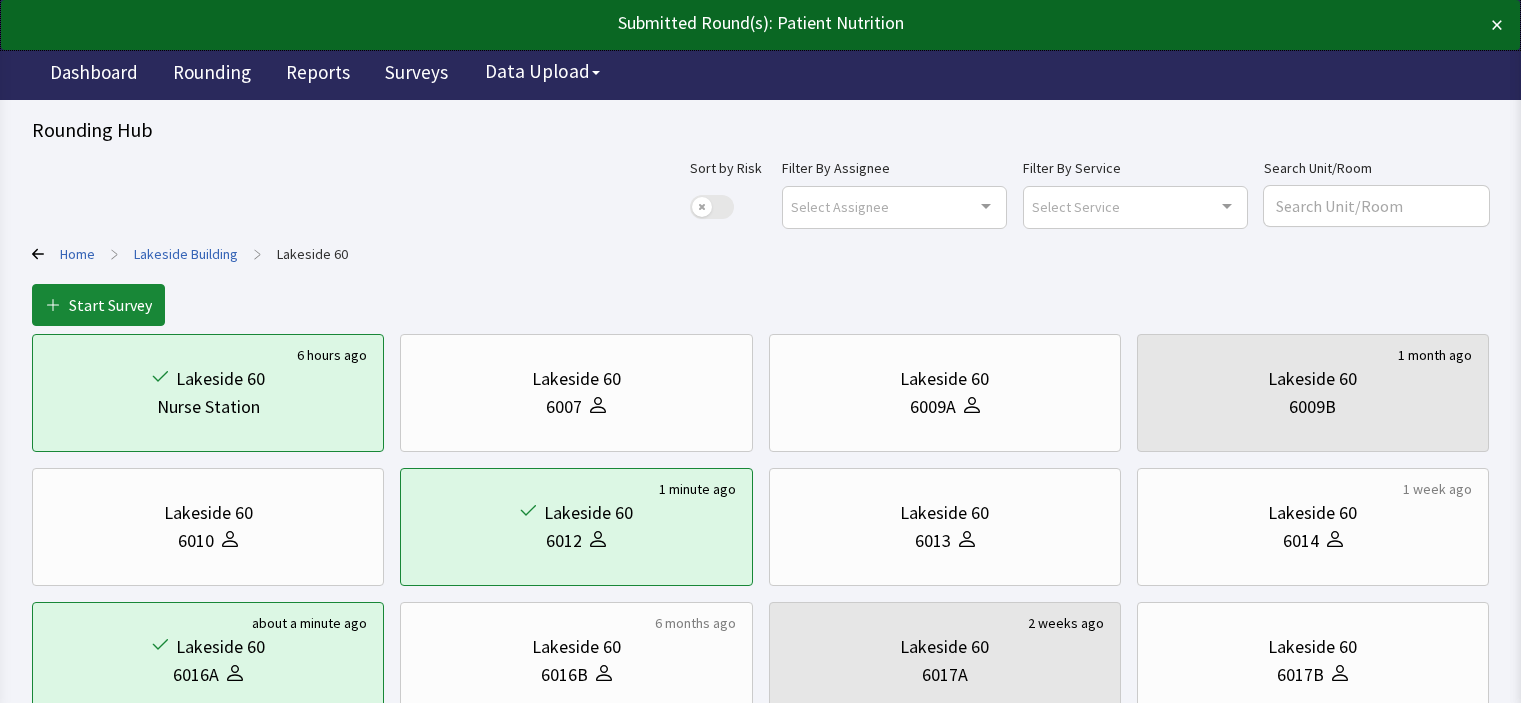 scroll, scrollTop: 0, scrollLeft: 0, axis: both 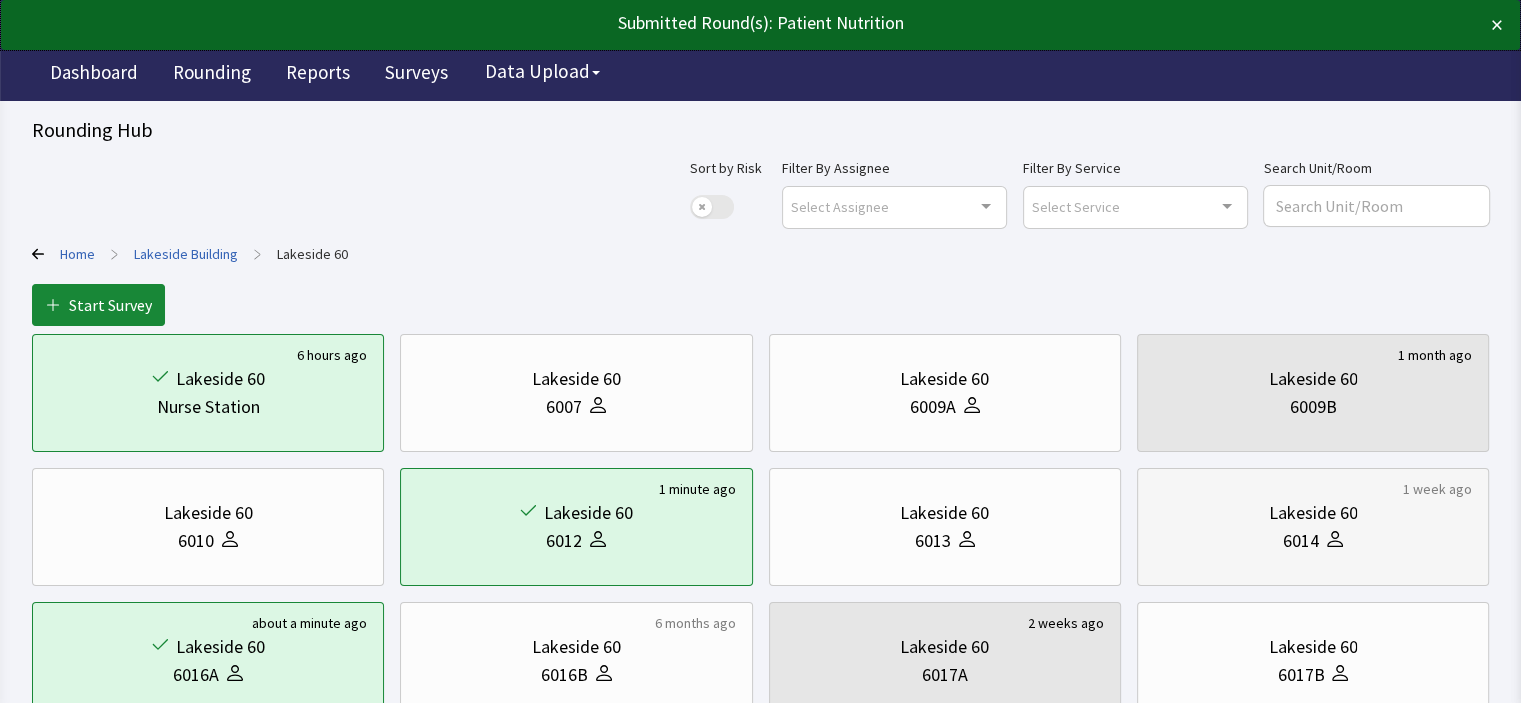 click on "6014" at bounding box center [1313, 541] 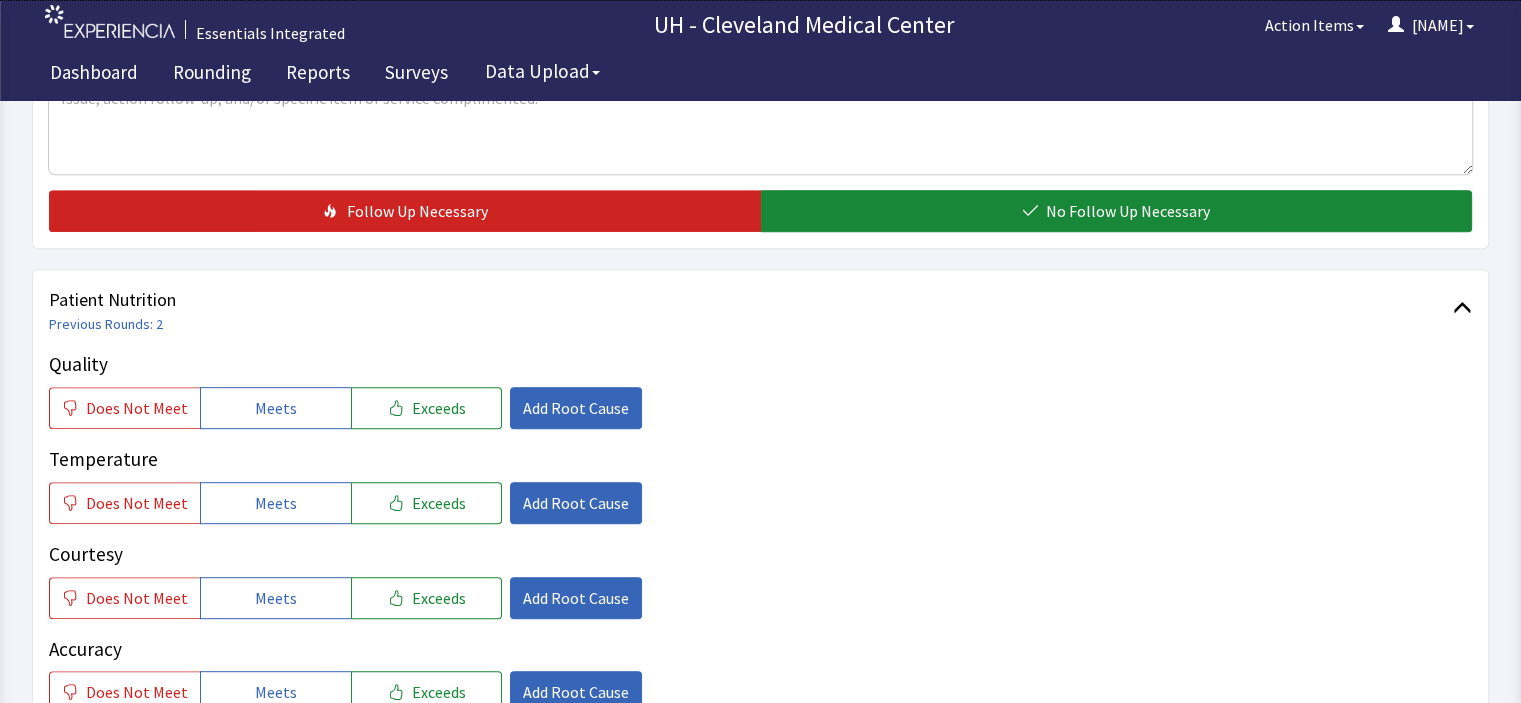 scroll, scrollTop: 1000, scrollLeft: 0, axis: vertical 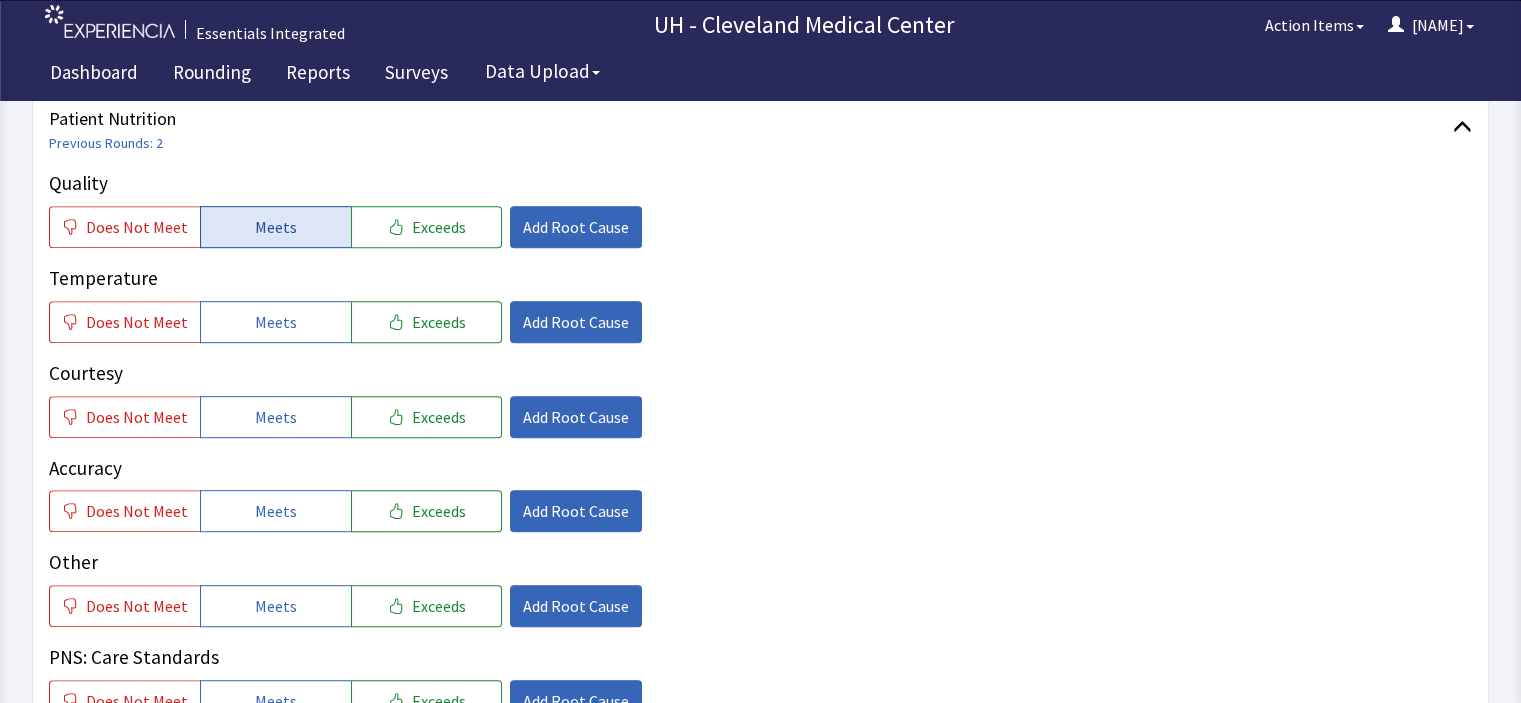 click on "Meets" at bounding box center (276, 227) 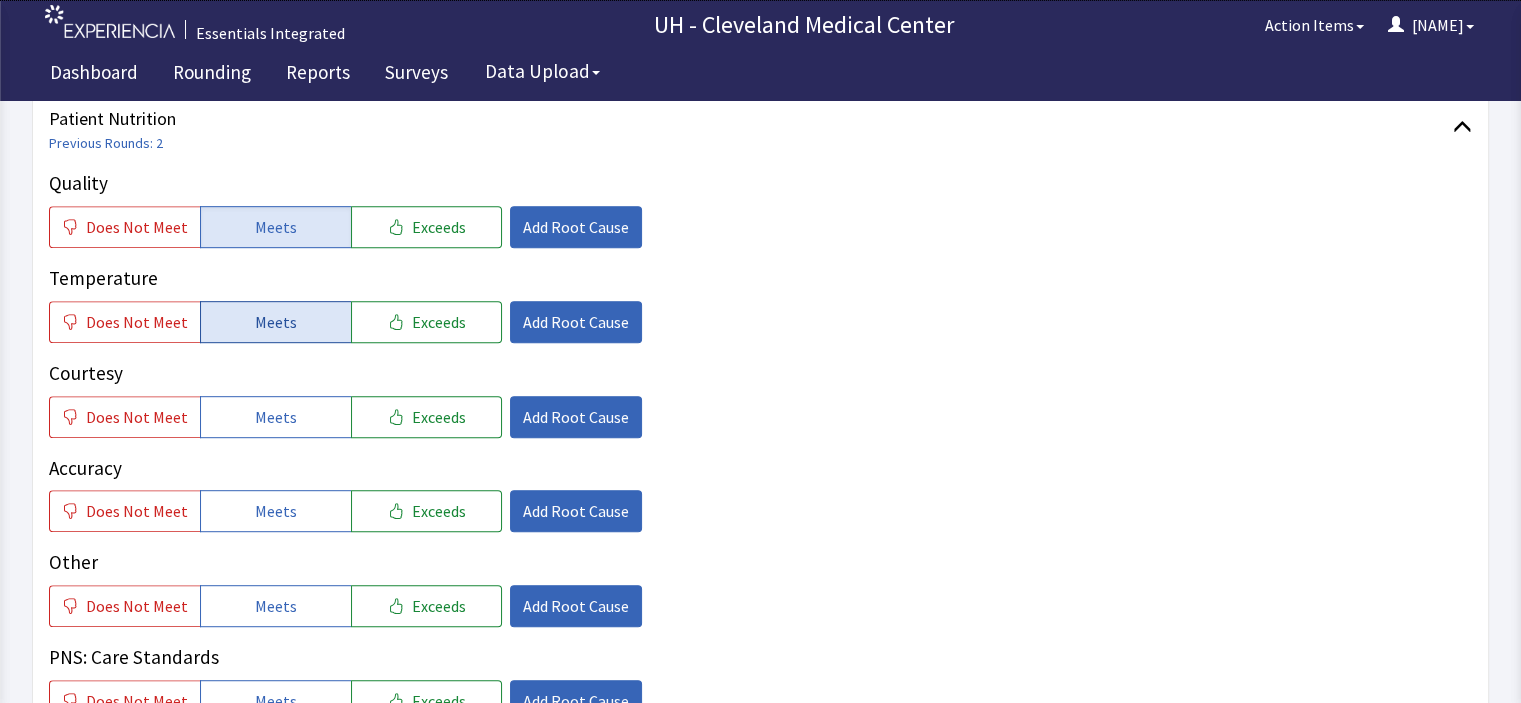 click on "Meets" 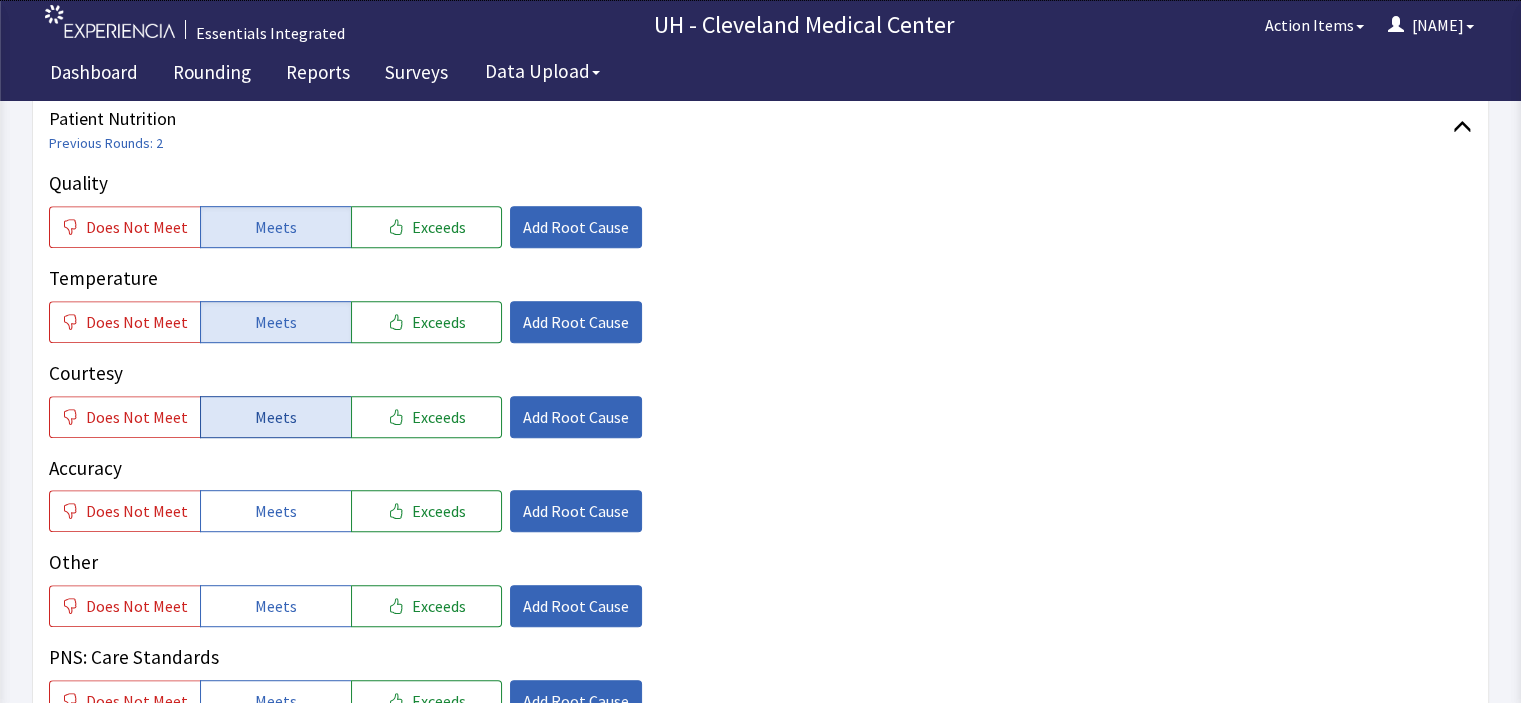 click on "Meets" 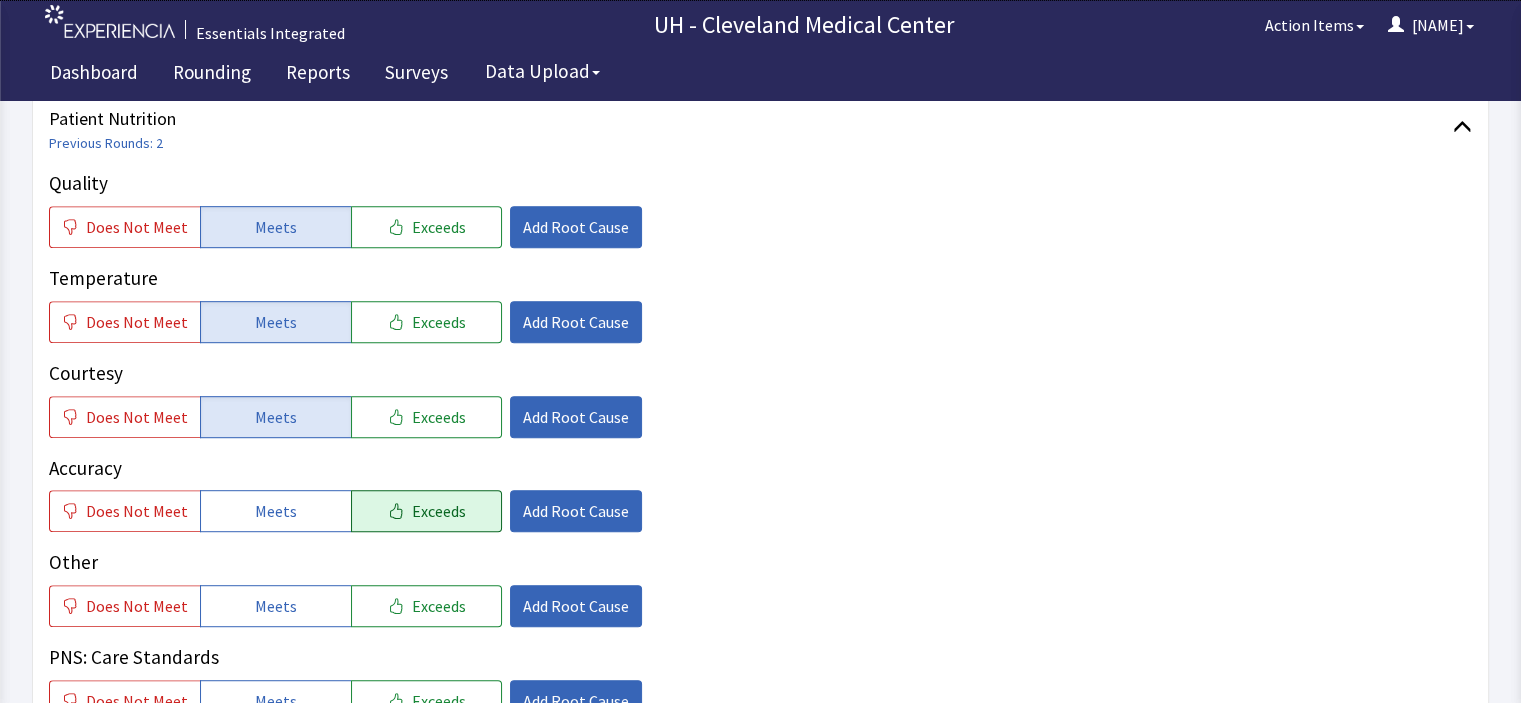 click on "Exceeds" at bounding box center (439, 511) 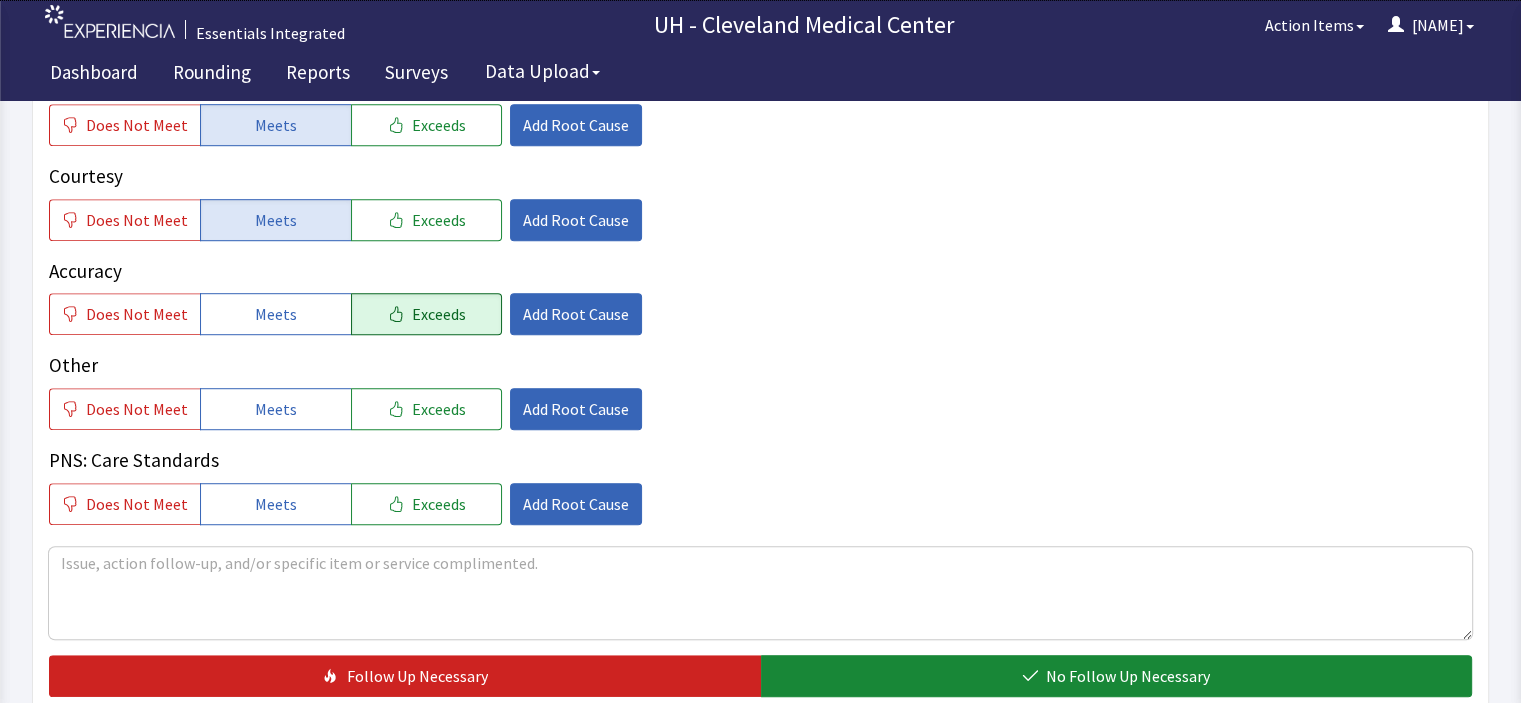 scroll, scrollTop: 1200, scrollLeft: 0, axis: vertical 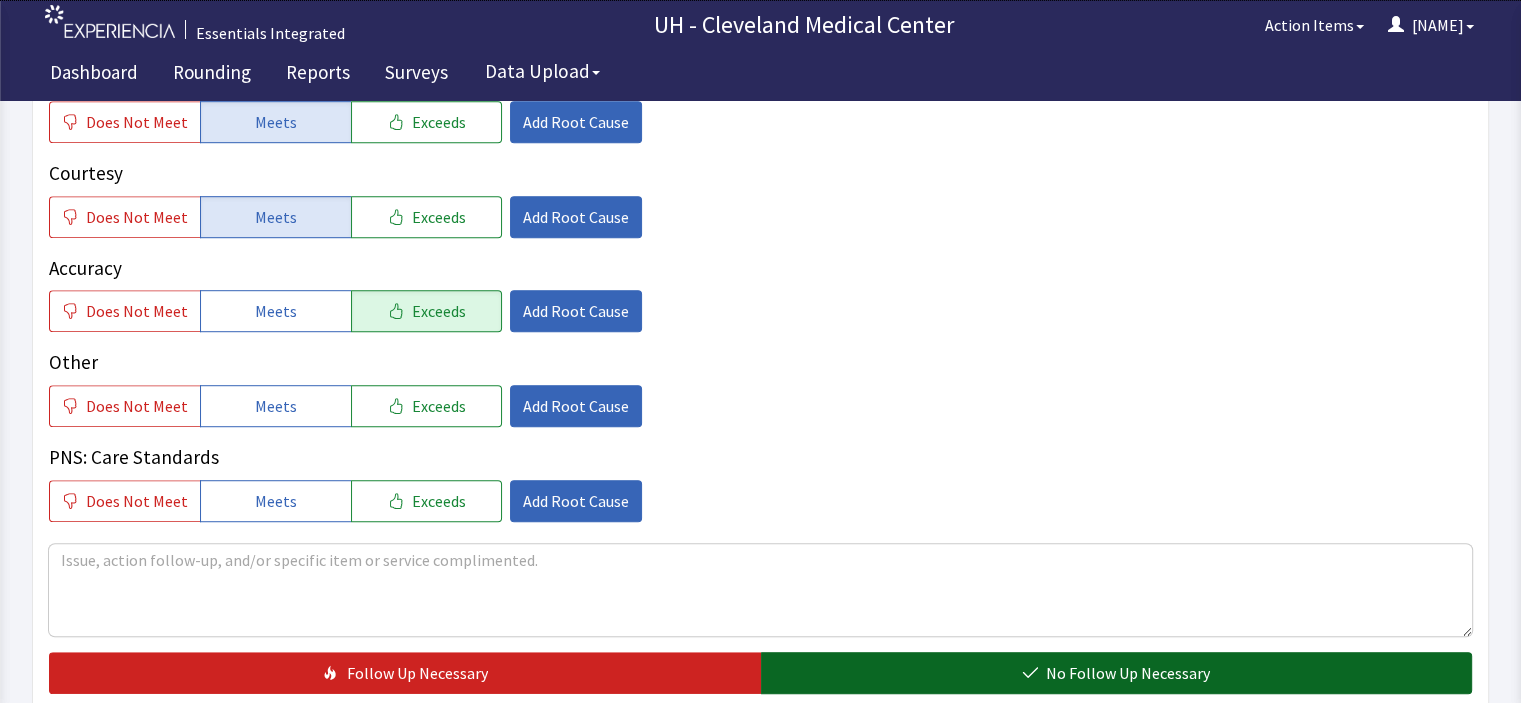 click on "No Follow Up Necessary" 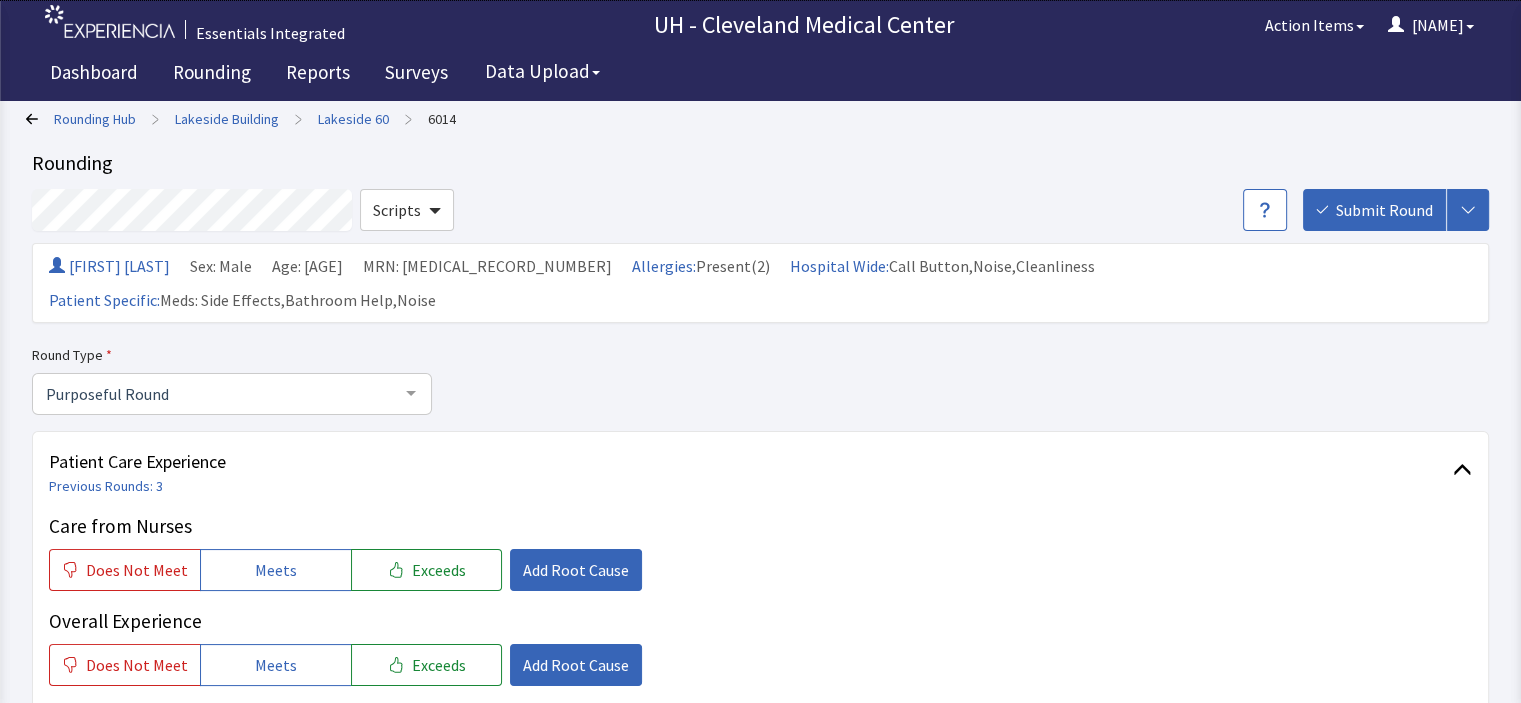 scroll, scrollTop: 0, scrollLeft: 0, axis: both 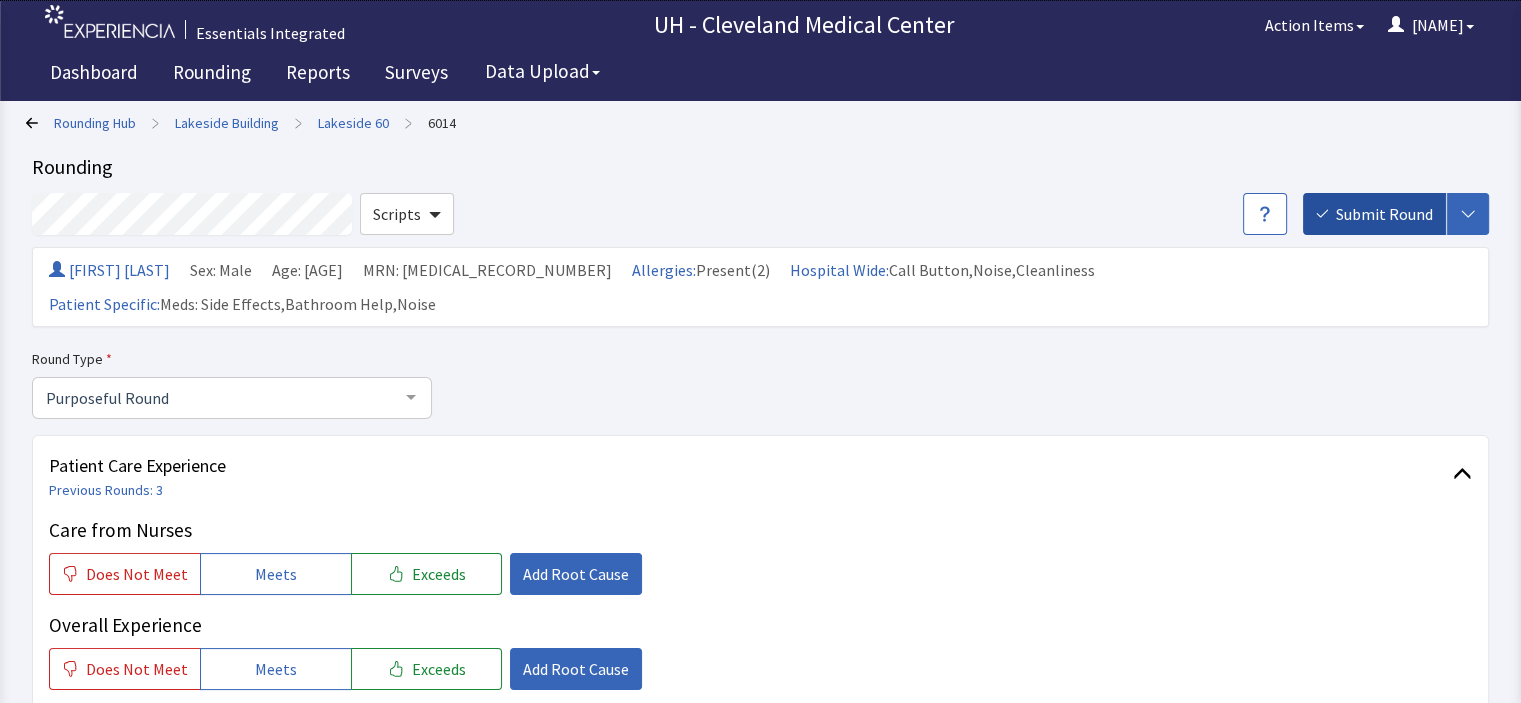 click on "Submit Round" at bounding box center [1384, 214] 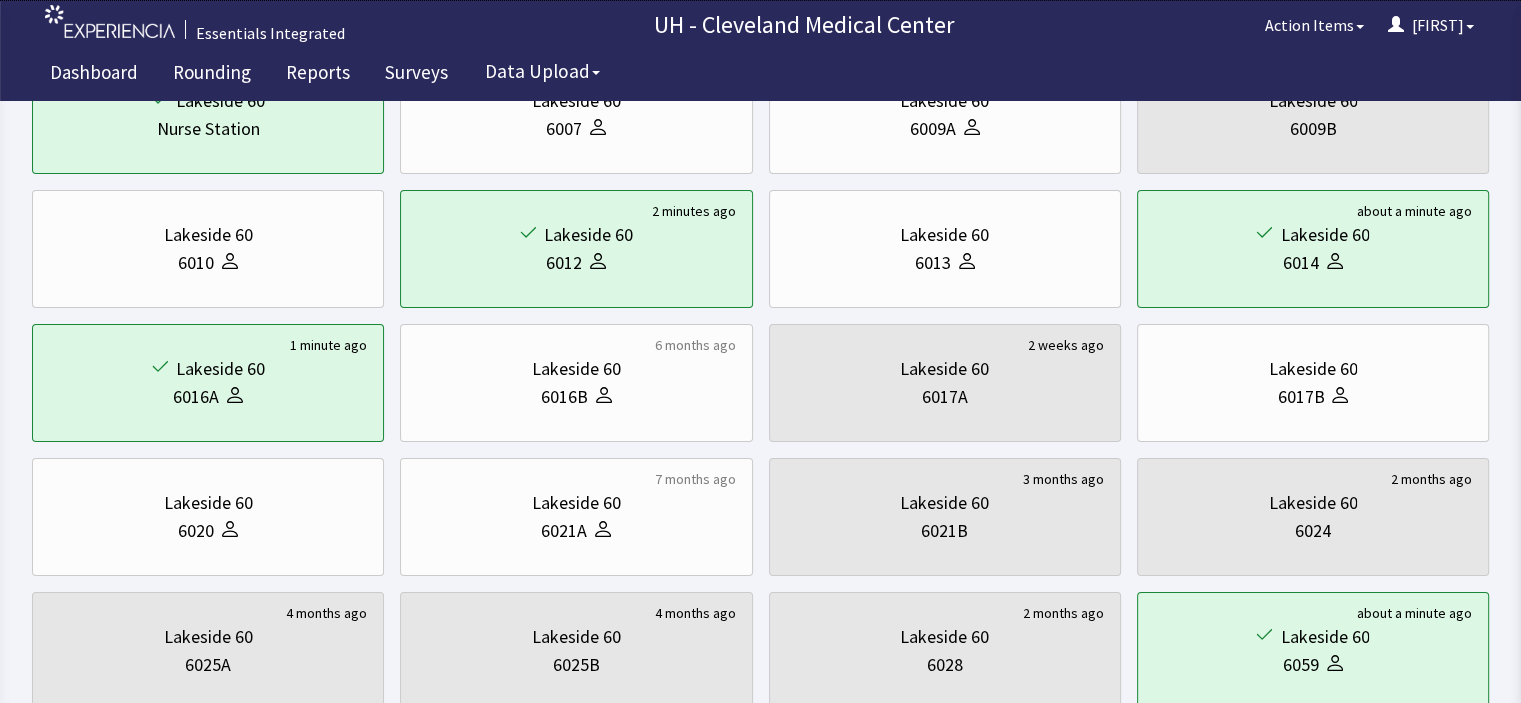 scroll, scrollTop: 280, scrollLeft: 0, axis: vertical 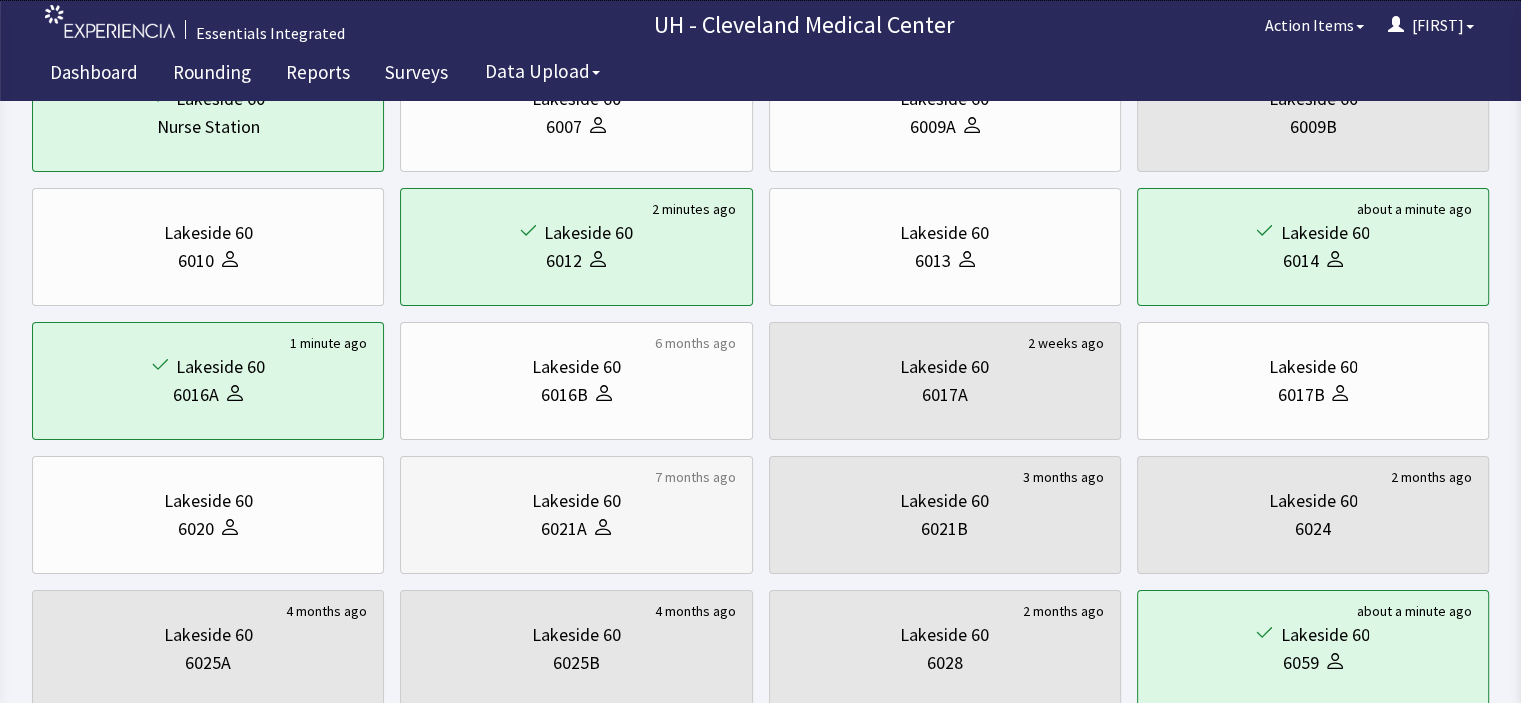 click on "6021A" at bounding box center (576, 529) 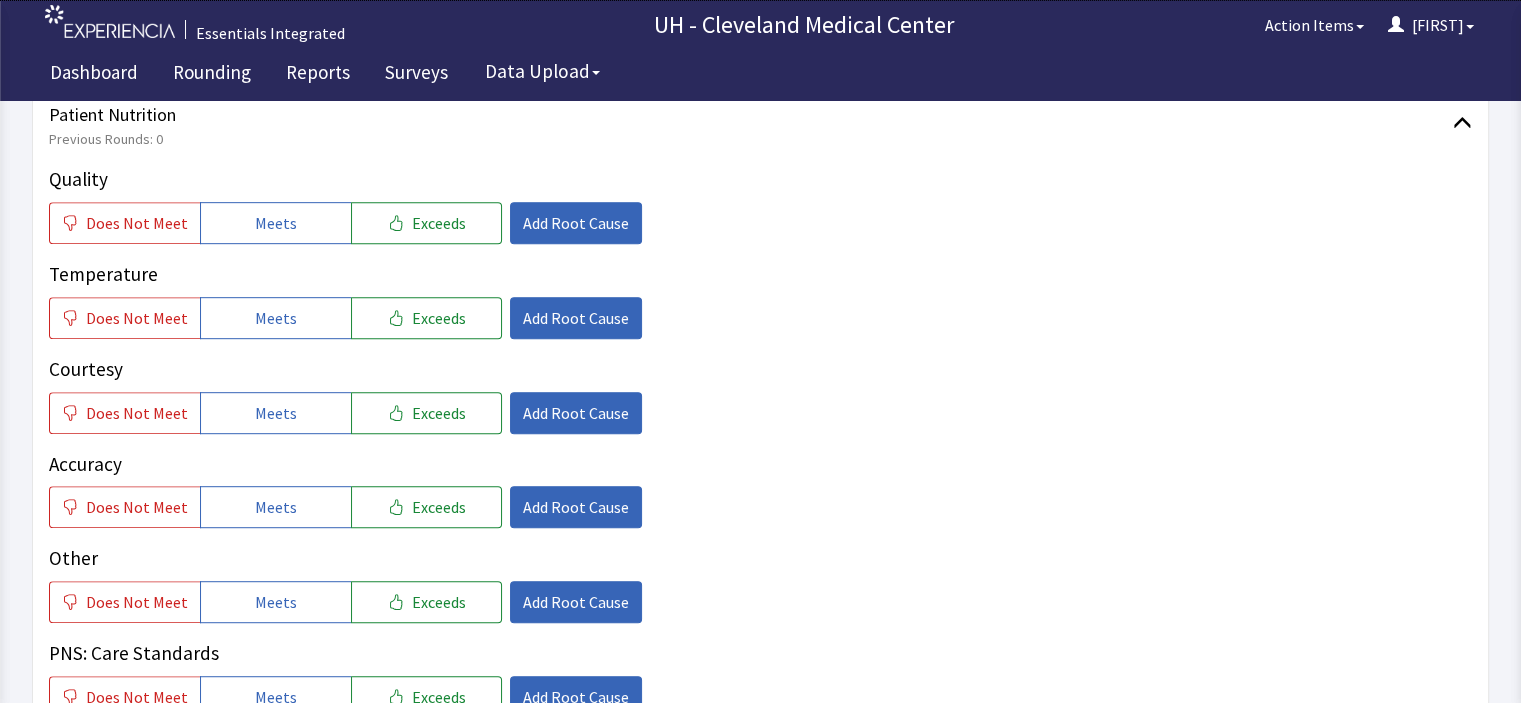 scroll, scrollTop: 1040, scrollLeft: 0, axis: vertical 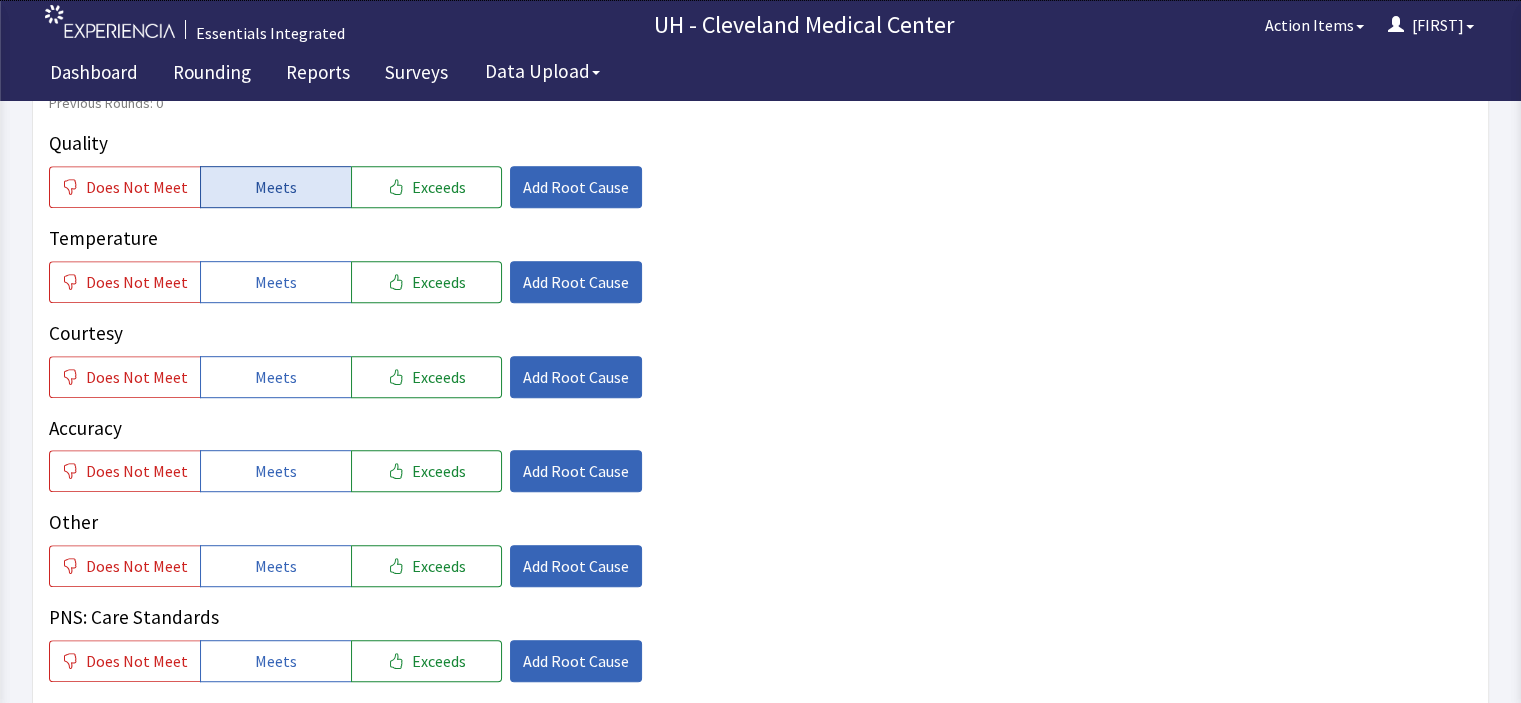 click on "Meets" 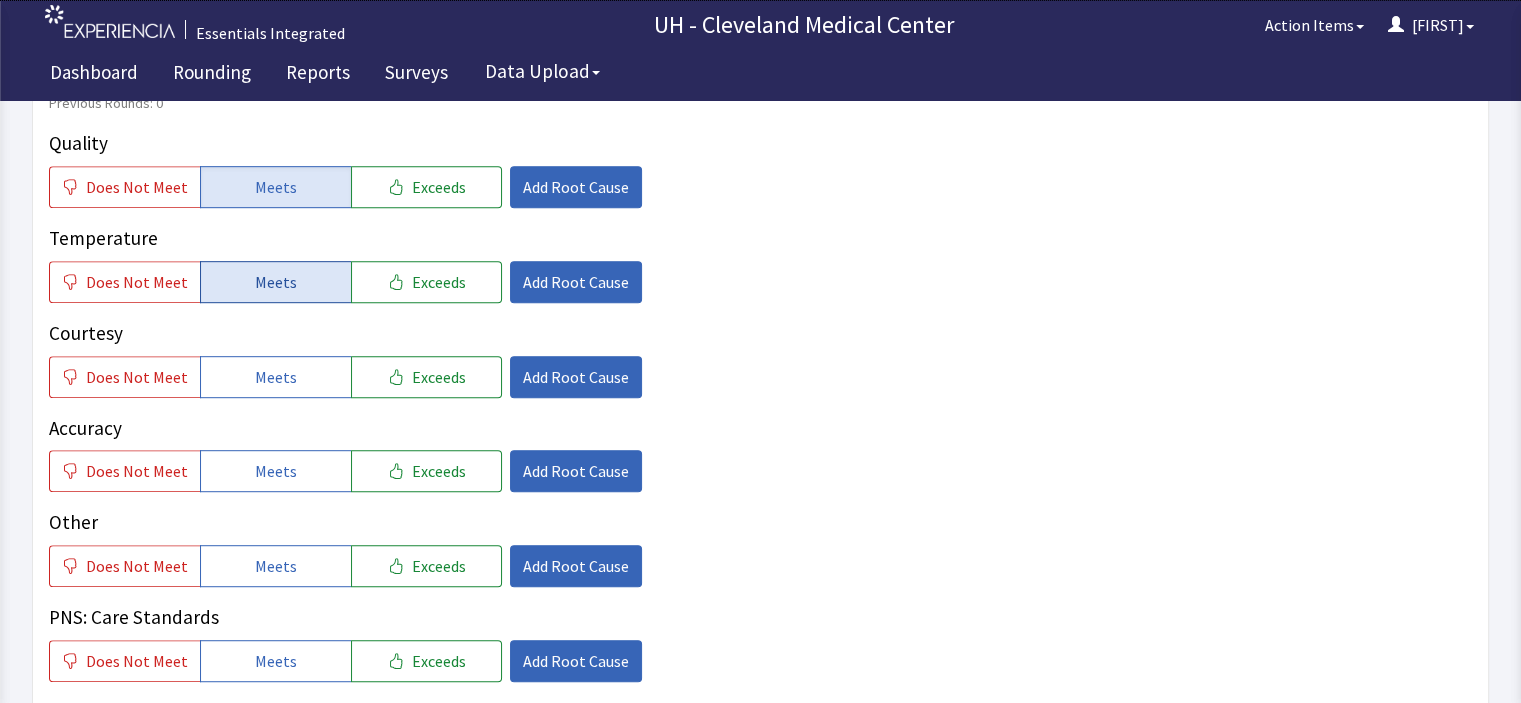 click on "Meets" 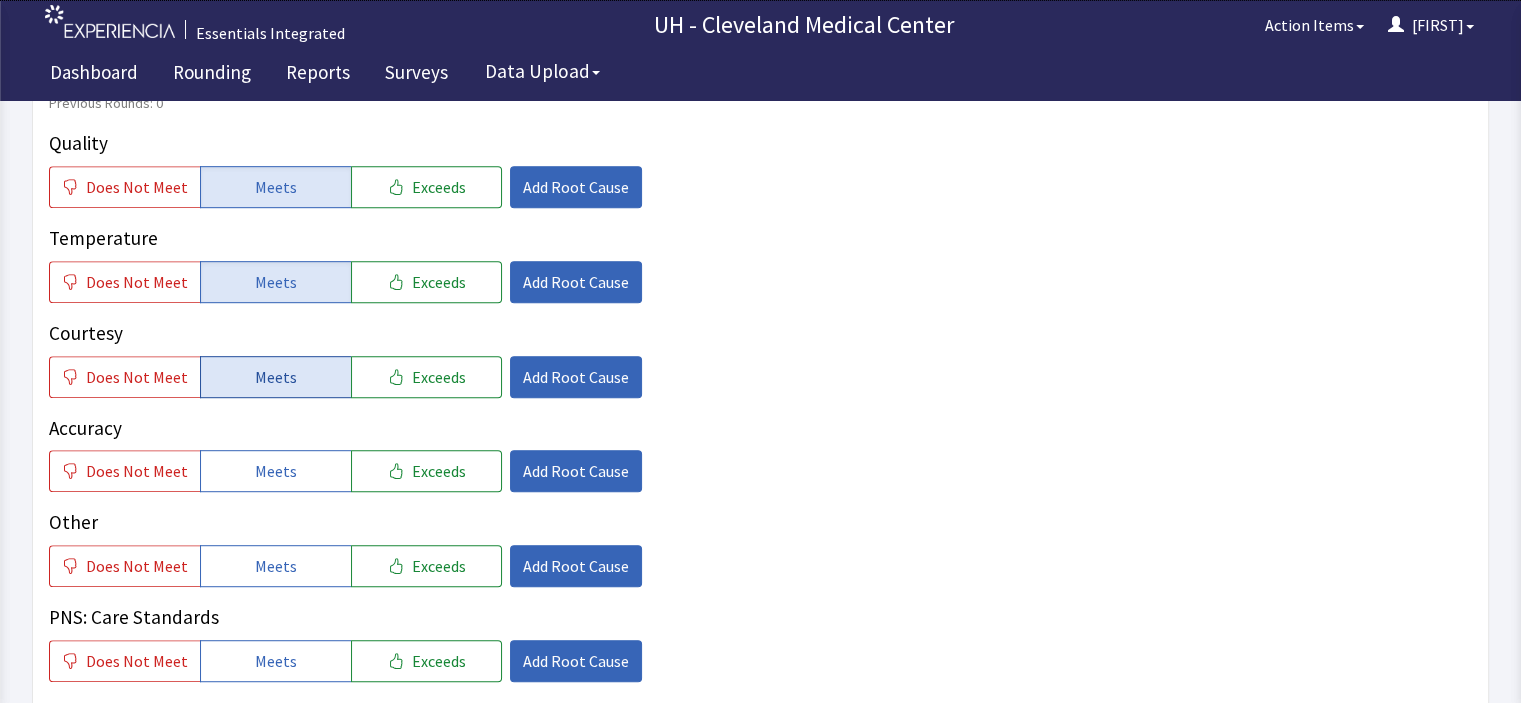 click on "Meets" at bounding box center [276, 377] 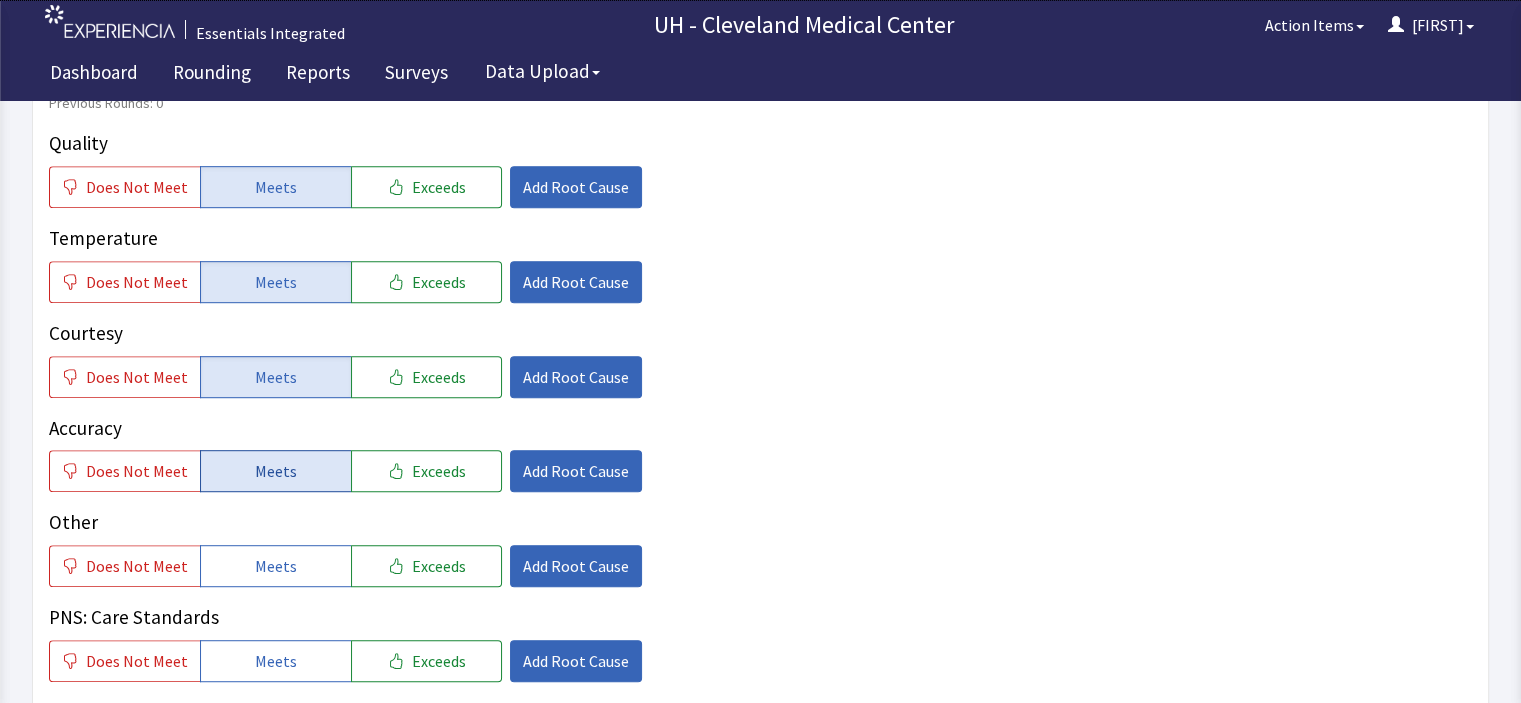 click on "Meets" at bounding box center [276, 471] 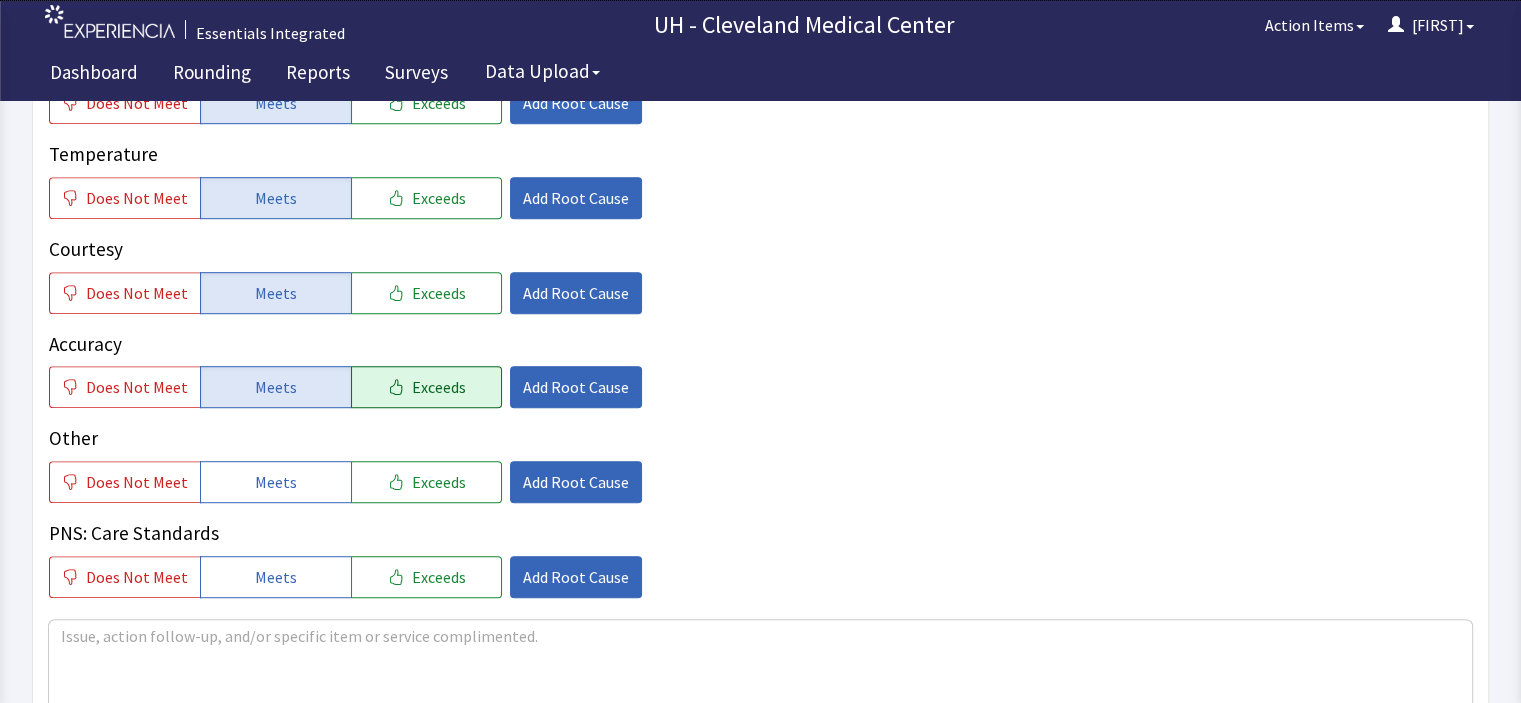 scroll, scrollTop: 1160, scrollLeft: 0, axis: vertical 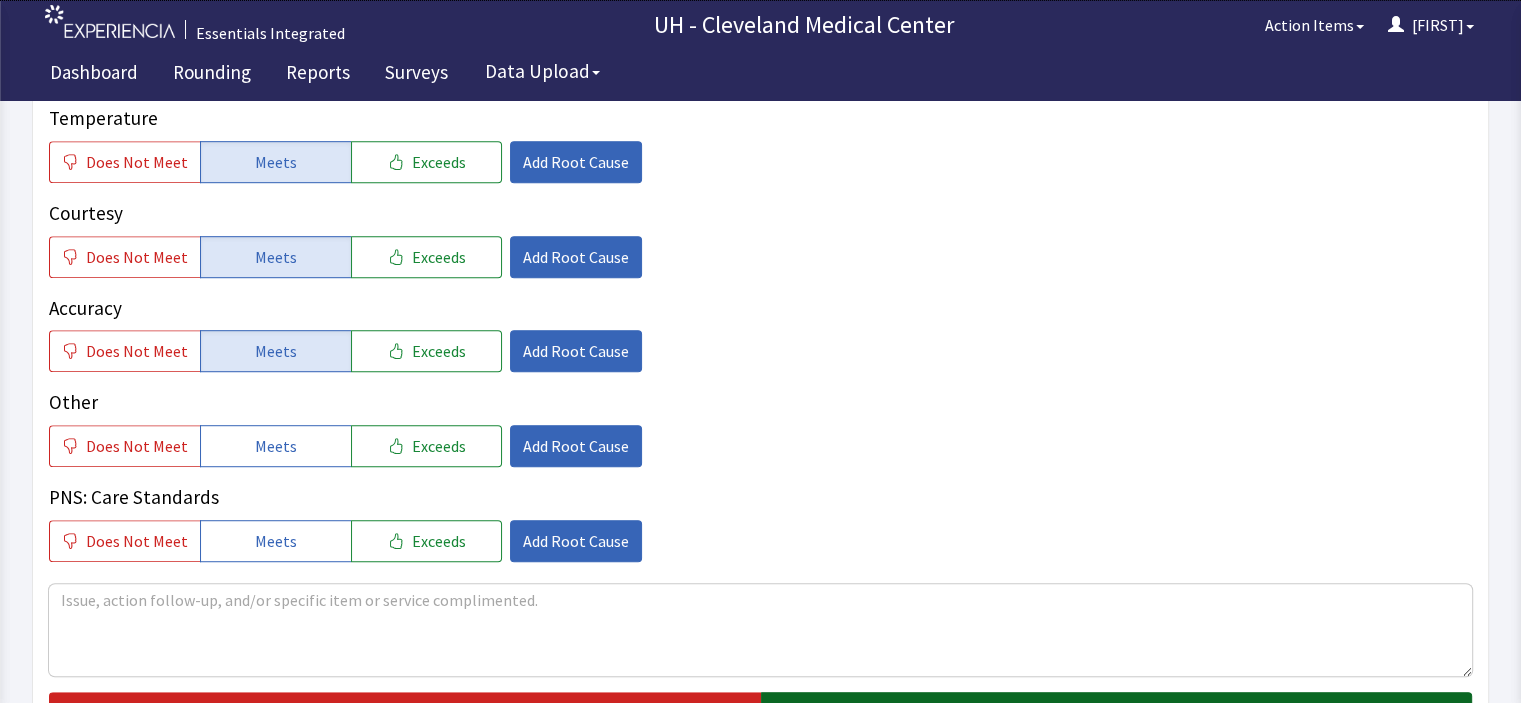 click on "No Follow Up Necessary" 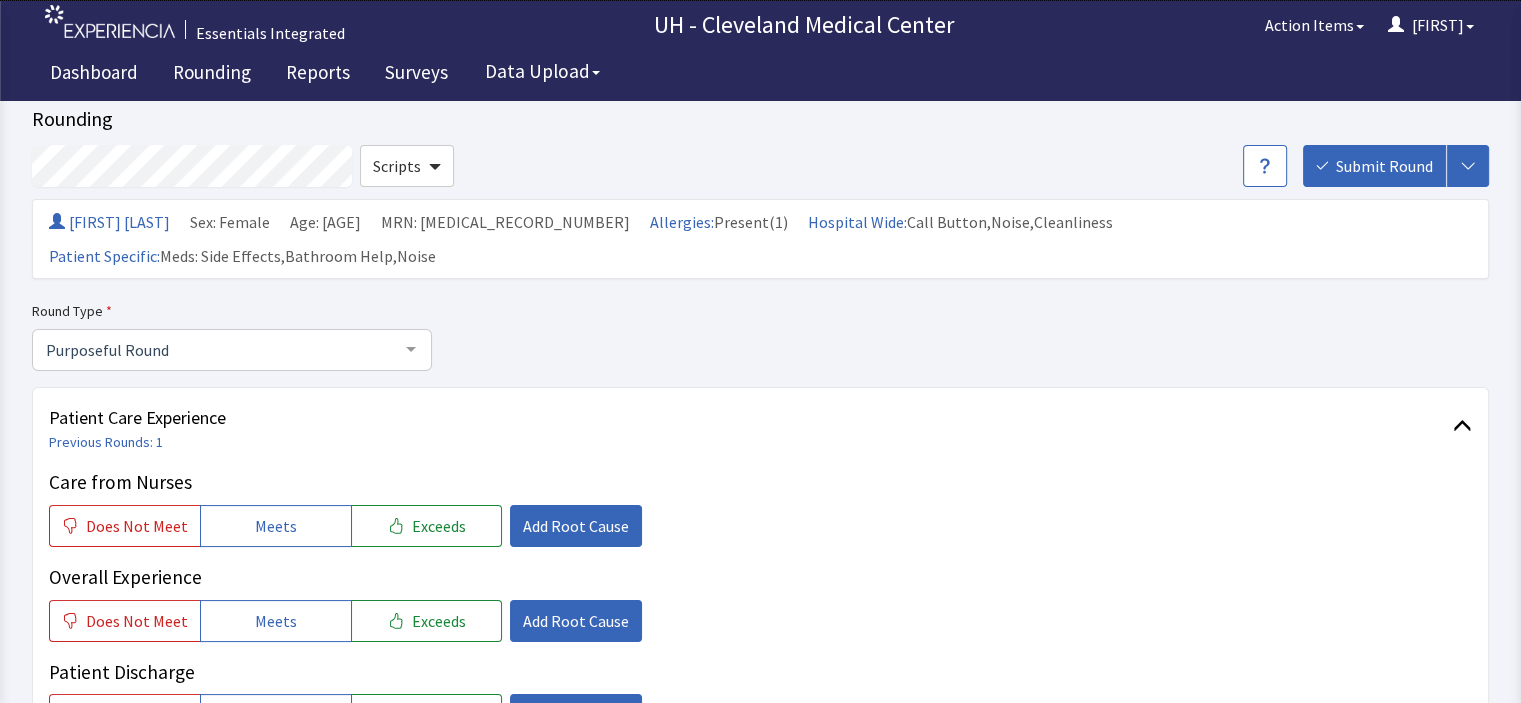 scroll, scrollTop: 0, scrollLeft: 0, axis: both 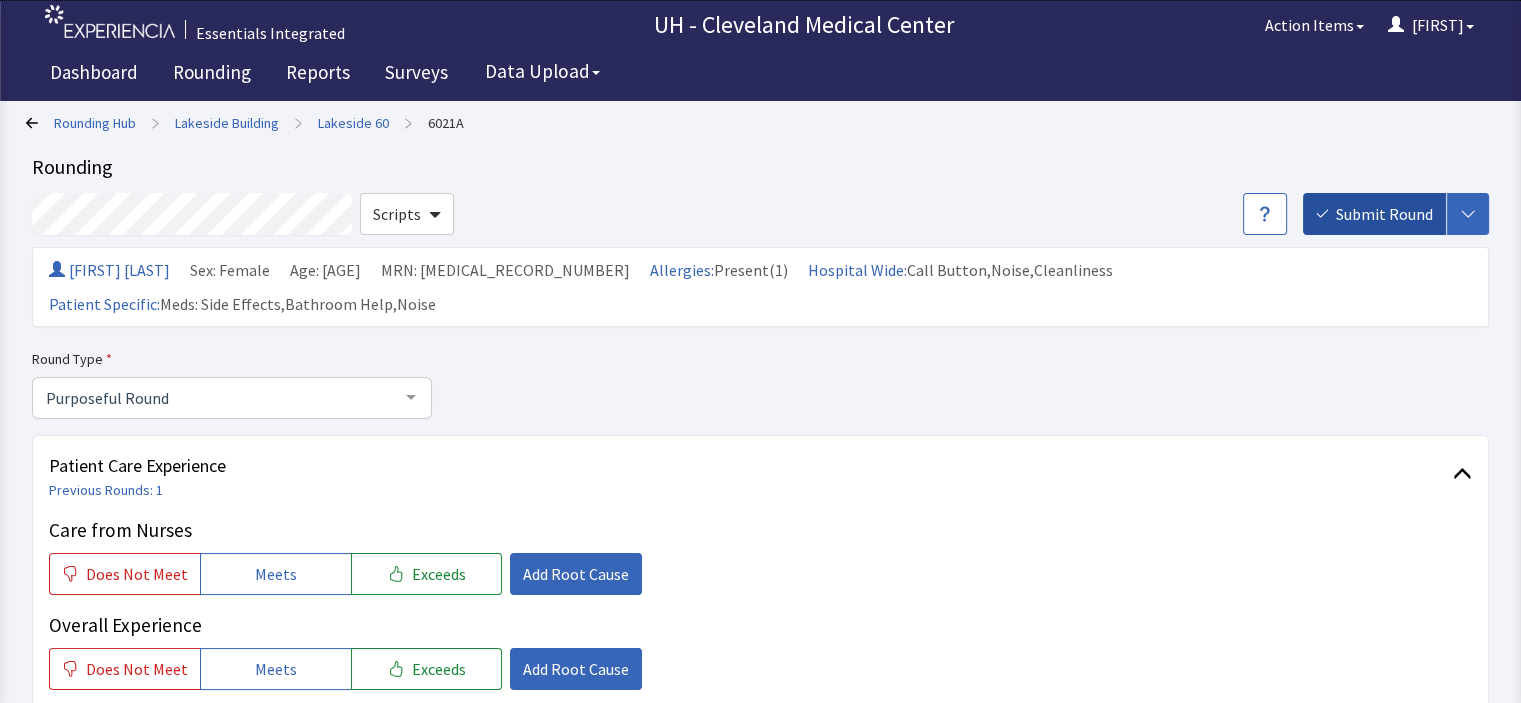 click on "Submit Round" at bounding box center [1384, 214] 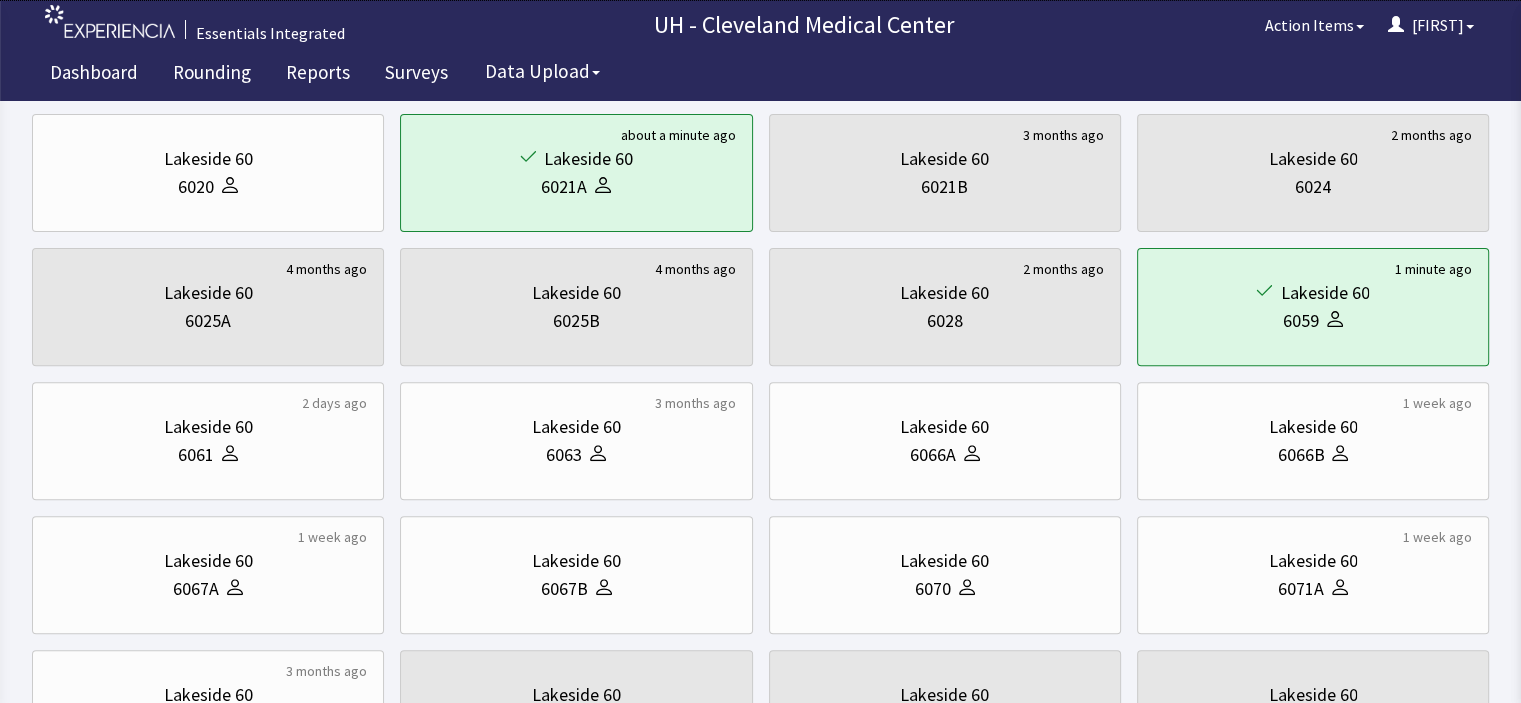 scroll, scrollTop: 640, scrollLeft: 0, axis: vertical 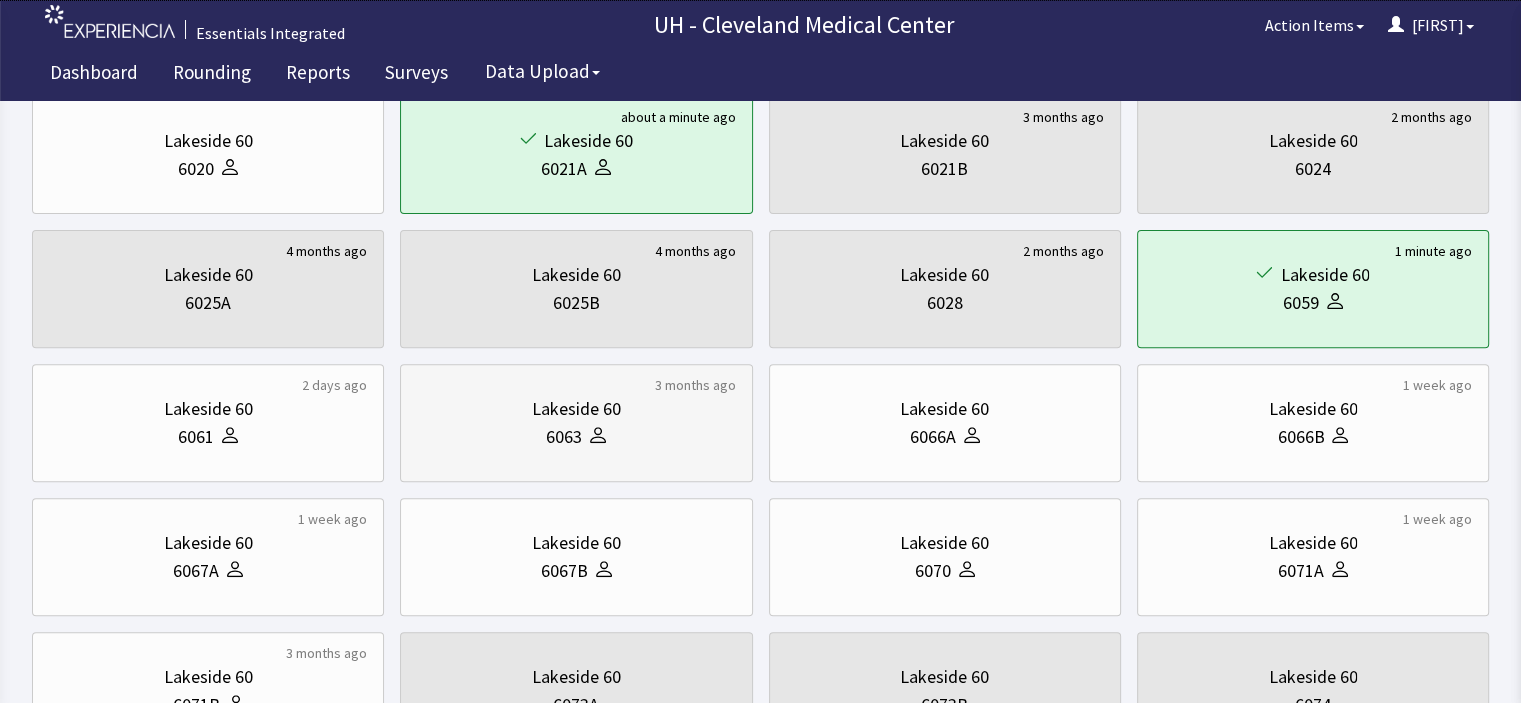click on "Lakeside 60" at bounding box center [576, 409] 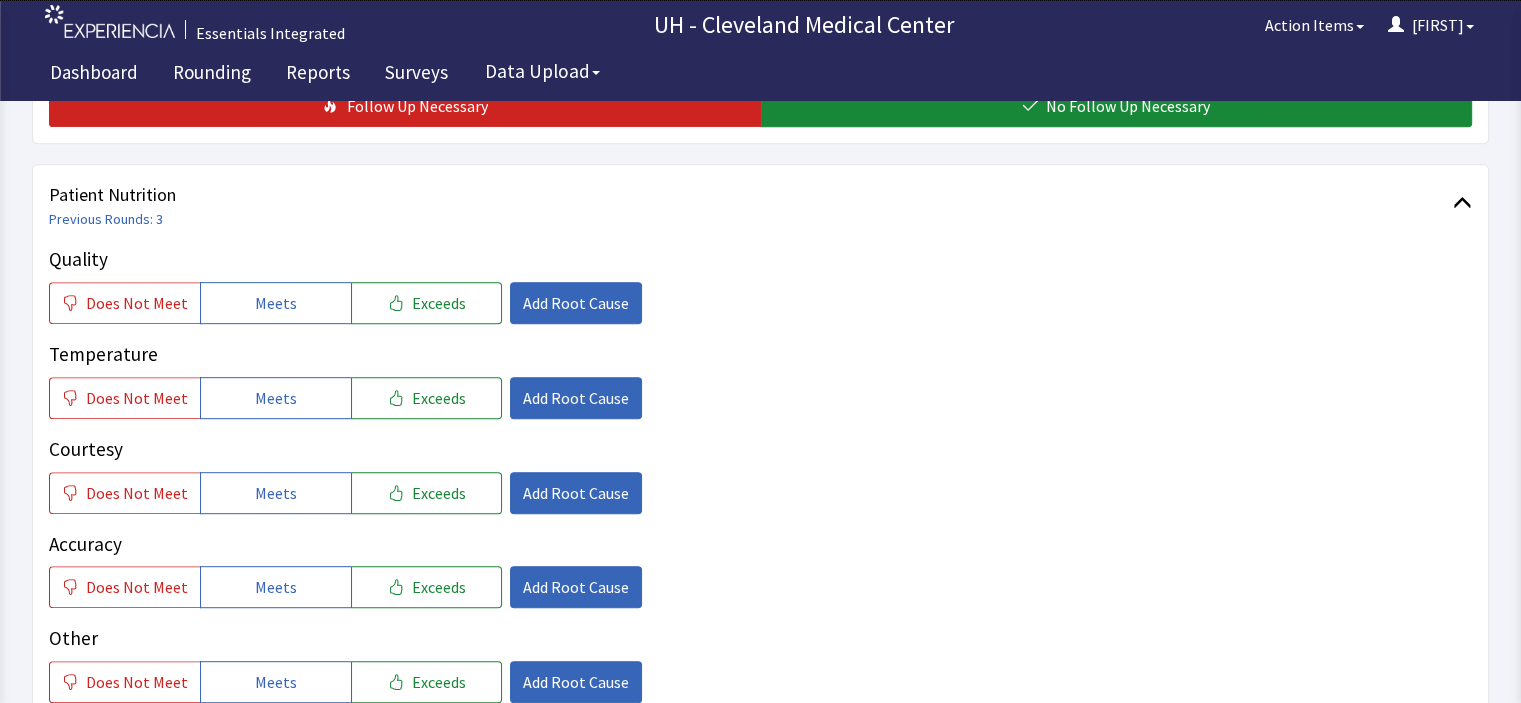scroll, scrollTop: 960, scrollLeft: 0, axis: vertical 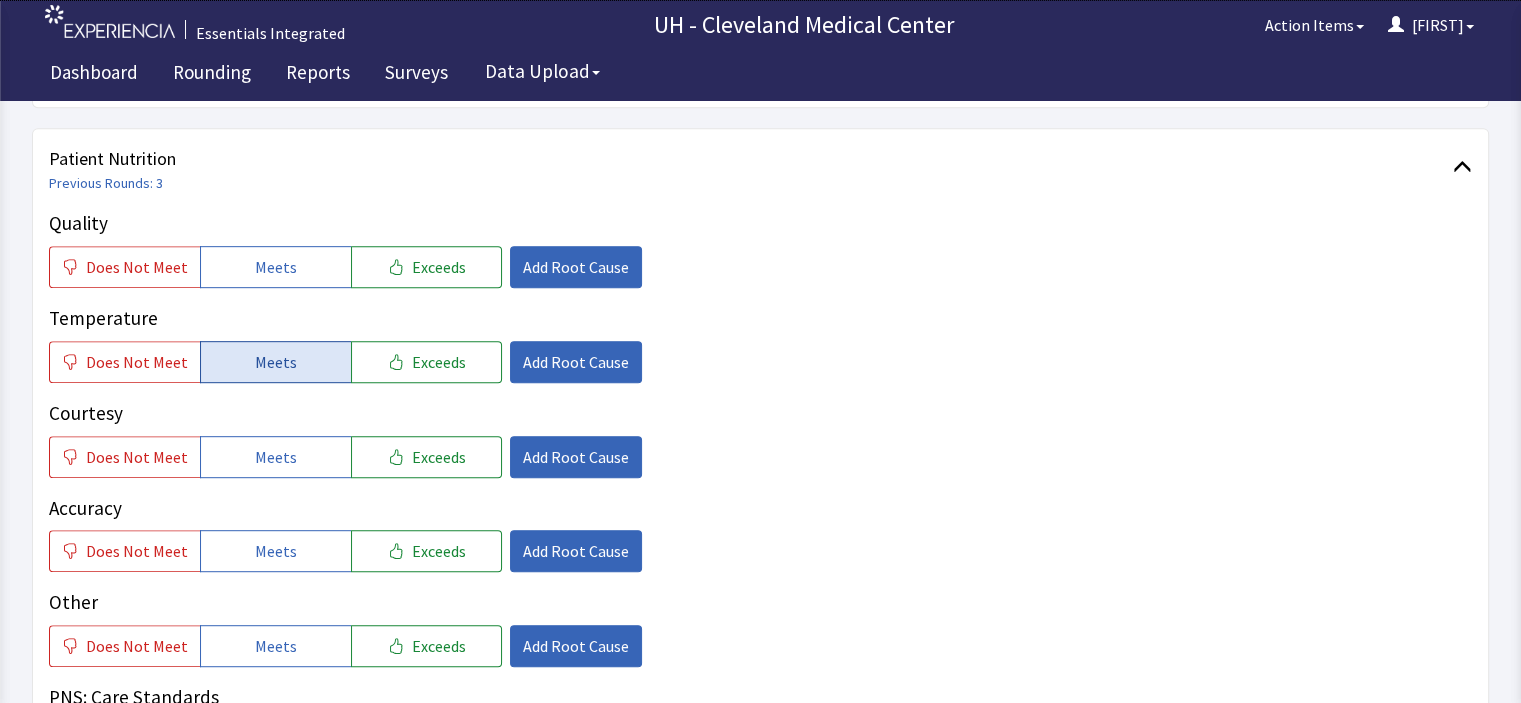 drag, startPoint x: 248, startPoint y: 232, endPoint x: 276, endPoint y: 343, distance: 114.47707 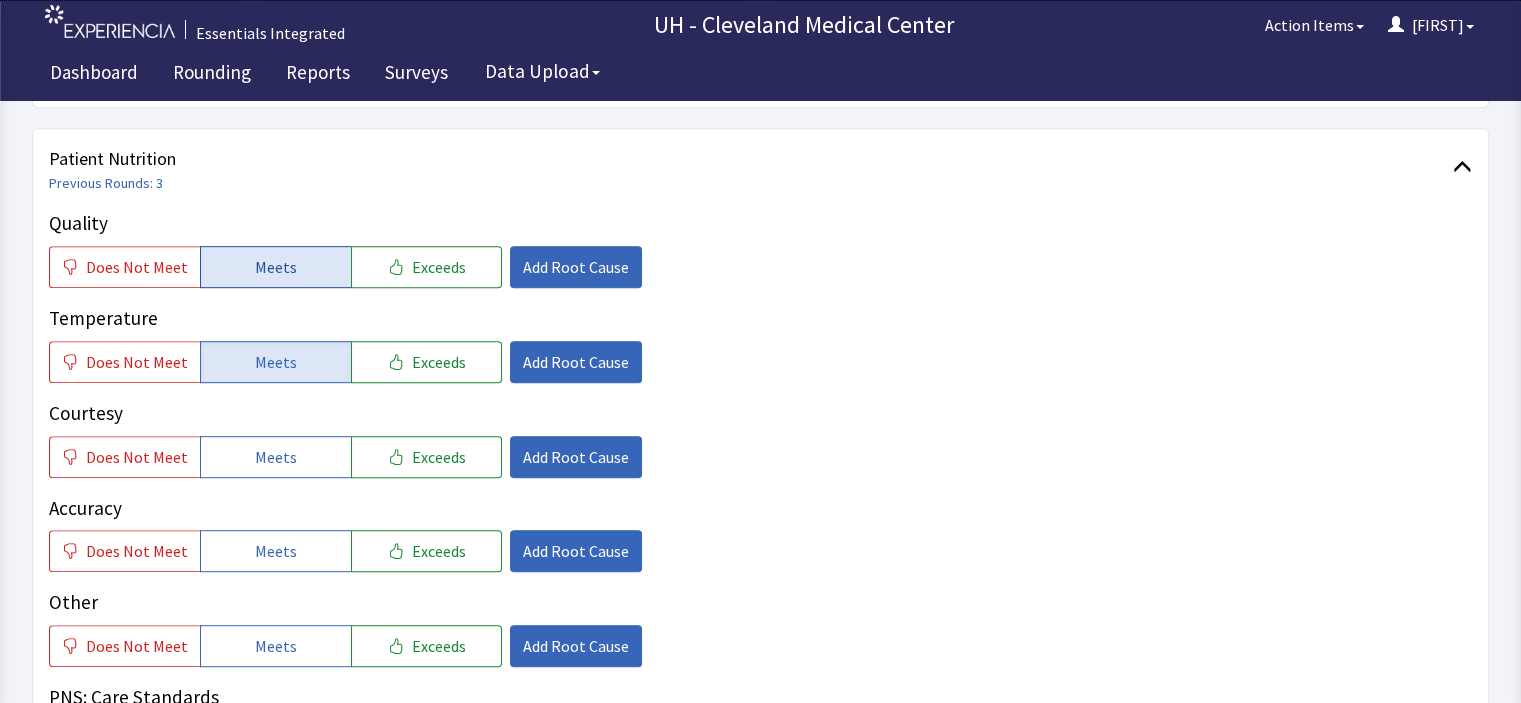 click on "Meets" 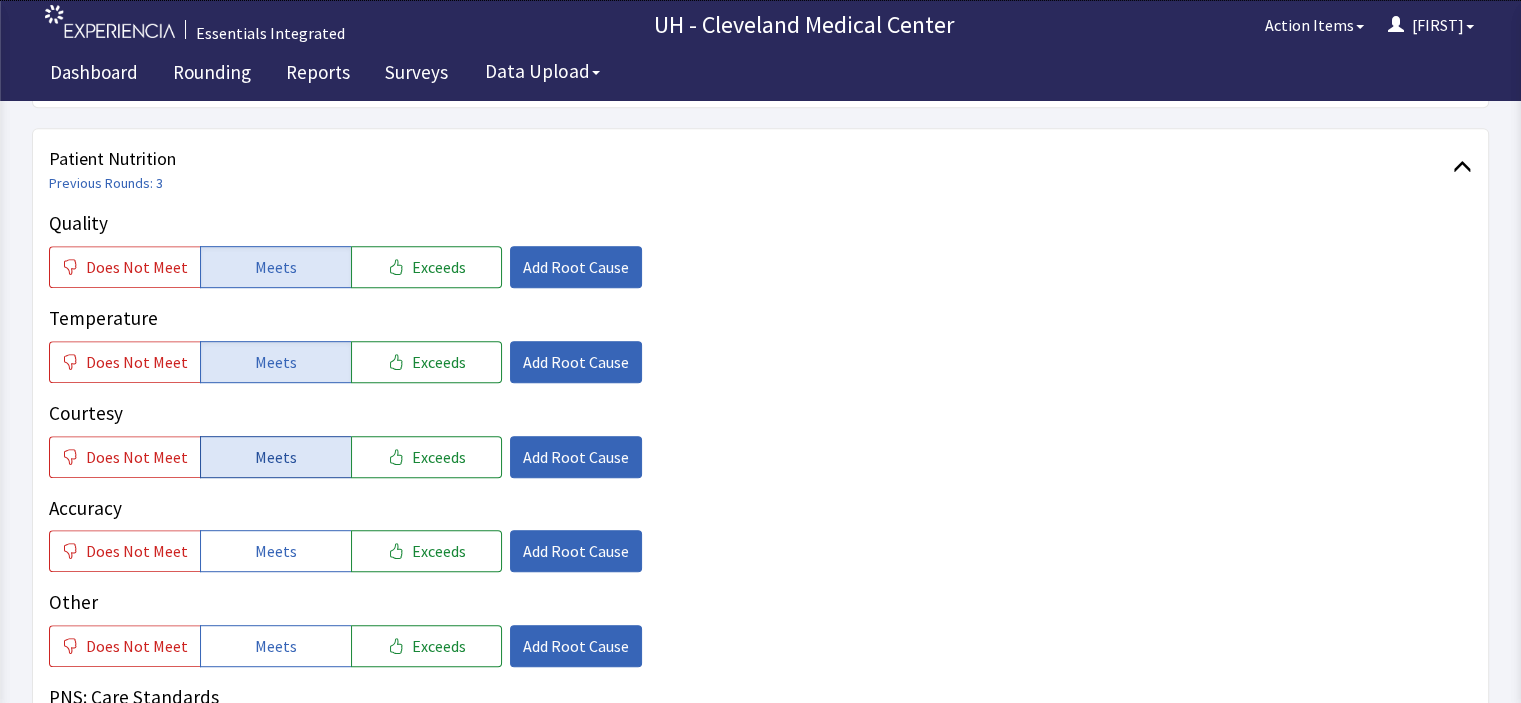 click on "Meets" 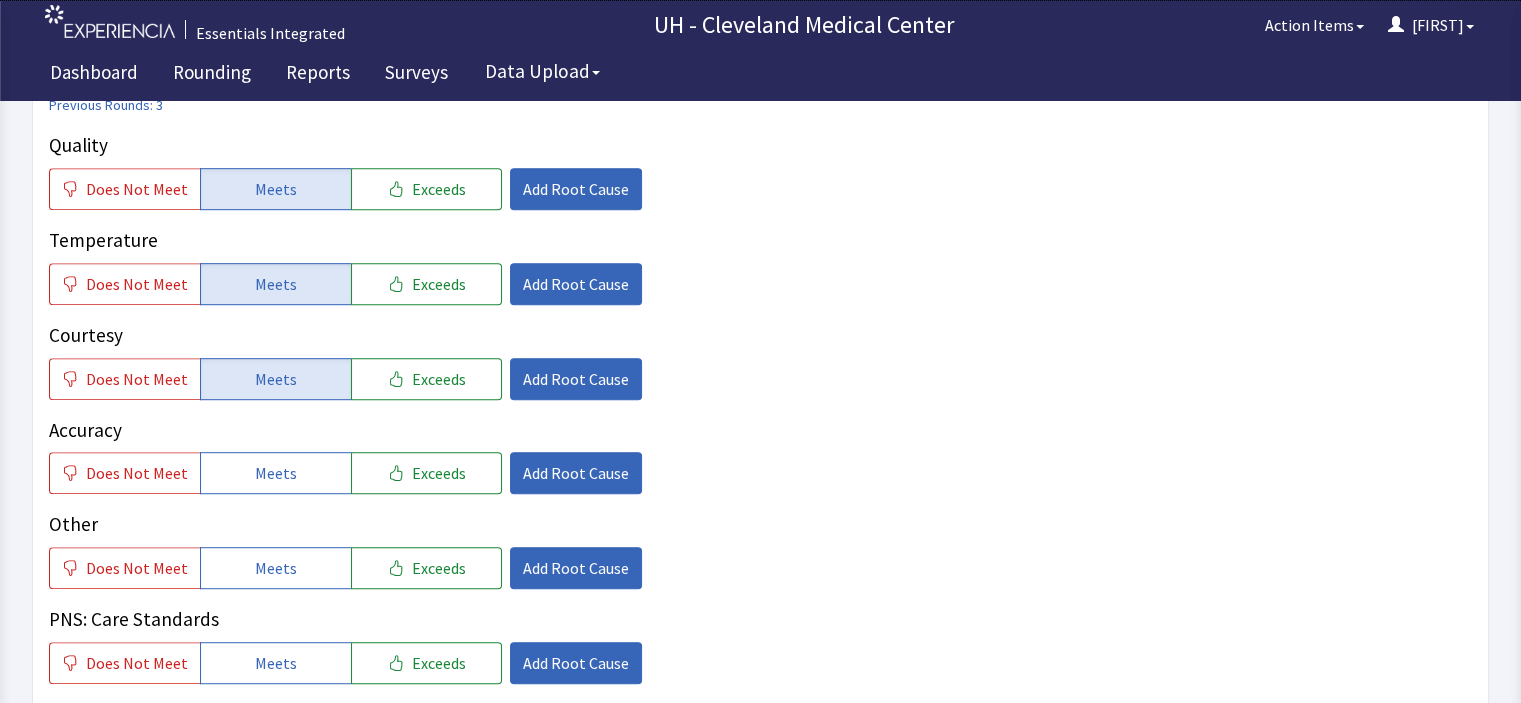 scroll, scrollTop: 1040, scrollLeft: 0, axis: vertical 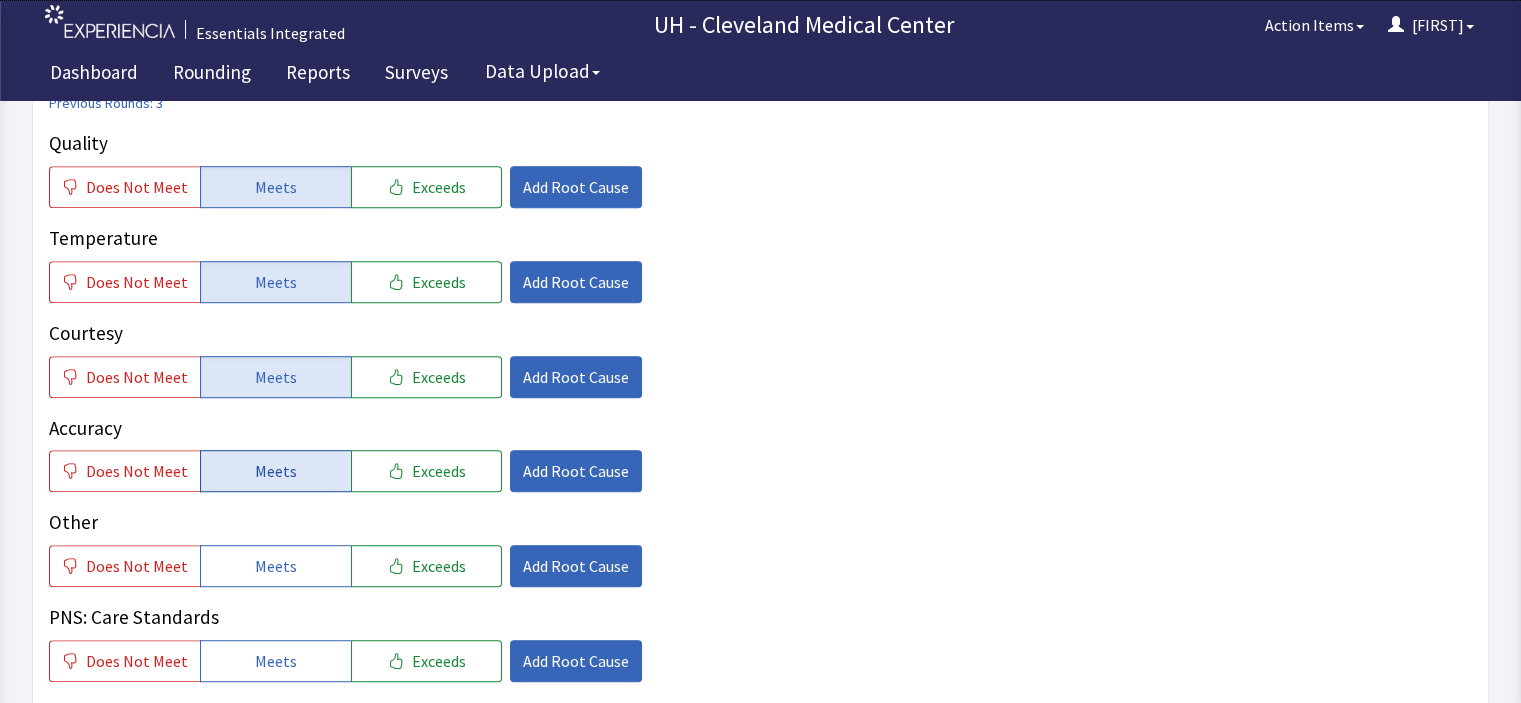 click on "Meets" 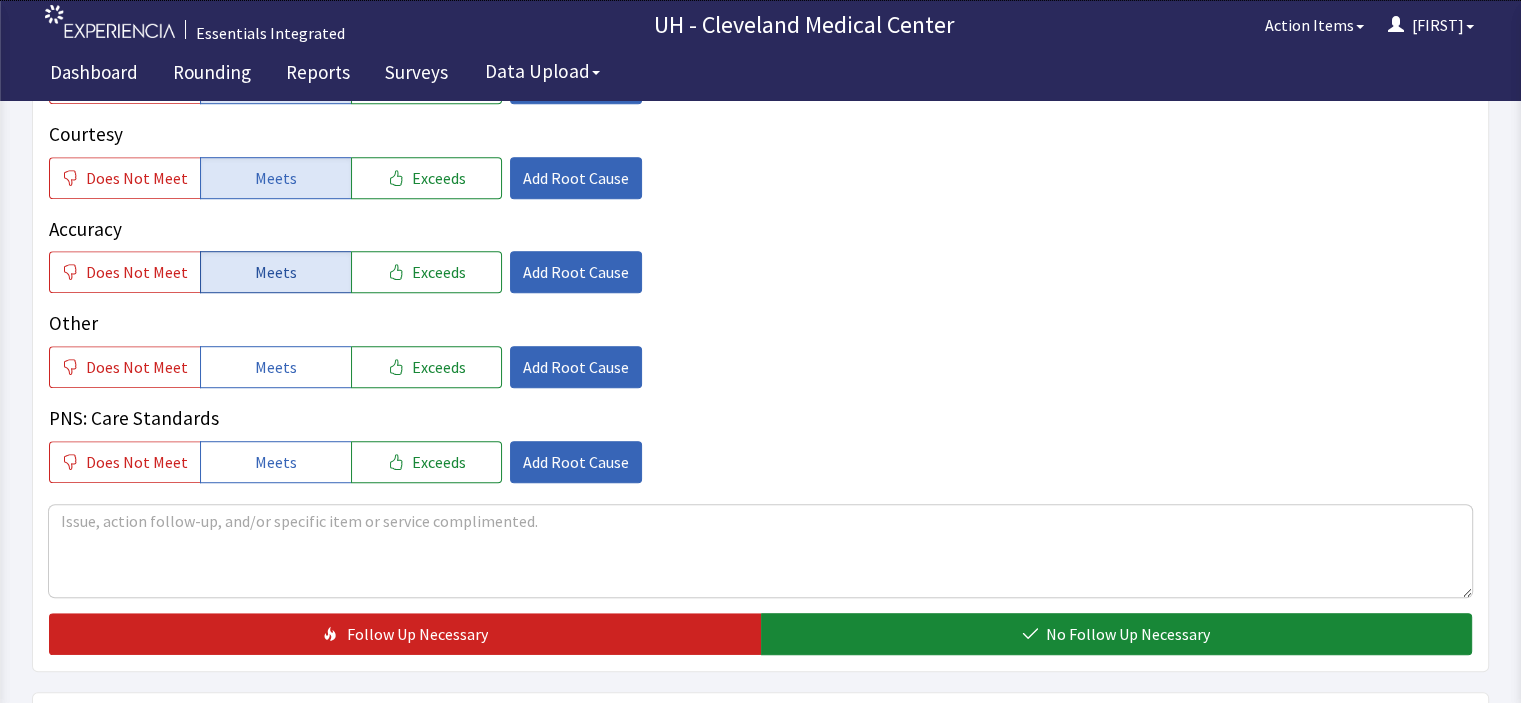 scroll, scrollTop: 1240, scrollLeft: 0, axis: vertical 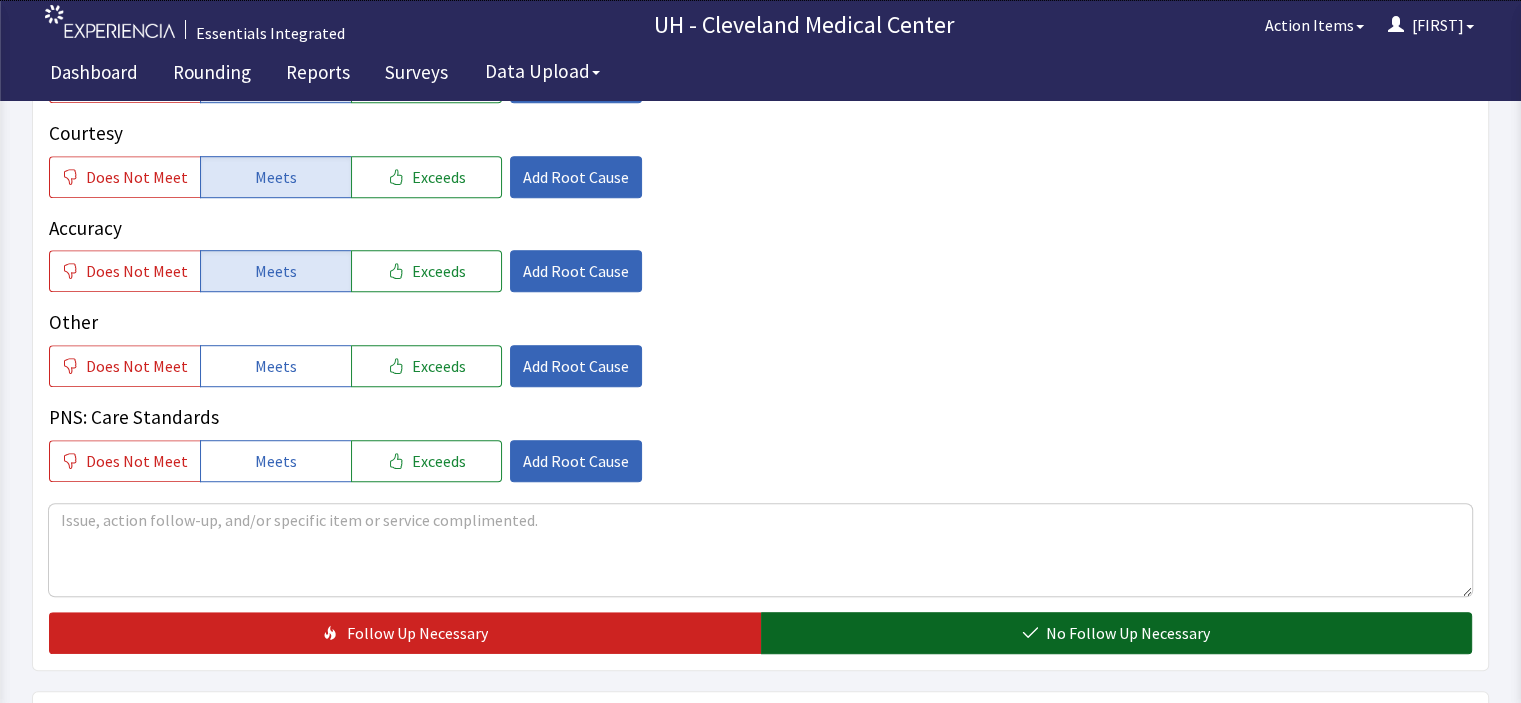 click on "No Follow Up Necessary" 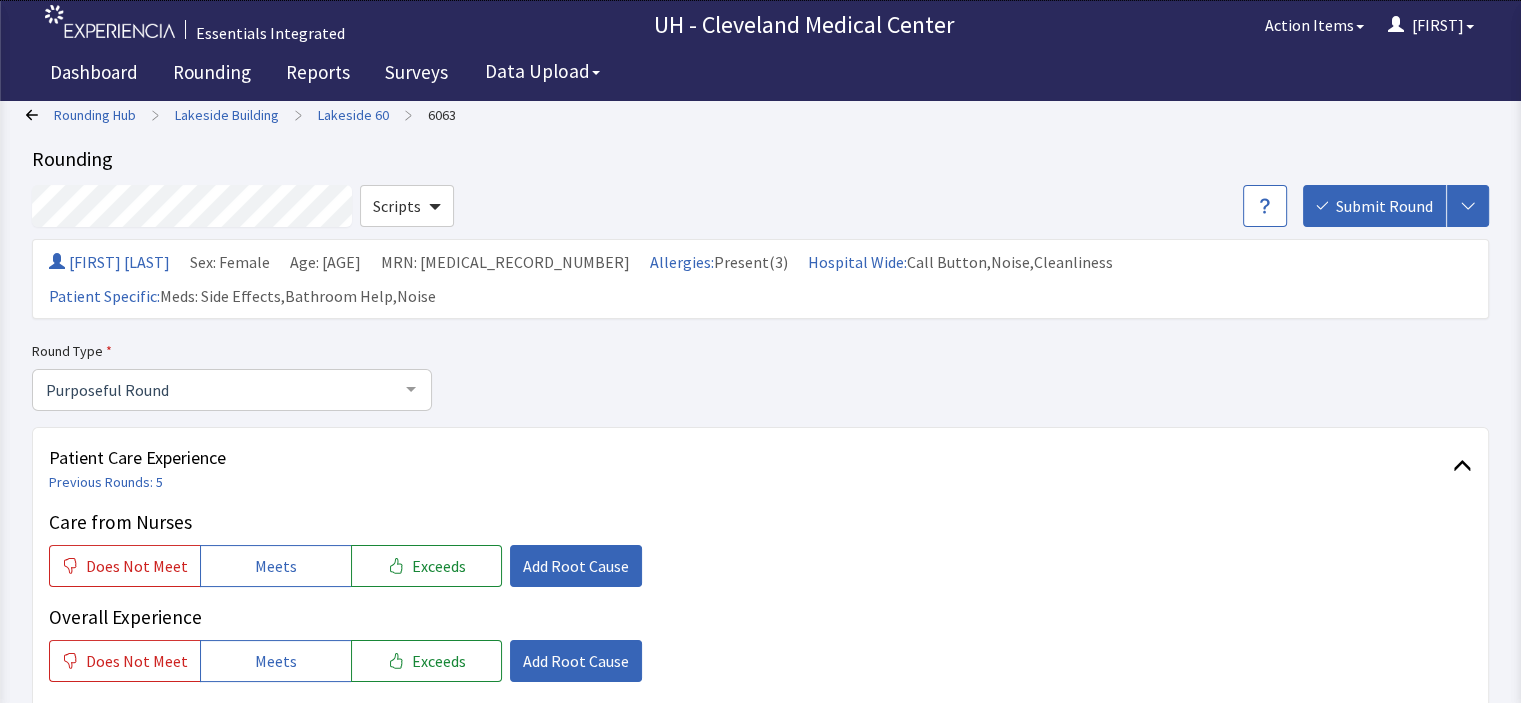 scroll, scrollTop: 0, scrollLeft: 0, axis: both 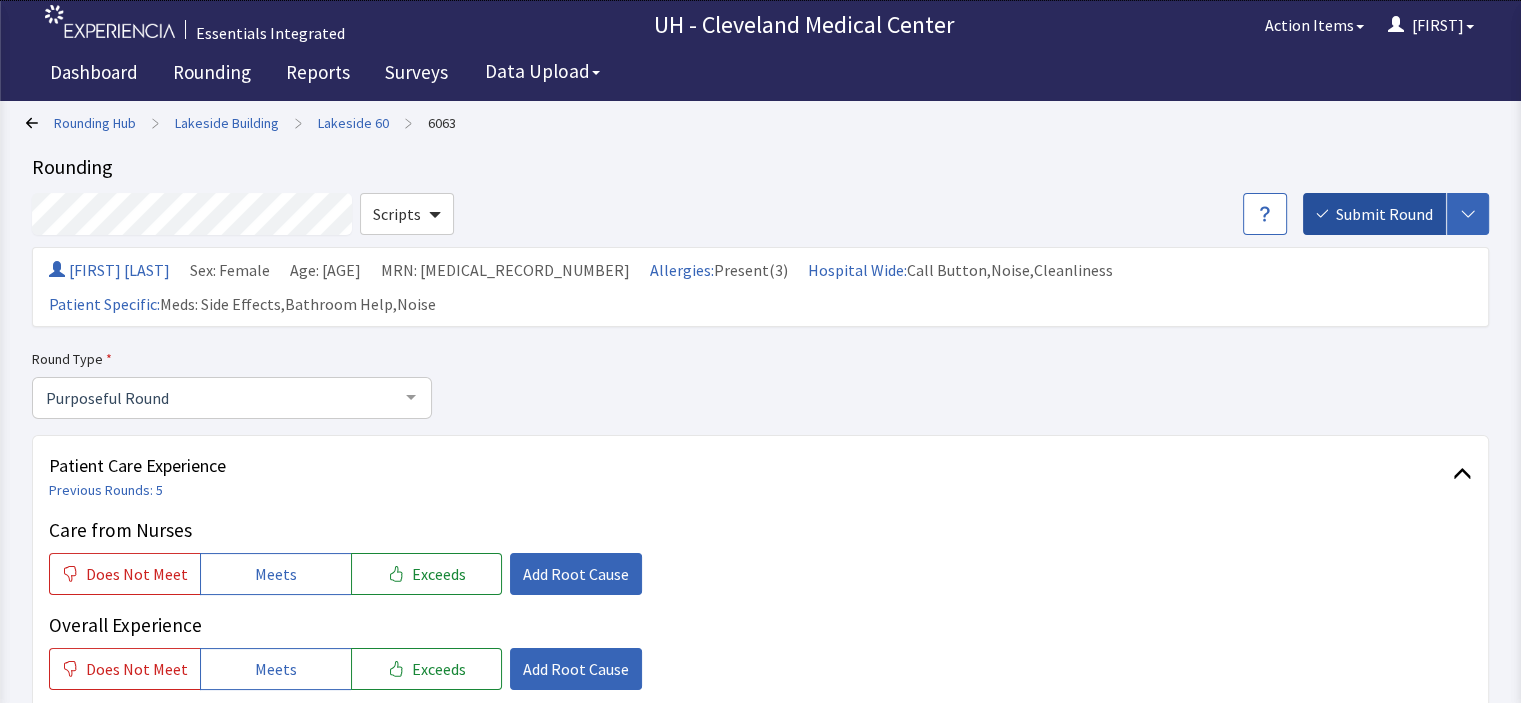 click on "Submit Round" at bounding box center (1384, 214) 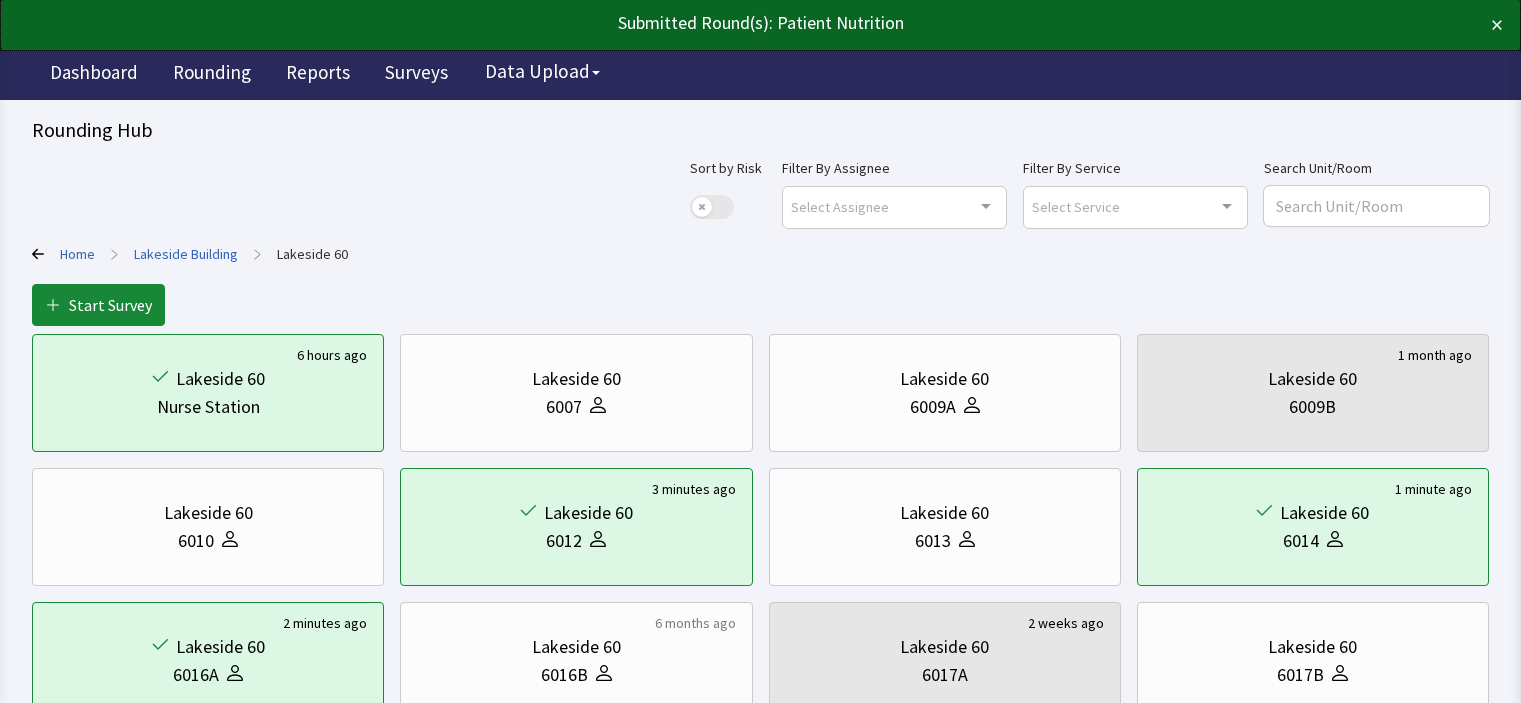 scroll, scrollTop: 0, scrollLeft: 0, axis: both 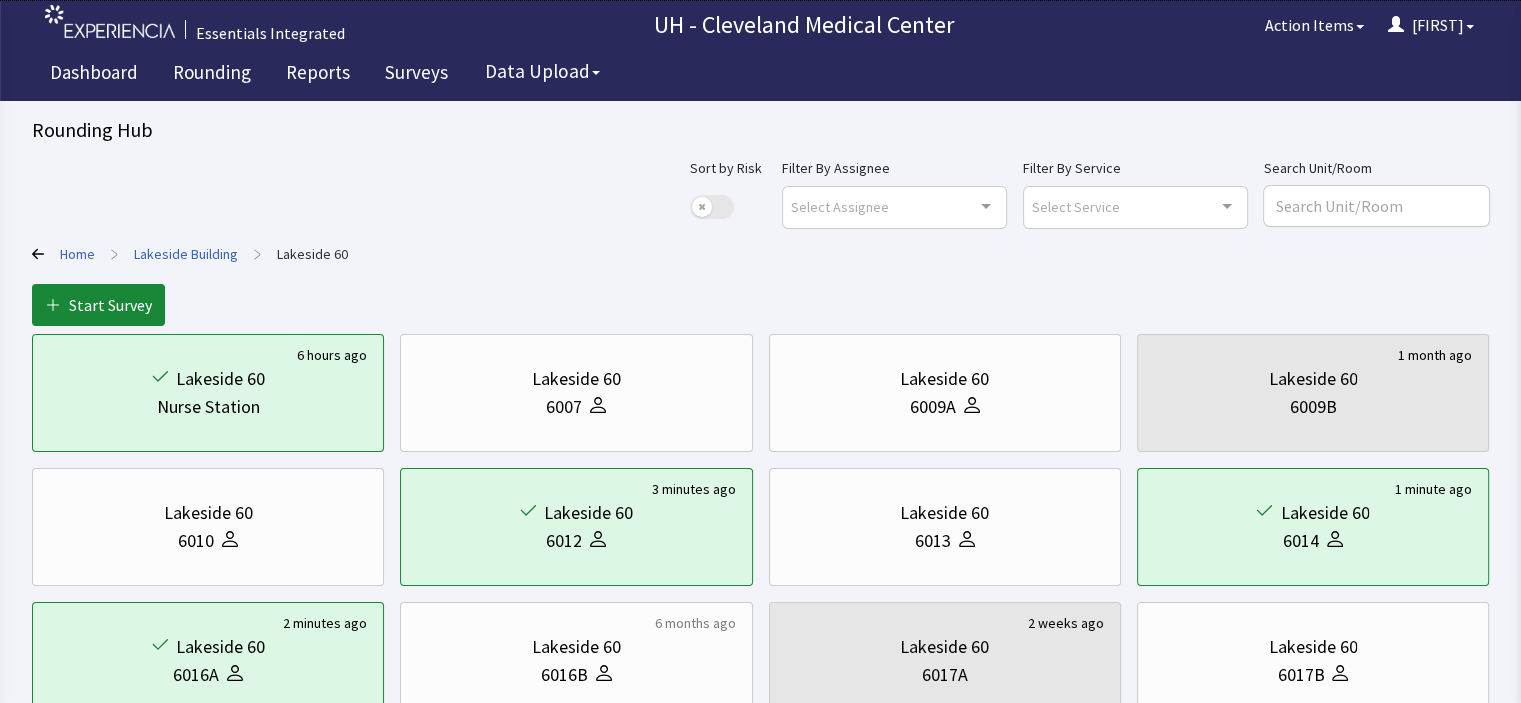 click on "Lakeside Building" at bounding box center [186, 254] 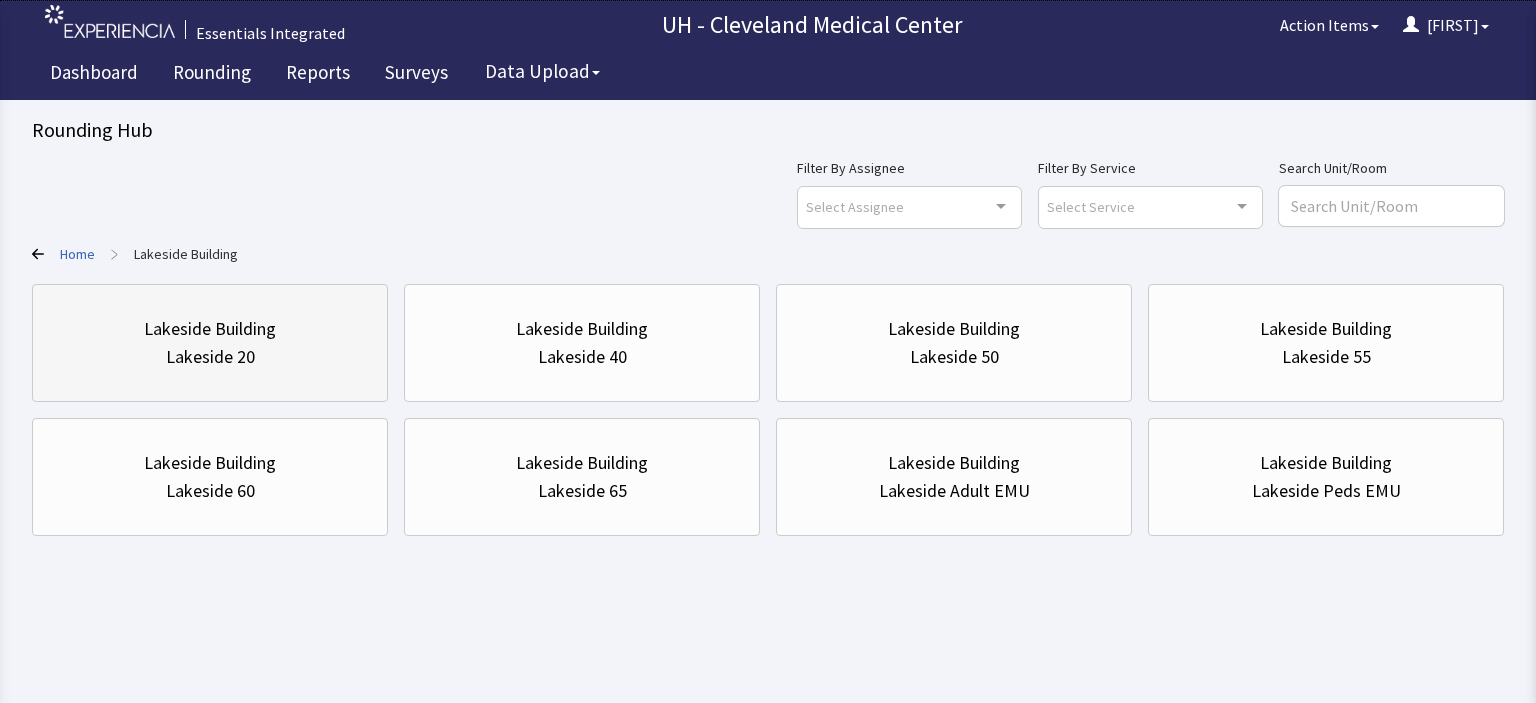 click on "Lakeside Building" at bounding box center [210, 329] 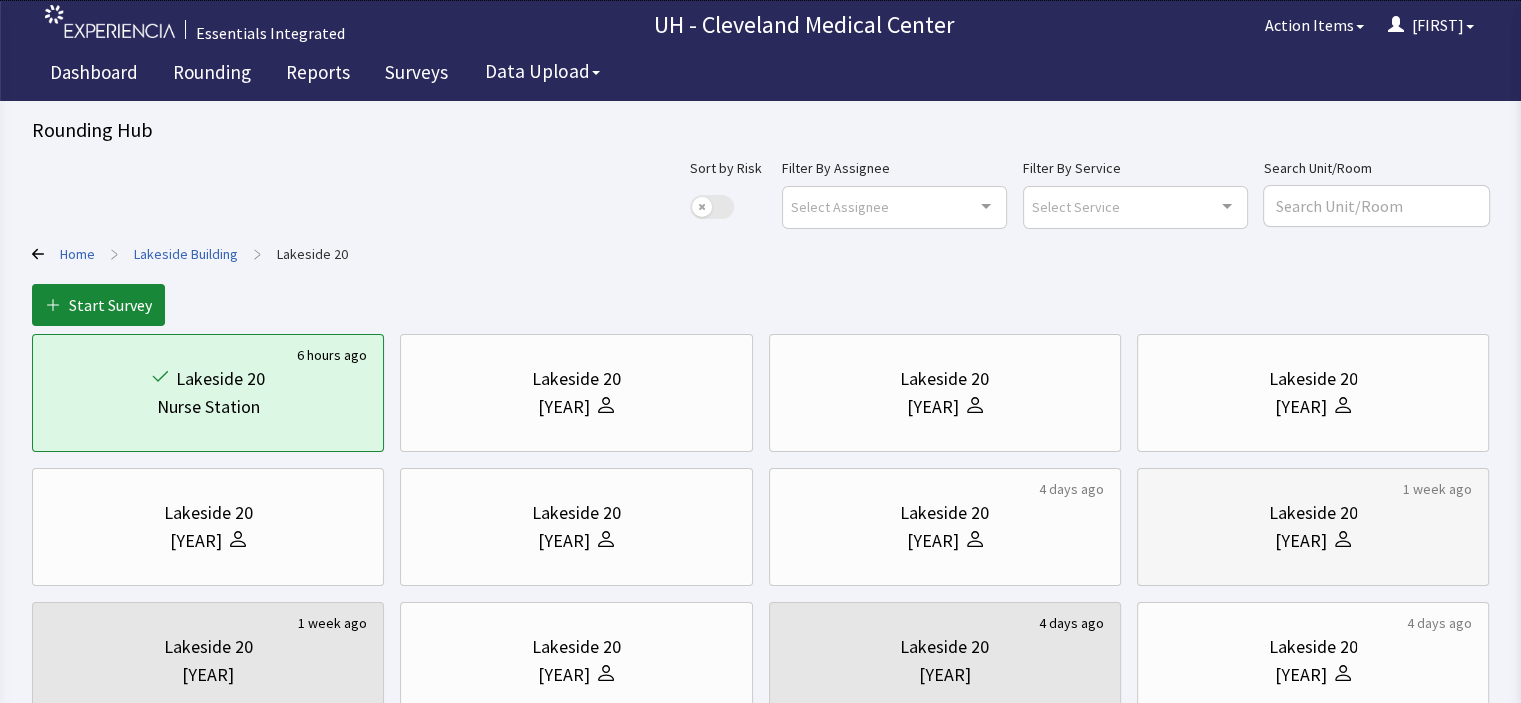 click 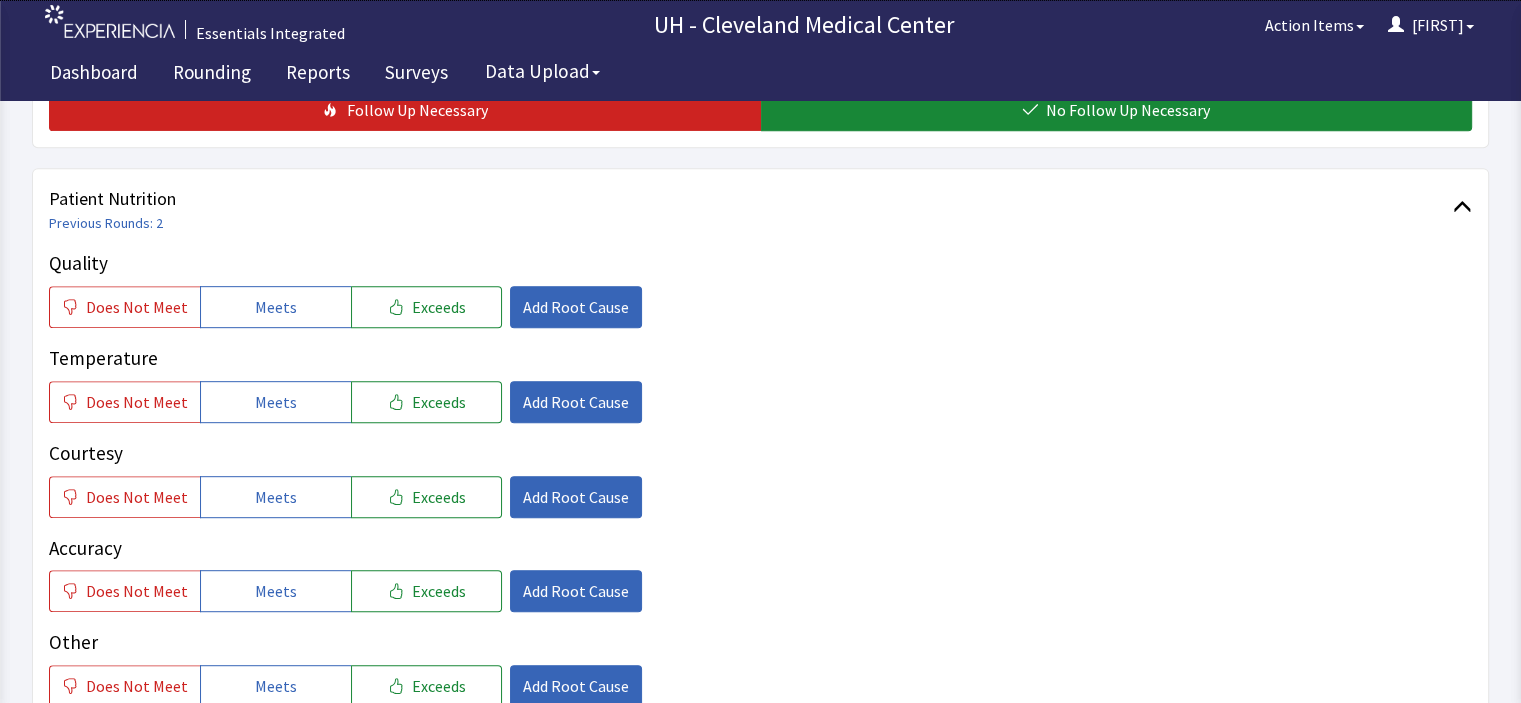 scroll, scrollTop: 960, scrollLeft: 0, axis: vertical 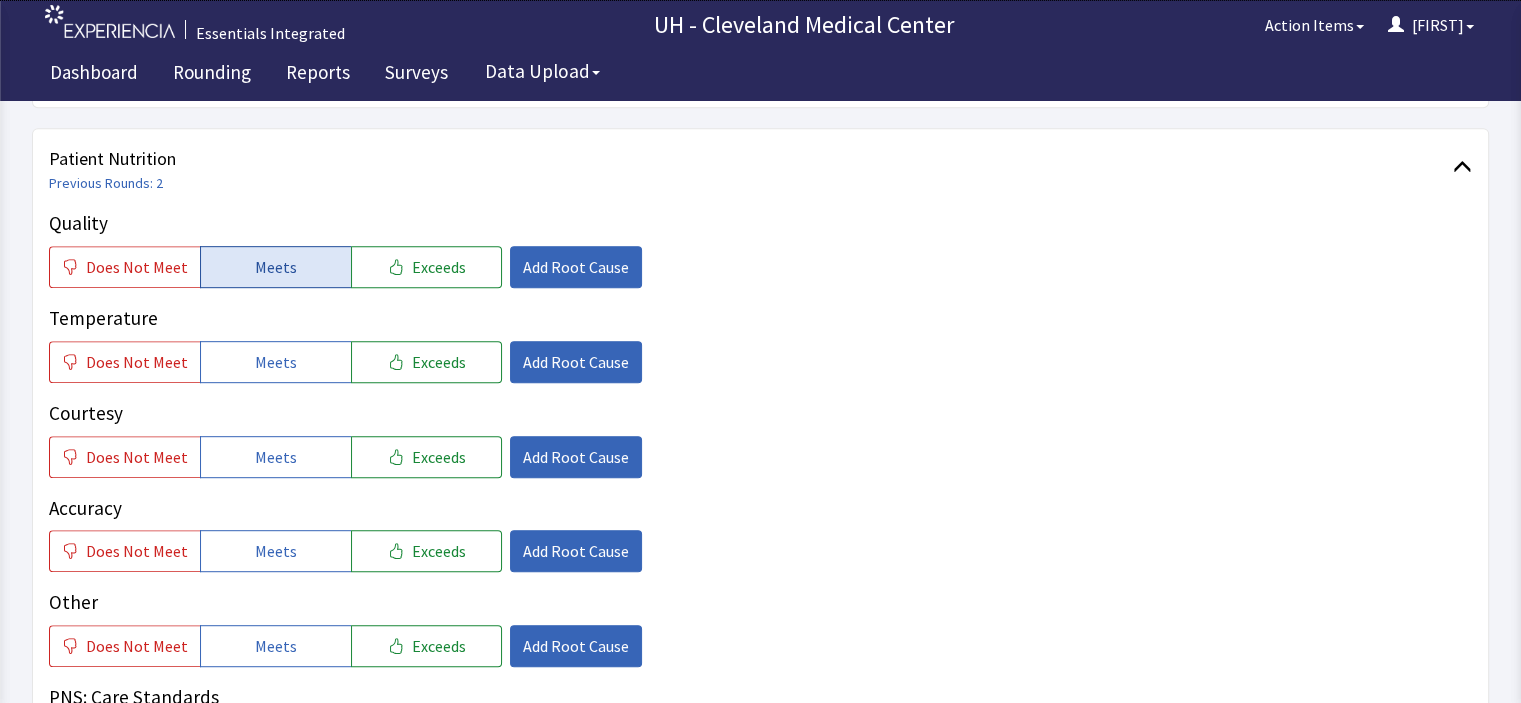 click on "Meets" 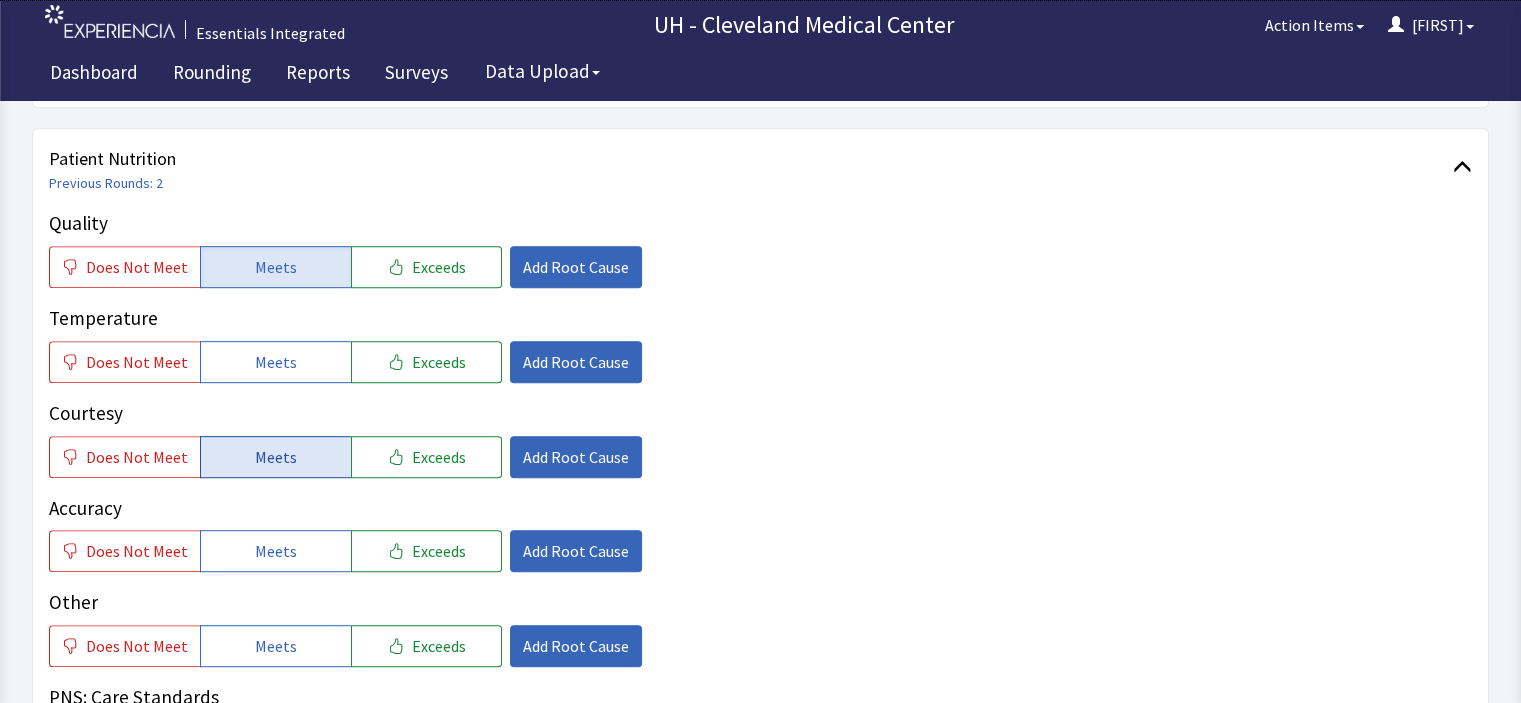 drag, startPoint x: 267, startPoint y: 331, endPoint x: 265, endPoint y: 427, distance: 96.02083 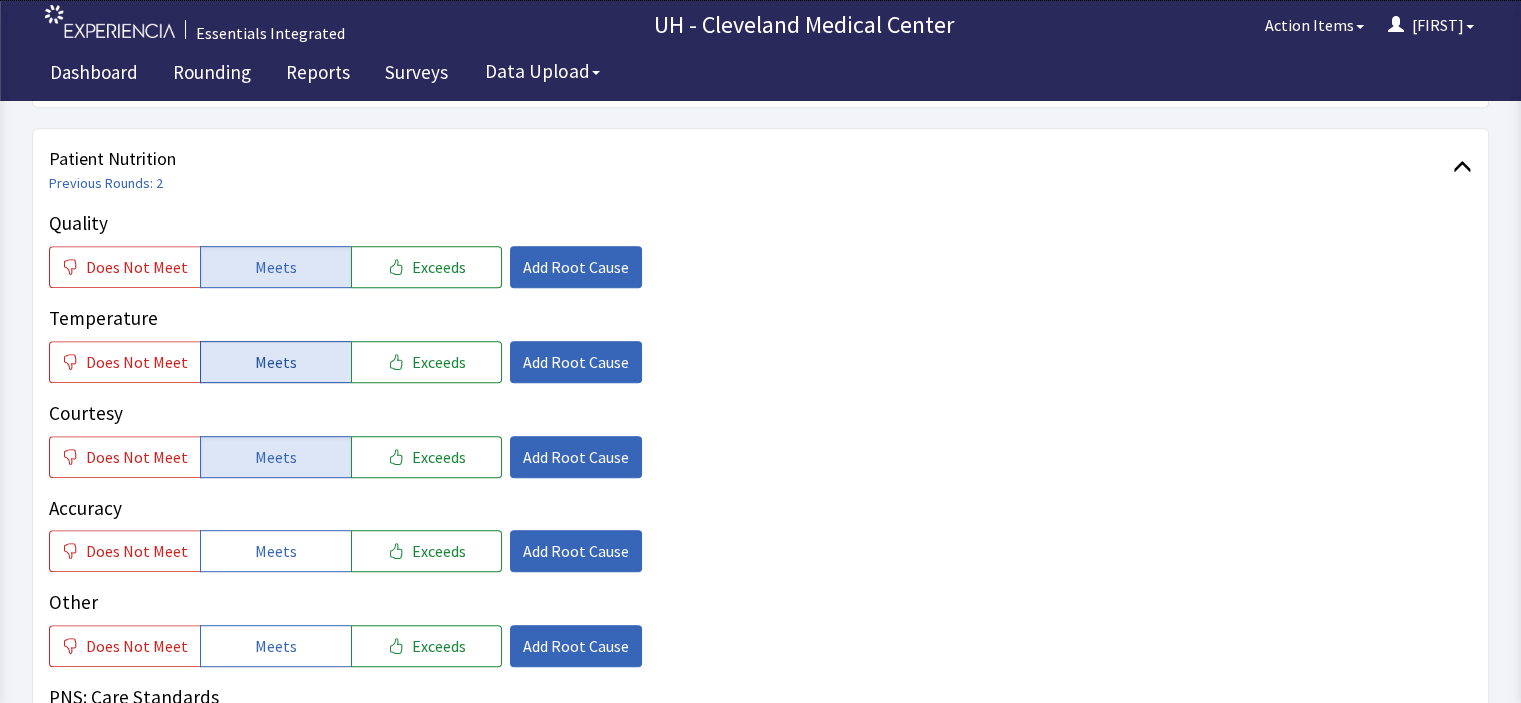 click on "Meets" at bounding box center [276, 362] 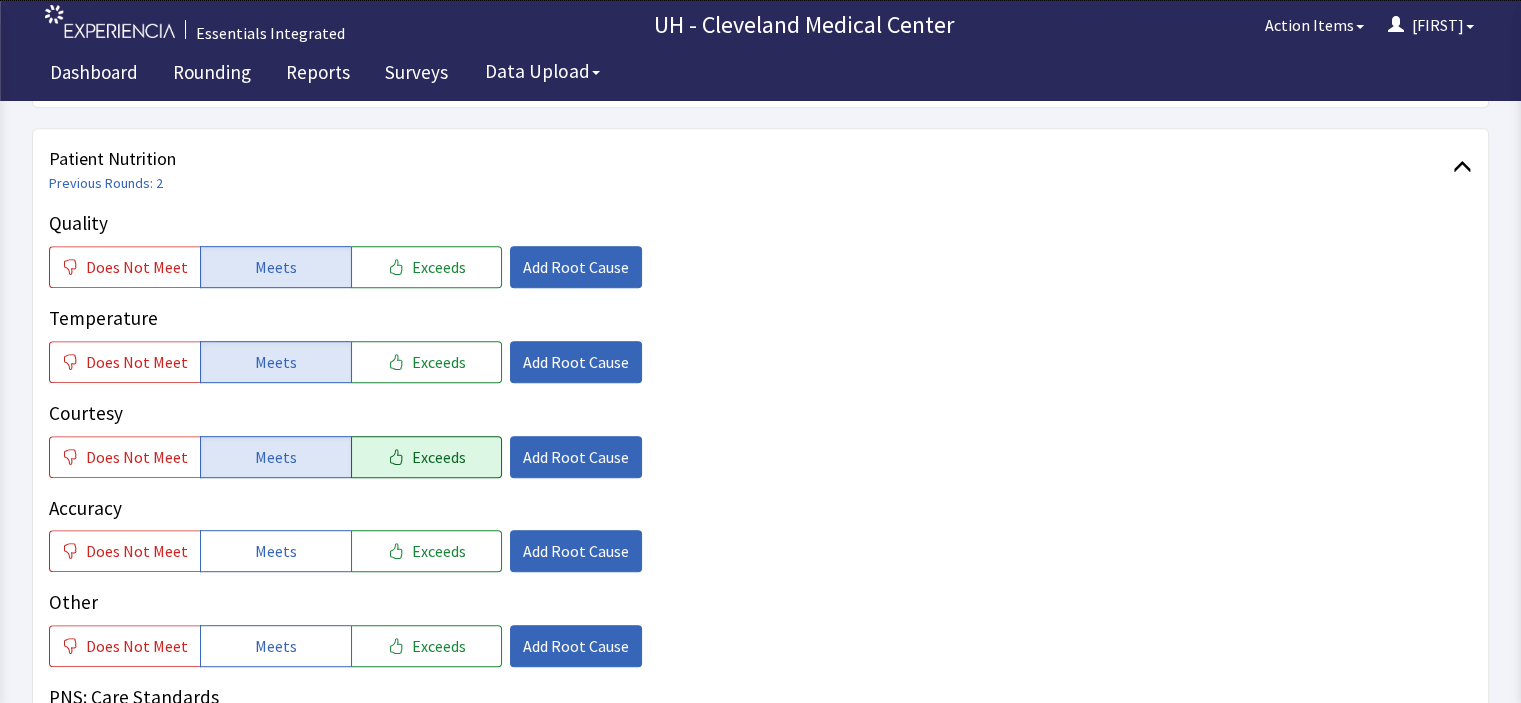 click on "Exceeds" 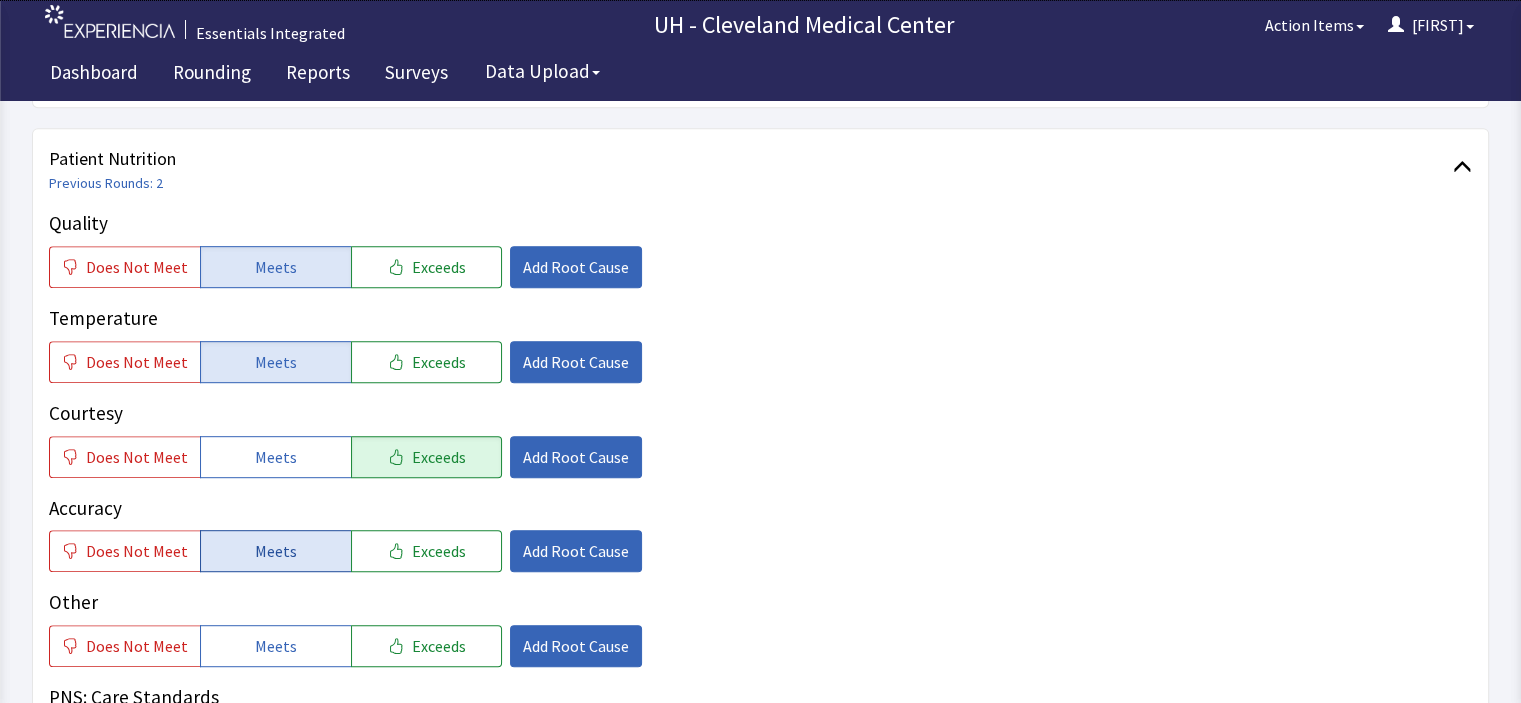 click on "Meets" at bounding box center [276, 551] 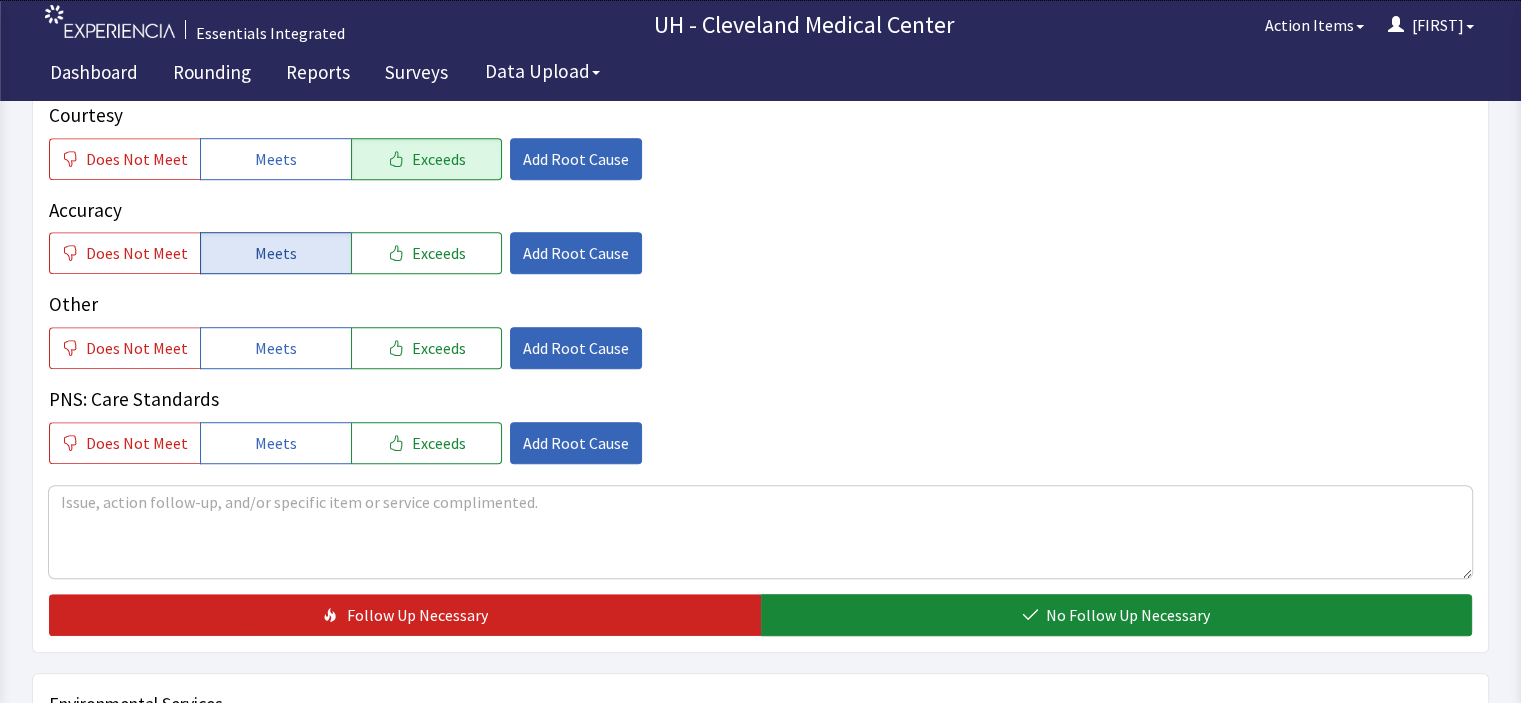 scroll, scrollTop: 1320, scrollLeft: 0, axis: vertical 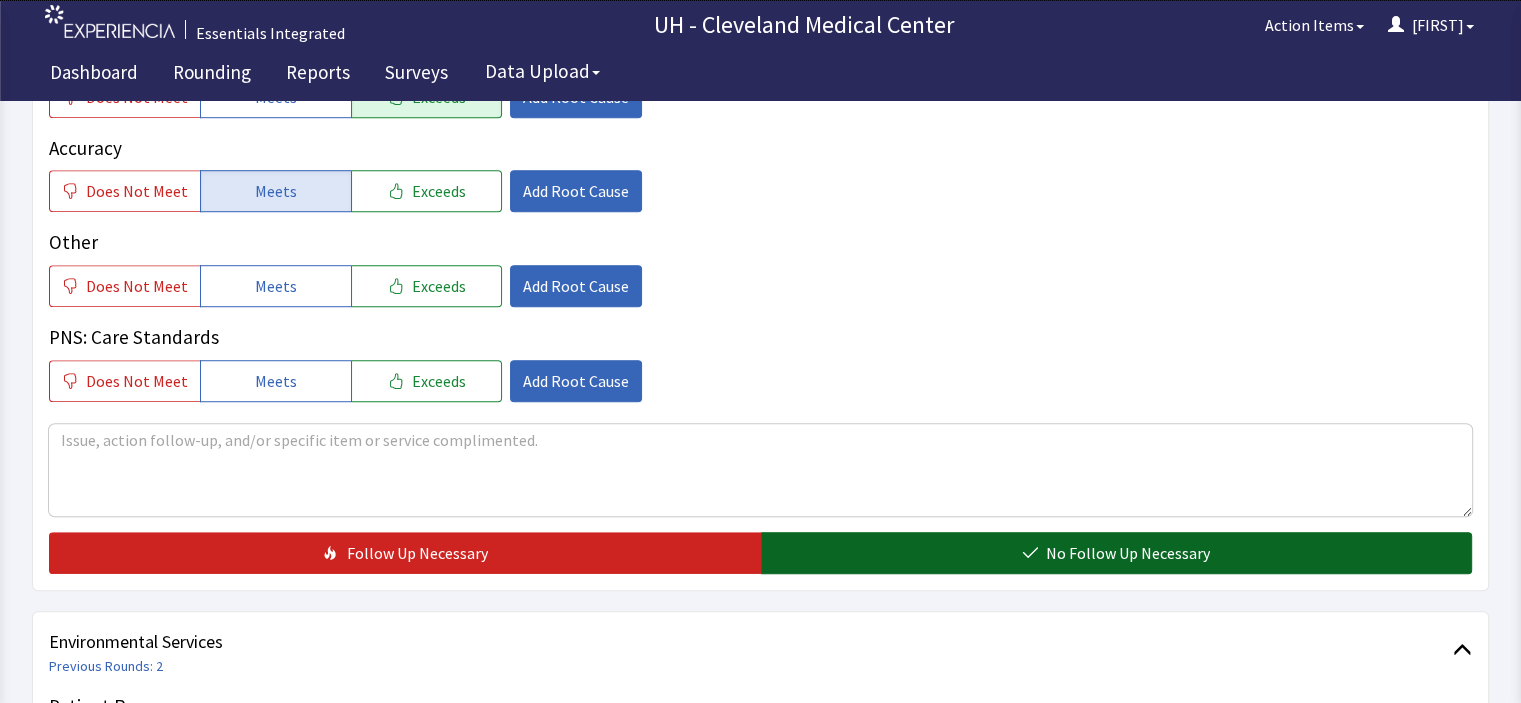 click on "No Follow Up Necessary" 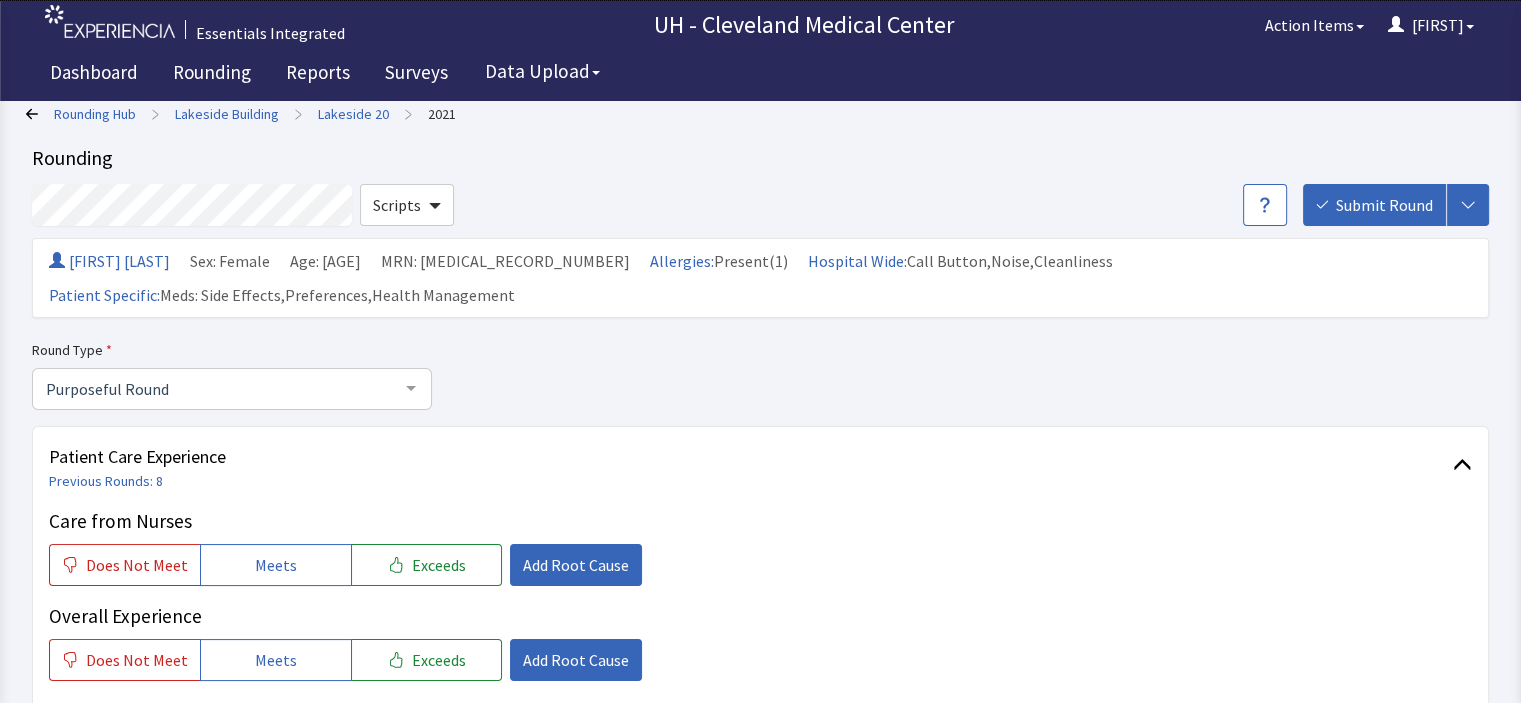 scroll, scrollTop: 0, scrollLeft: 0, axis: both 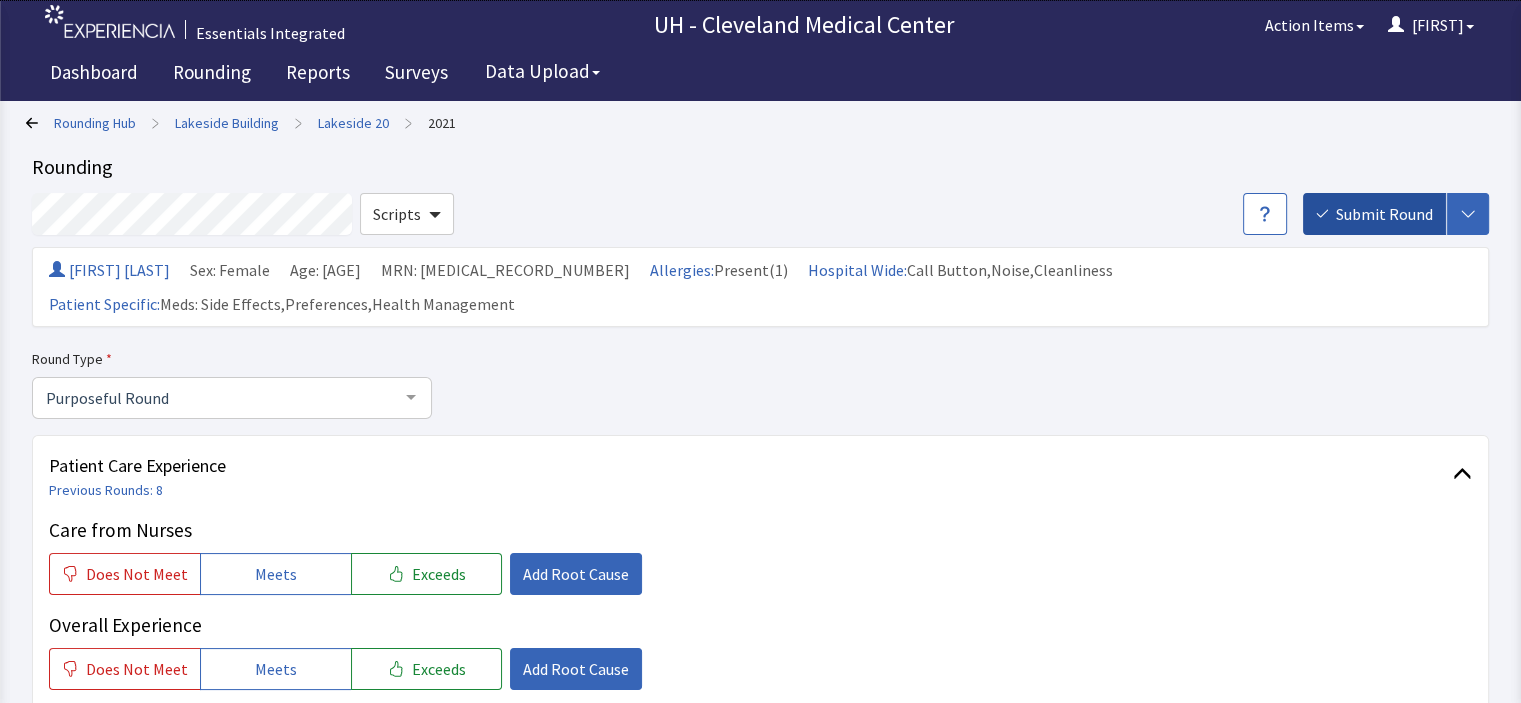 click on "Submit Round" at bounding box center [1384, 214] 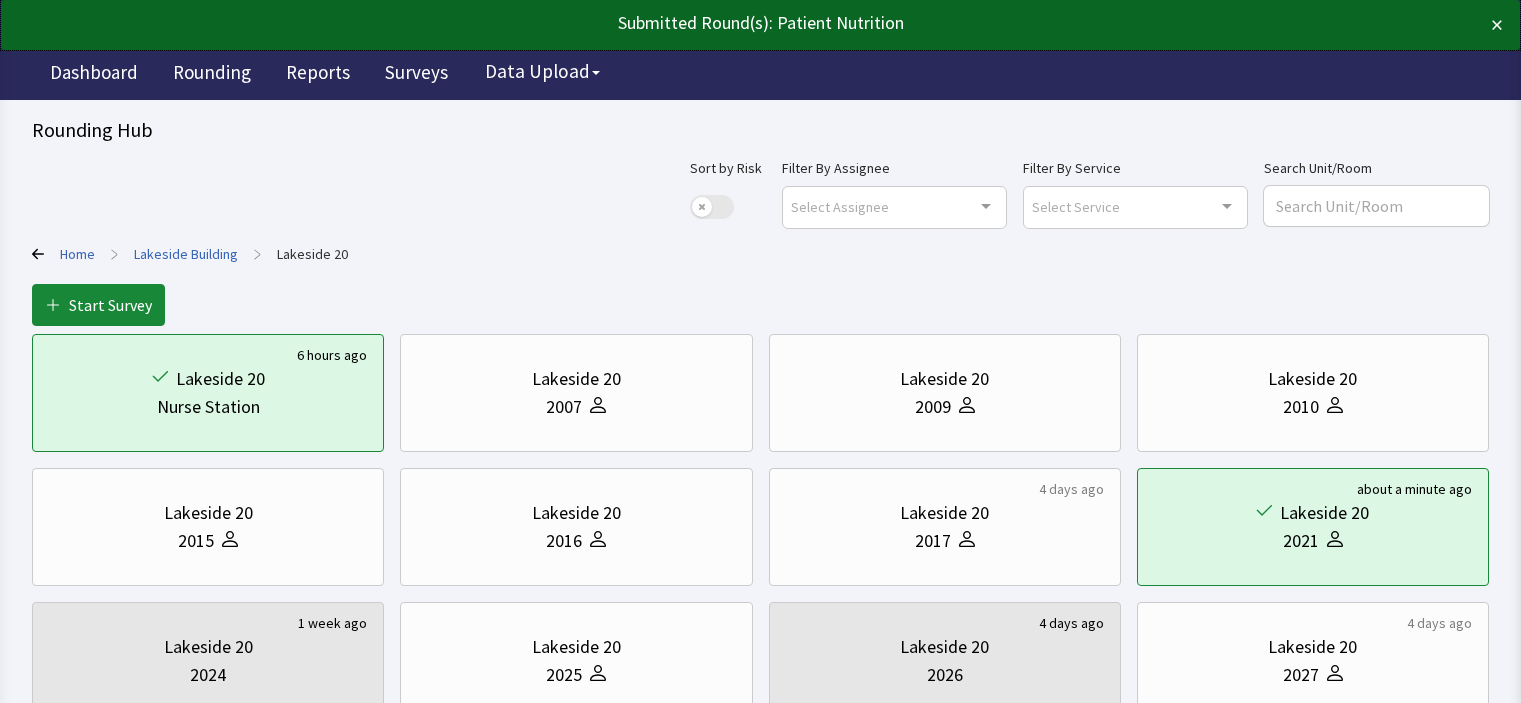 scroll, scrollTop: 0, scrollLeft: 0, axis: both 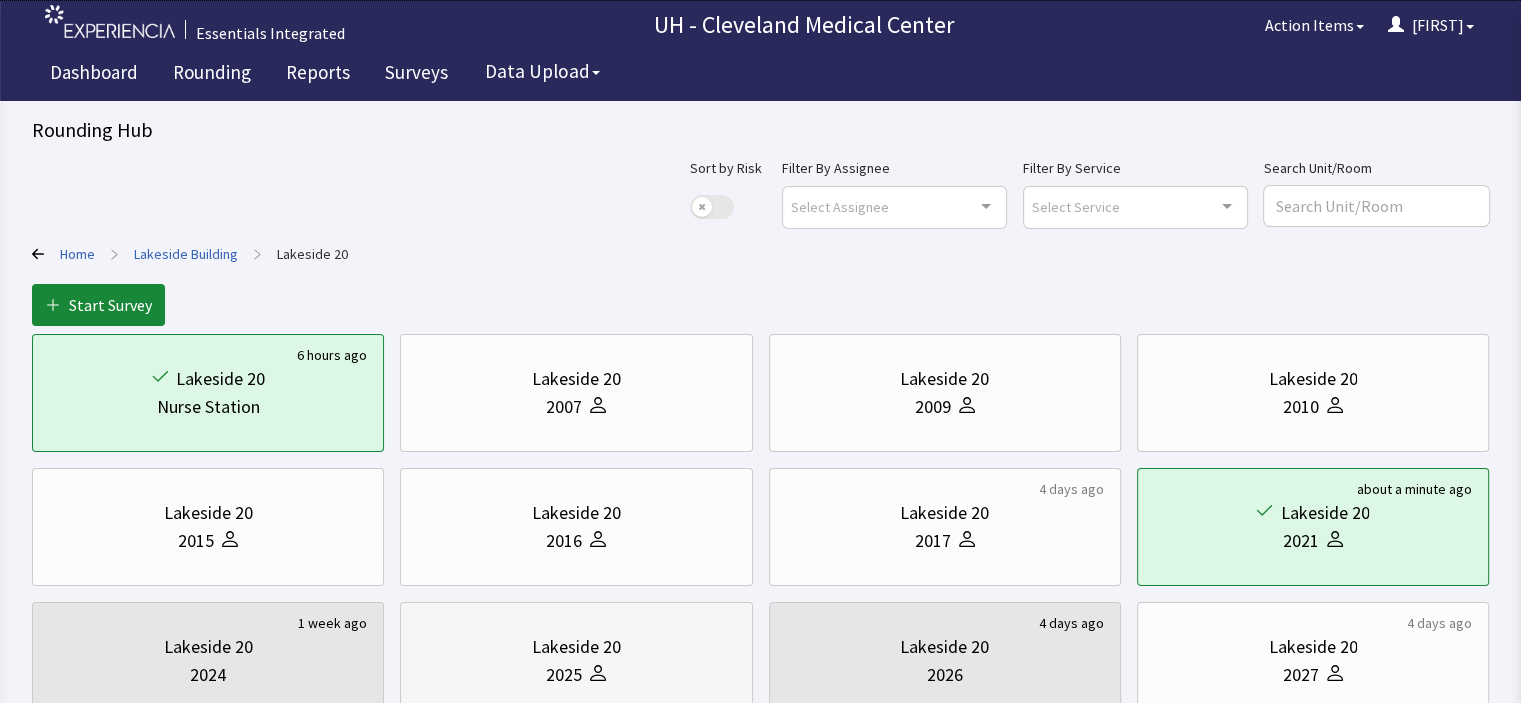 click on "Lakeside 20" at bounding box center [576, 647] 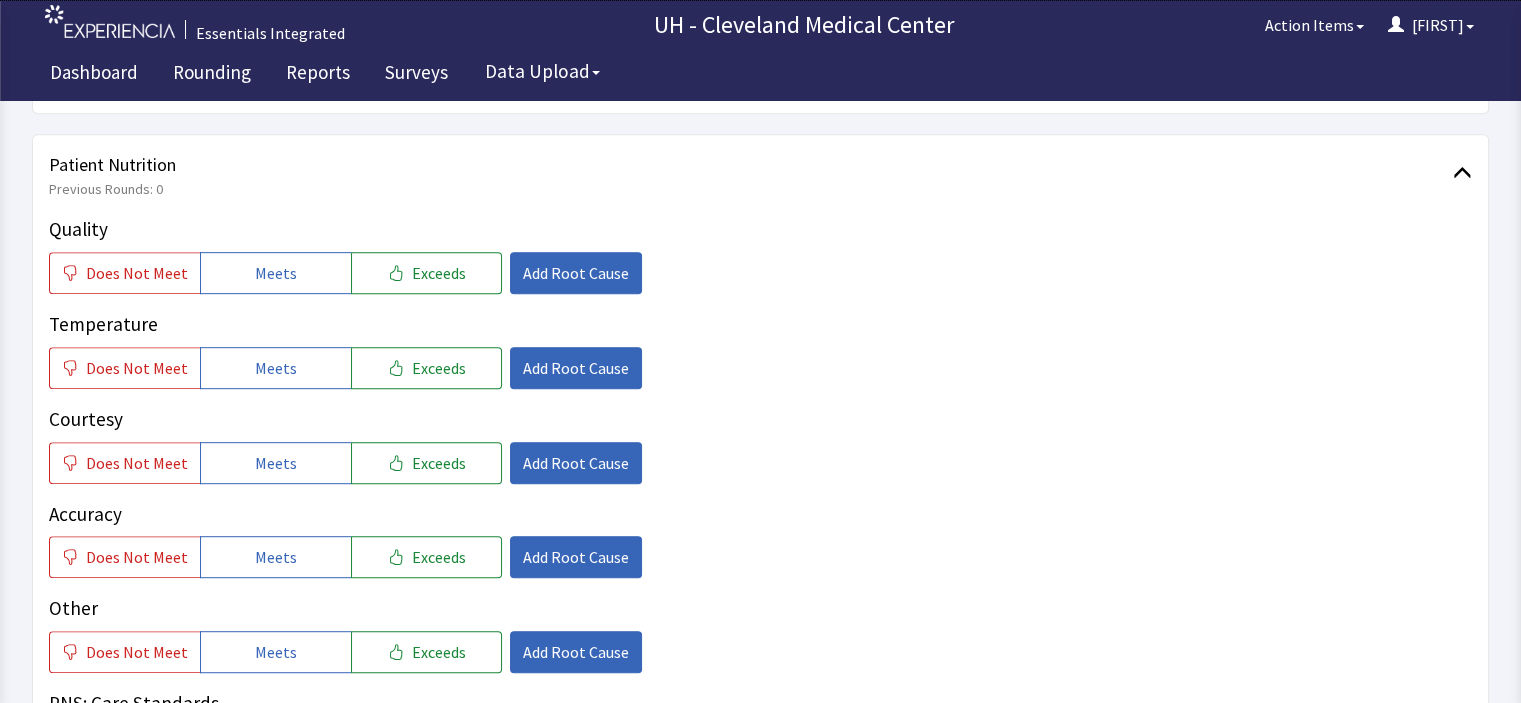 scroll, scrollTop: 960, scrollLeft: 0, axis: vertical 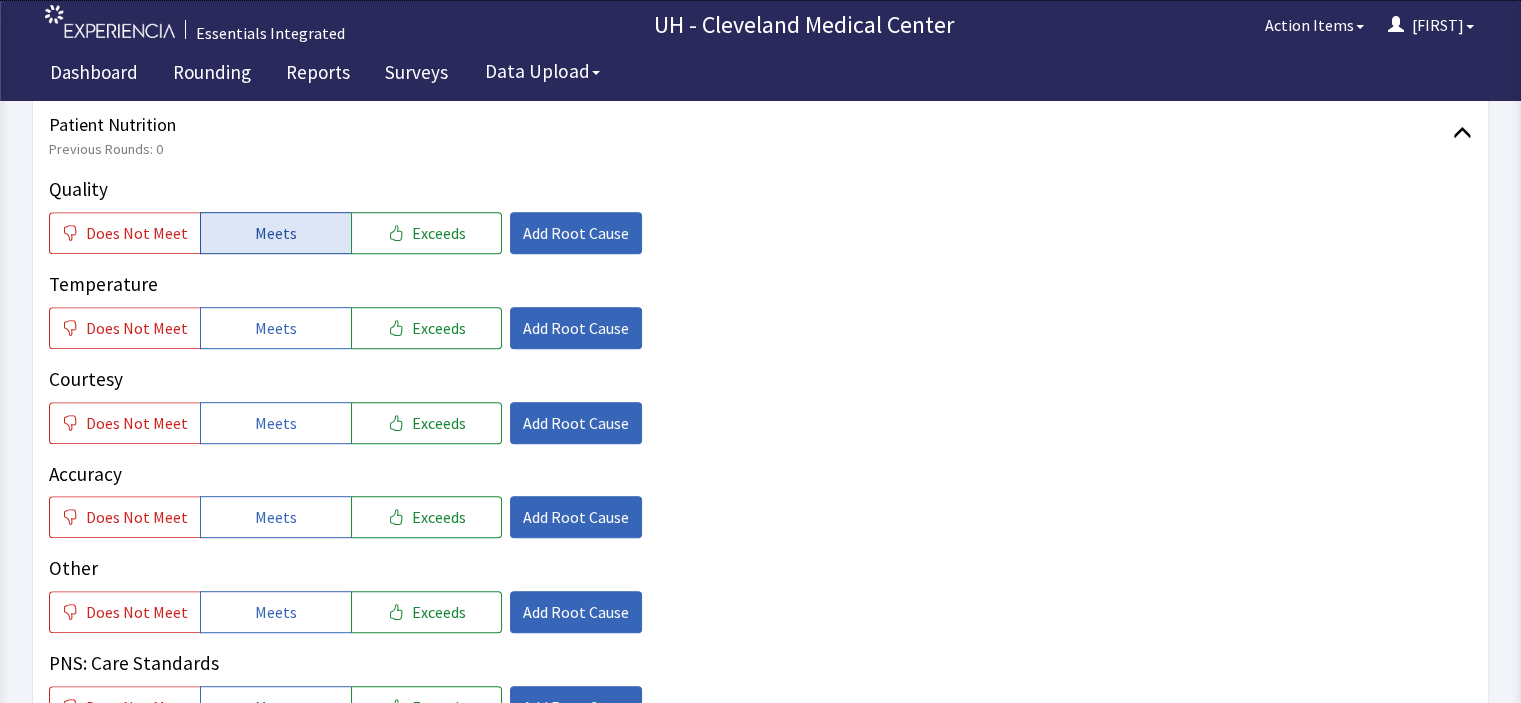 click on "Meets" at bounding box center (276, 233) 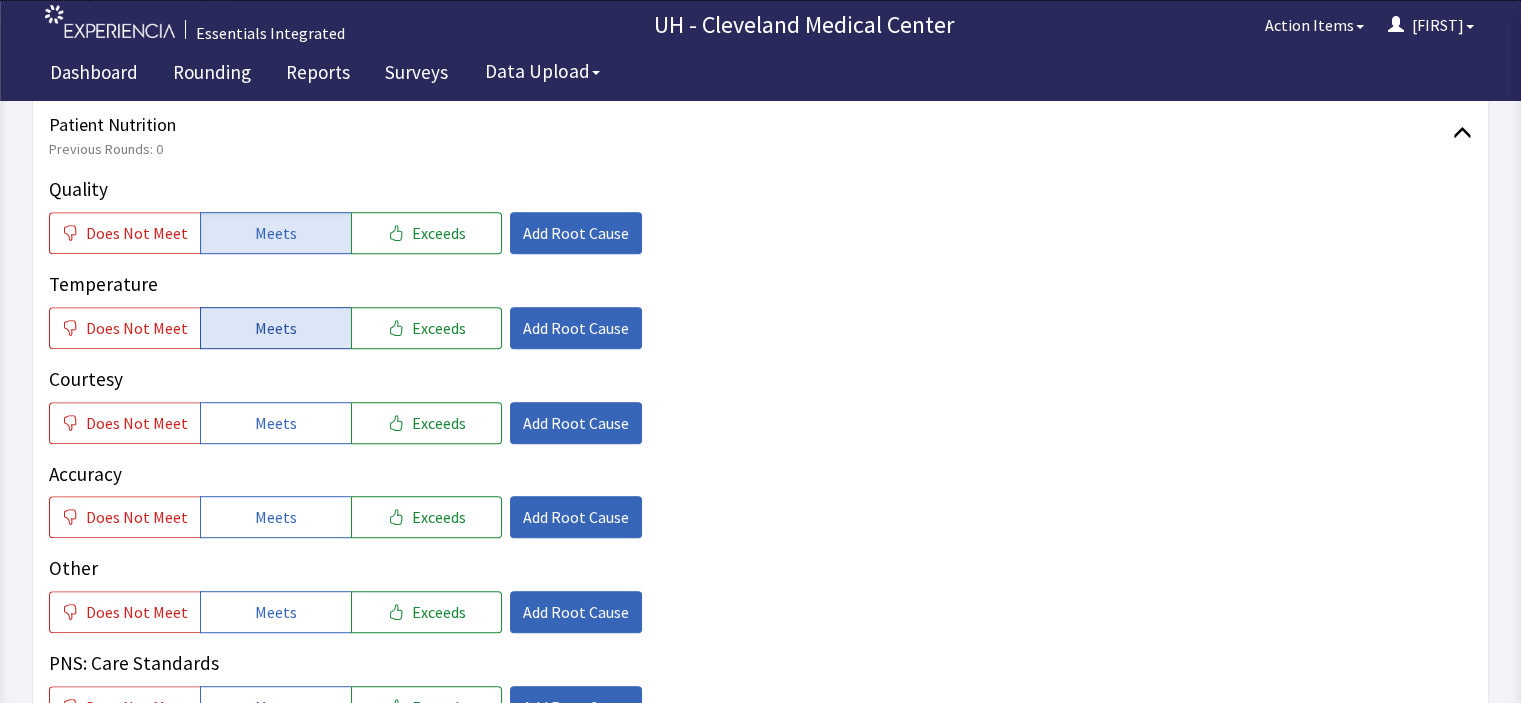 click on "Meets" at bounding box center [276, 328] 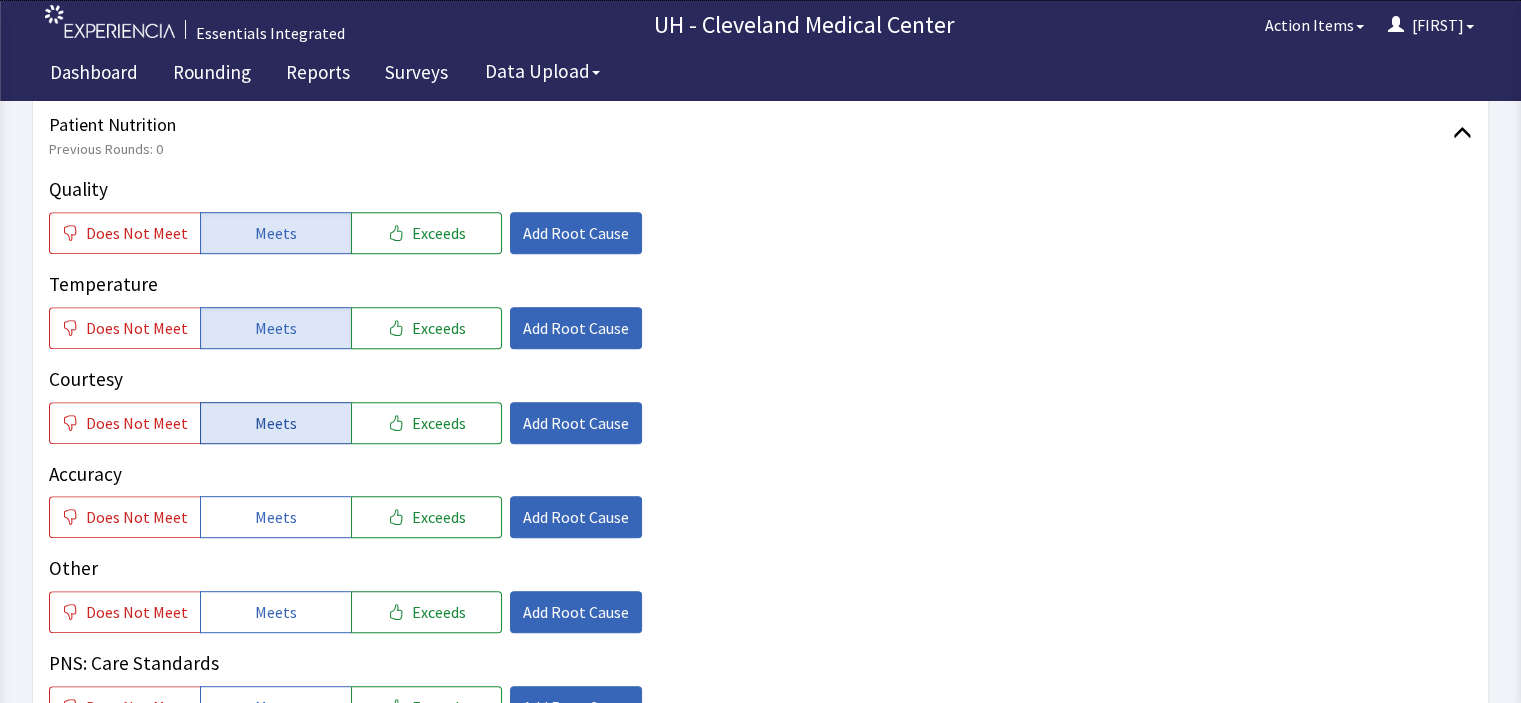 click on "Meets" at bounding box center [276, 423] 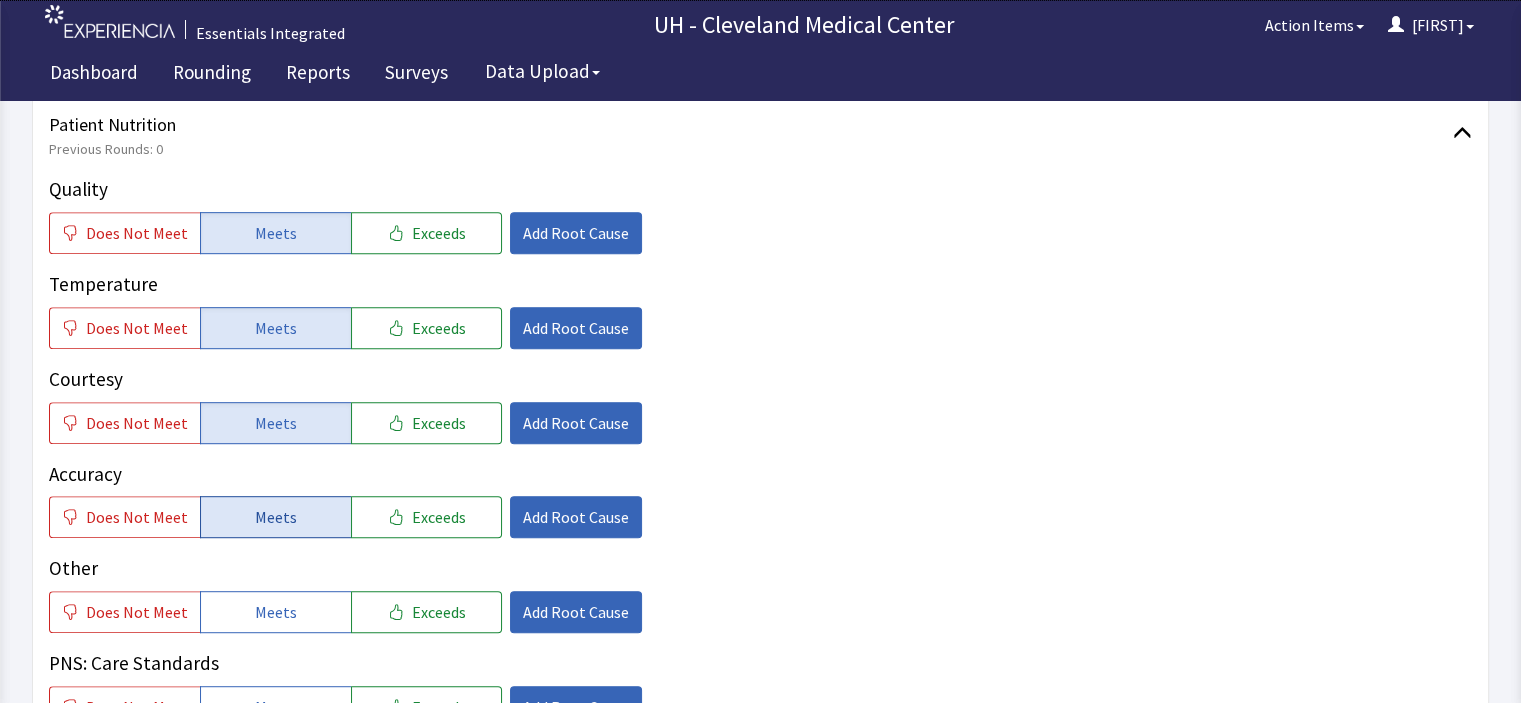 click on "Meets" 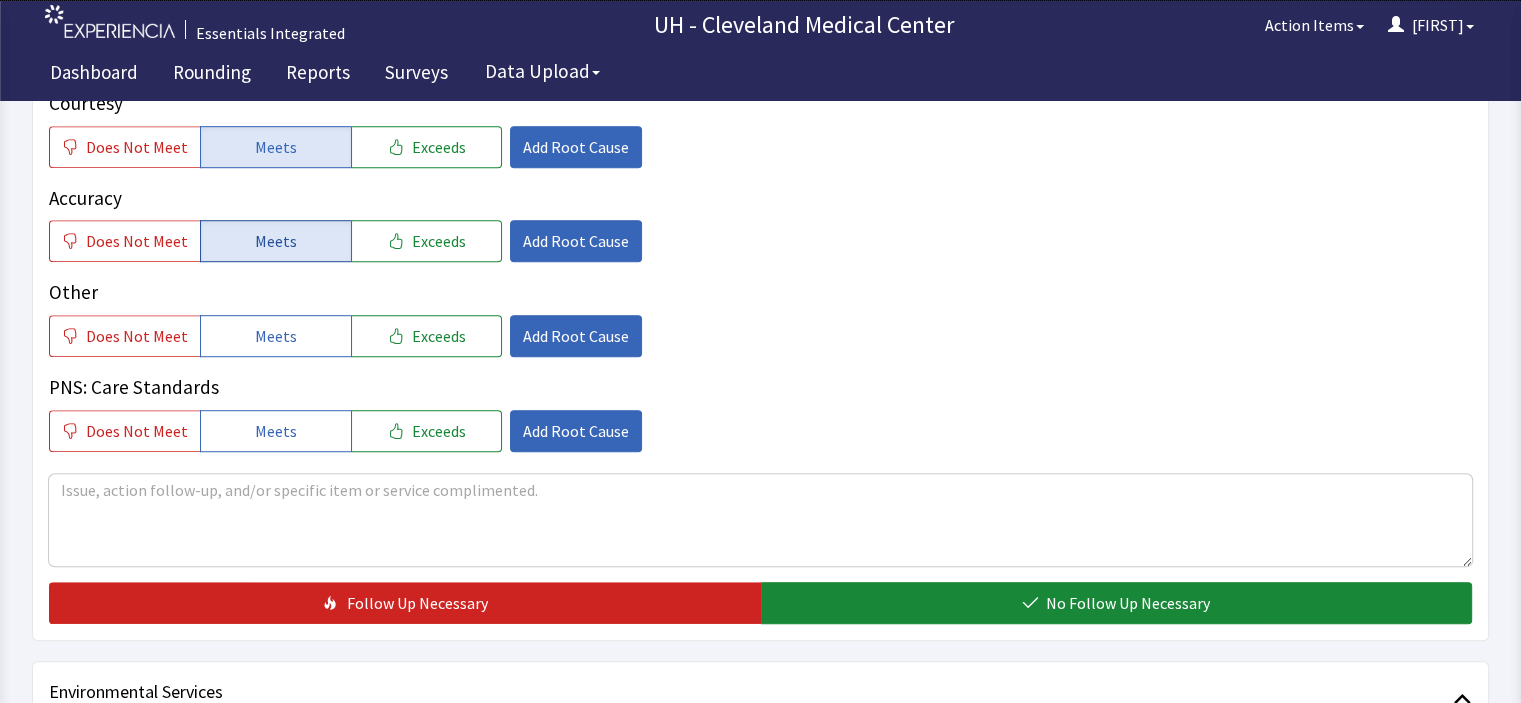 scroll, scrollTop: 1240, scrollLeft: 0, axis: vertical 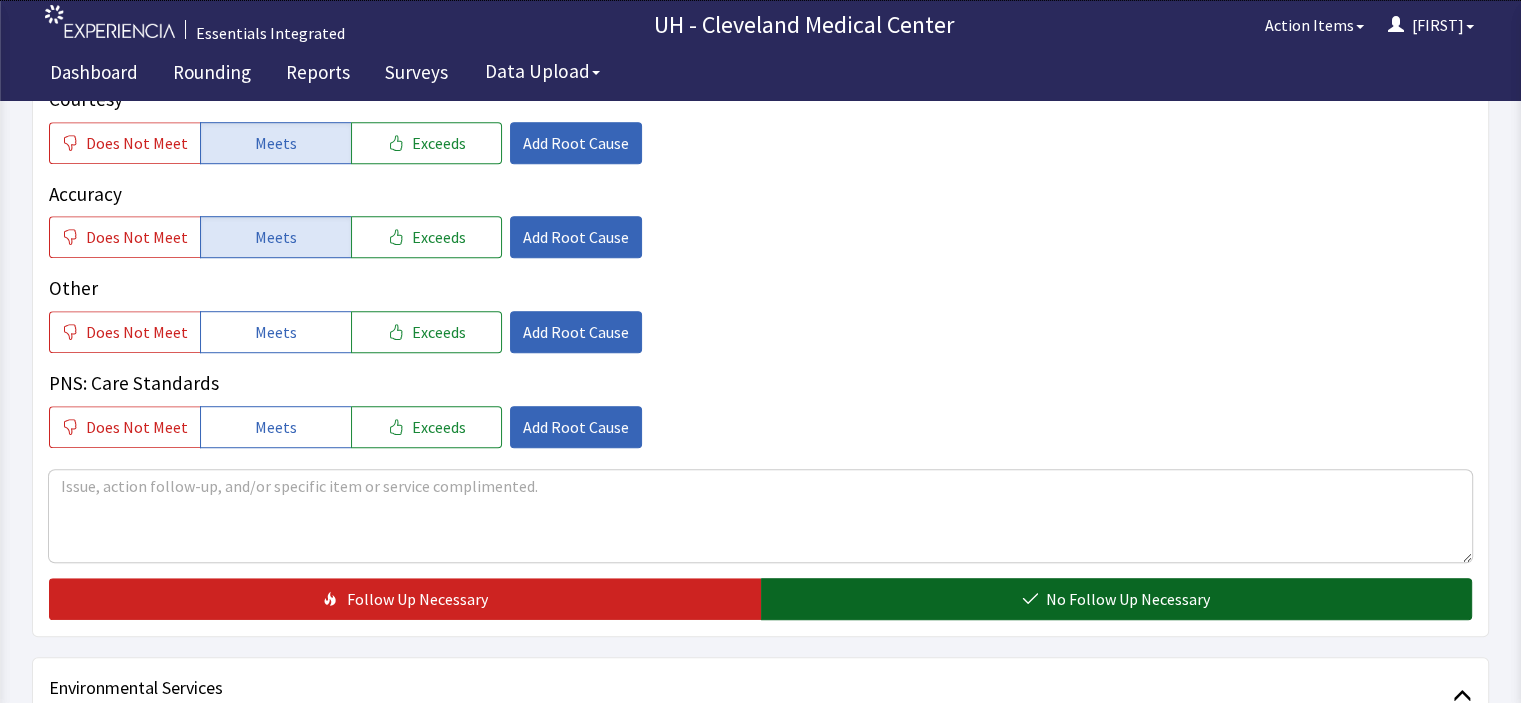 click on "No Follow Up Necessary" 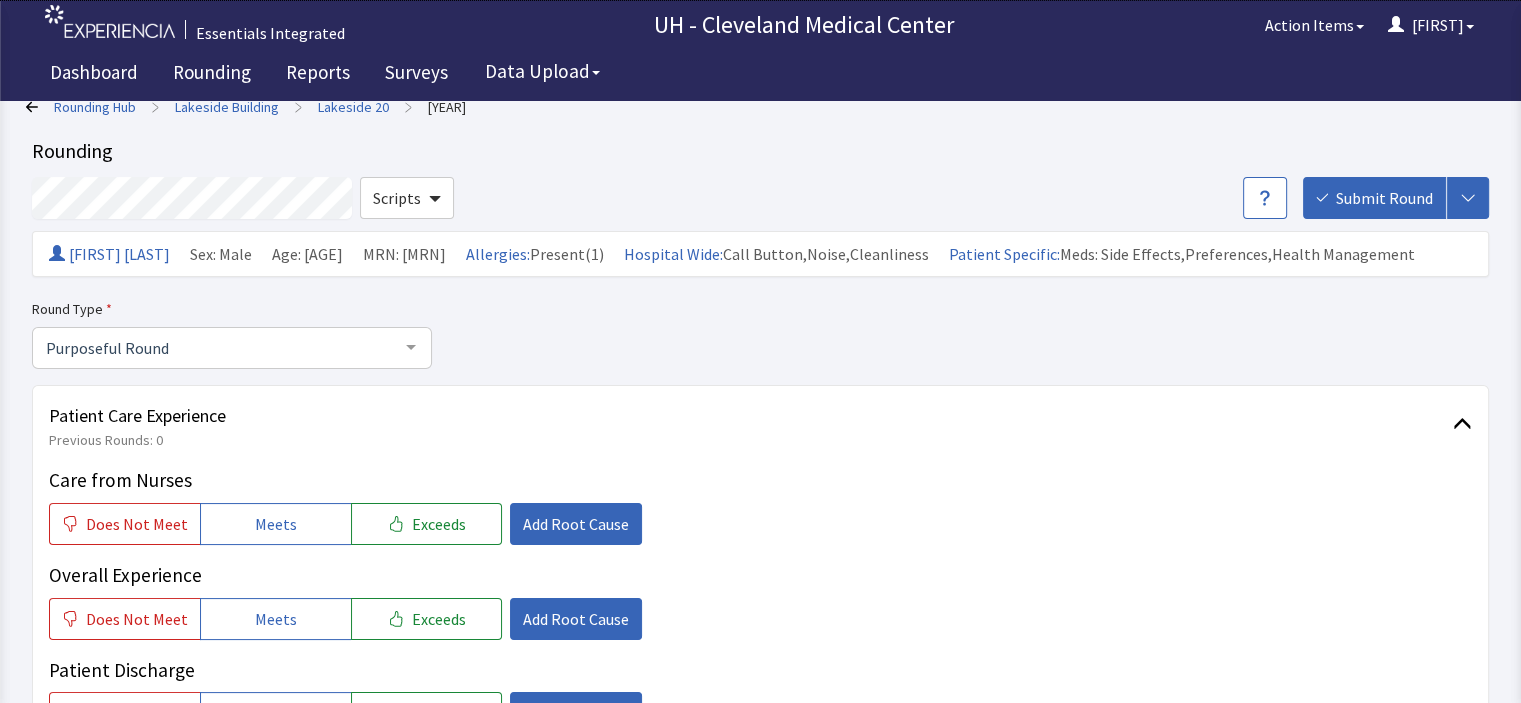 scroll, scrollTop: 0, scrollLeft: 0, axis: both 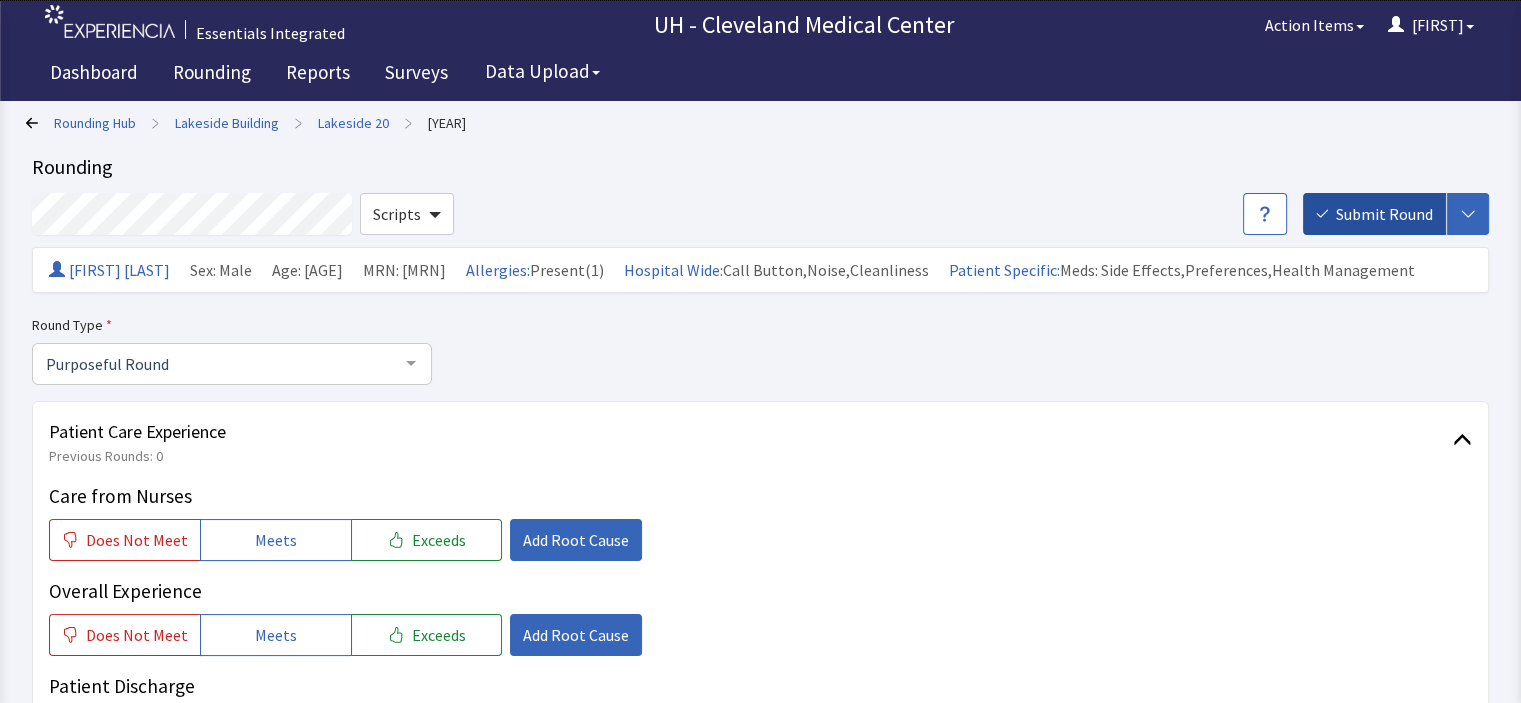 click on "Submit Round" at bounding box center [1384, 214] 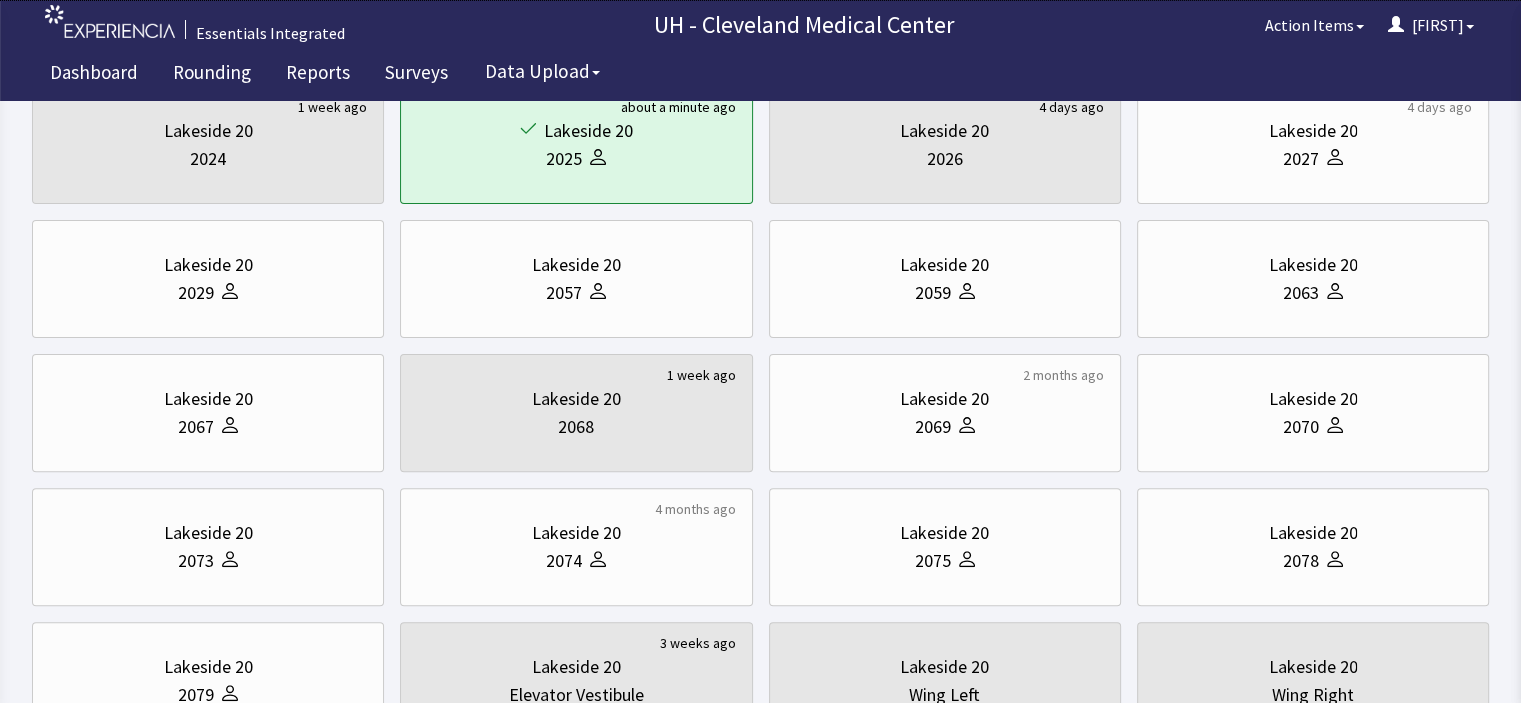 scroll, scrollTop: 520, scrollLeft: 0, axis: vertical 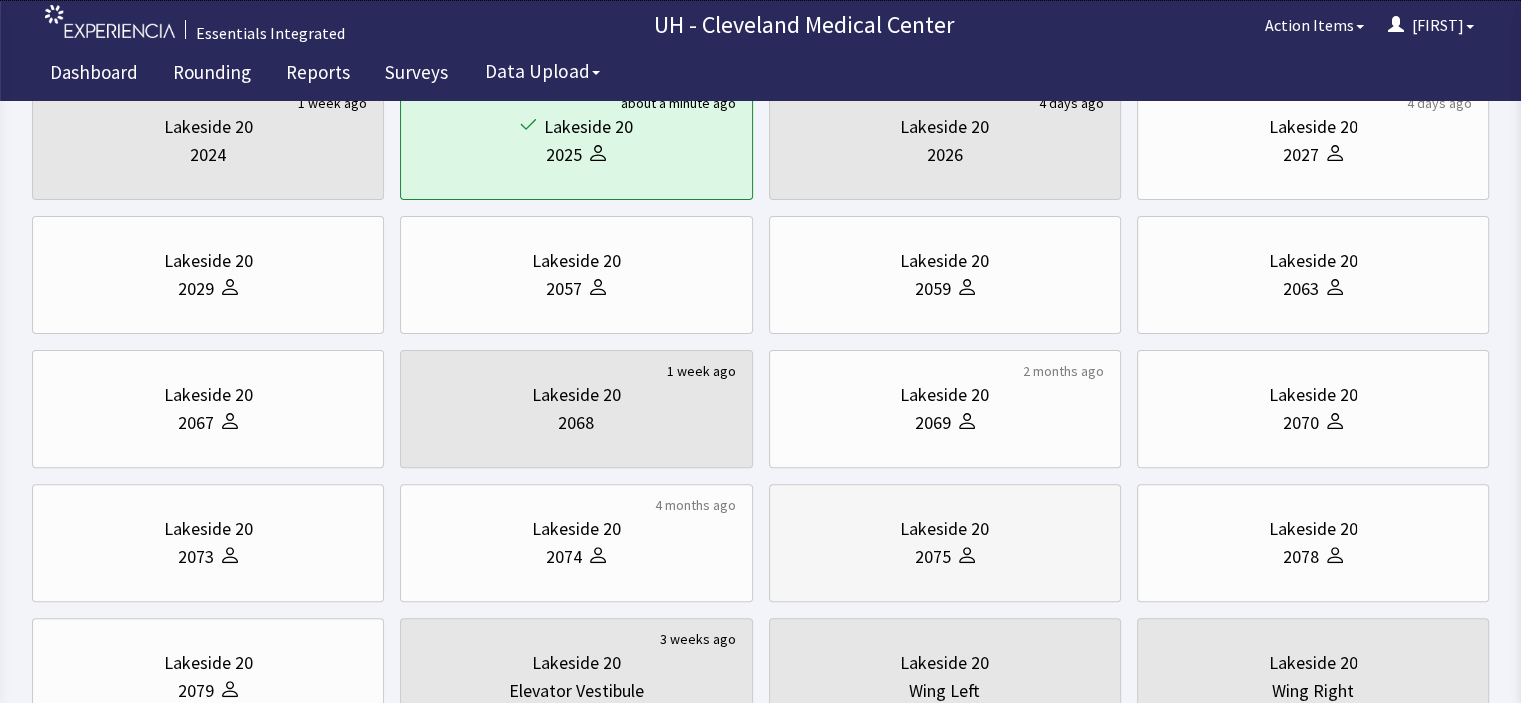 click 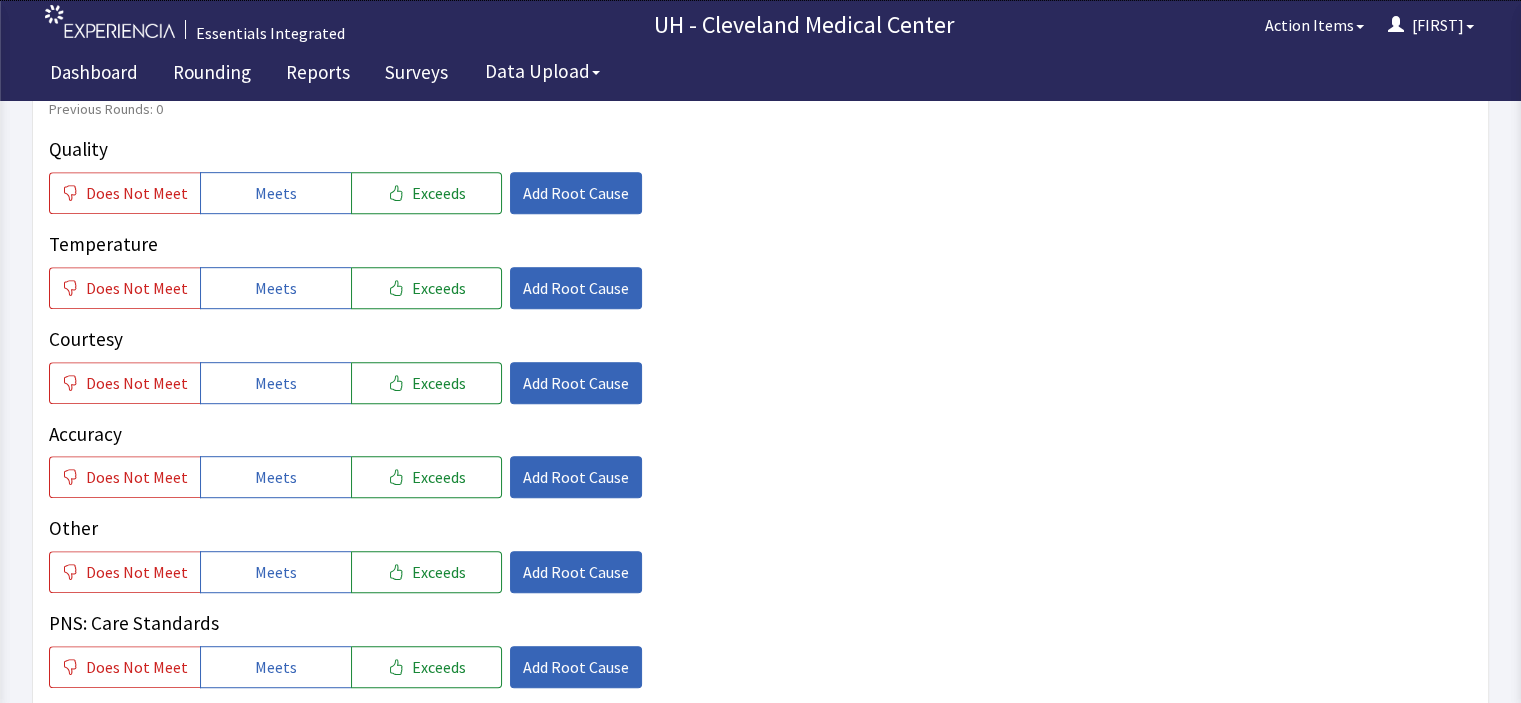 scroll, scrollTop: 1040, scrollLeft: 0, axis: vertical 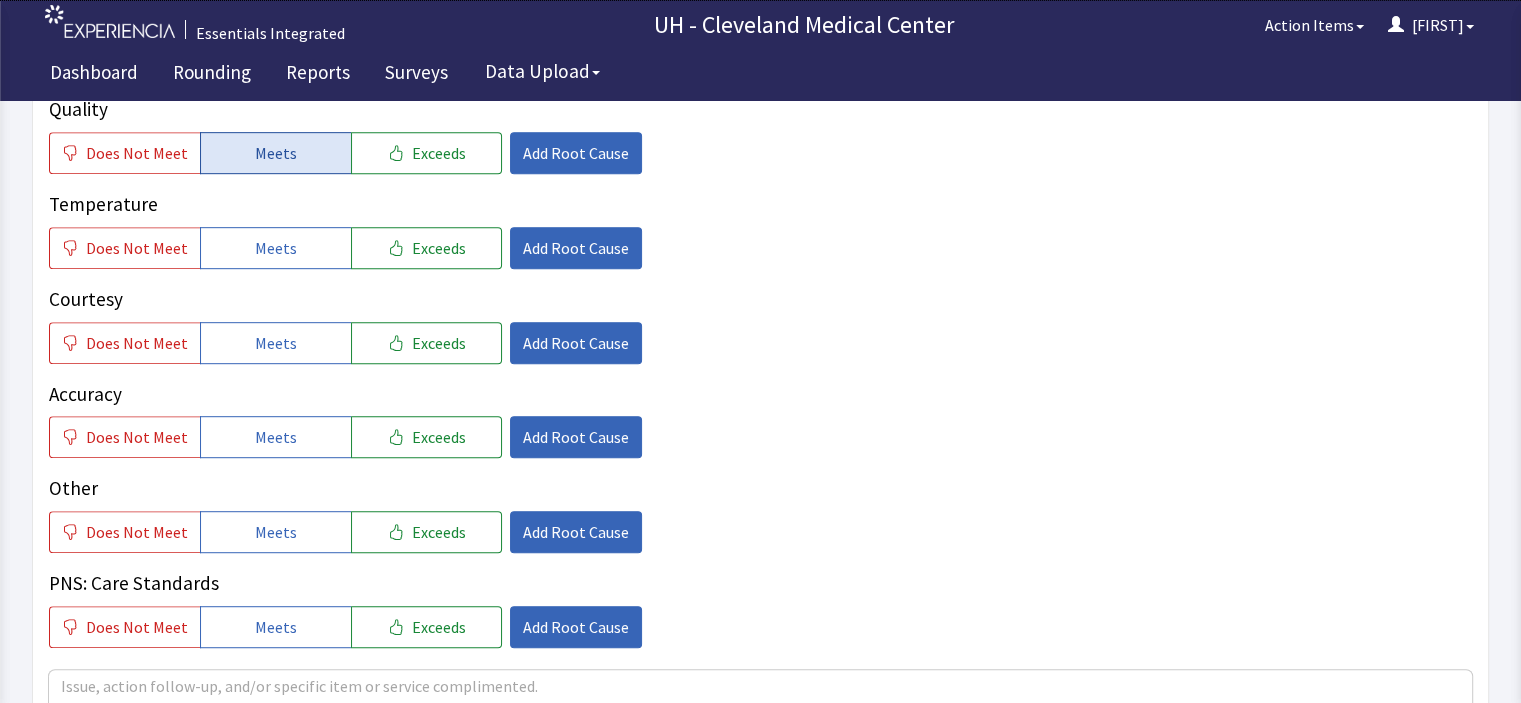 click on "Meets" 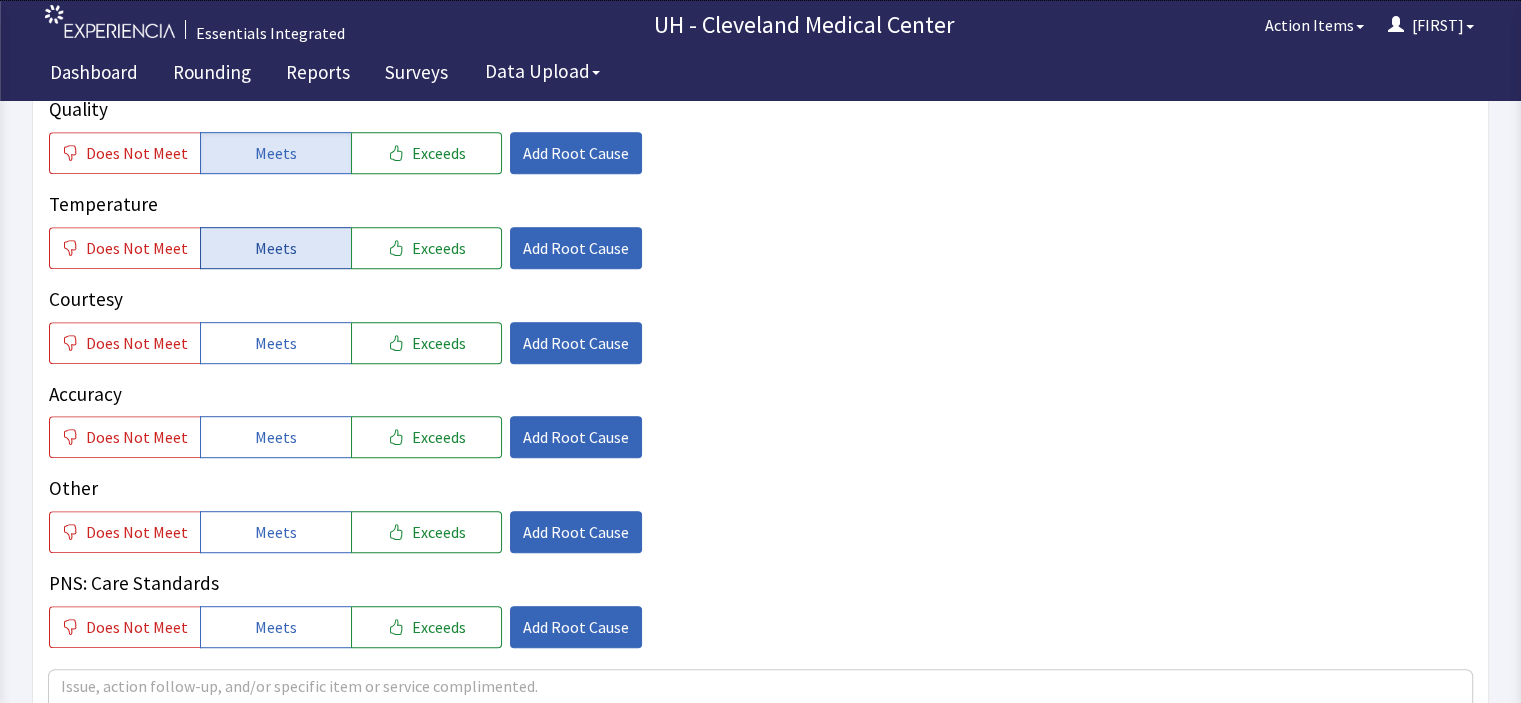 click on "Meets" at bounding box center (276, 248) 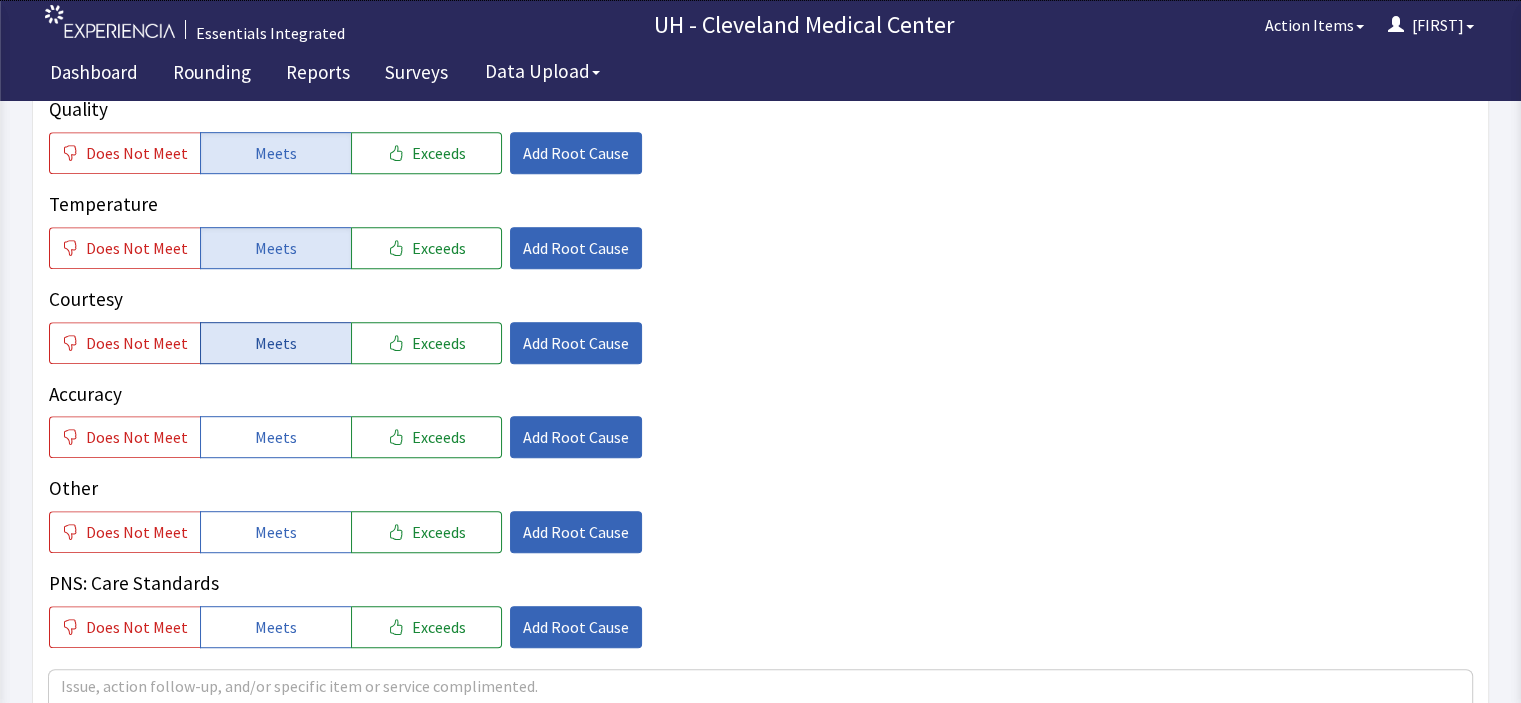 click on "Meets" at bounding box center [276, 343] 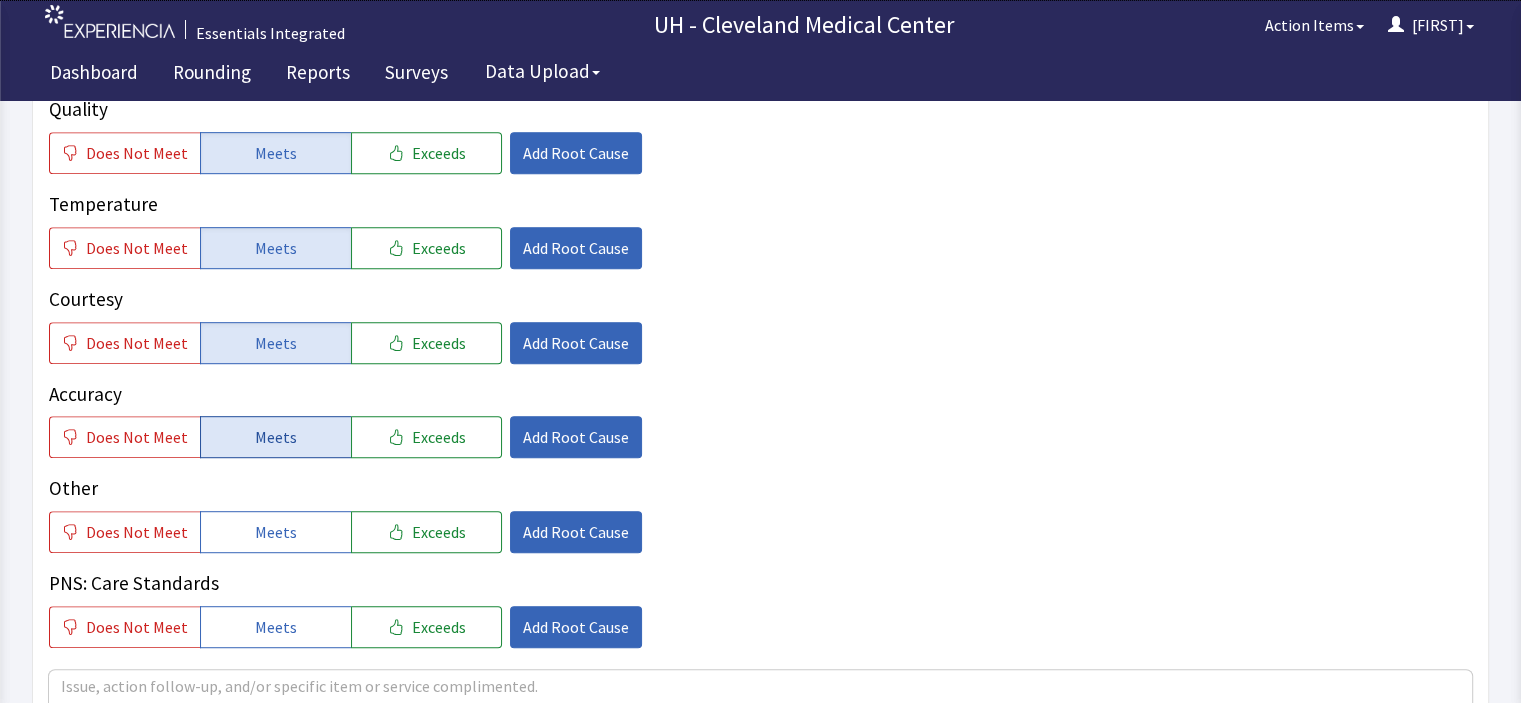 click on "Meets" at bounding box center (276, 437) 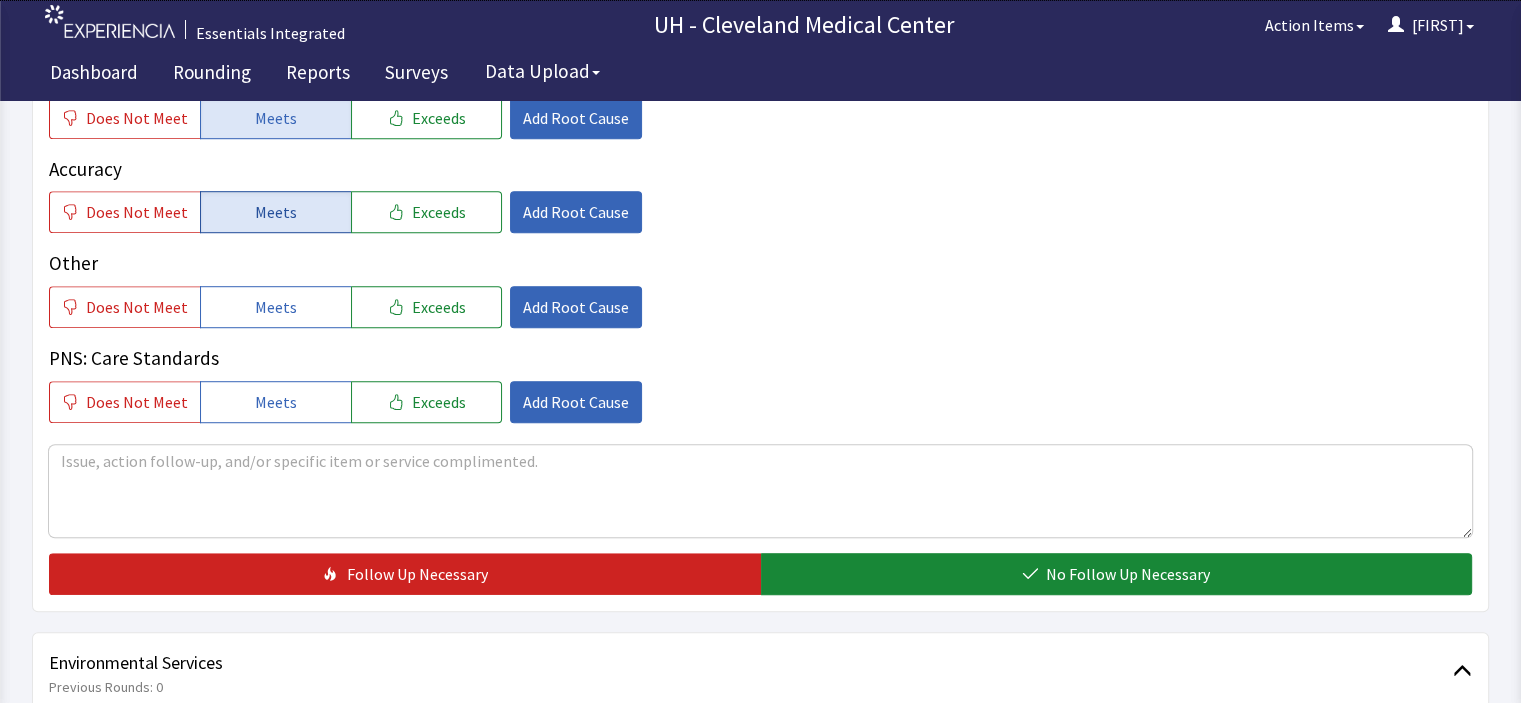 scroll, scrollTop: 1320, scrollLeft: 0, axis: vertical 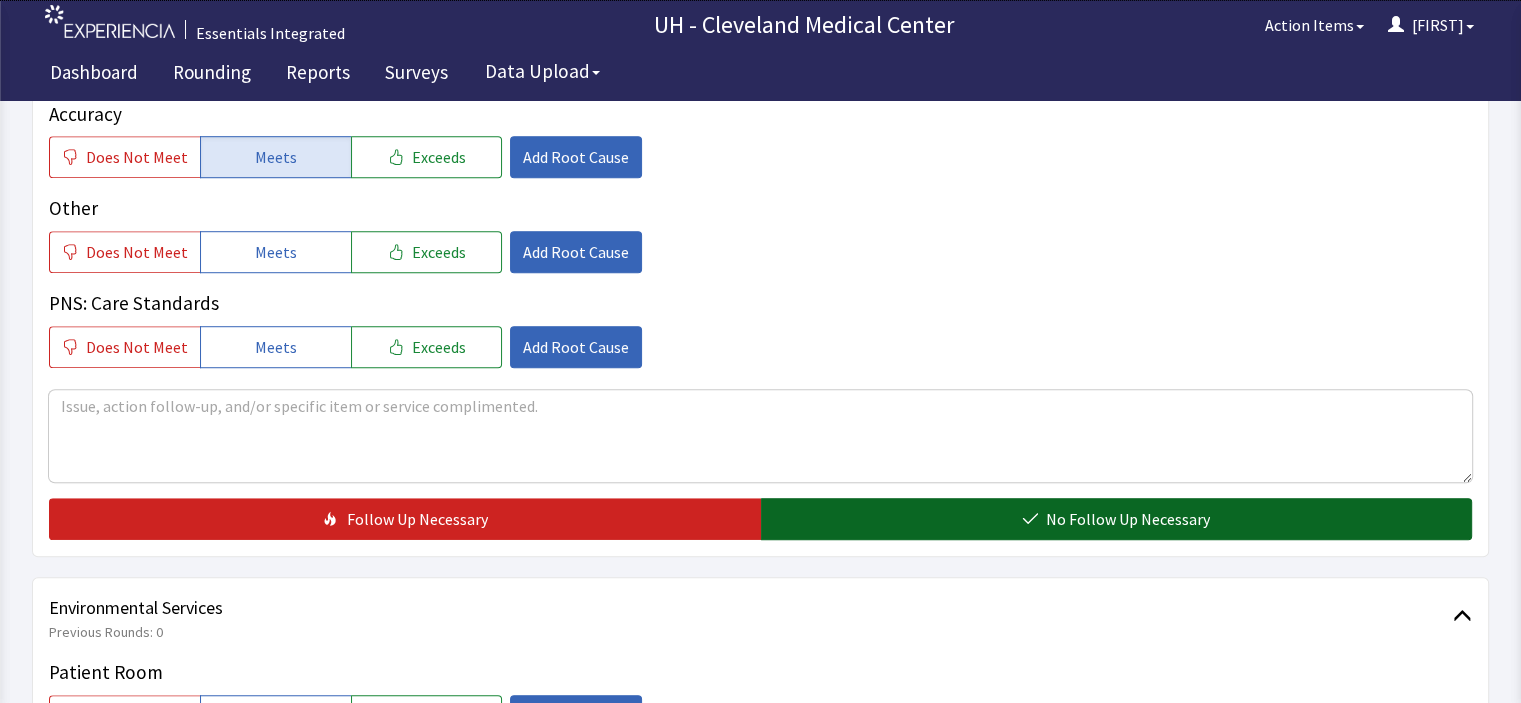 click on "No Follow Up Necessary" 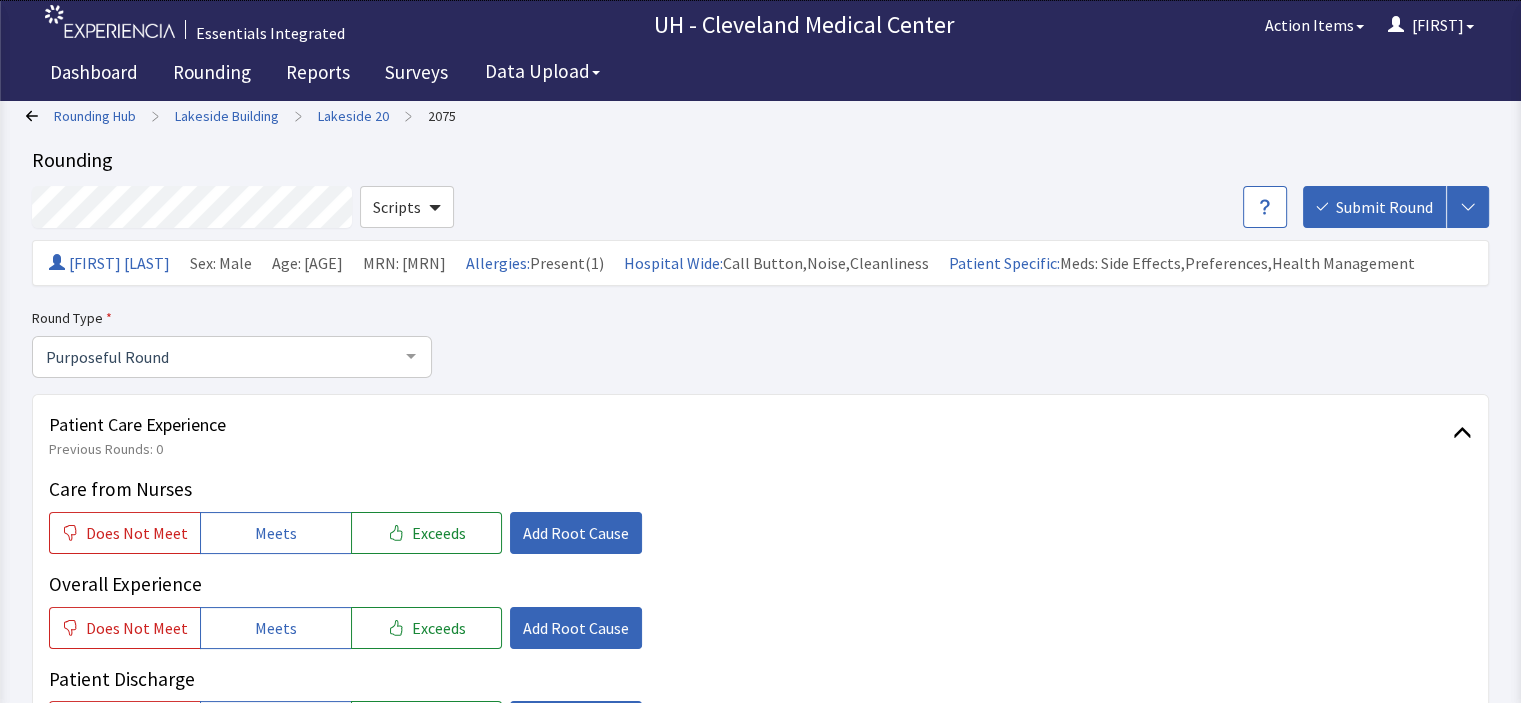scroll, scrollTop: 0, scrollLeft: 0, axis: both 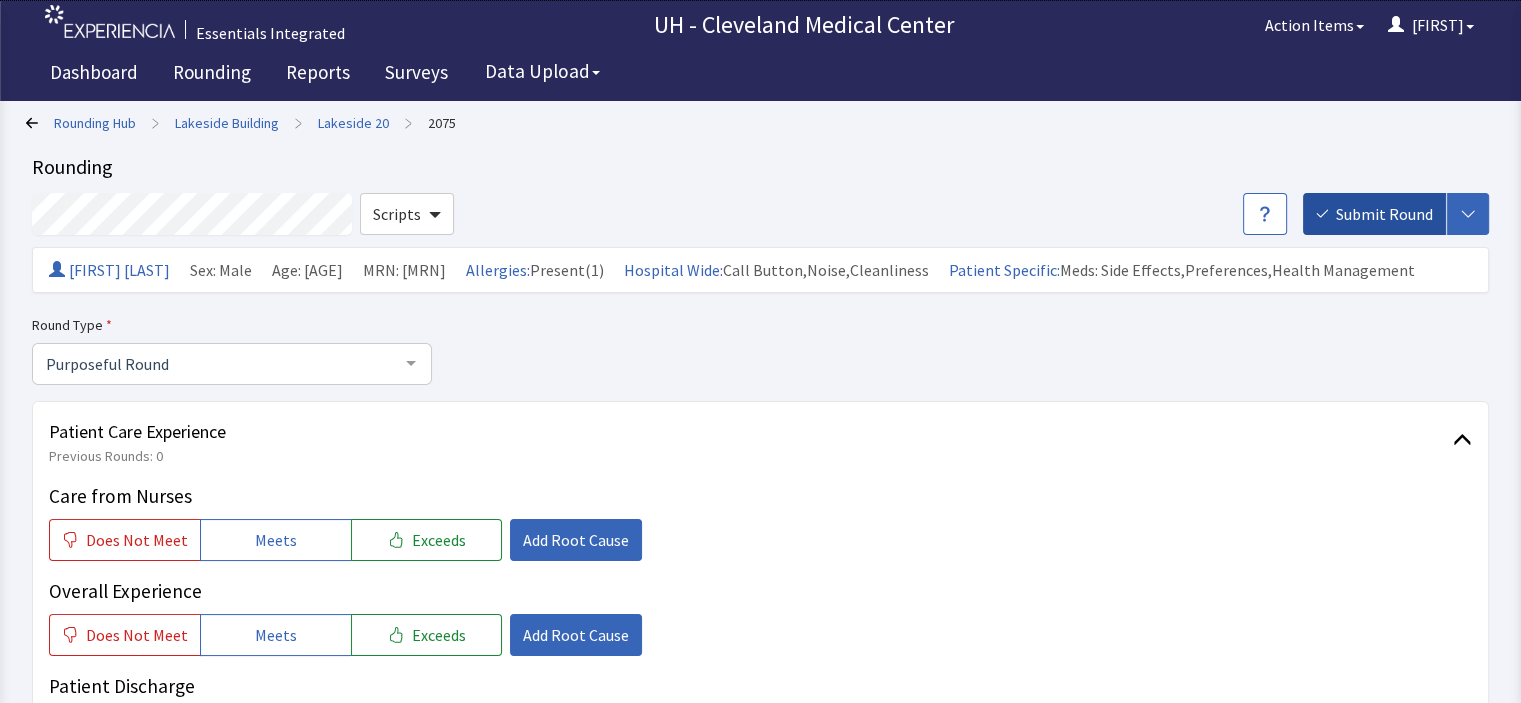 click on "Submit Round" at bounding box center (1384, 214) 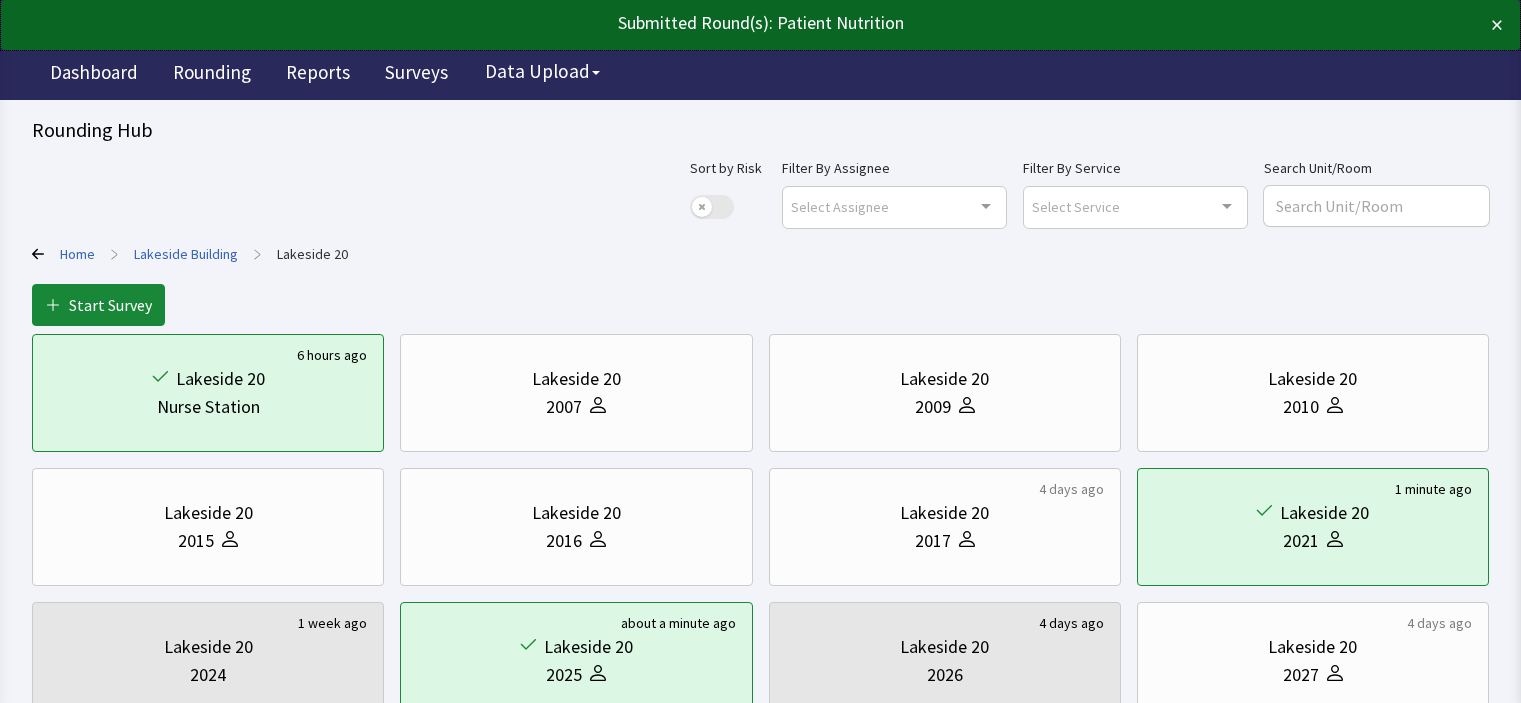 scroll, scrollTop: 0, scrollLeft: 0, axis: both 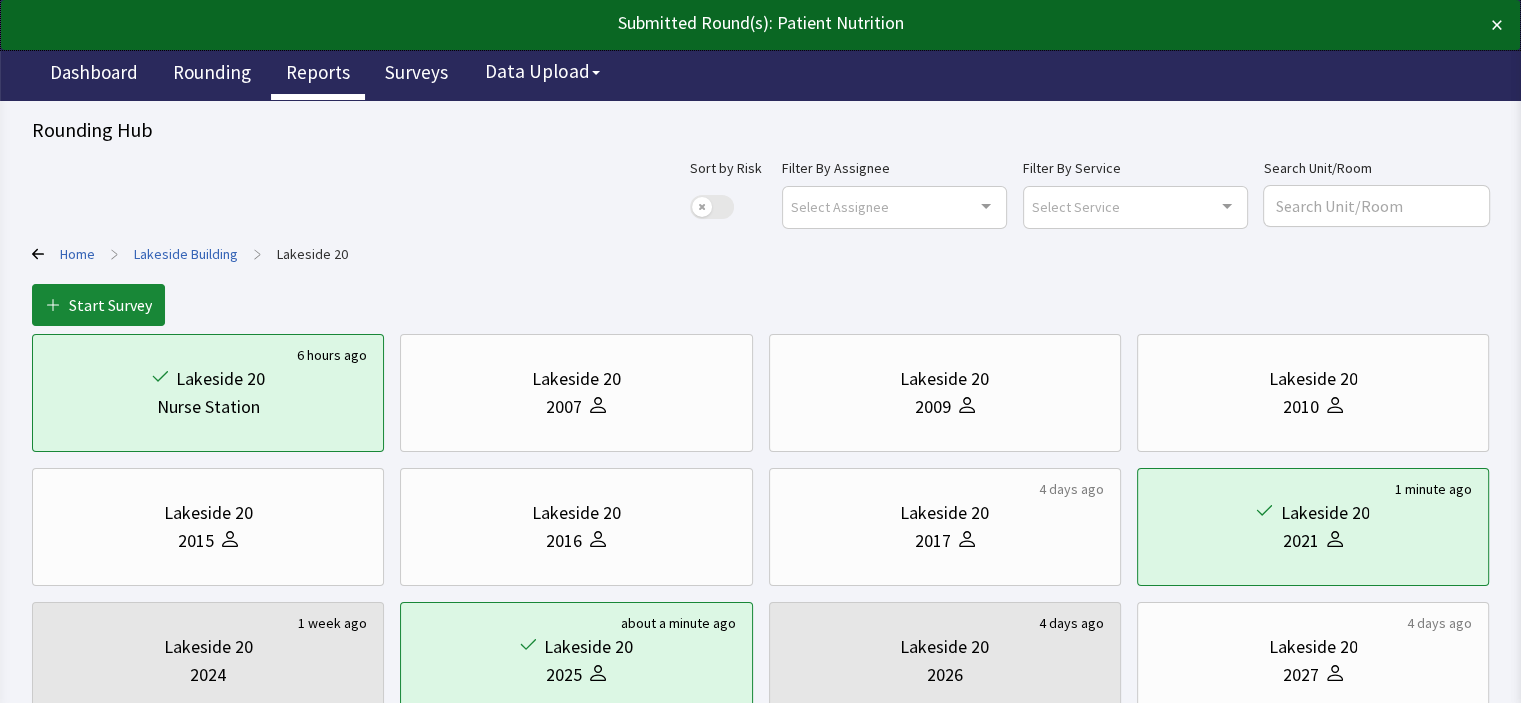 click on "Reports" at bounding box center (318, 75) 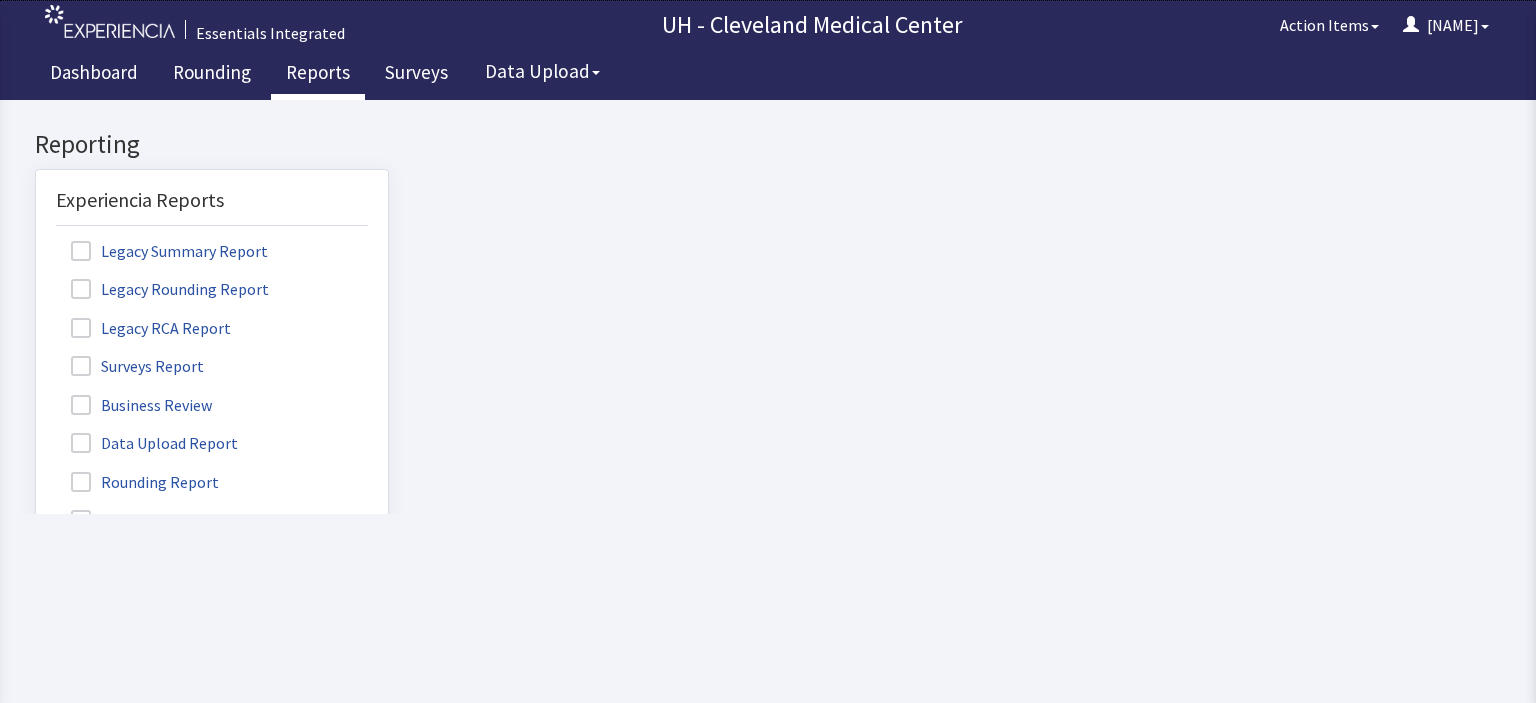 scroll, scrollTop: 0, scrollLeft: 0, axis: both 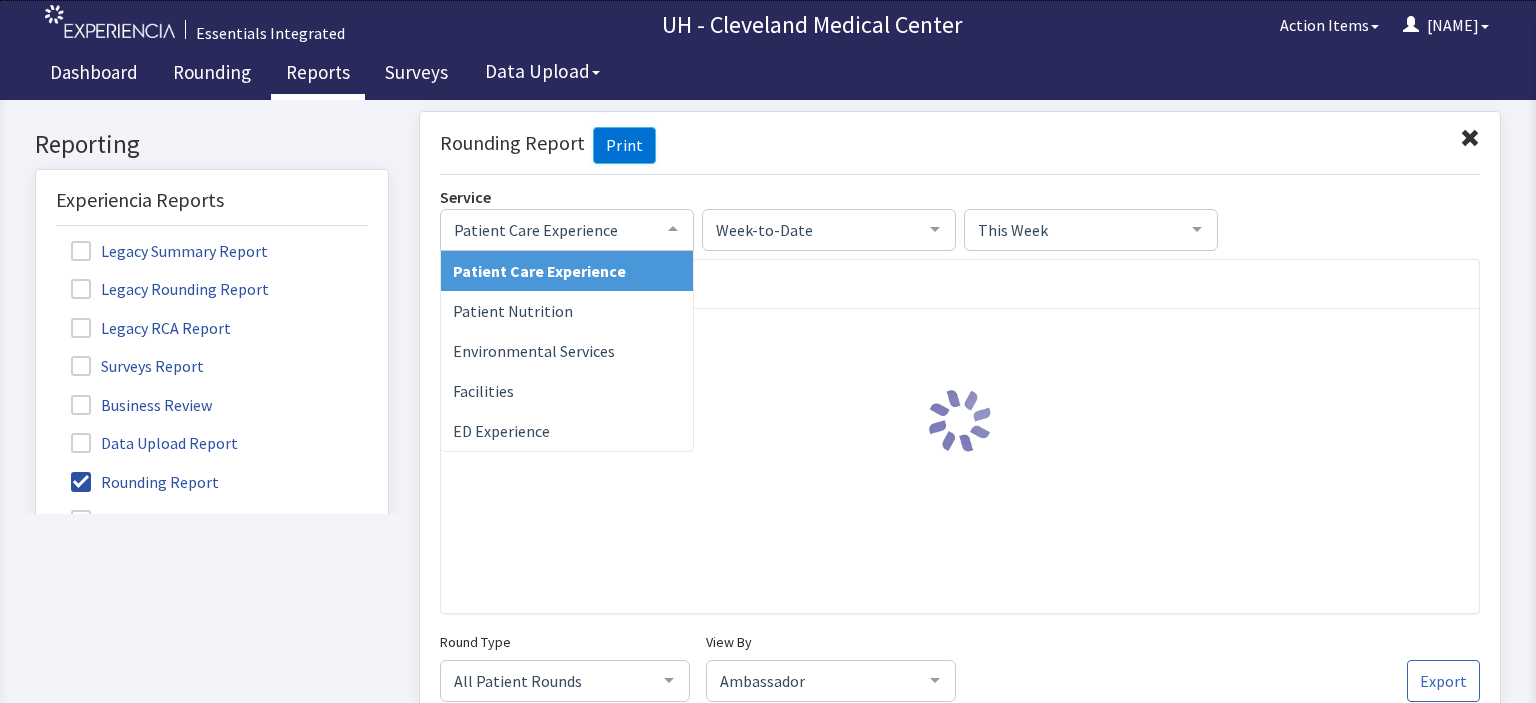 click 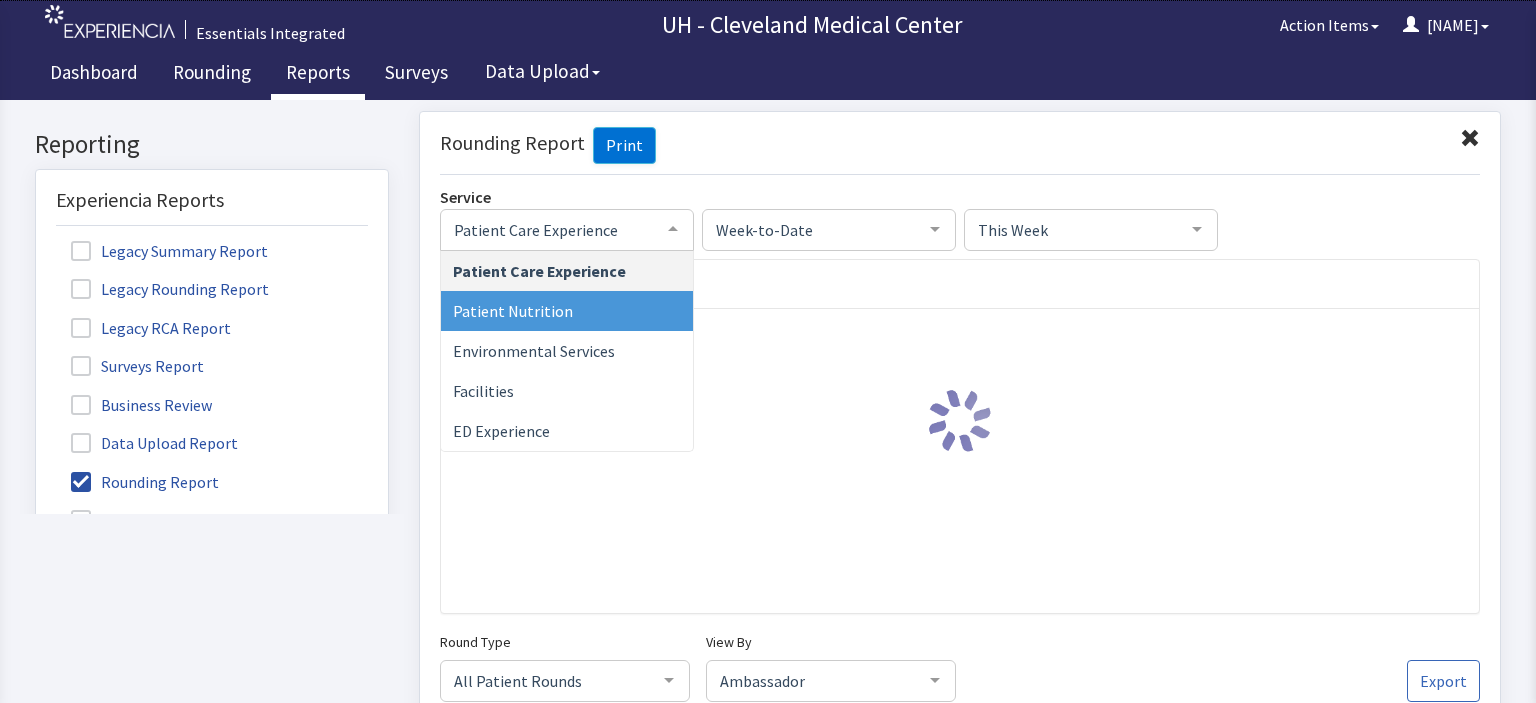 click on "Patient Nutrition" at bounding box center [567, 310] 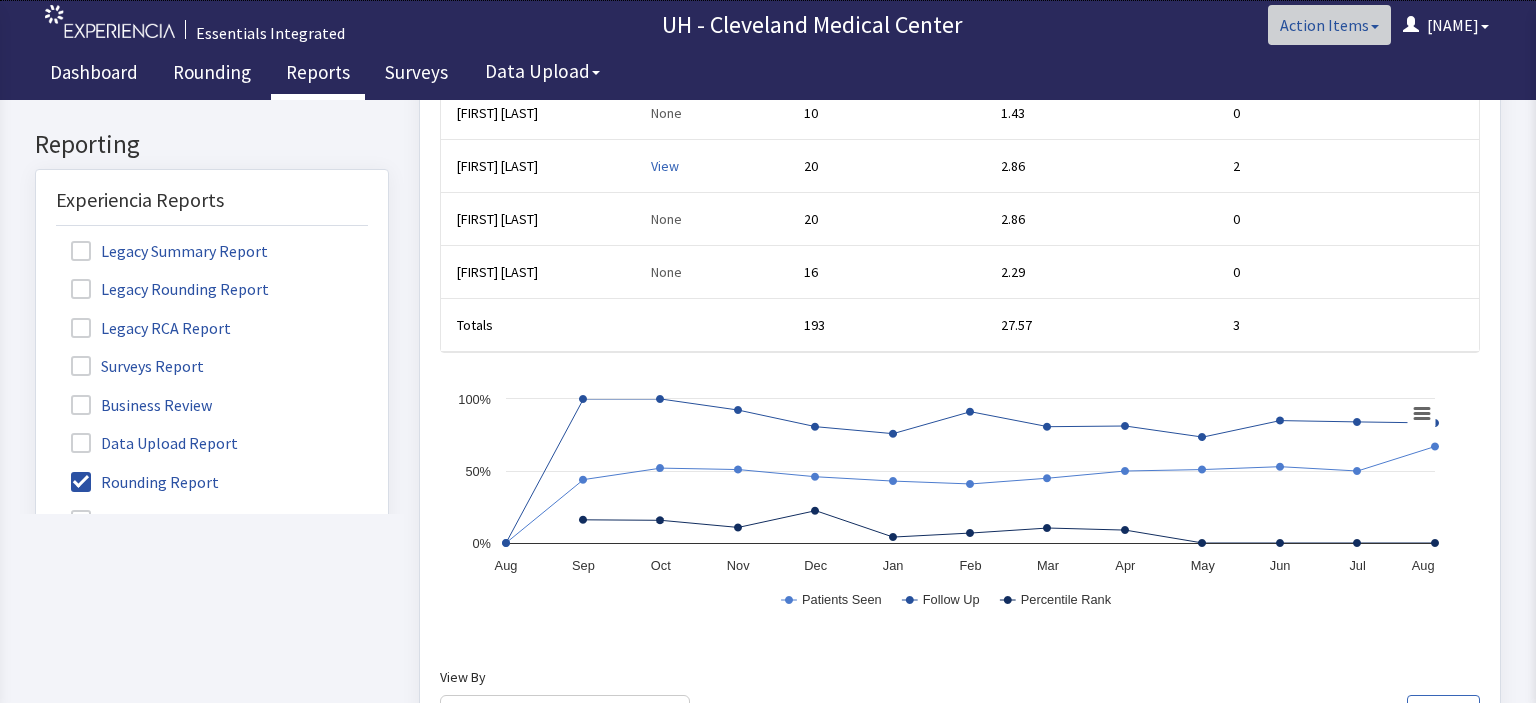 scroll, scrollTop: 1068, scrollLeft: 0, axis: vertical 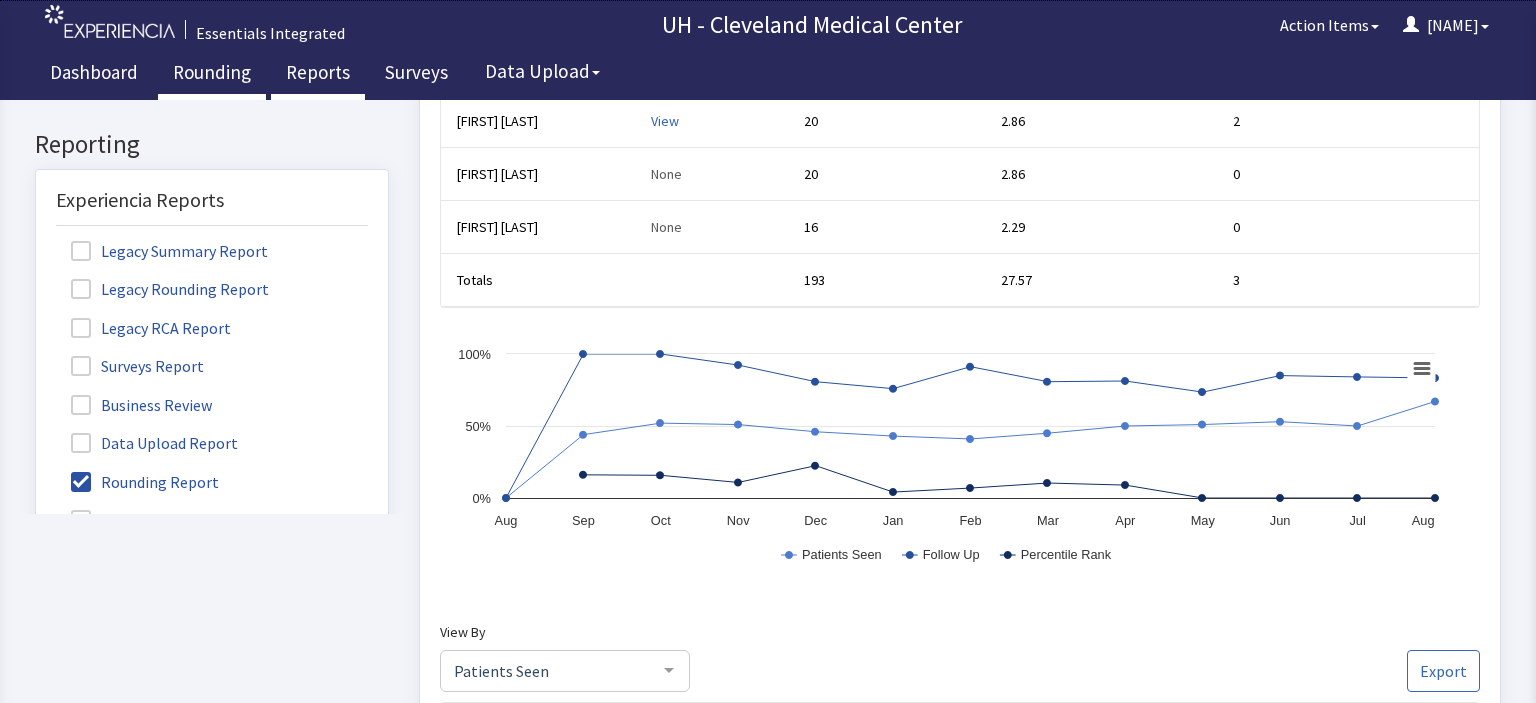 click on "Rounding" at bounding box center (212, 75) 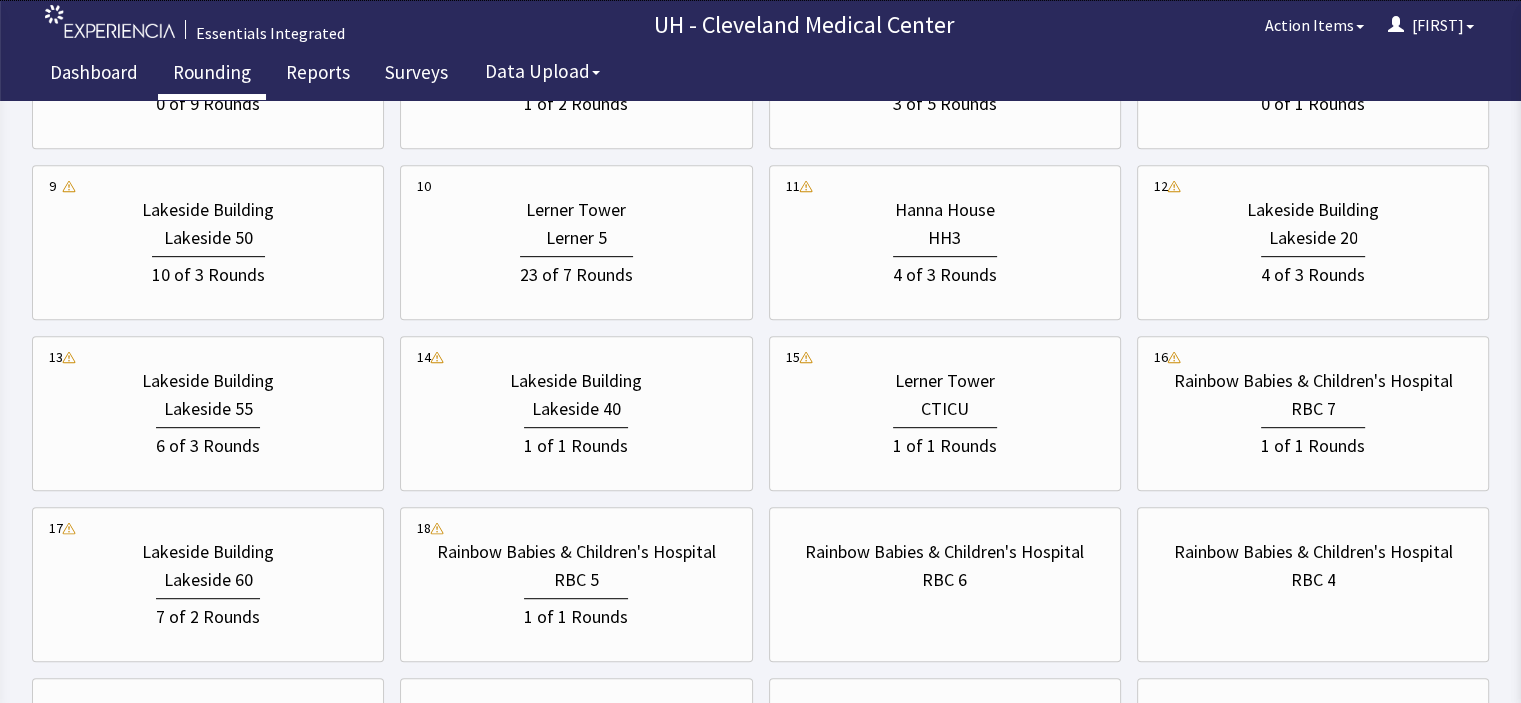 scroll, scrollTop: 920, scrollLeft: 0, axis: vertical 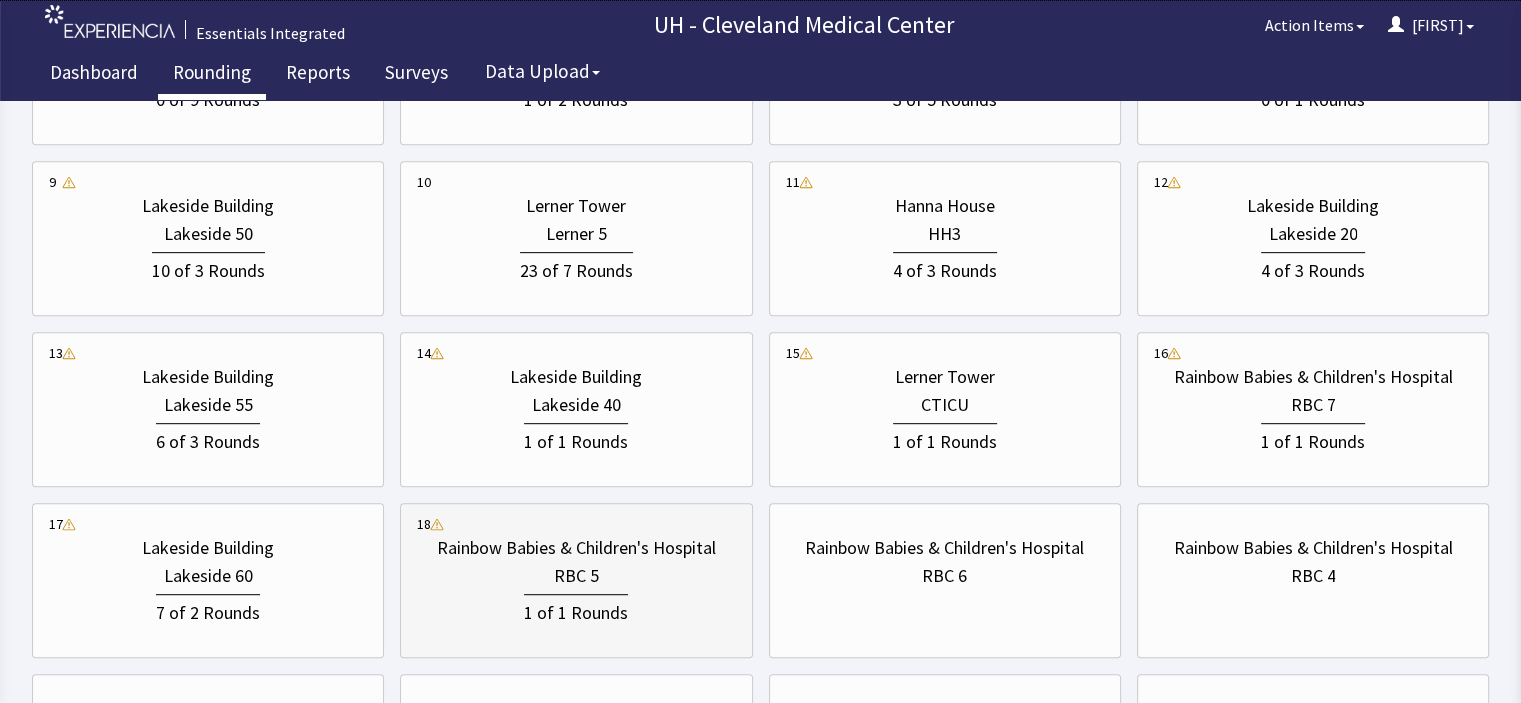 click on "RBC 5" at bounding box center (576, 576) 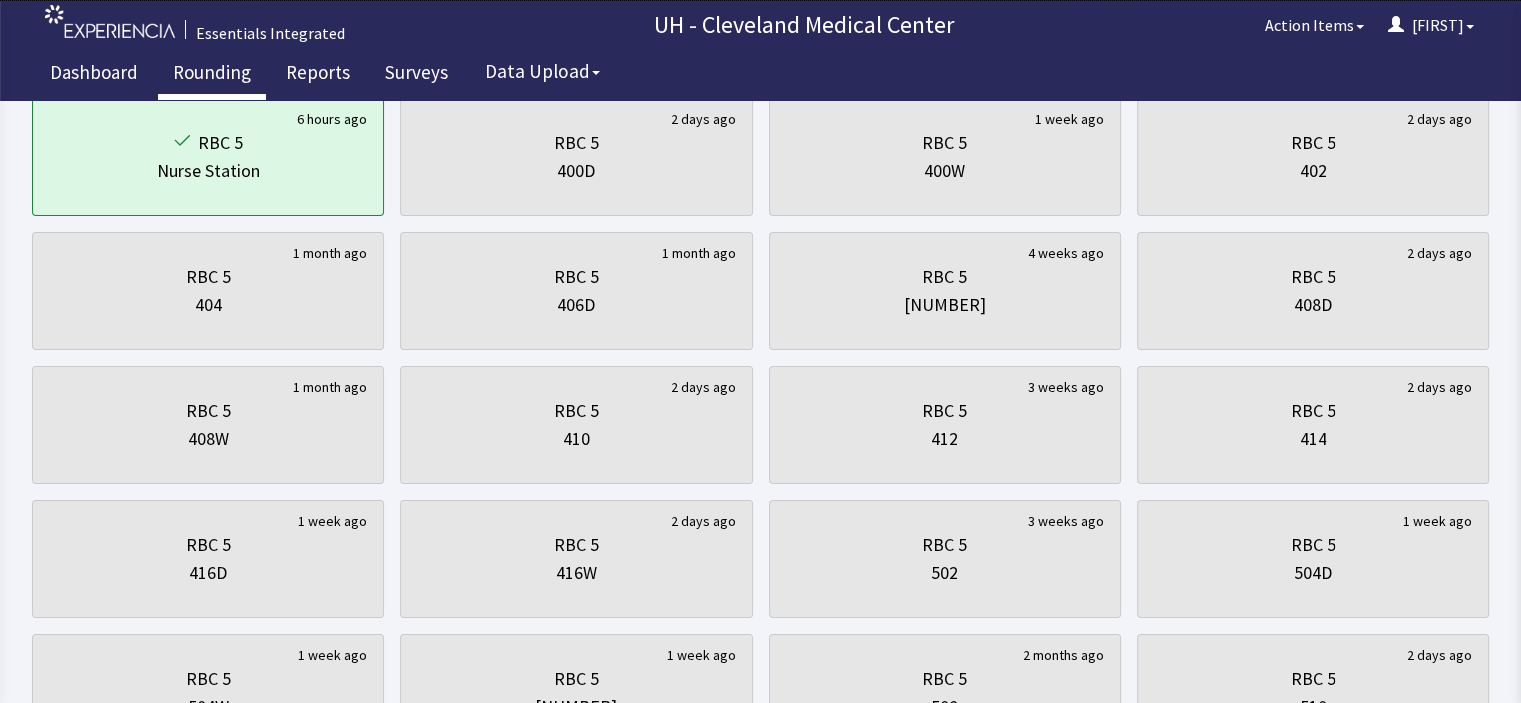 scroll, scrollTop: 240, scrollLeft: 0, axis: vertical 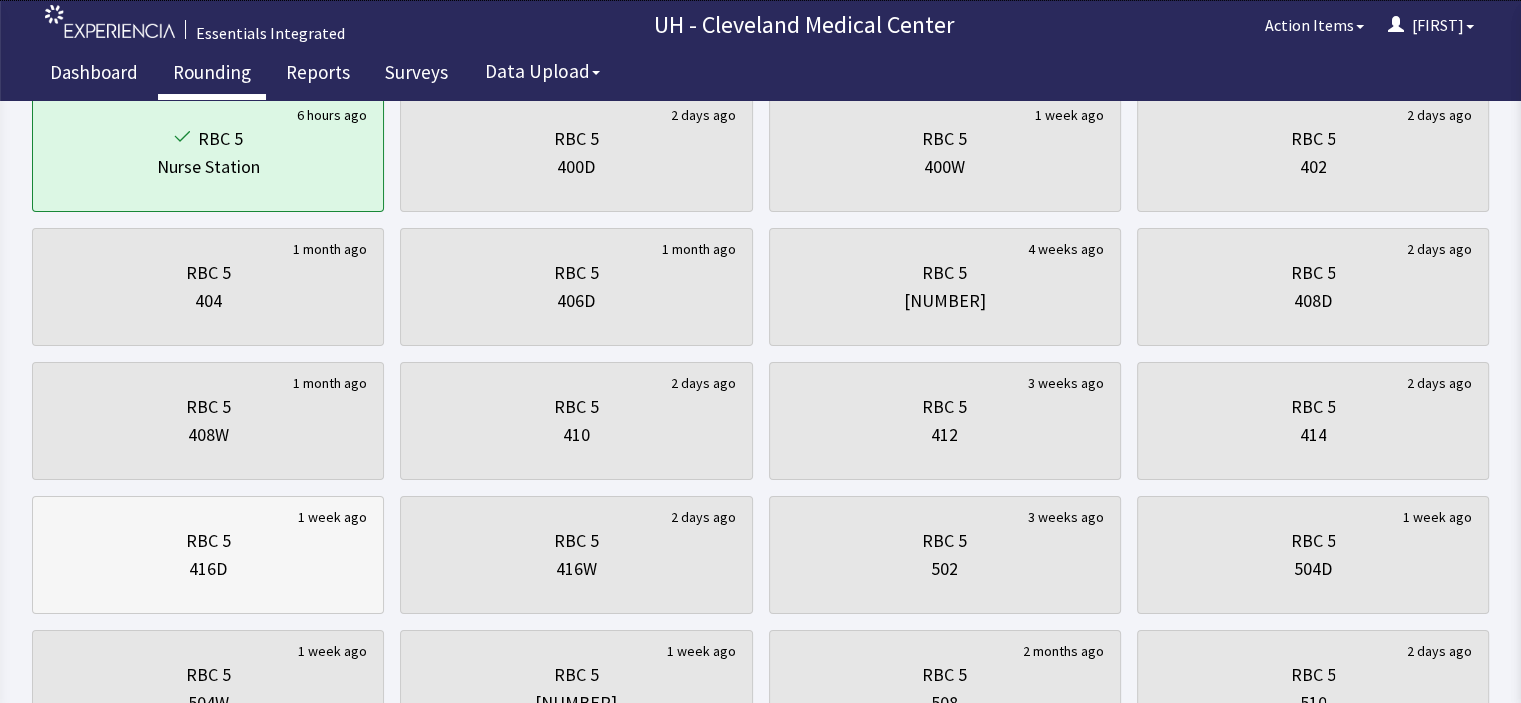 click on "RBC 5 416D" at bounding box center (208, 555) 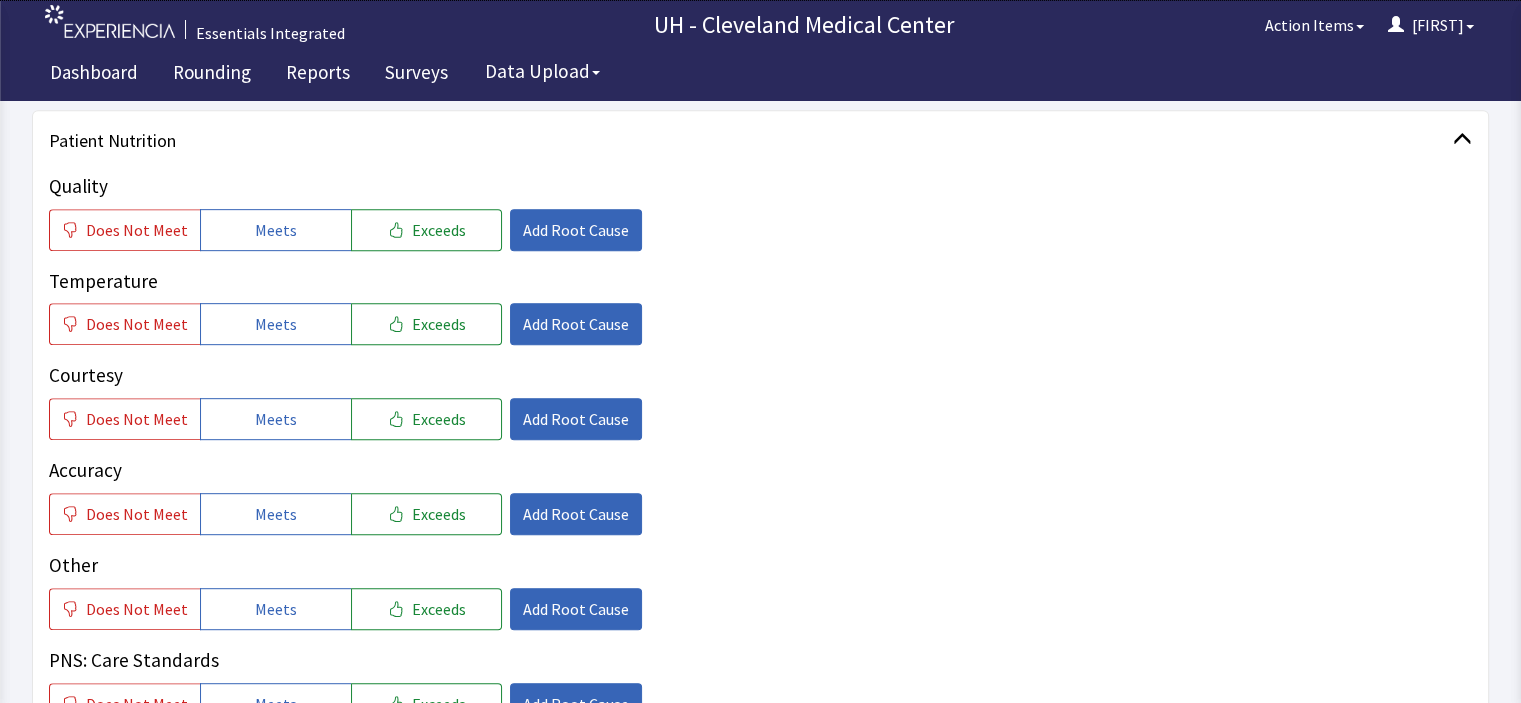 scroll, scrollTop: 880, scrollLeft: 0, axis: vertical 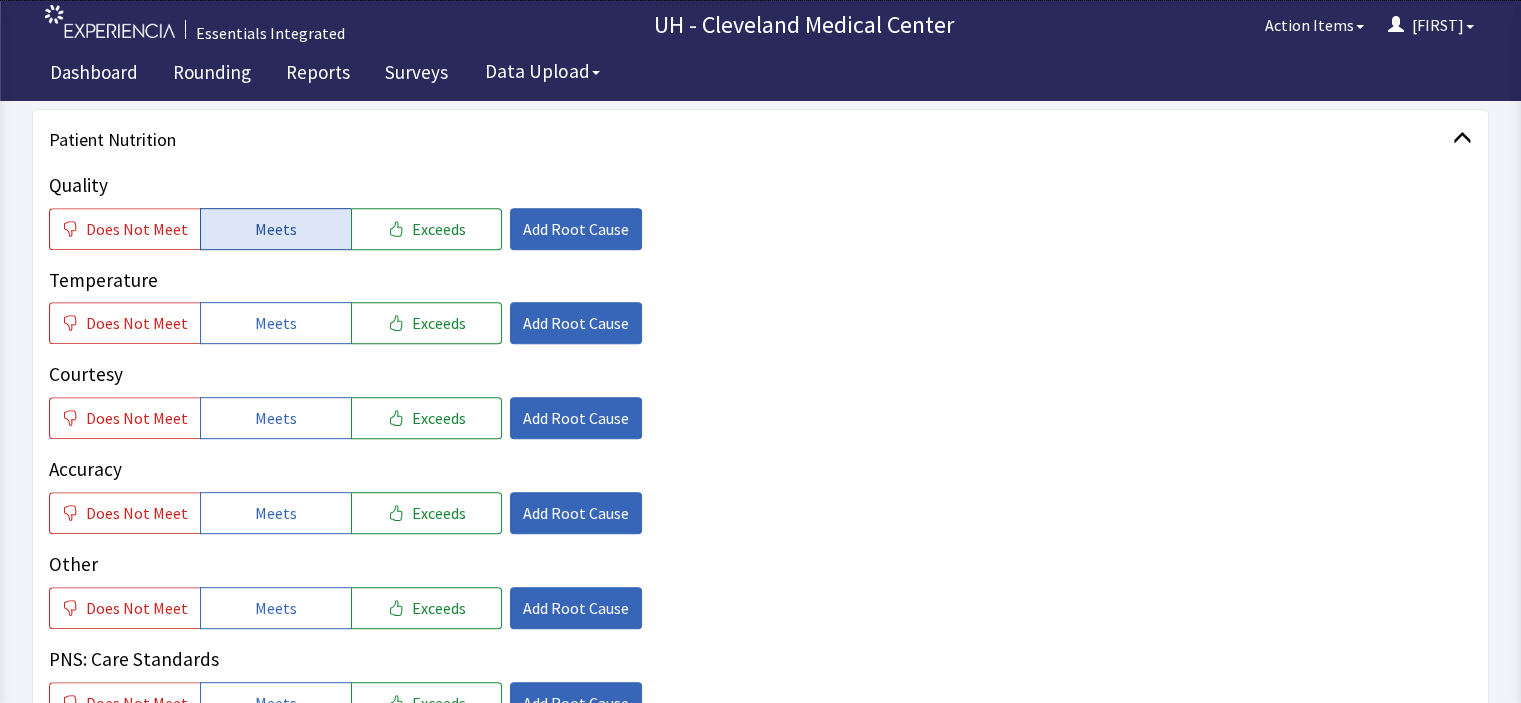 click on "Meets" 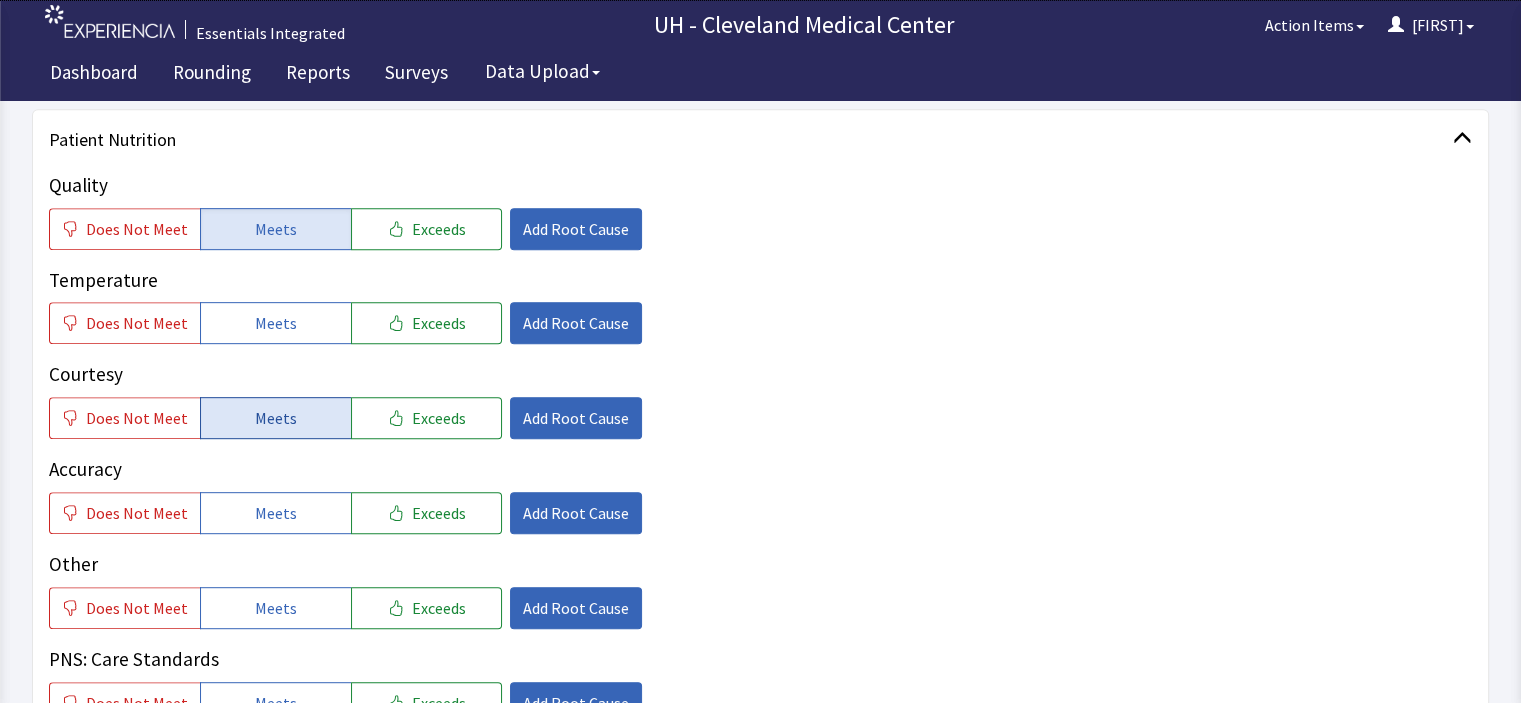 drag, startPoint x: 243, startPoint y: 313, endPoint x: 264, endPoint y: 415, distance: 104.13933 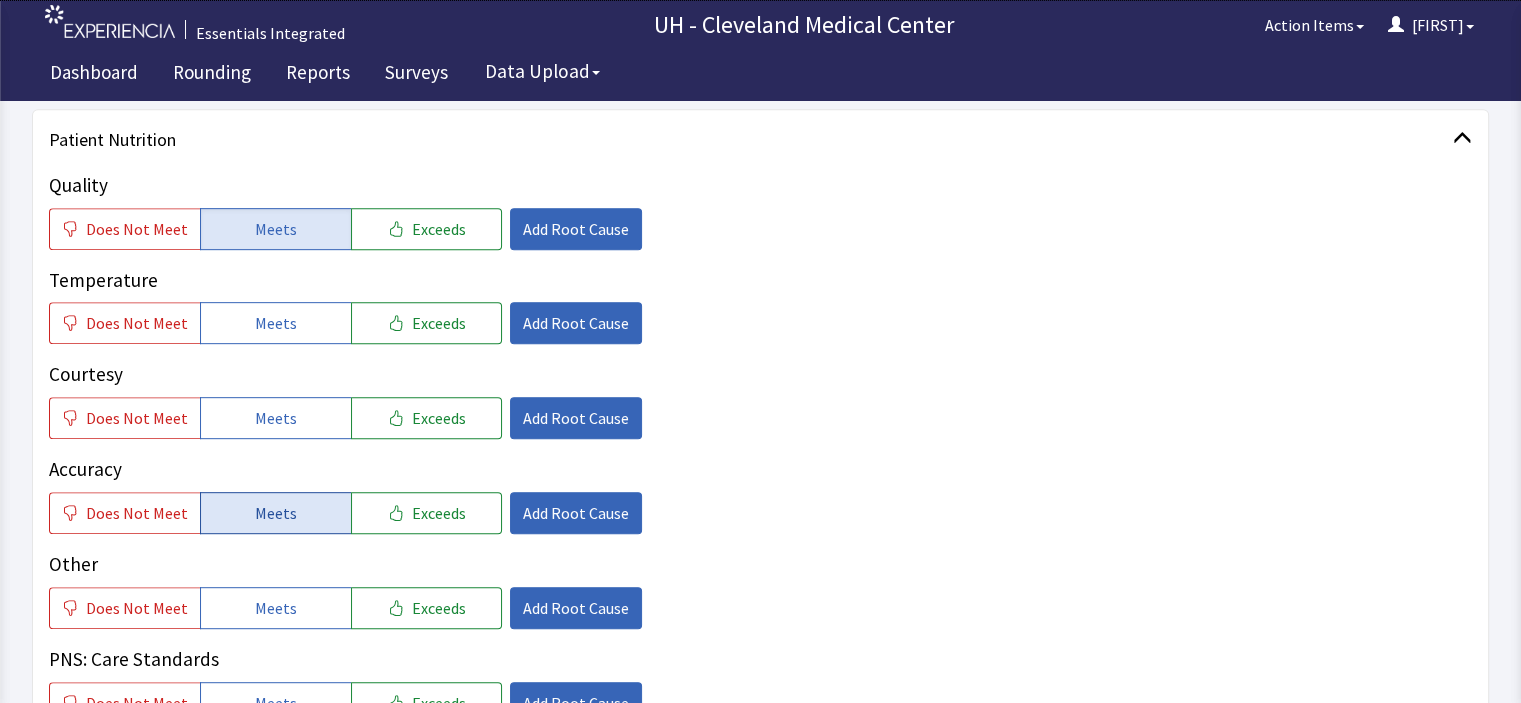 drag, startPoint x: 264, startPoint y: 415, endPoint x: 279, endPoint y: 519, distance: 105.076164 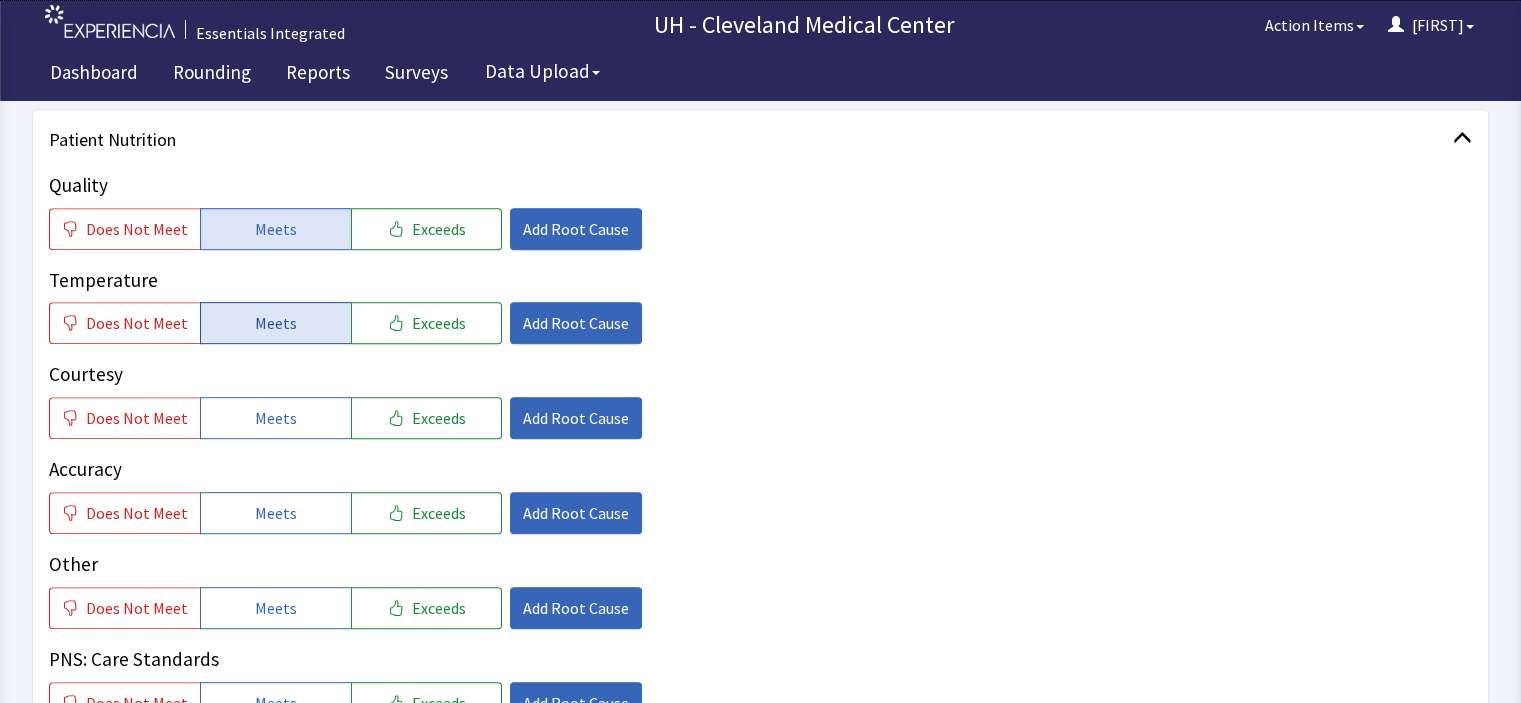 drag, startPoint x: 279, startPoint y: 519, endPoint x: 275, endPoint y: 315, distance: 204.03922 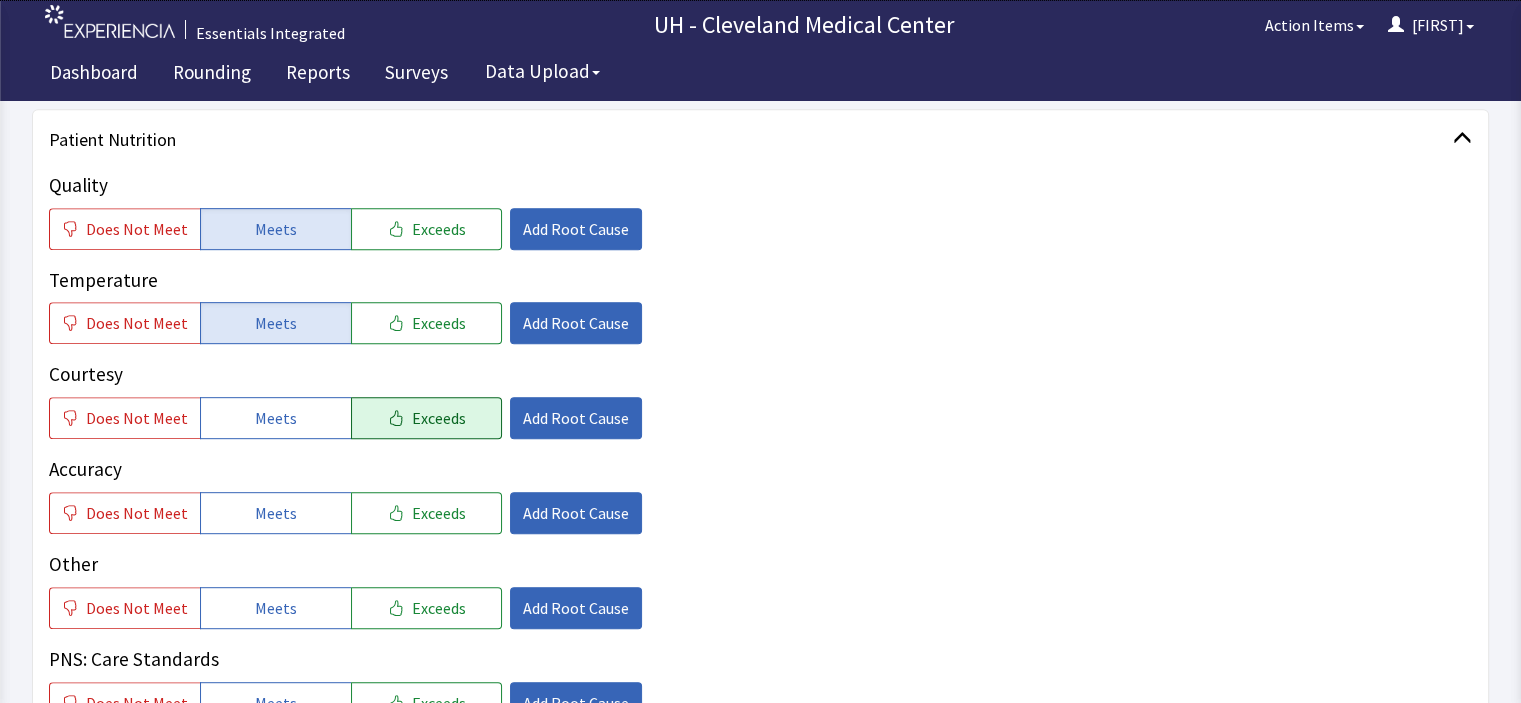click on "Exceeds" 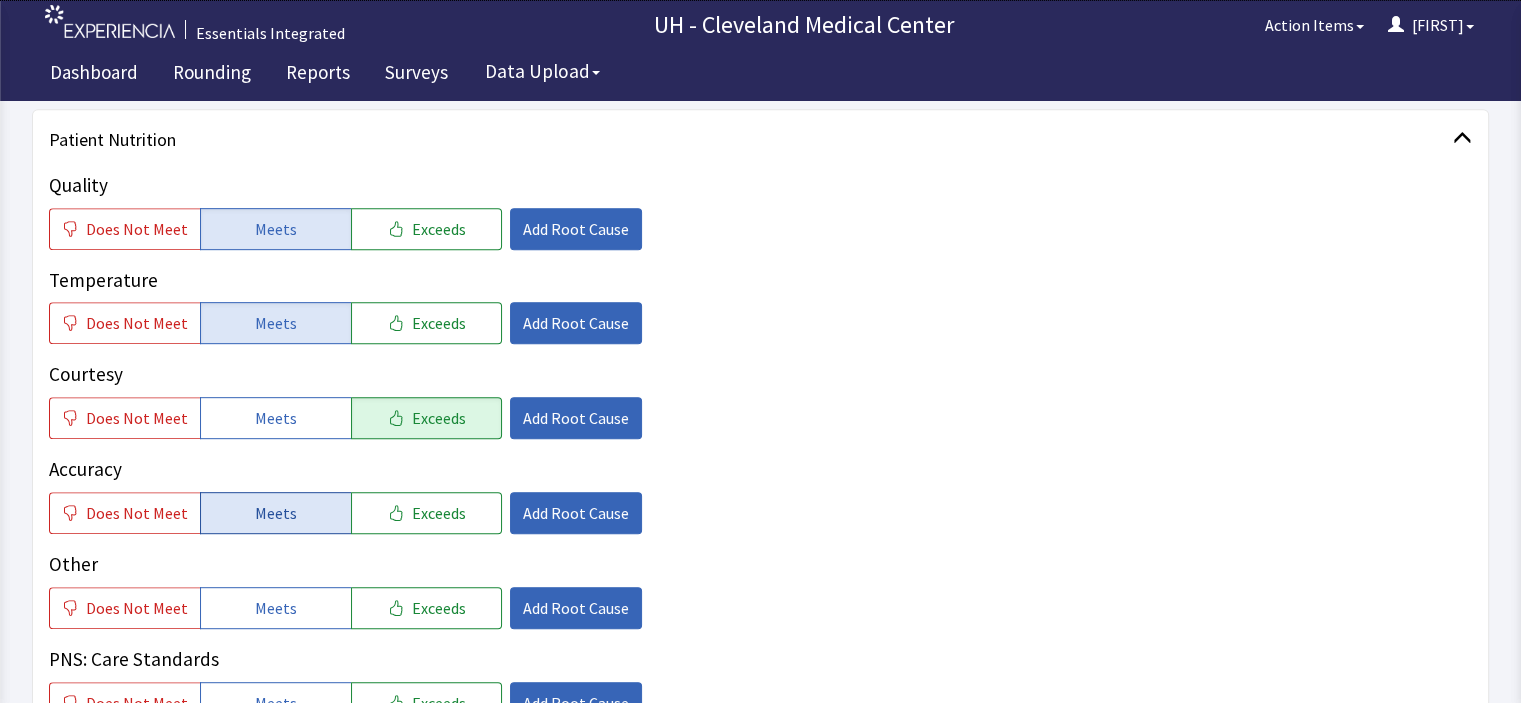 click on "Meets" at bounding box center [276, 513] 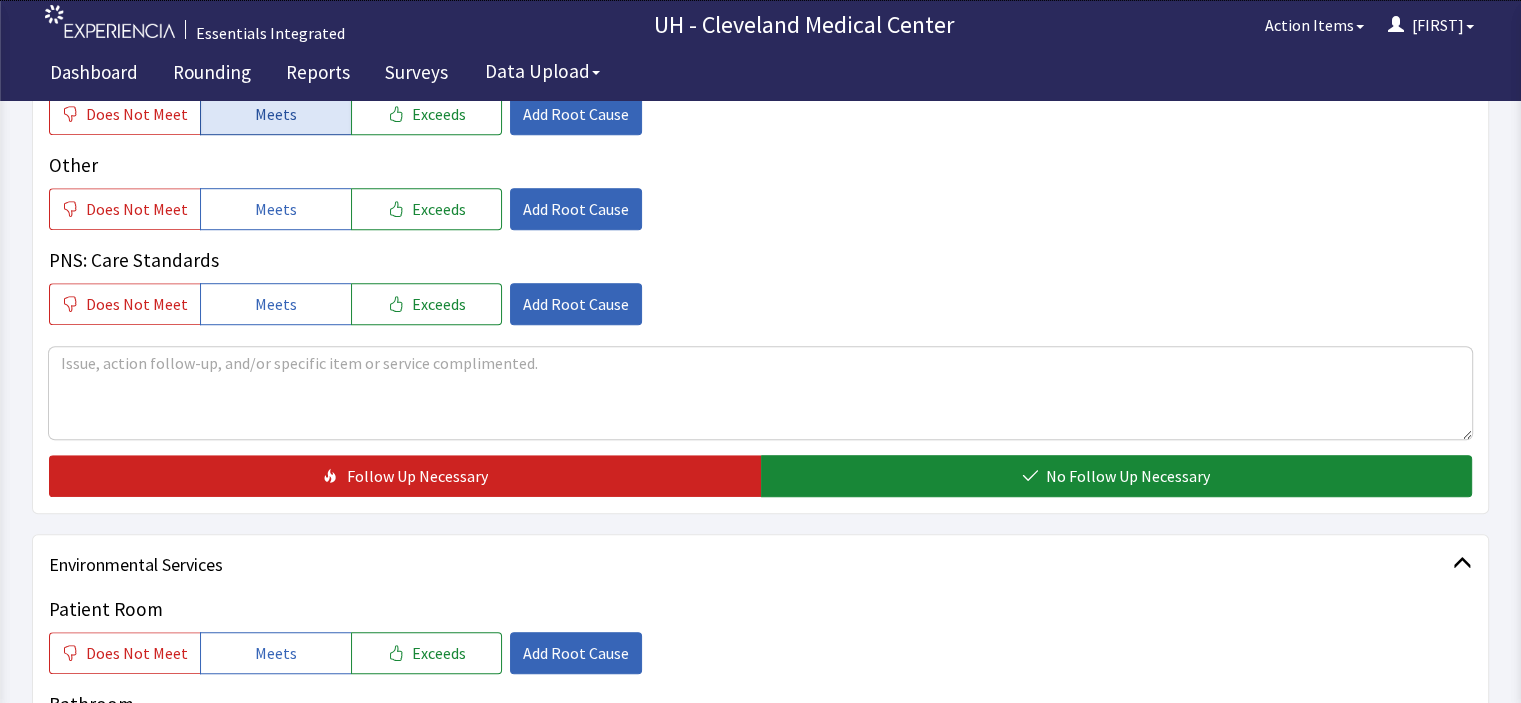 scroll, scrollTop: 1280, scrollLeft: 0, axis: vertical 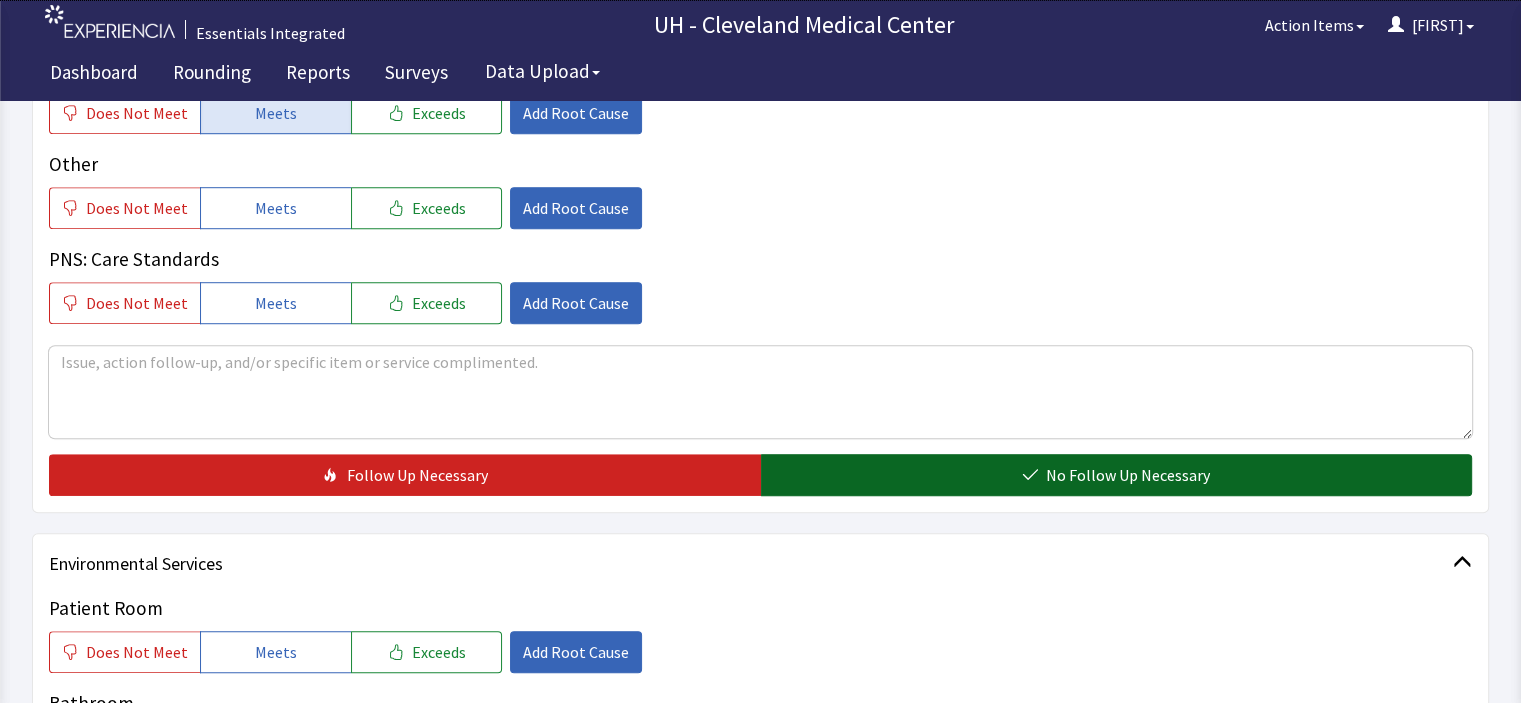 click on "No Follow Up Necessary" at bounding box center (1128, 475) 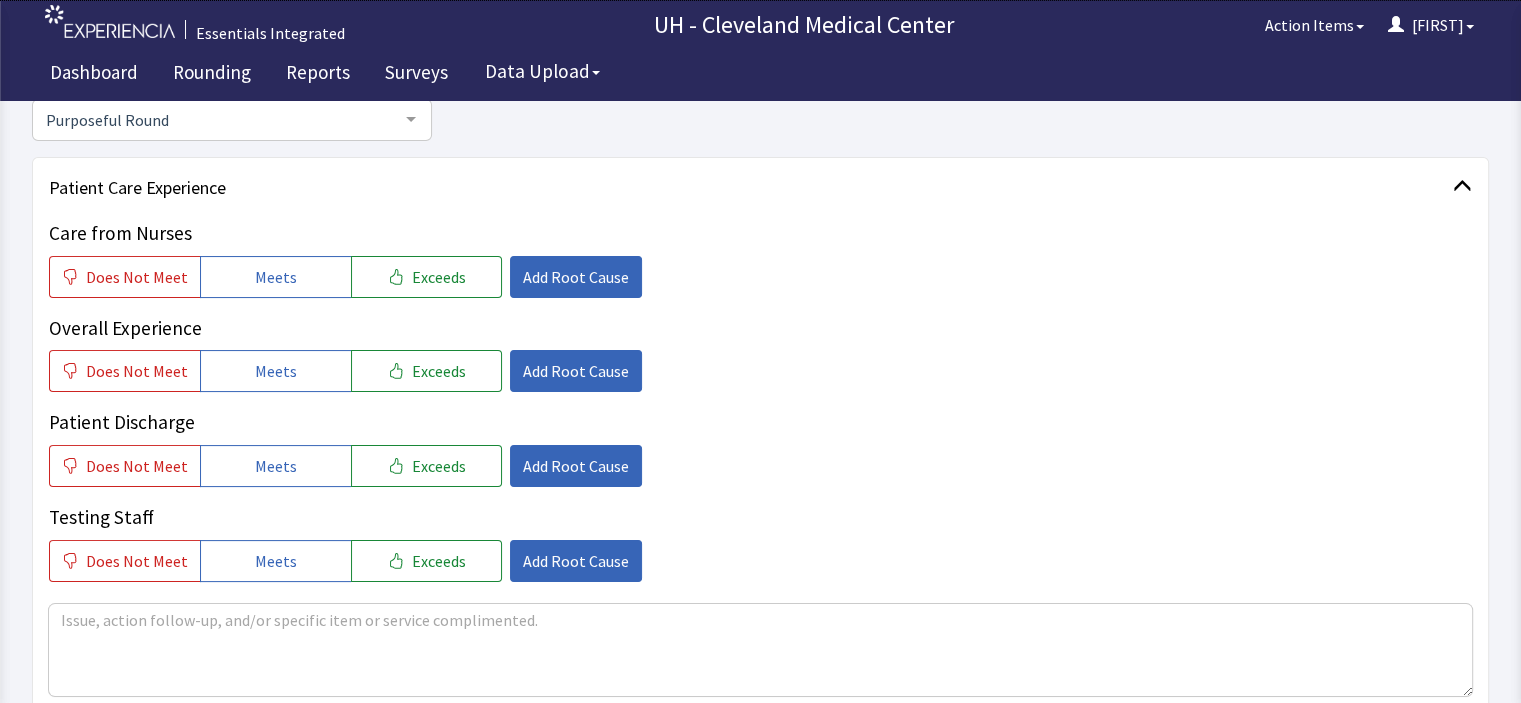 scroll, scrollTop: 0, scrollLeft: 0, axis: both 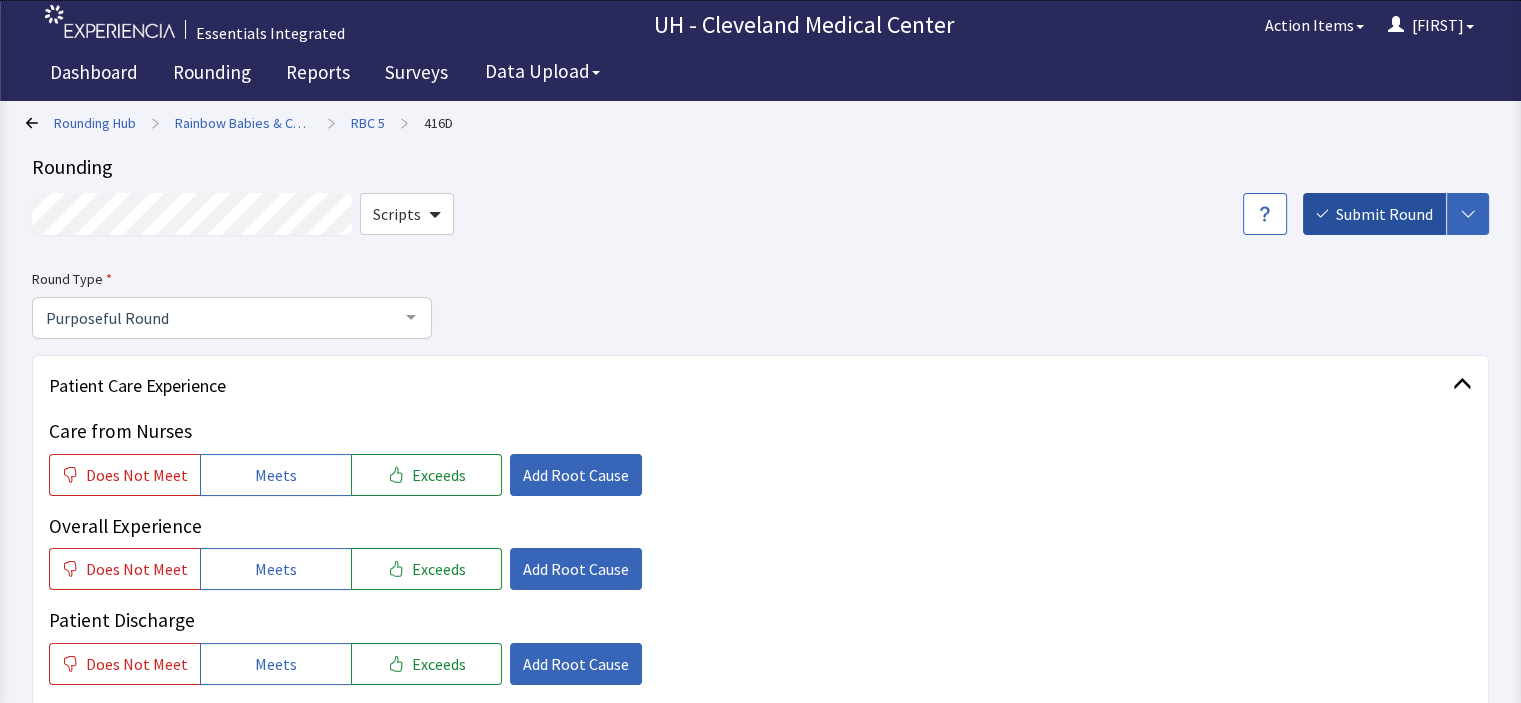 click on "Submit Round" at bounding box center (1384, 214) 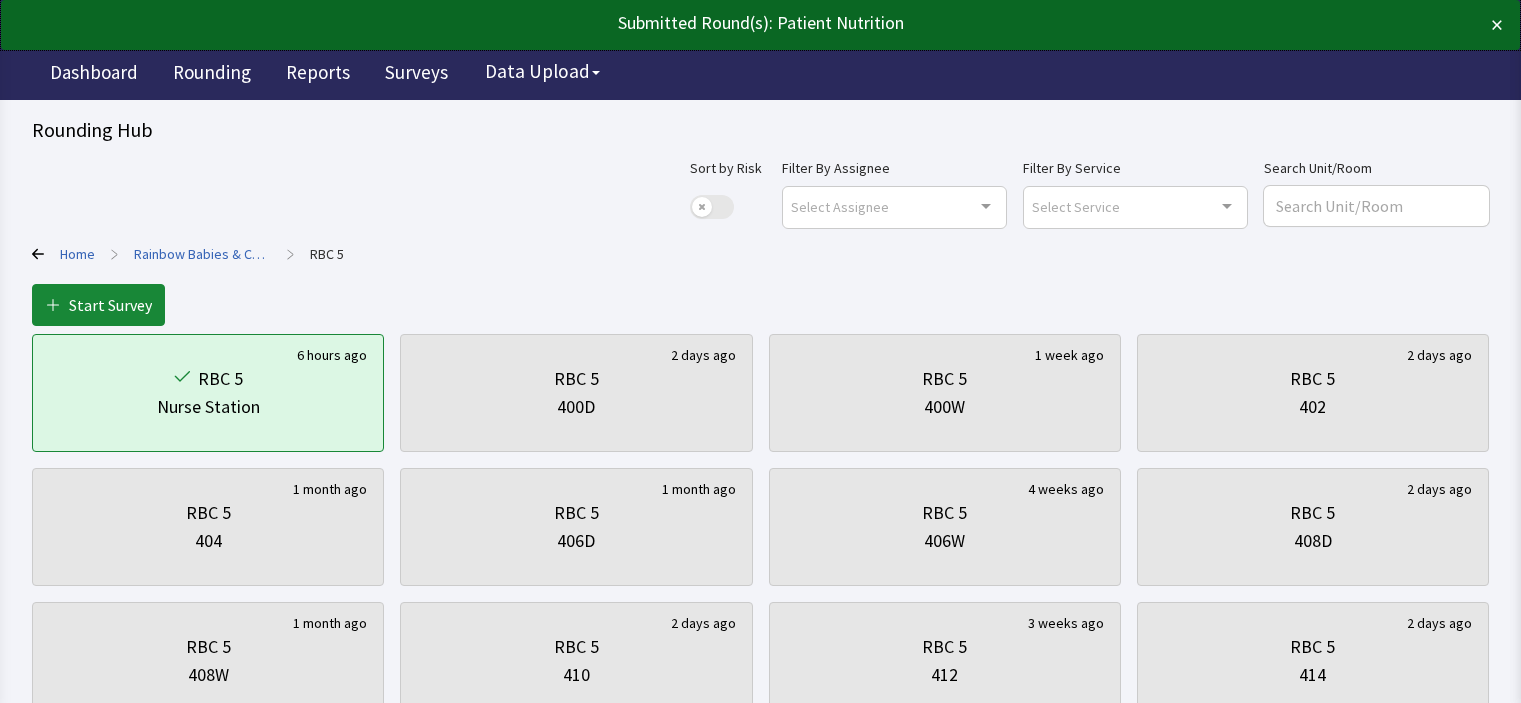 scroll, scrollTop: 0, scrollLeft: 0, axis: both 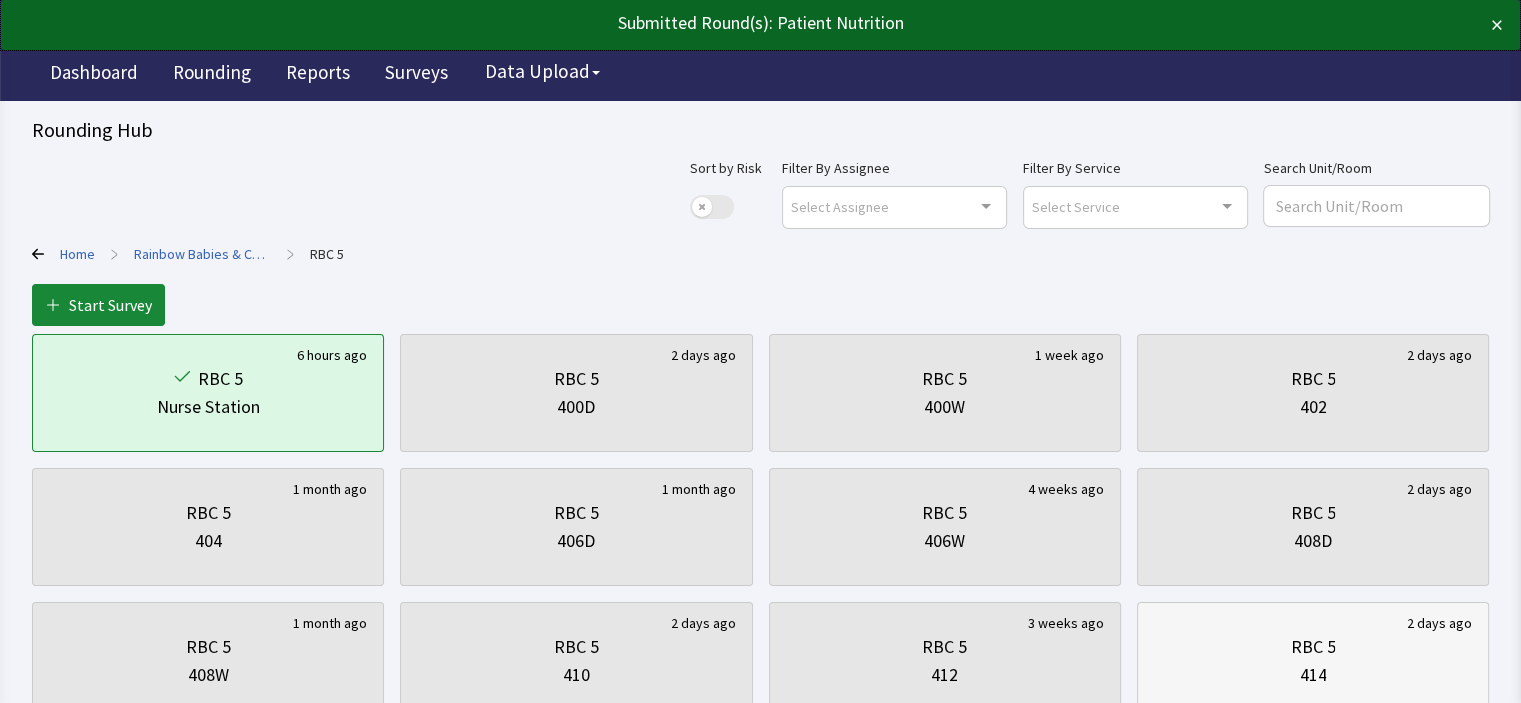 click on "RBC 5 414" at bounding box center (1313, 661) 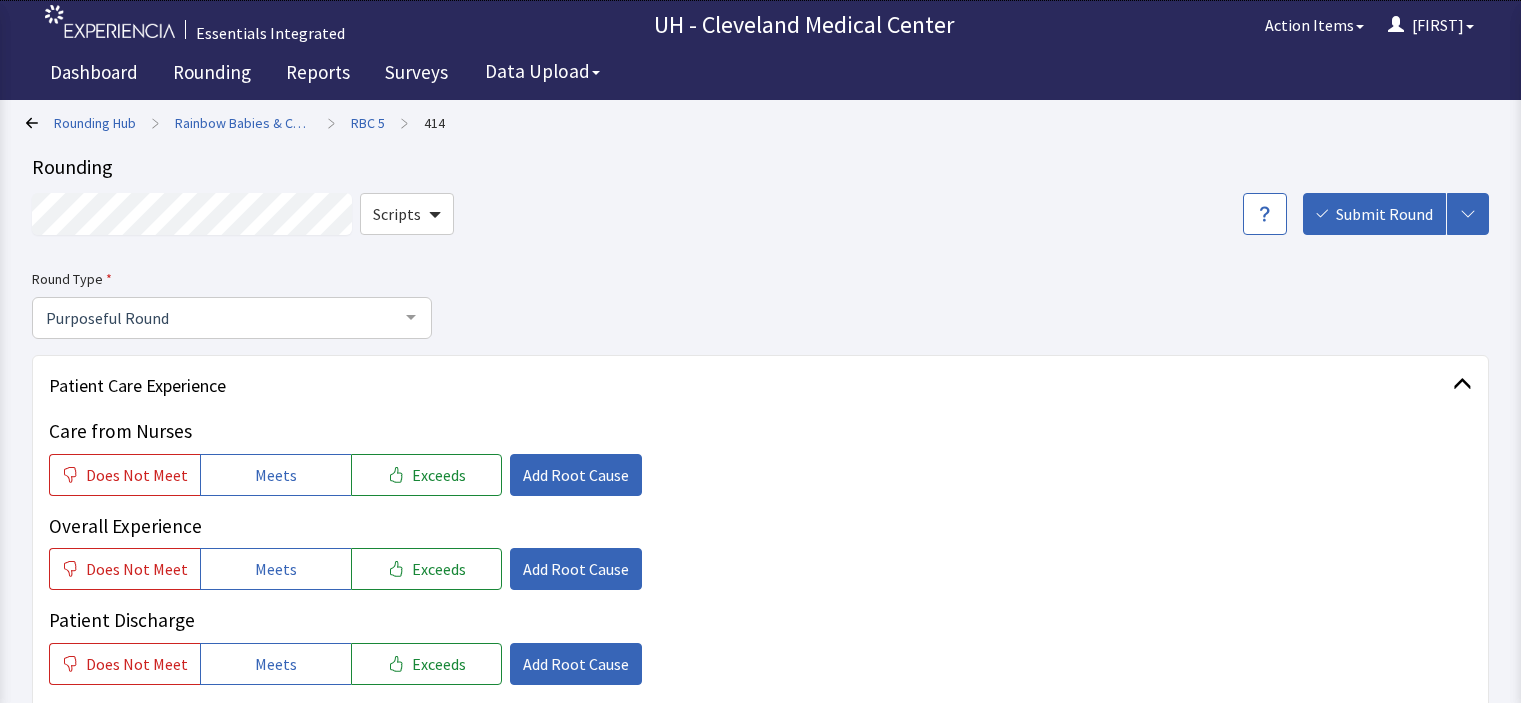 scroll, scrollTop: 0, scrollLeft: 0, axis: both 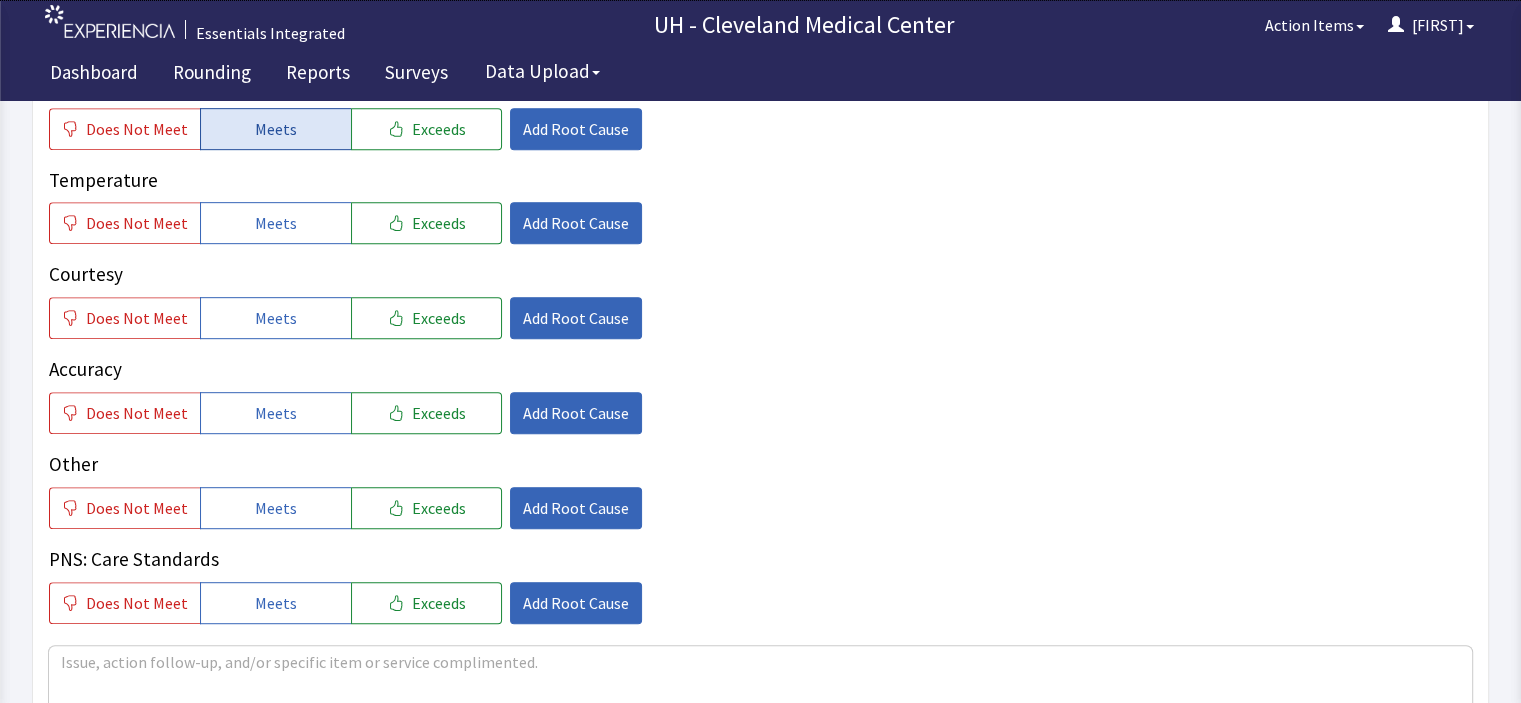 click on "Meets" at bounding box center (276, 129) 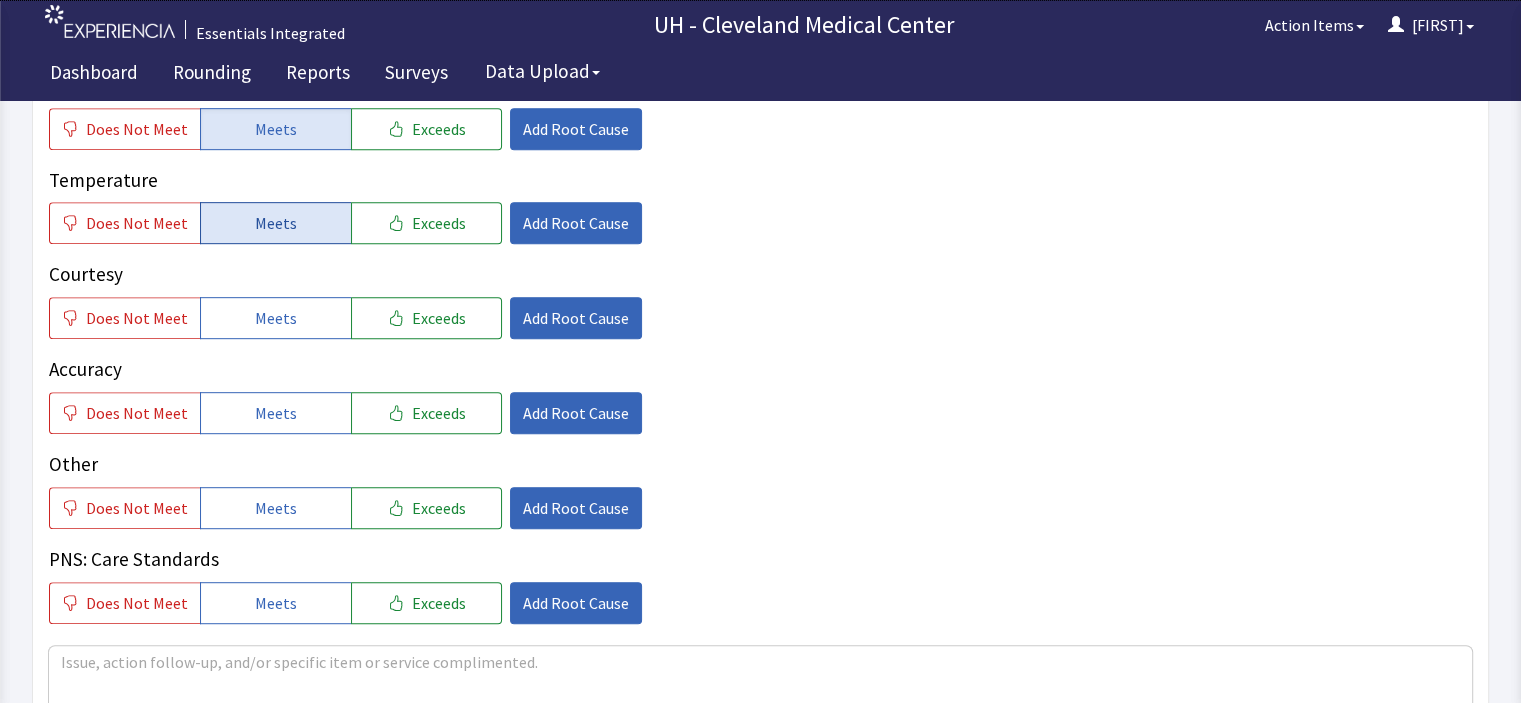 click on "Meets" at bounding box center [276, 223] 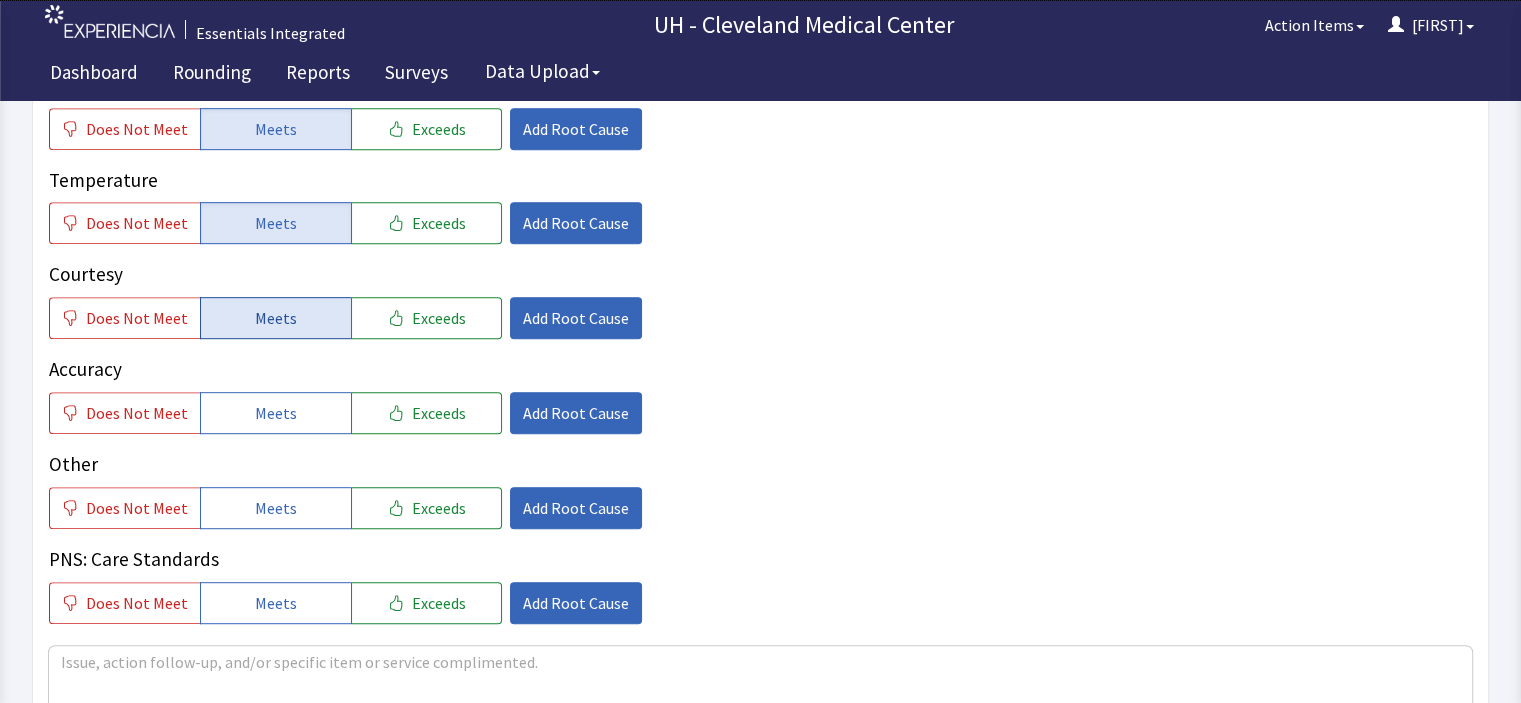click on "Meets" 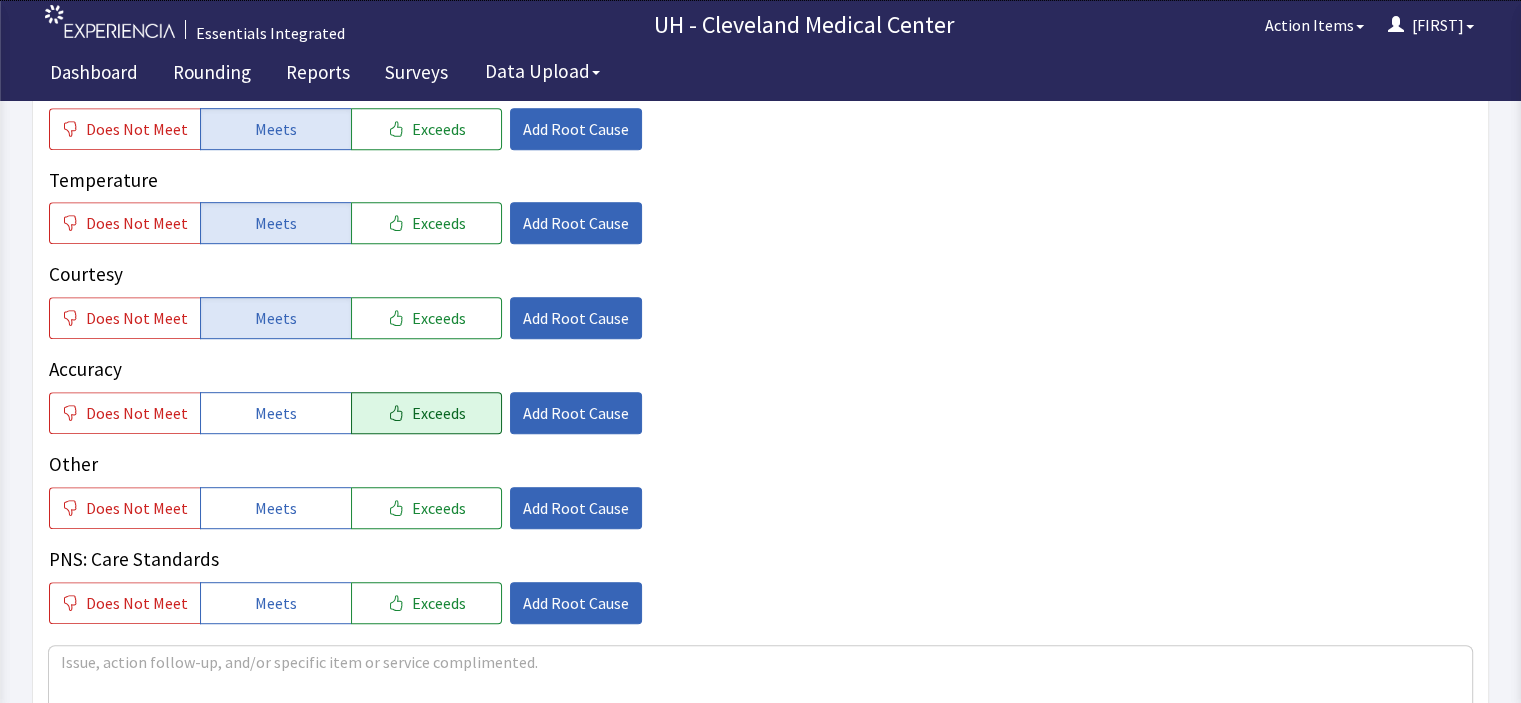 click on "Exceeds" 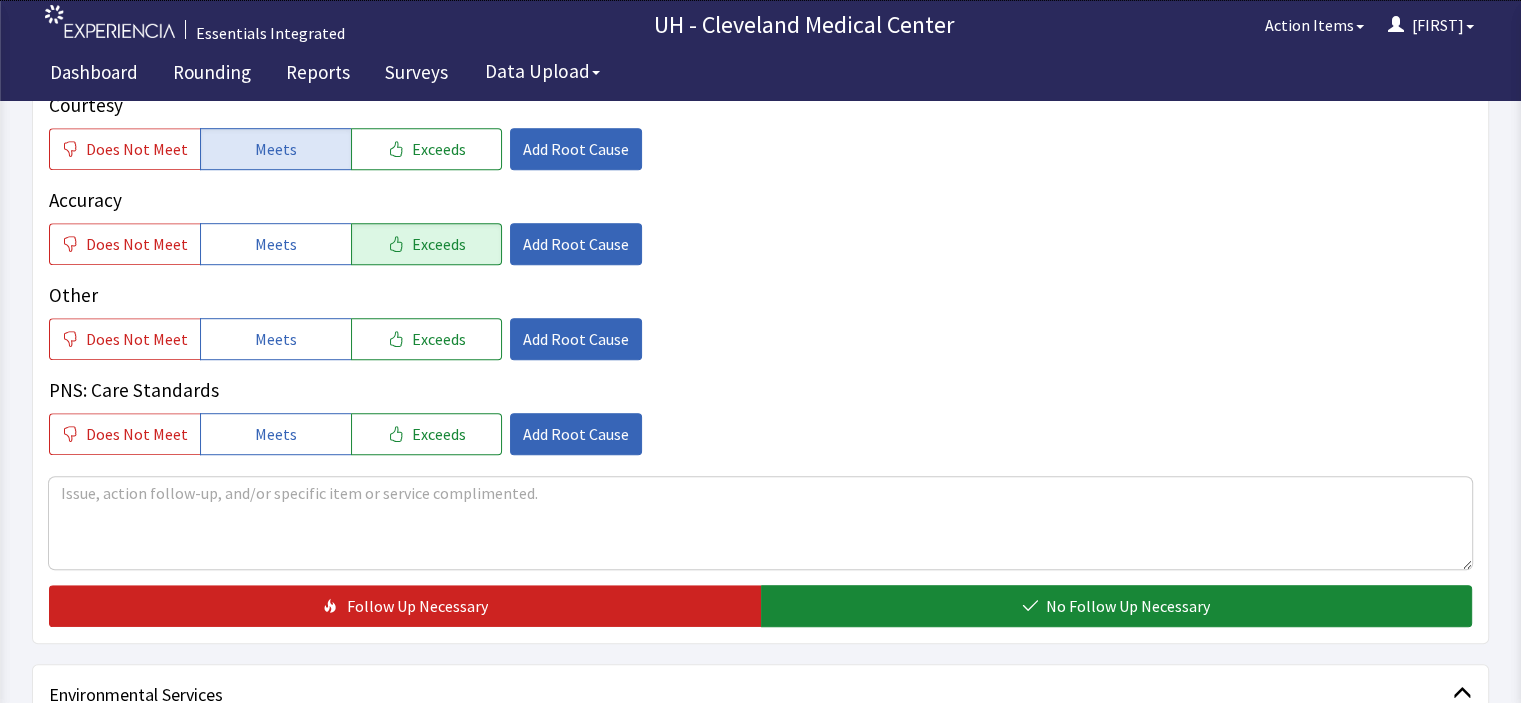 scroll, scrollTop: 1157, scrollLeft: 0, axis: vertical 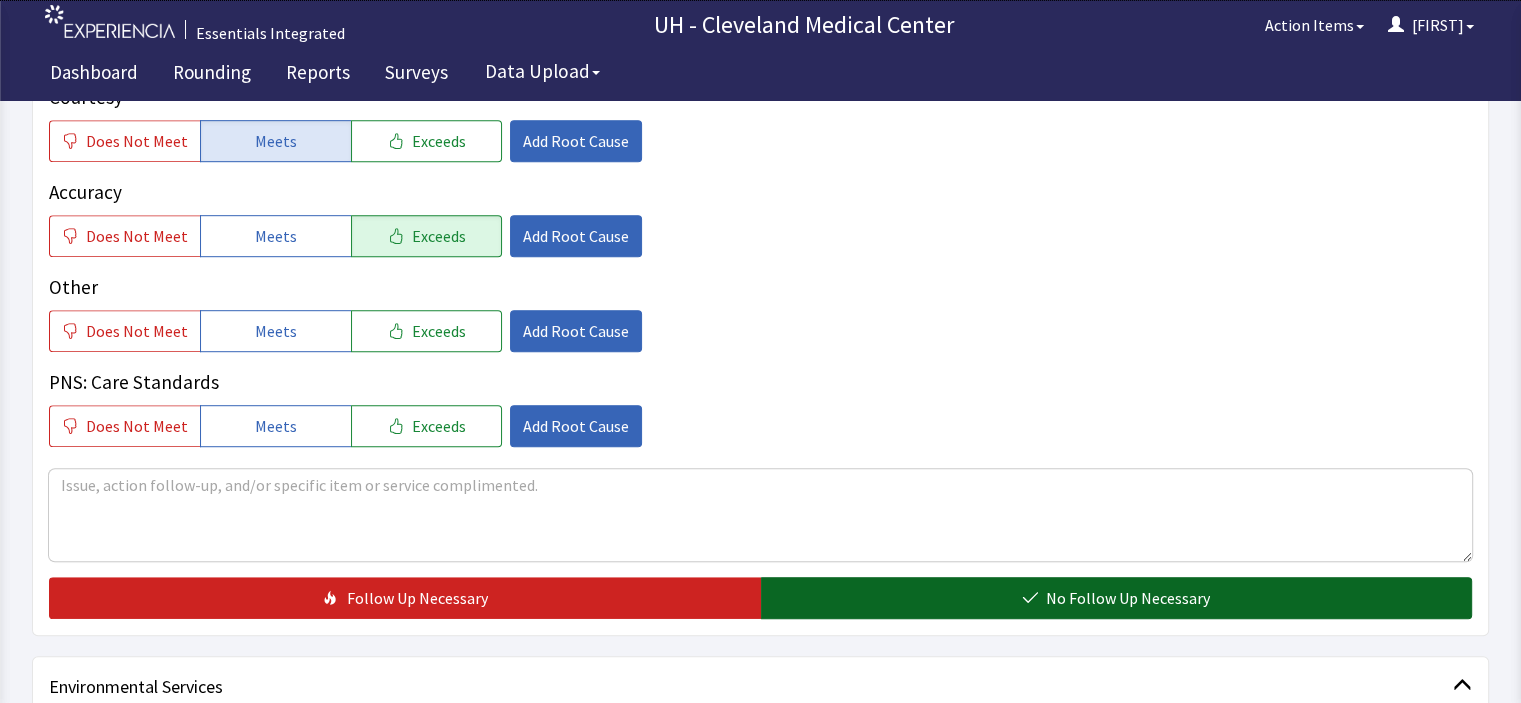 click on "No Follow Up Necessary" 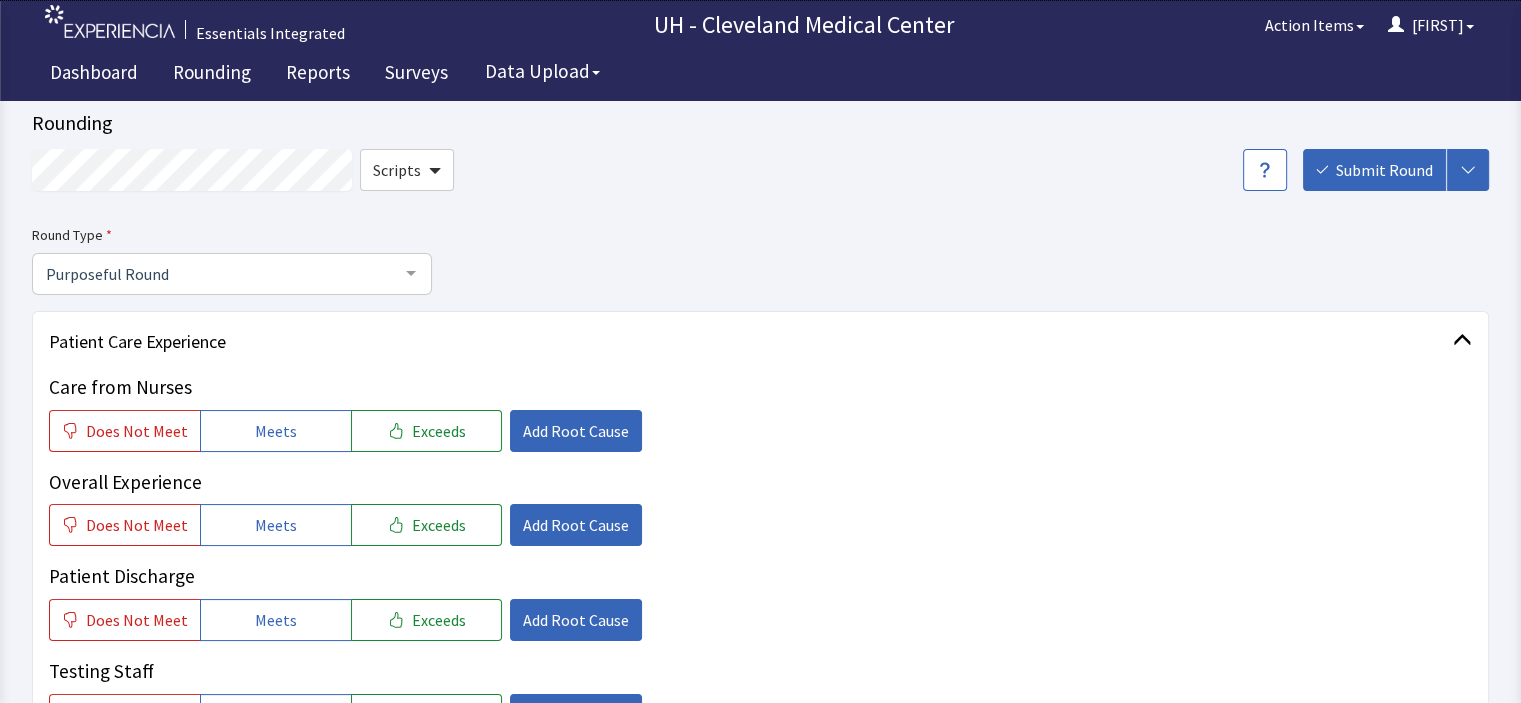 scroll, scrollTop: 0, scrollLeft: 0, axis: both 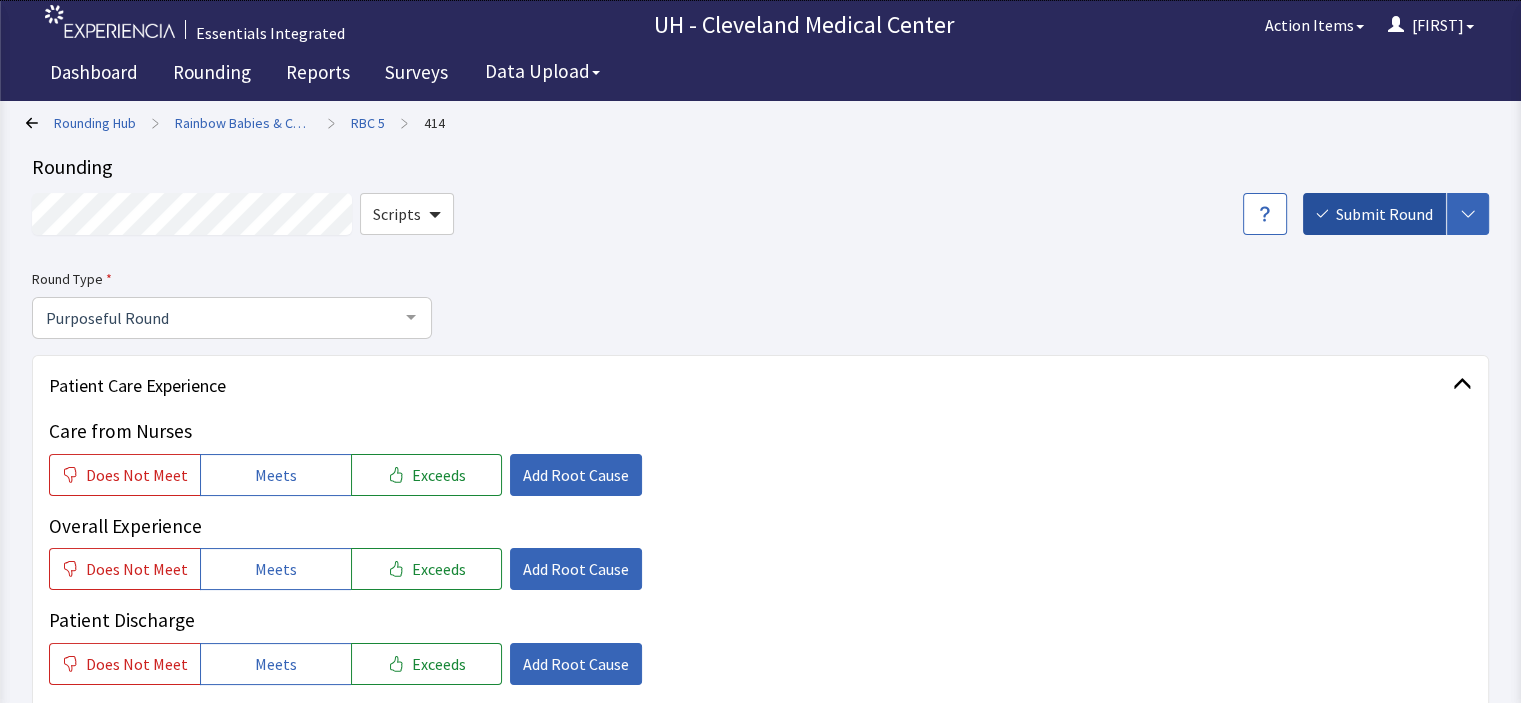 click on "Submit Round" at bounding box center (1384, 214) 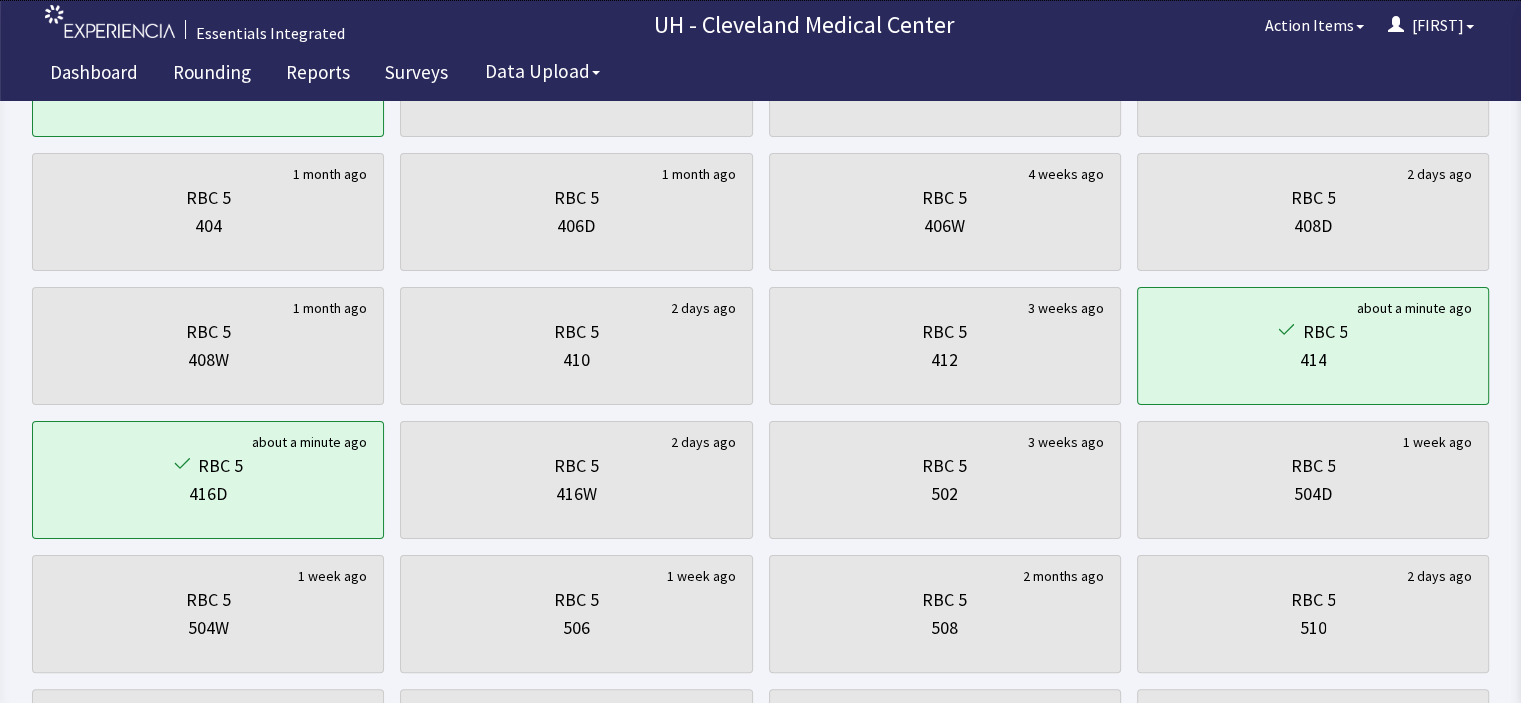scroll, scrollTop: 320, scrollLeft: 0, axis: vertical 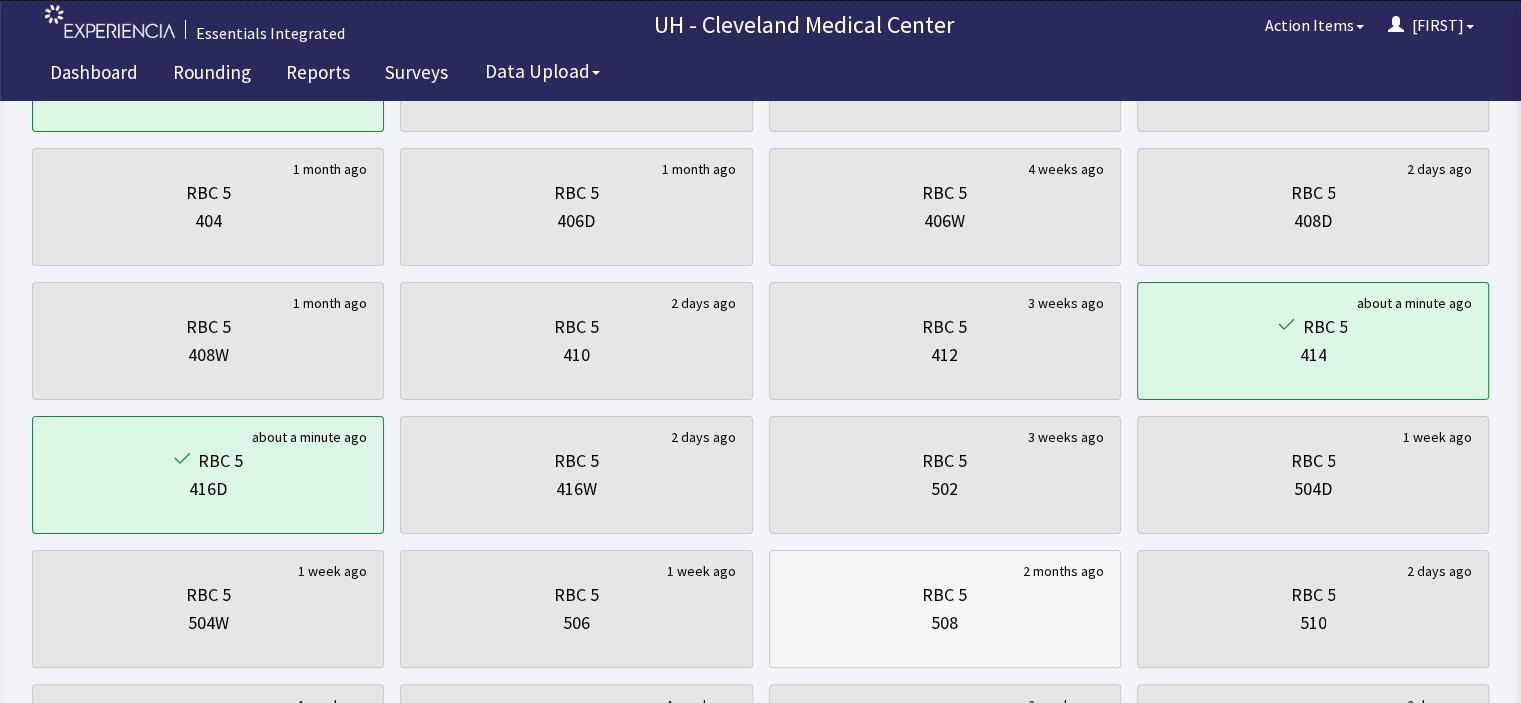 click on "RBC 5" at bounding box center (945, 595) 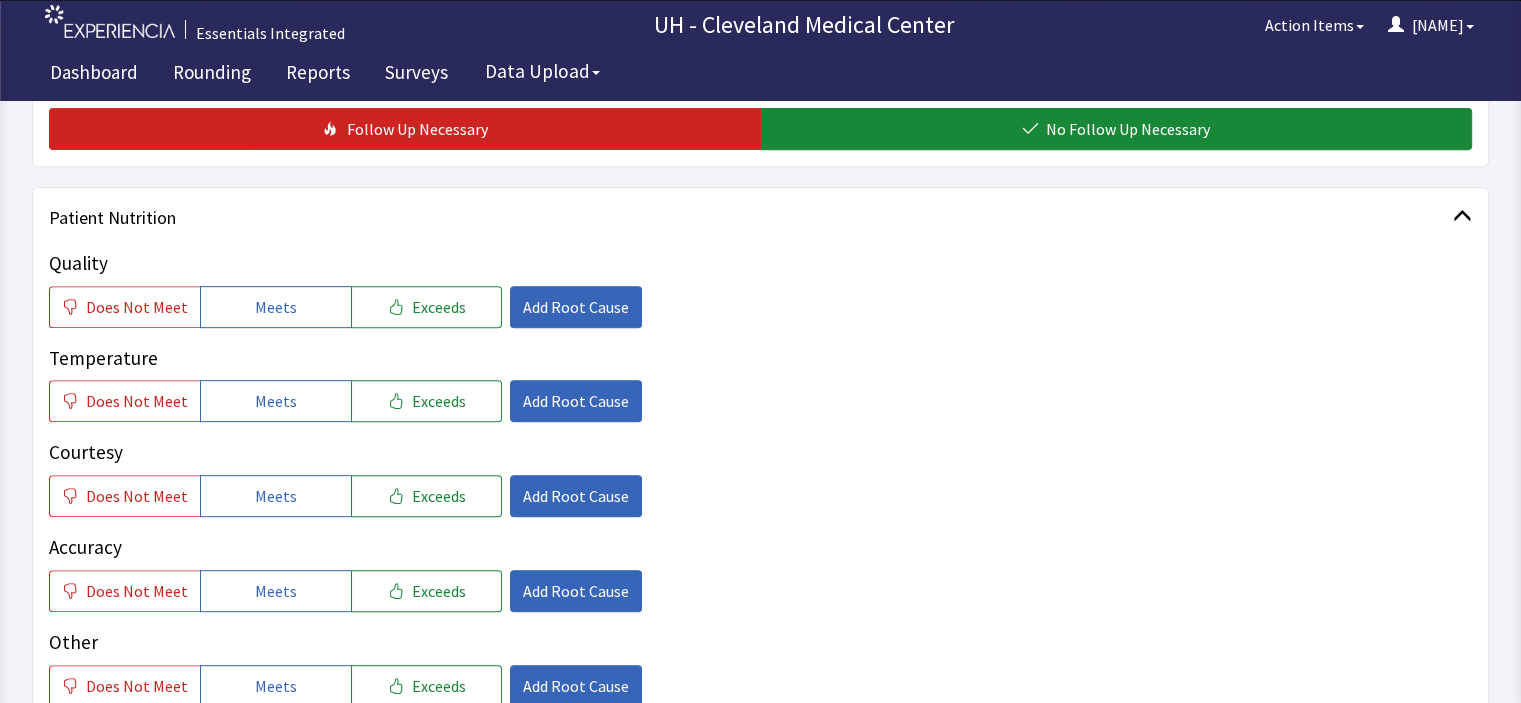 scroll, scrollTop: 840, scrollLeft: 0, axis: vertical 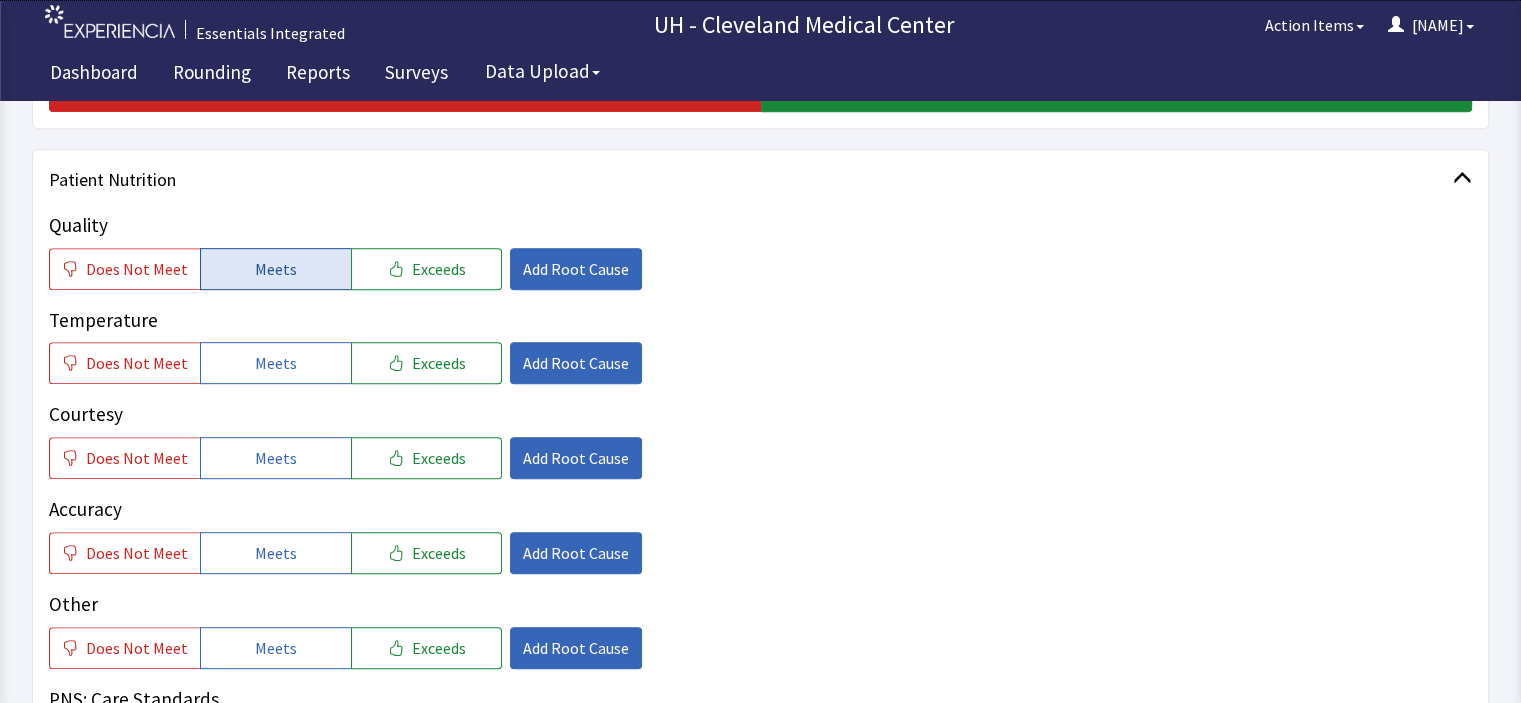click on "Meets" 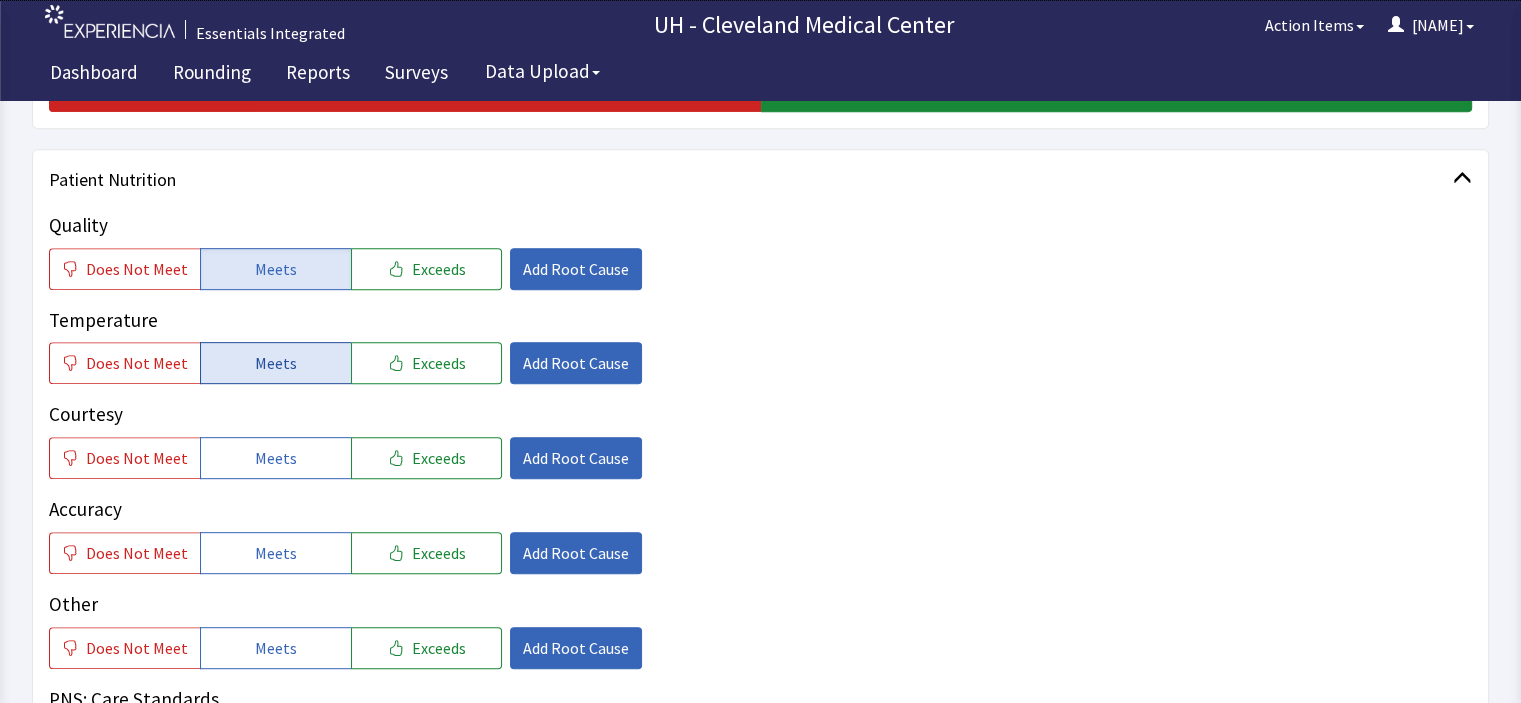 click on "Meets" 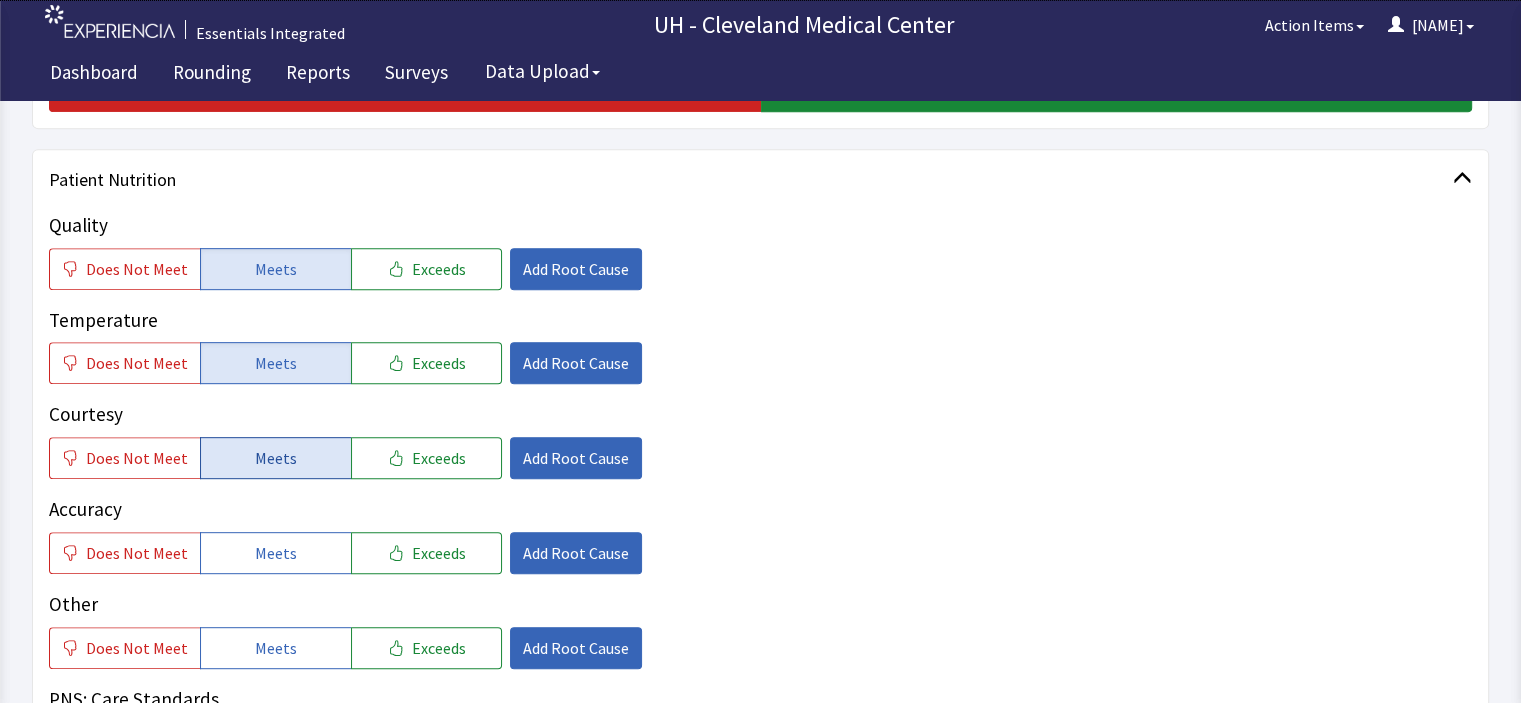 click on "Meets" 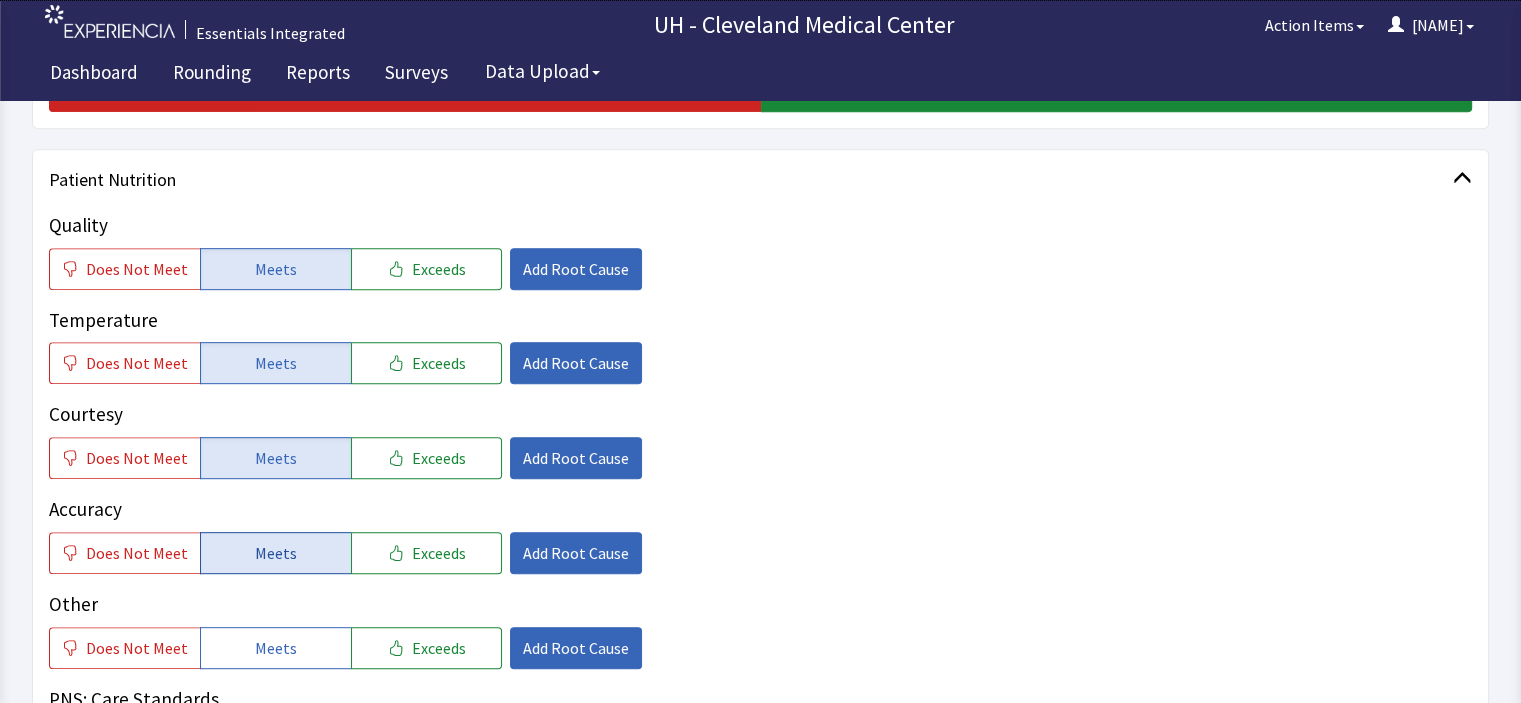 click on "Meets" 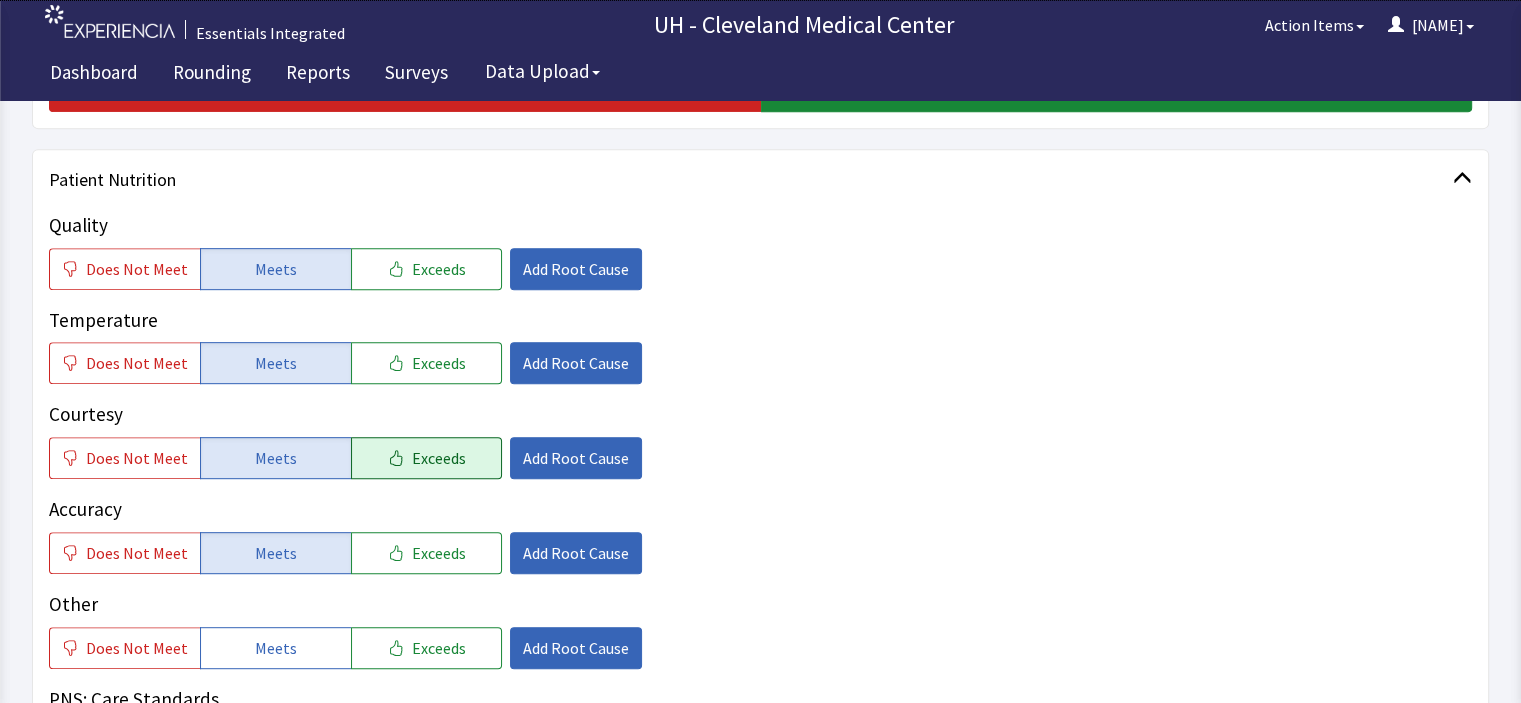 click on "Exceeds" at bounding box center [439, 458] 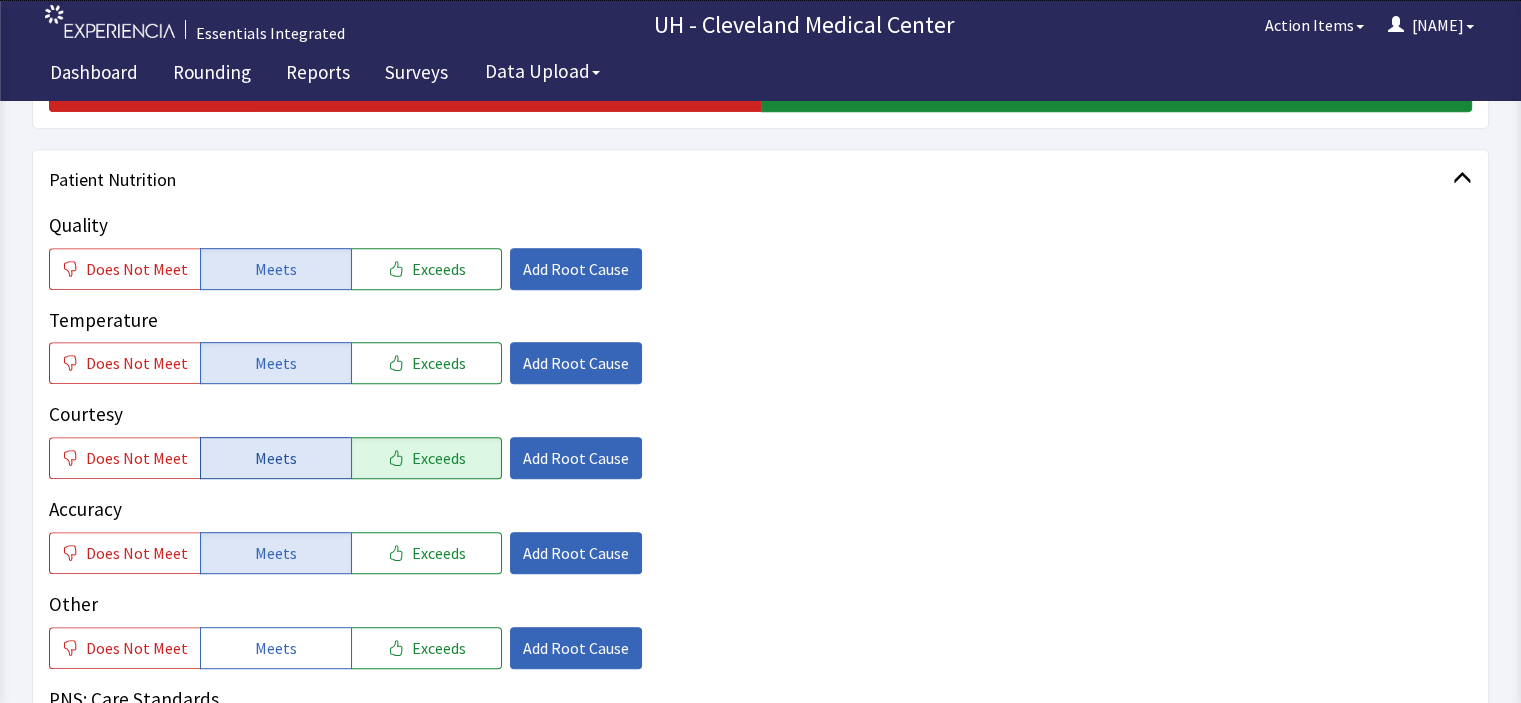 click on "Meets" 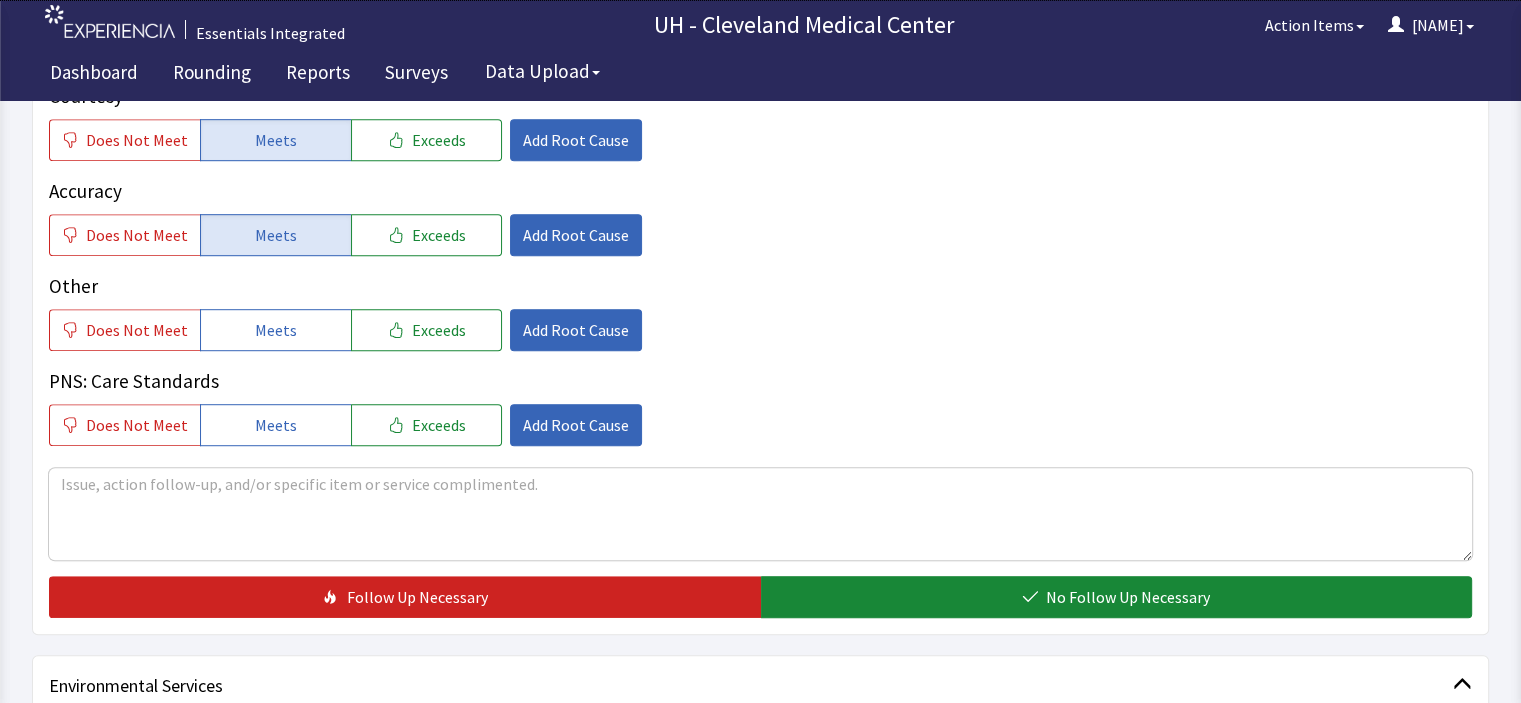 scroll, scrollTop: 1160, scrollLeft: 0, axis: vertical 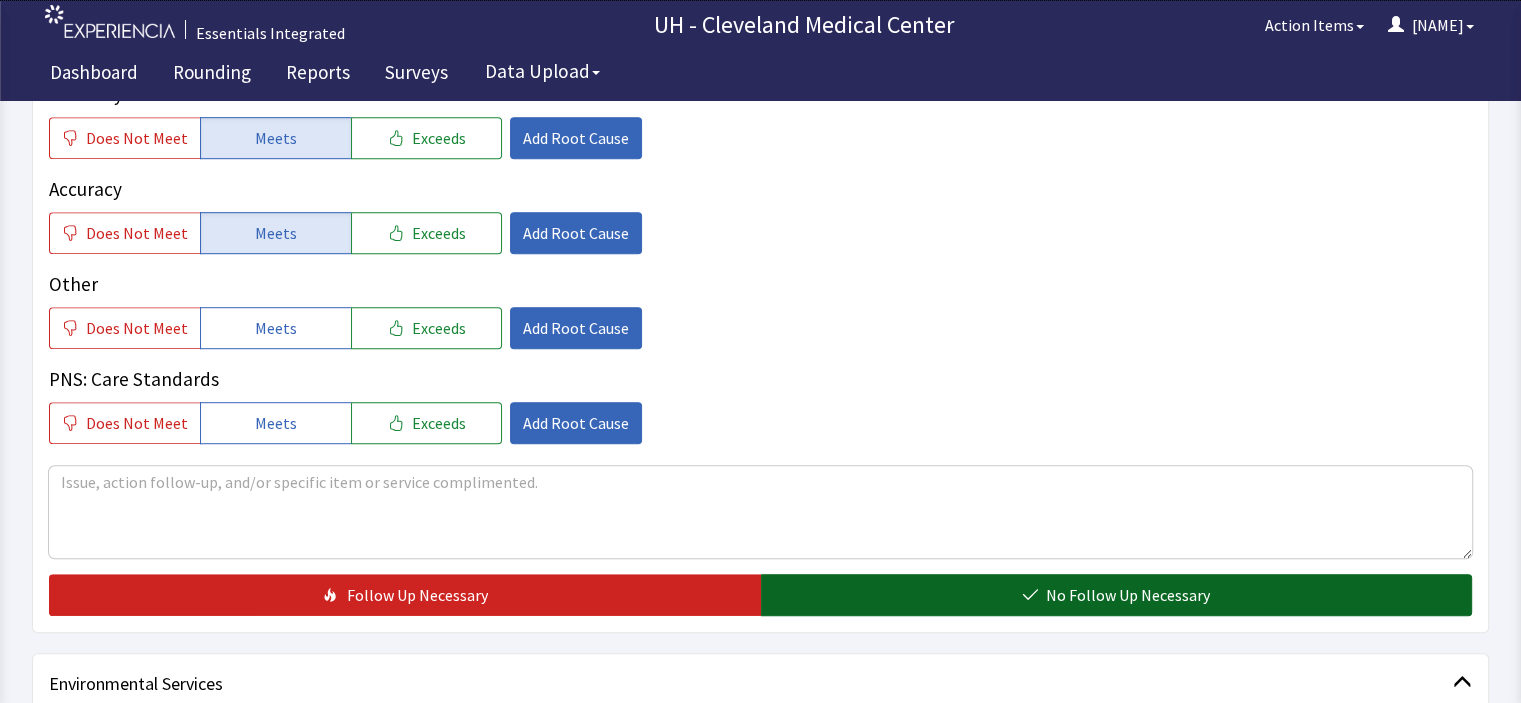 click on "No Follow Up Necessary" 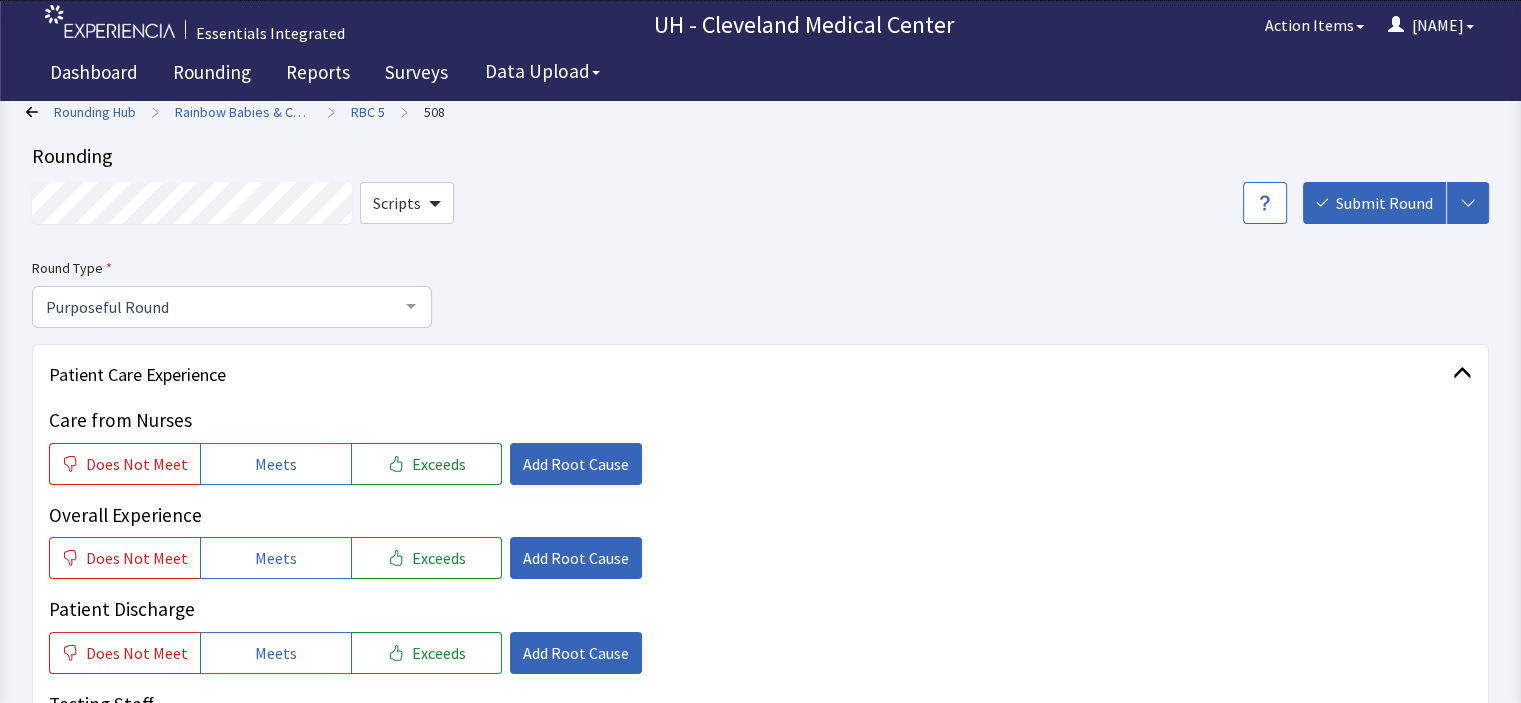 scroll, scrollTop: 0, scrollLeft: 0, axis: both 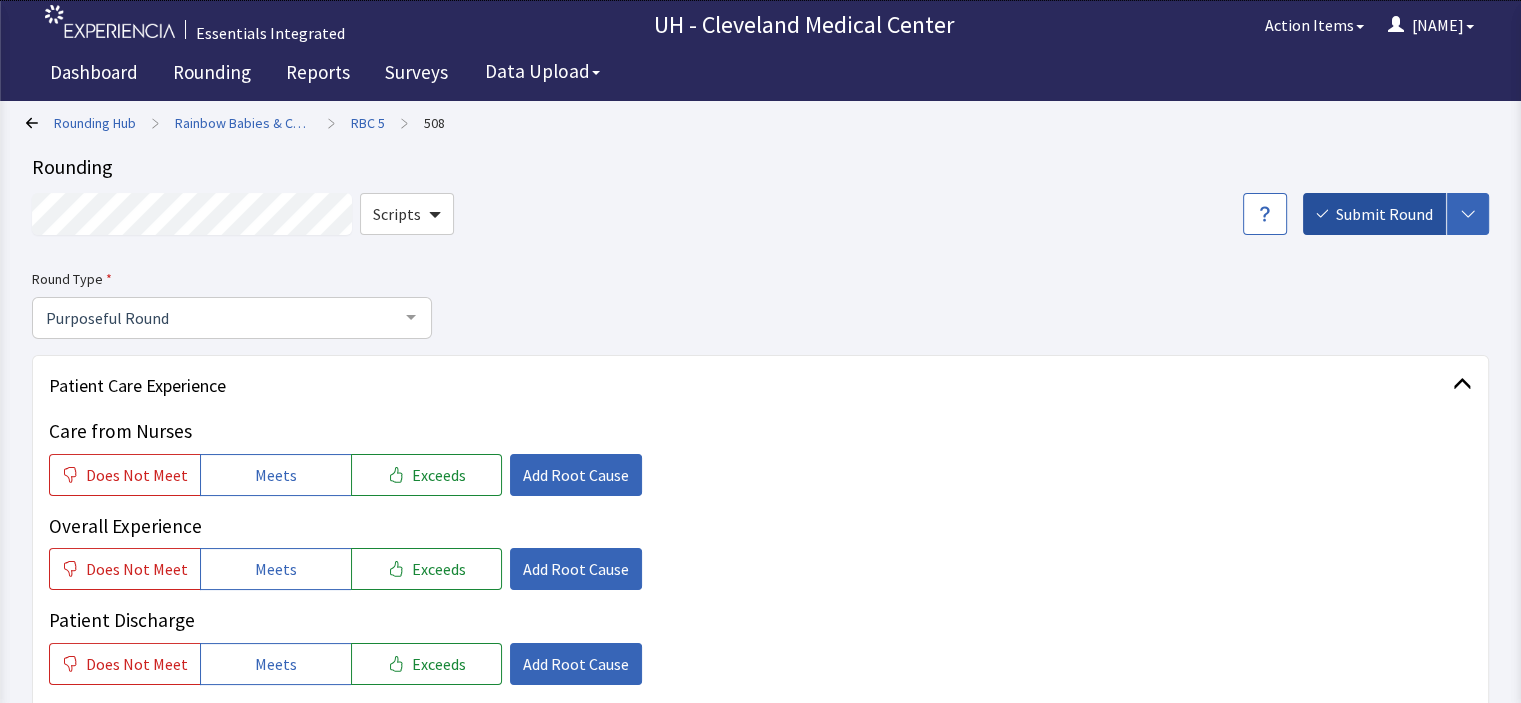 click on "Submit Round" at bounding box center [1384, 214] 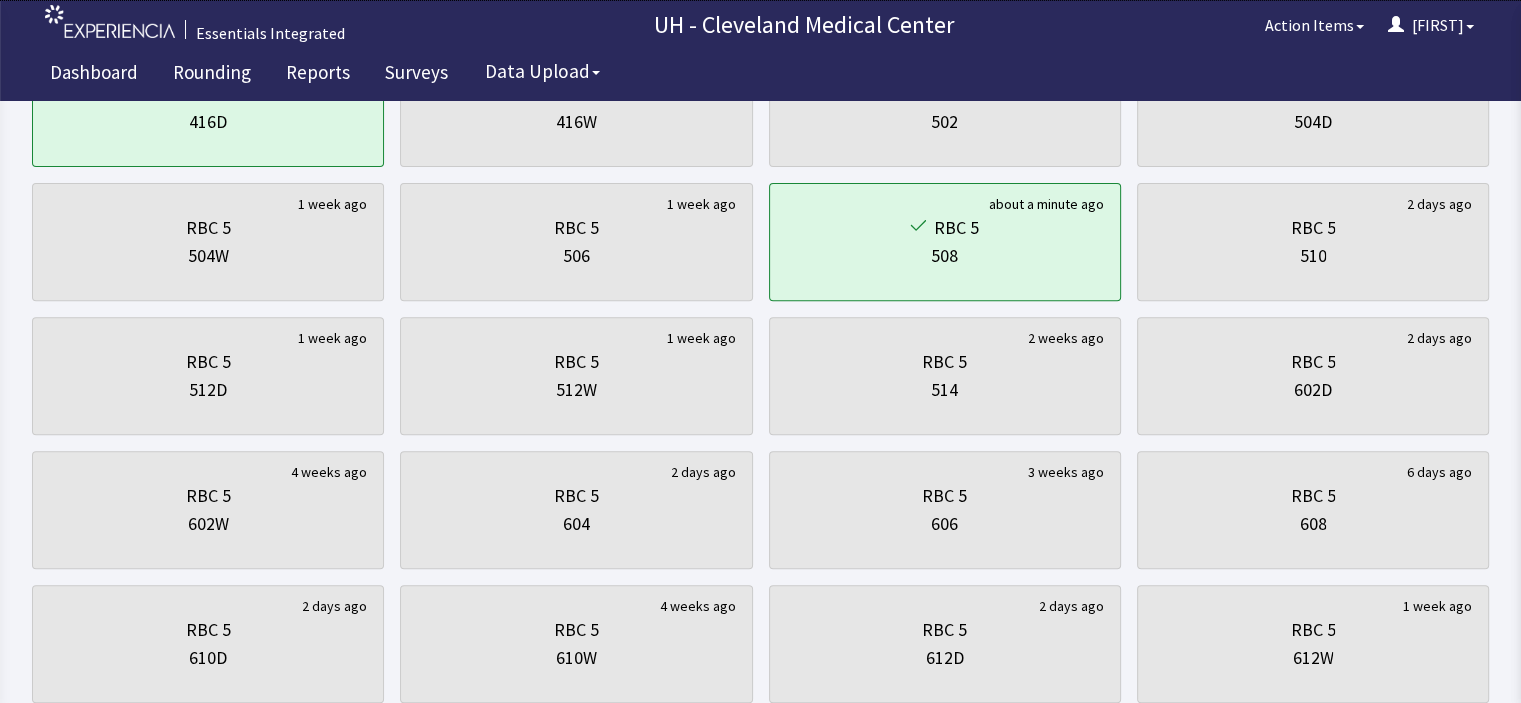 scroll, scrollTop: 840, scrollLeft: 0, axis: vertical 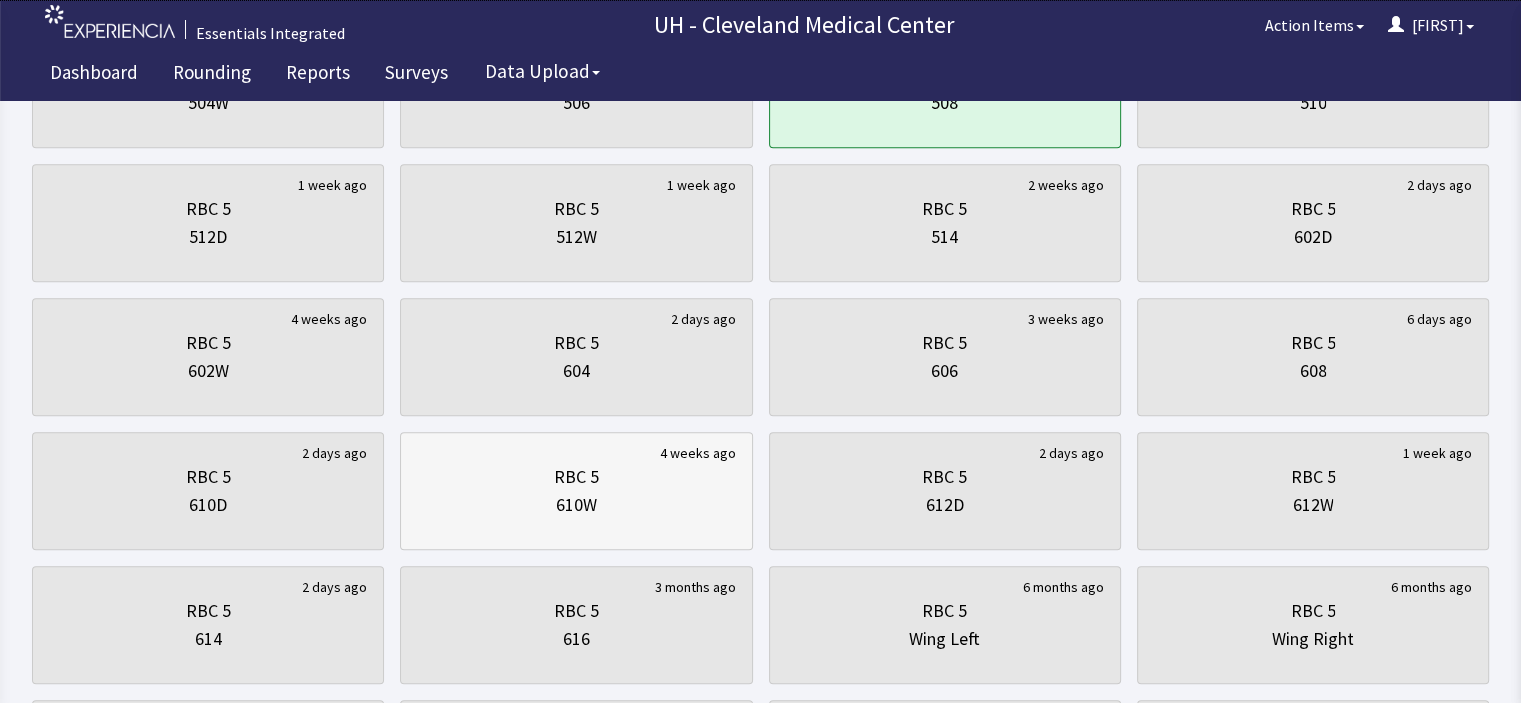 click on "RBC 5" at bounding box center [576, 477] 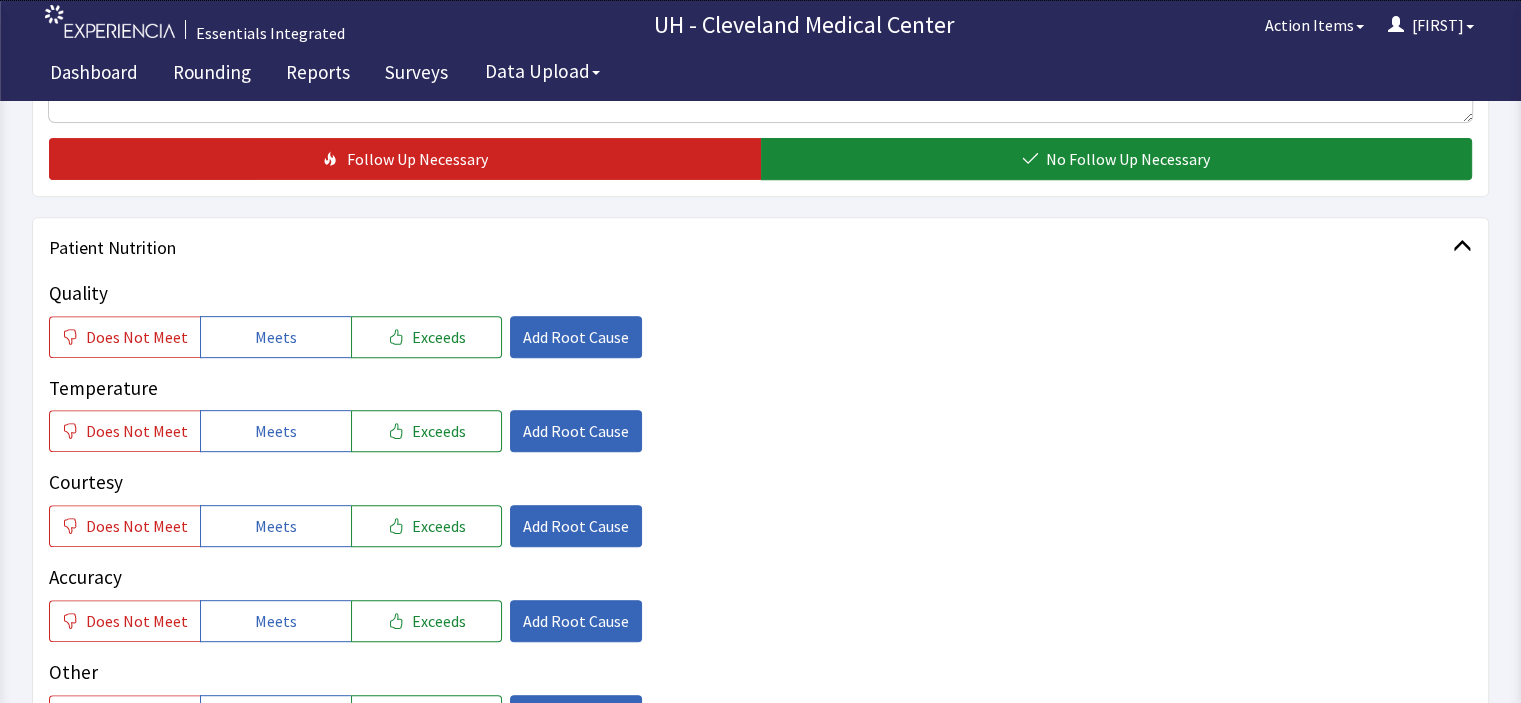 scroll, scrollTop: 840, scrollLeft: 0, axis: vertical 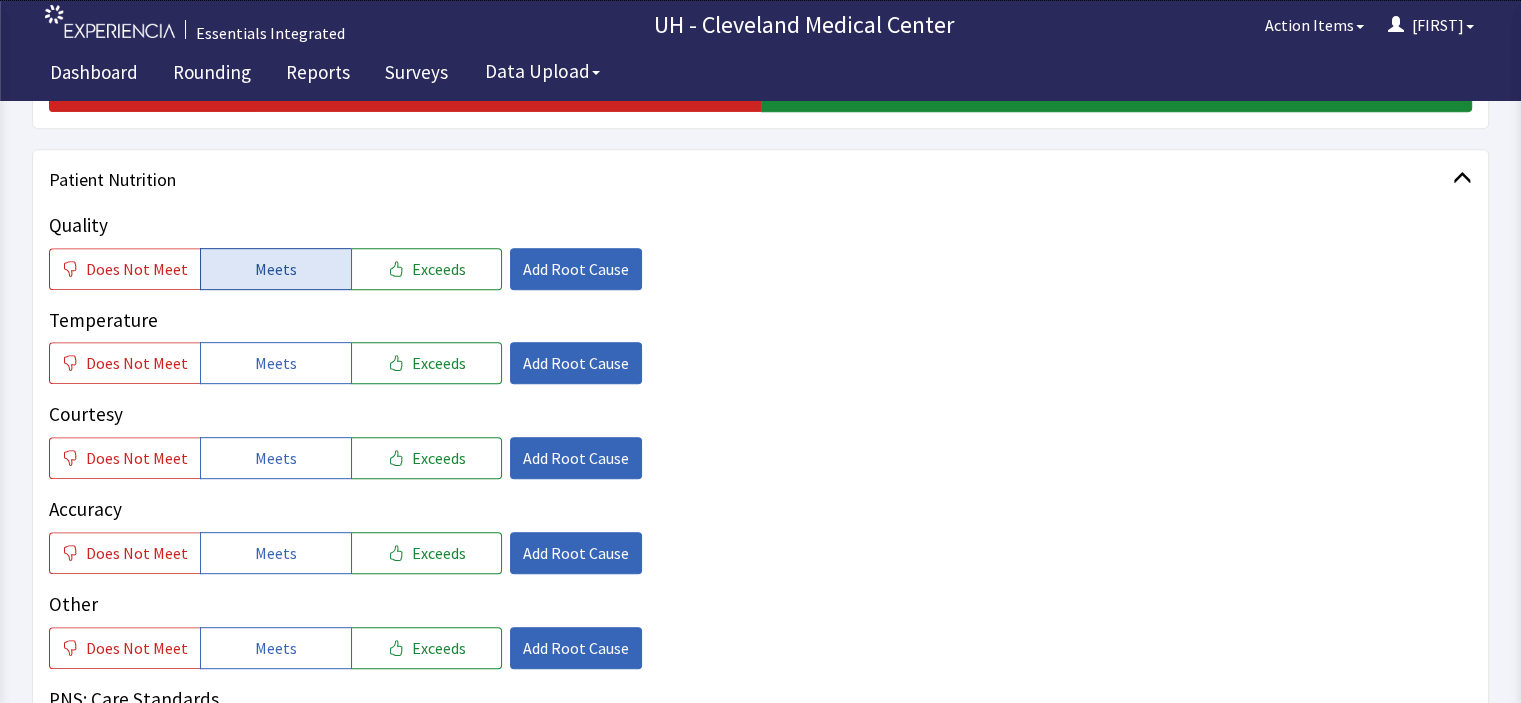 click on "Meets" 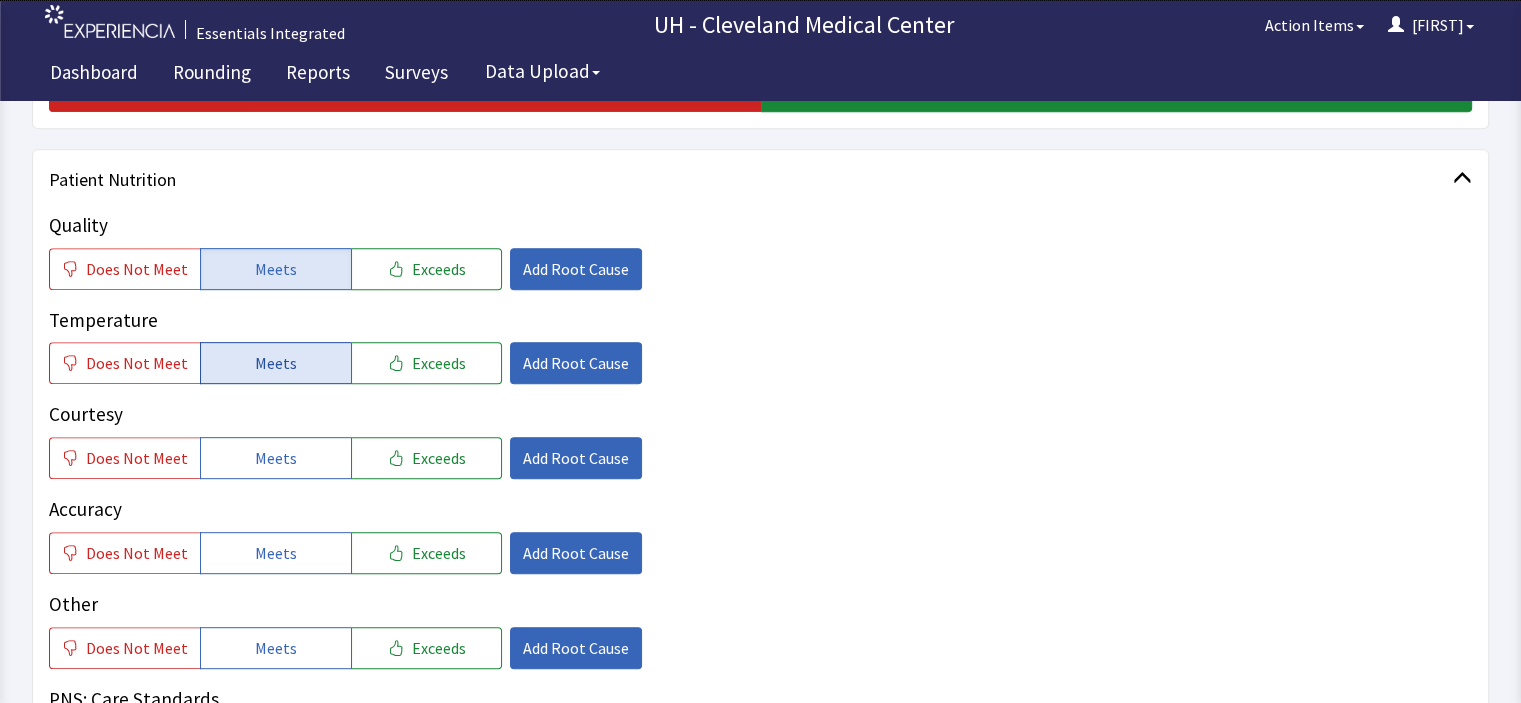 click on "Meets" at bounding box center [276, 363] 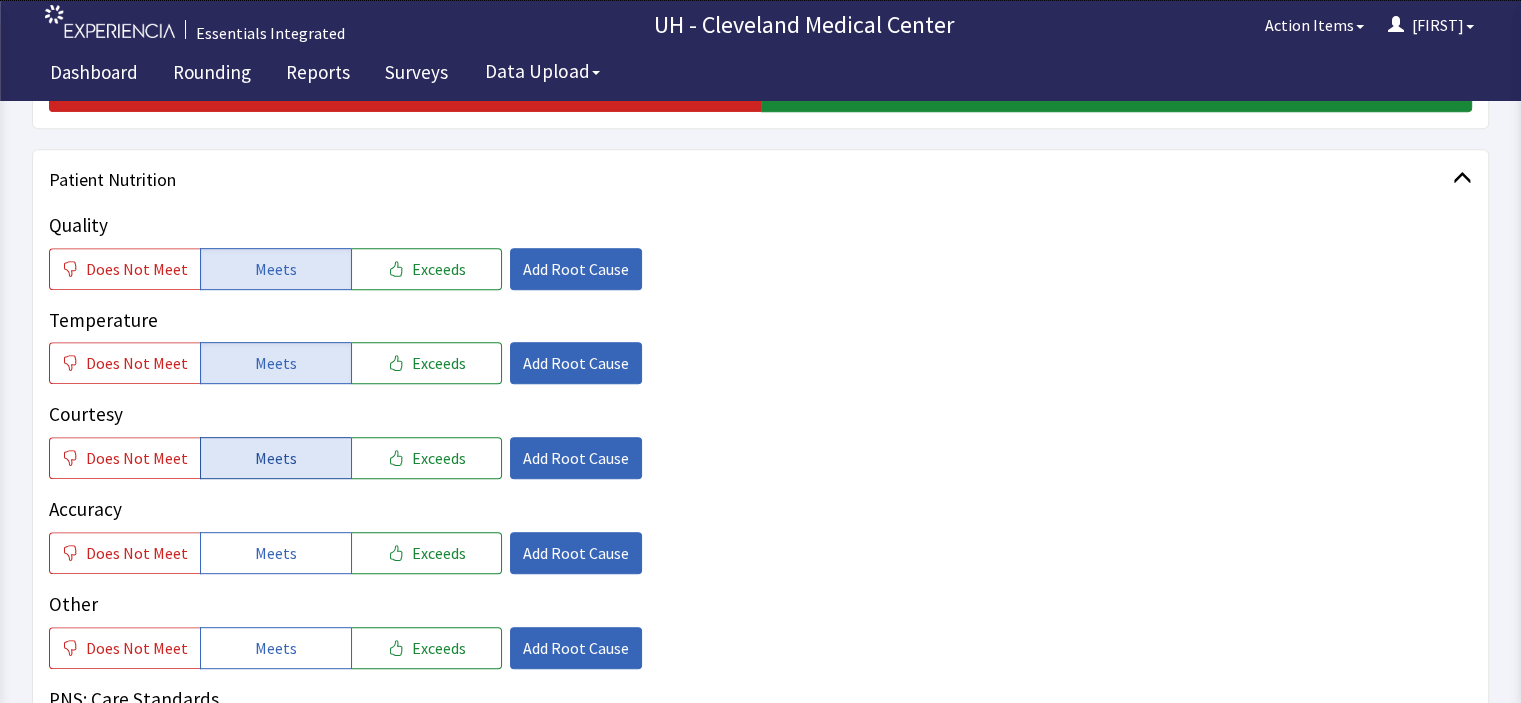 click on "Meets" at bounding box center (276, 458) 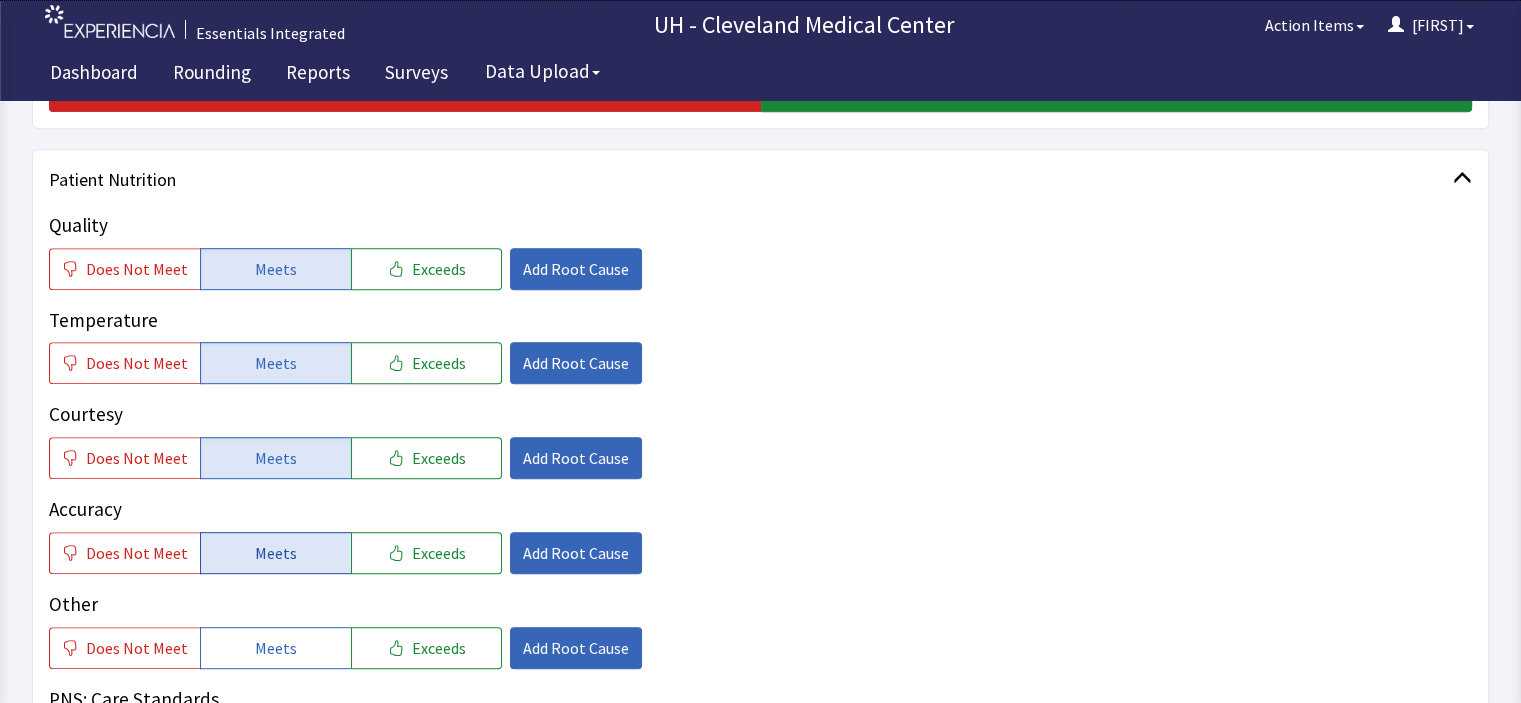 click on "Meets" 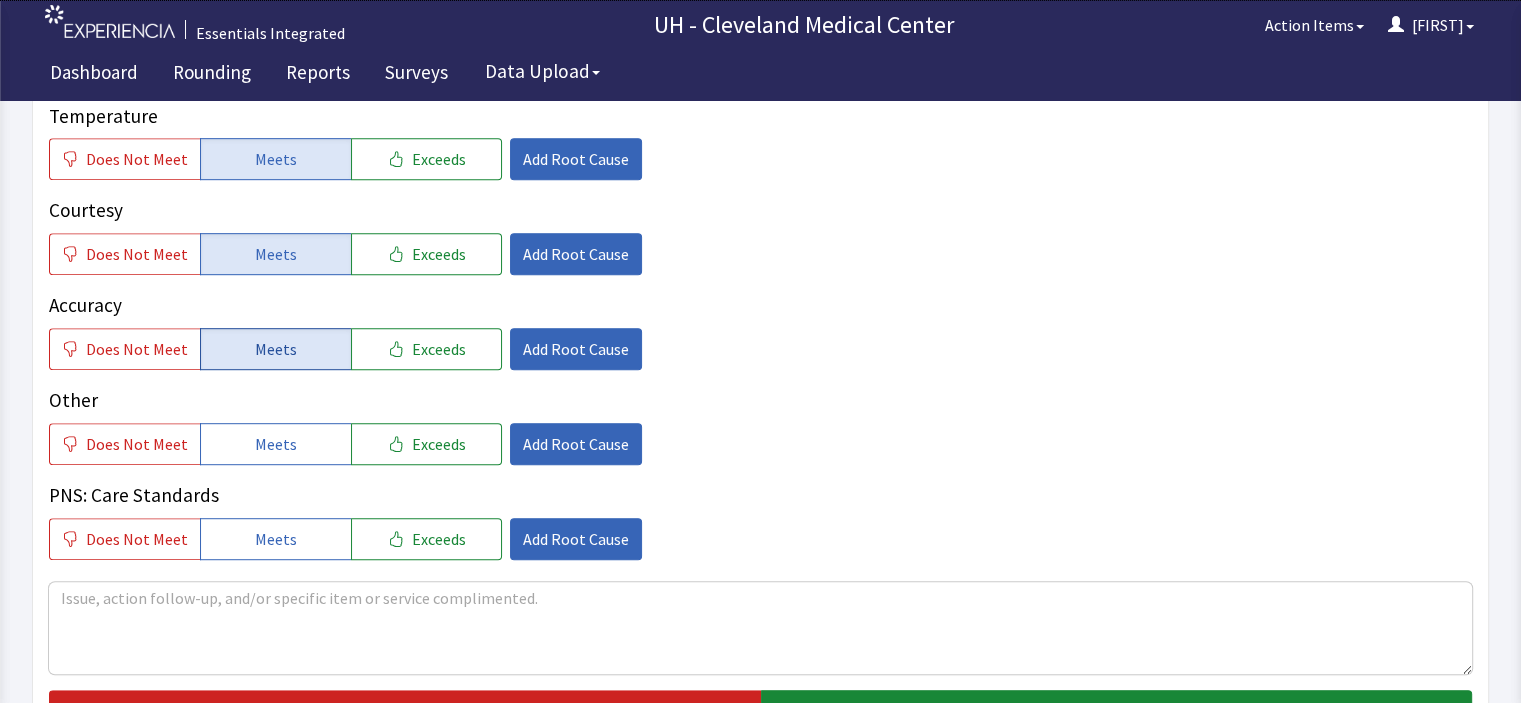 scroll, scrollTop: 1080, scrollLeft: 0, axis: vertical 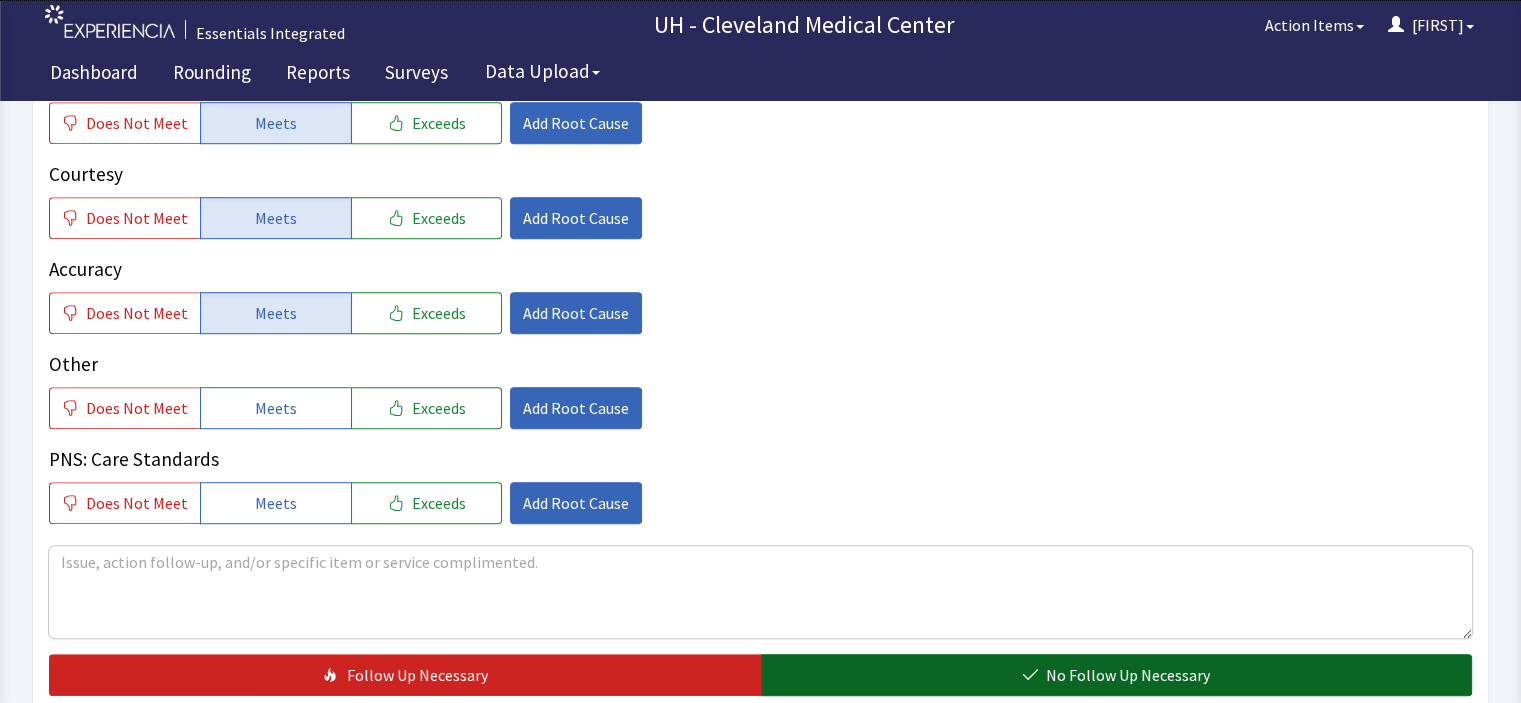 click on "No Follow Up Necessary" 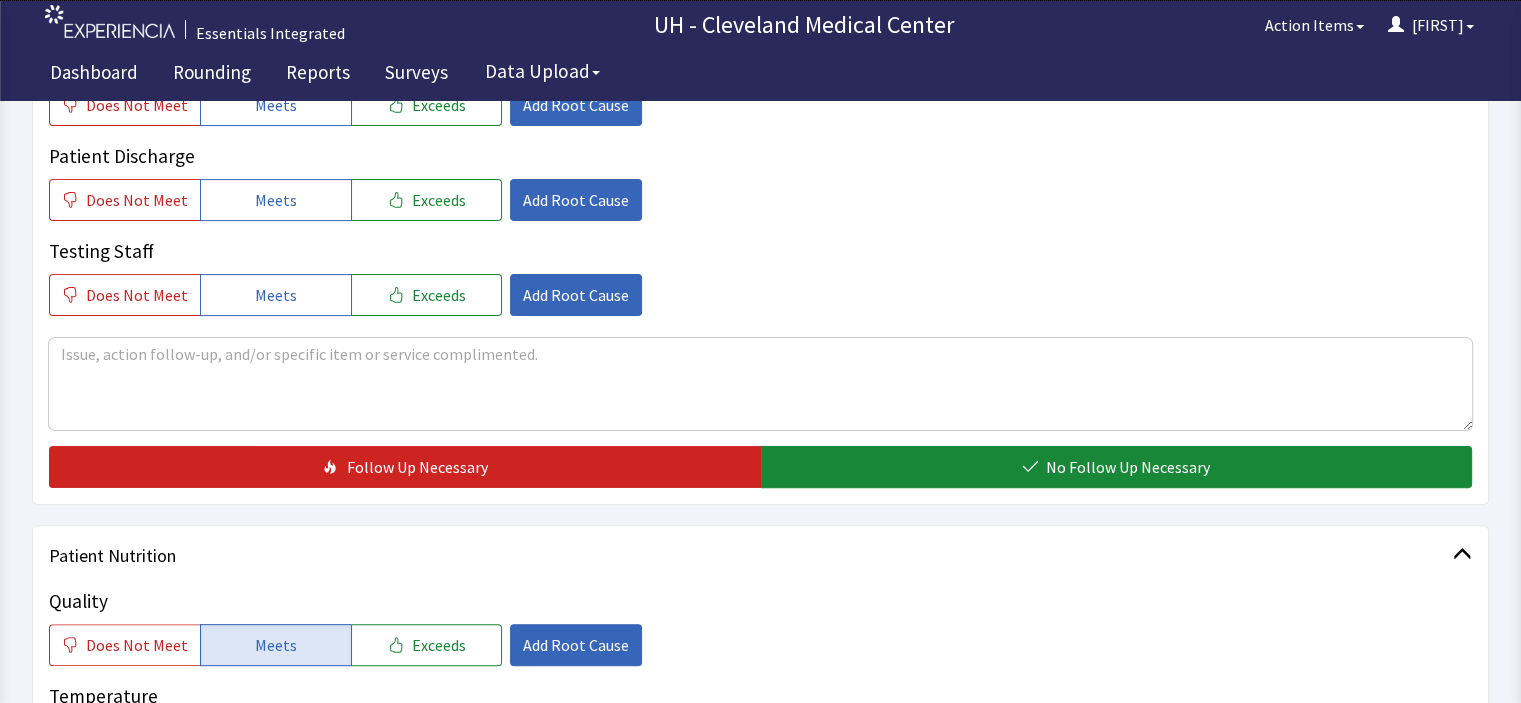scroll, scrollTop: 0, scrollLeft: 0, axis: both 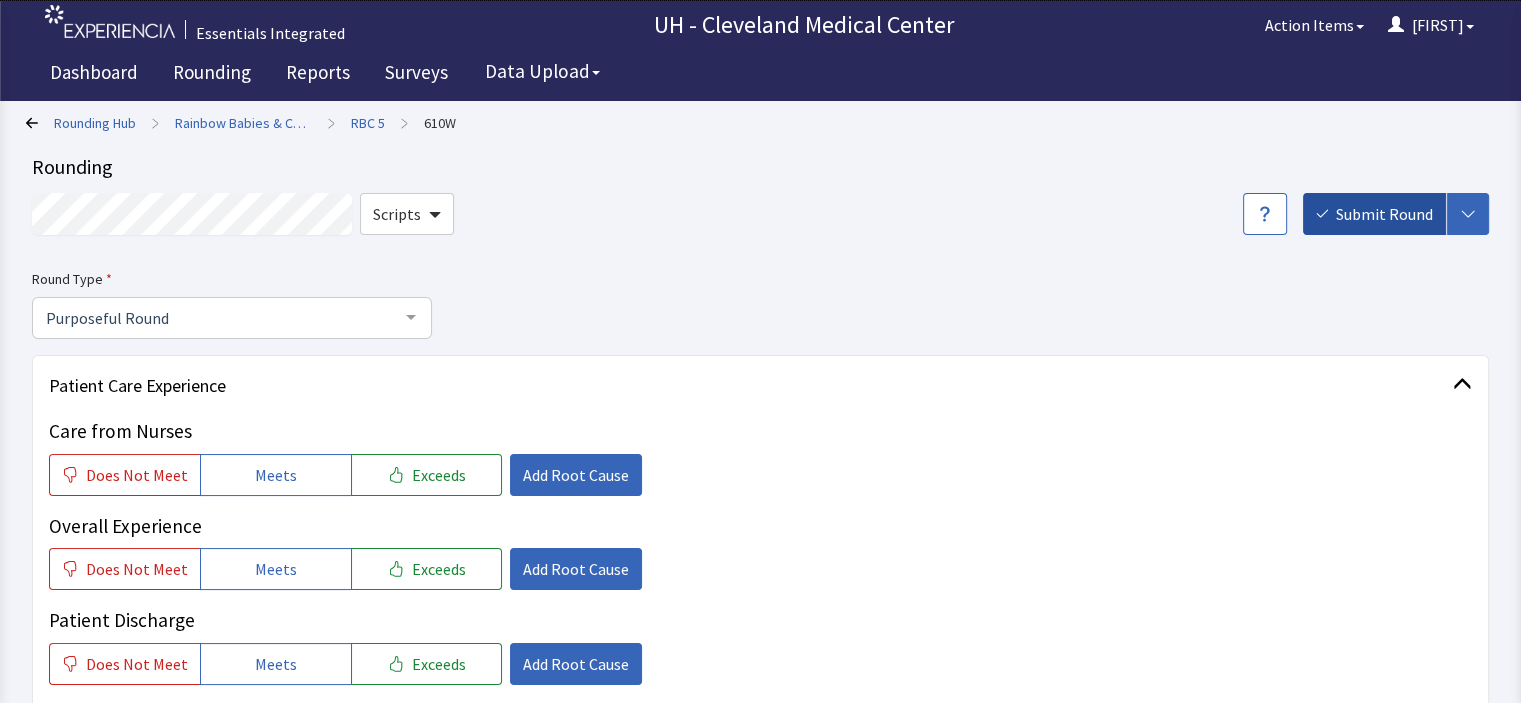 click on "Submit Round" at bounding box center [1384, 214] 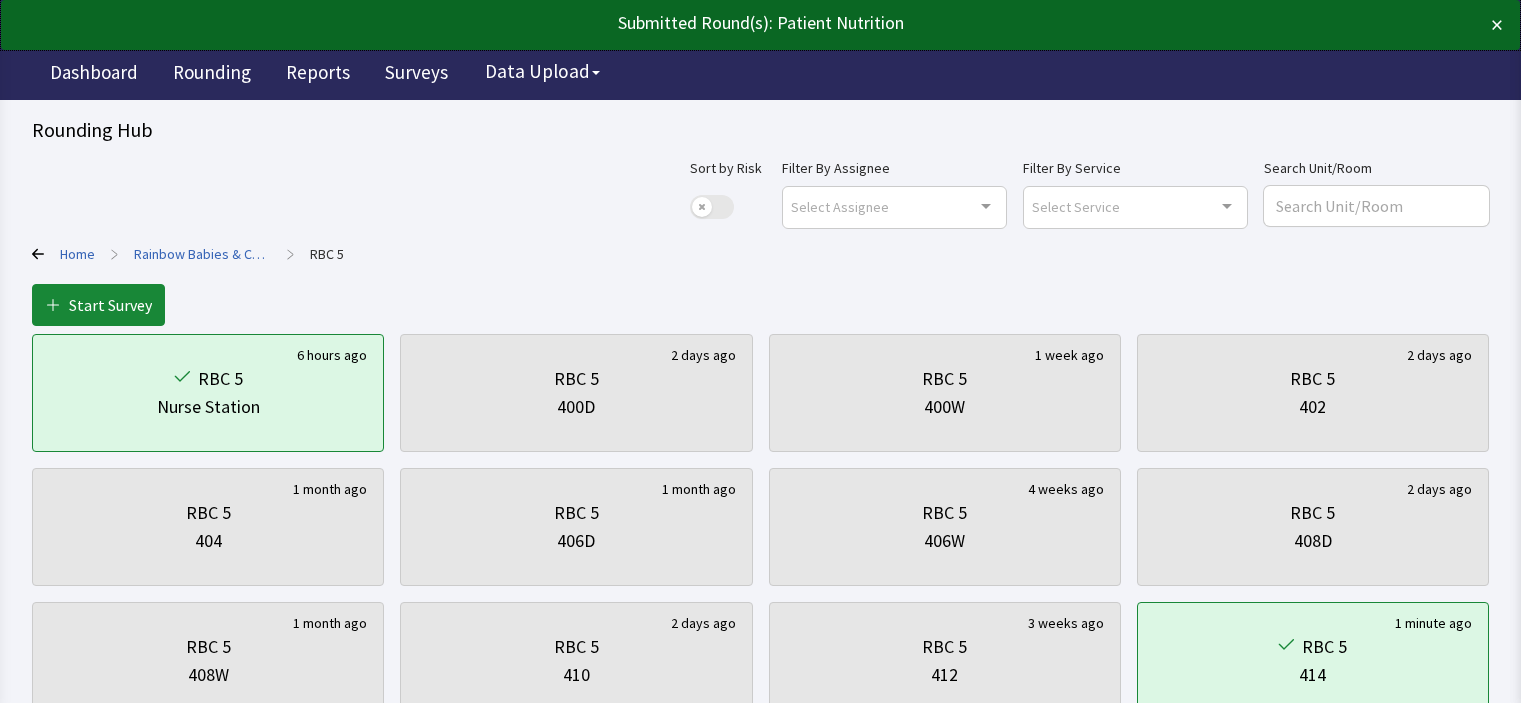 scroll, scrollTop: 0, scrollLeft: 0, axis: both 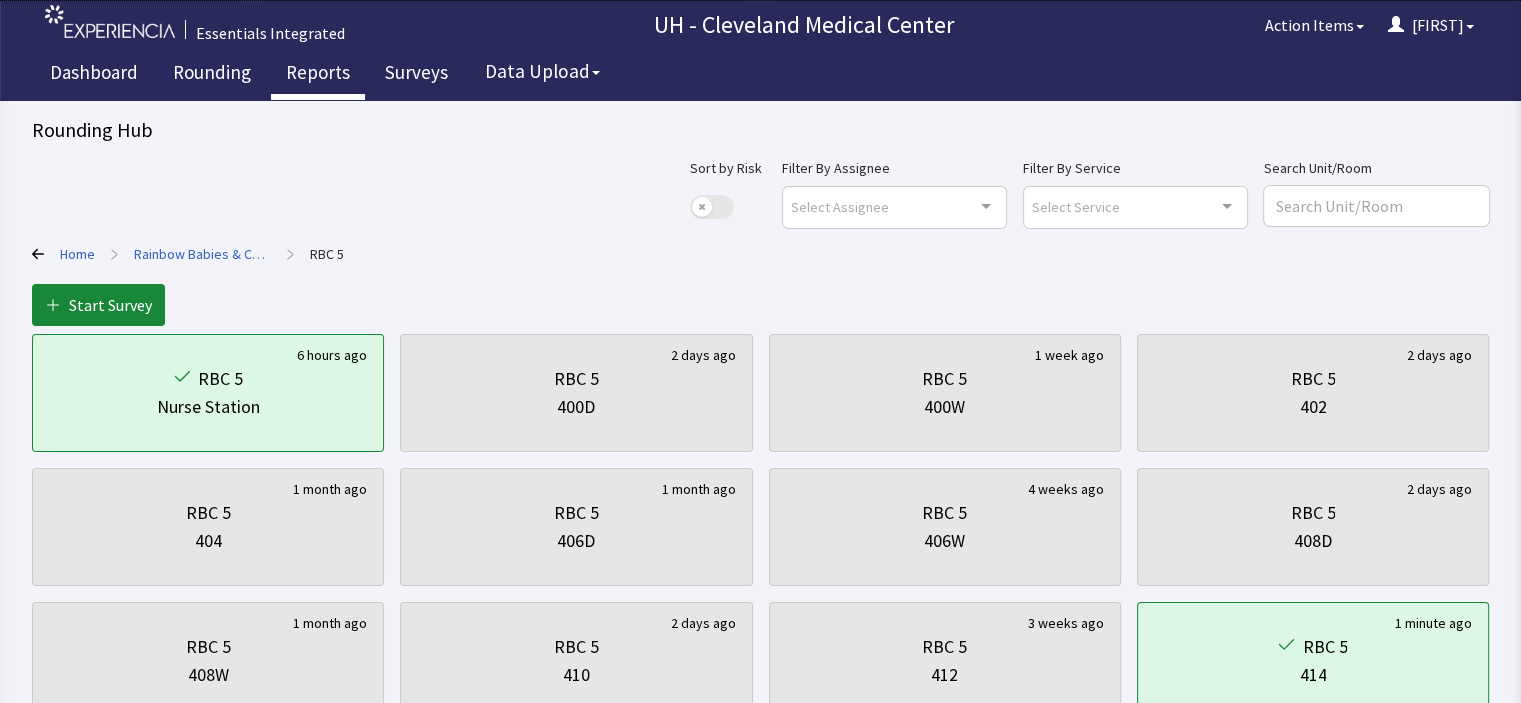click on "Reports" at bounding box center (318, 75) 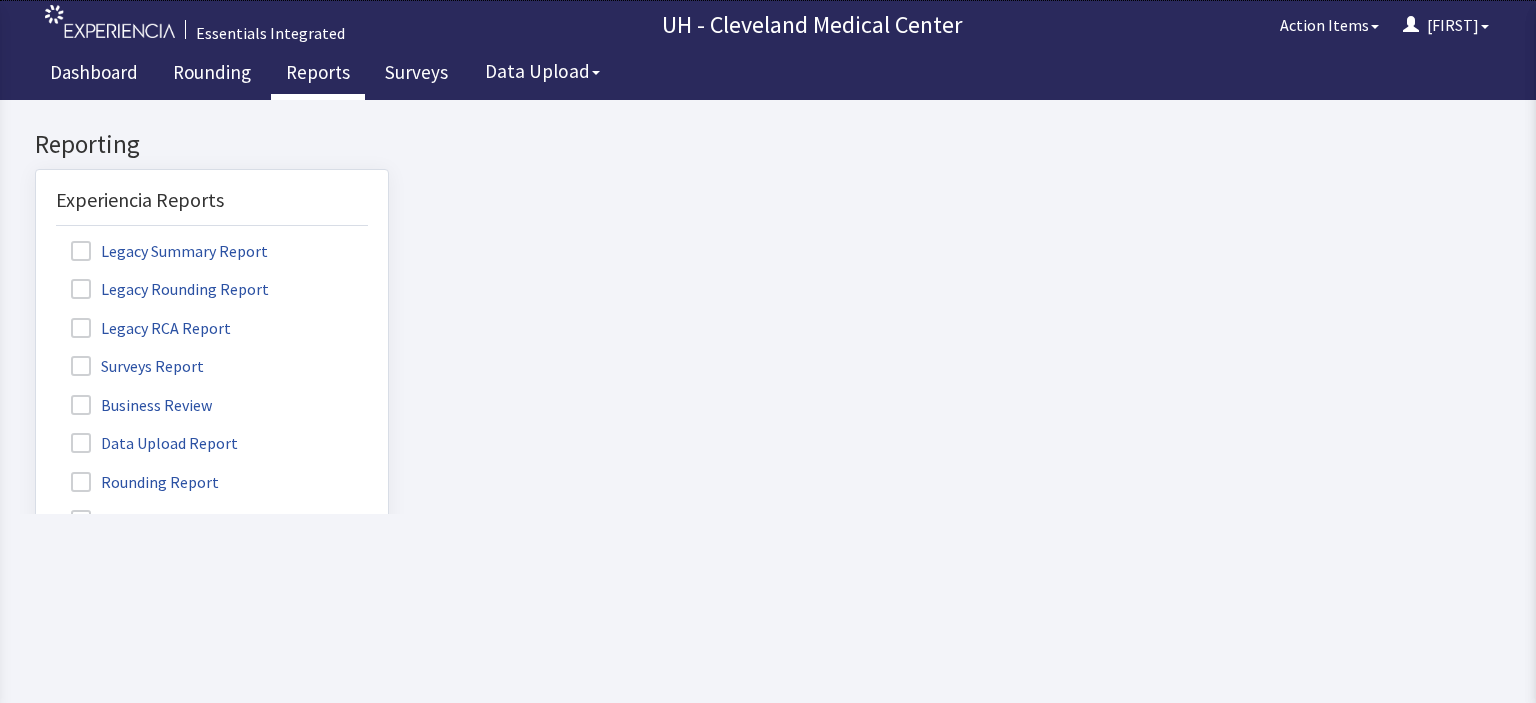 scroll, scrollTop: 0, scrollLeft: 0, axis: both 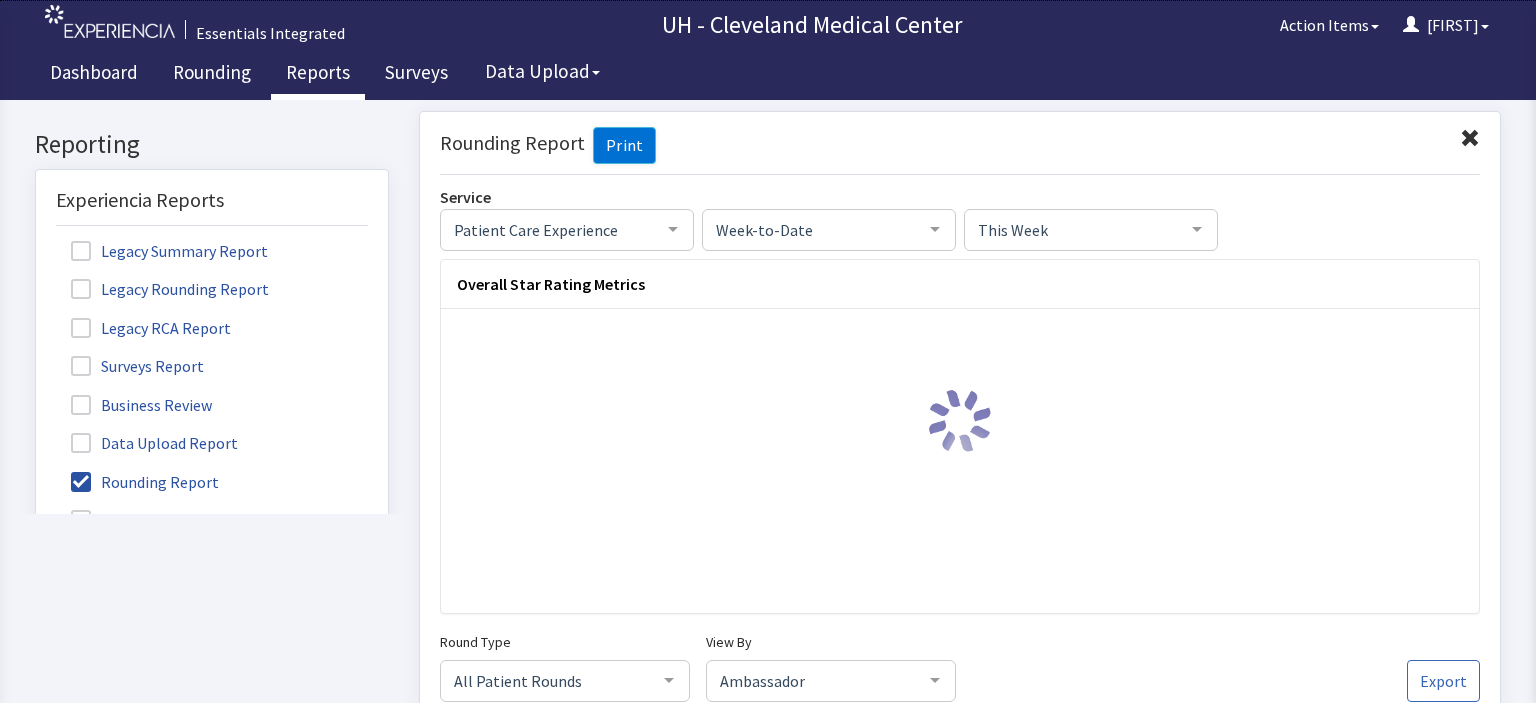 click 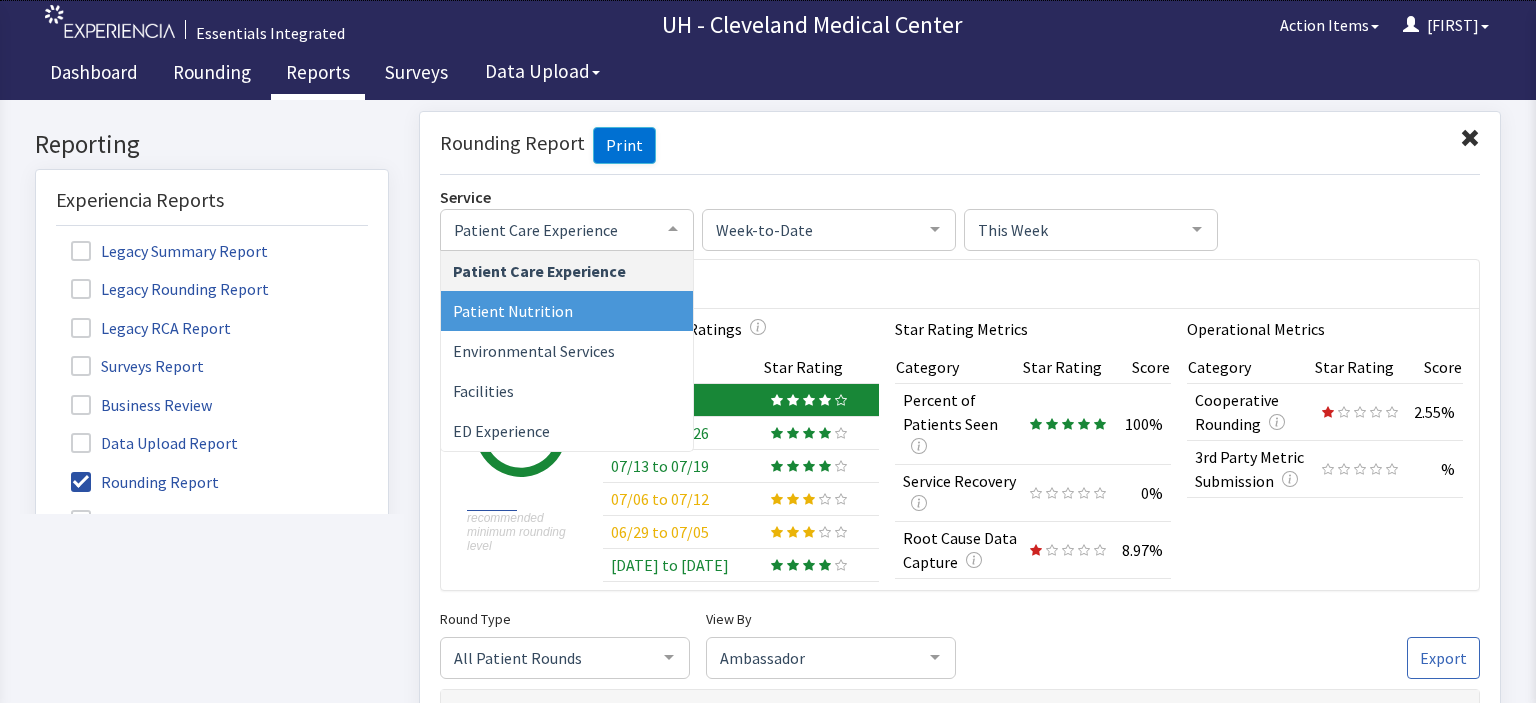 click on "Patient Nutrition" at bounding box center [567, 310] 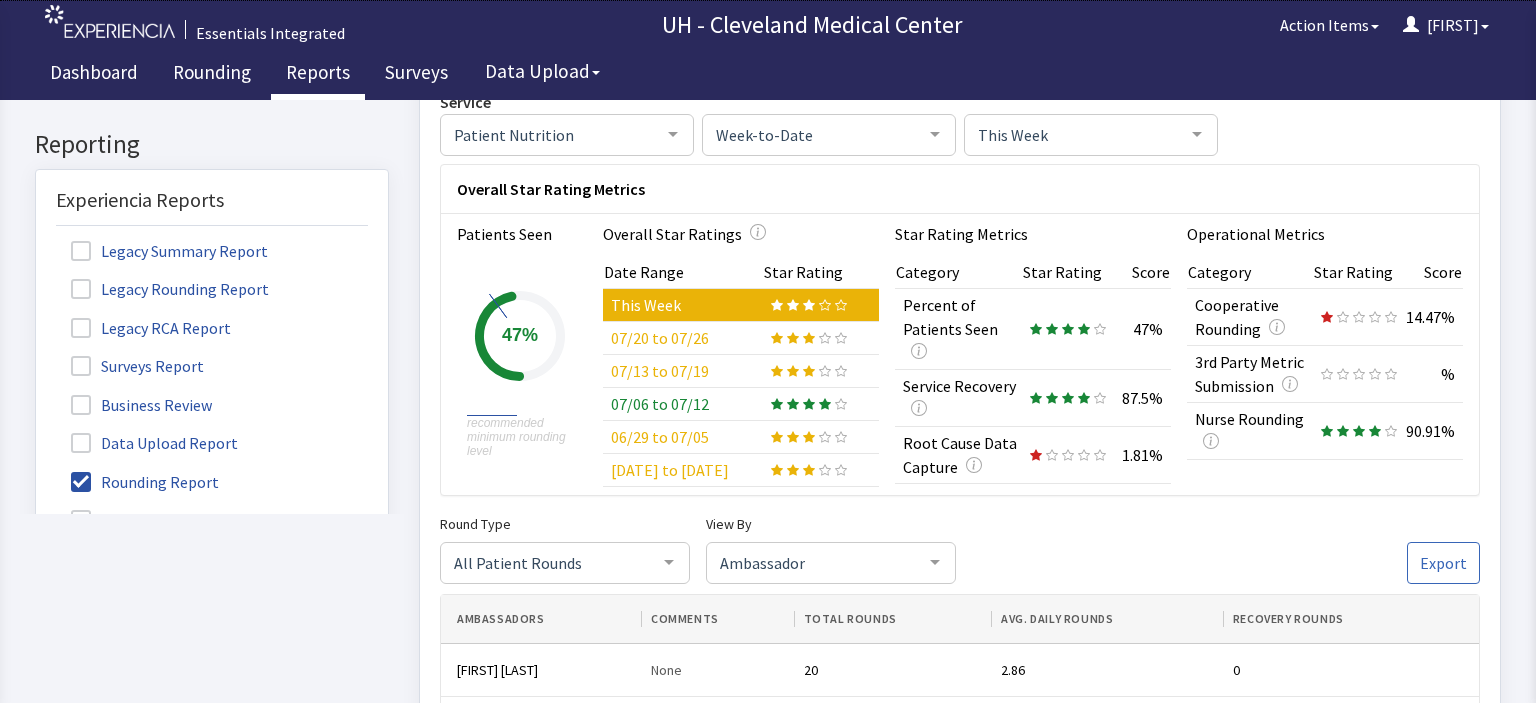 scroll, scrollTop: 0, scrollLeft: 0, axis: both 